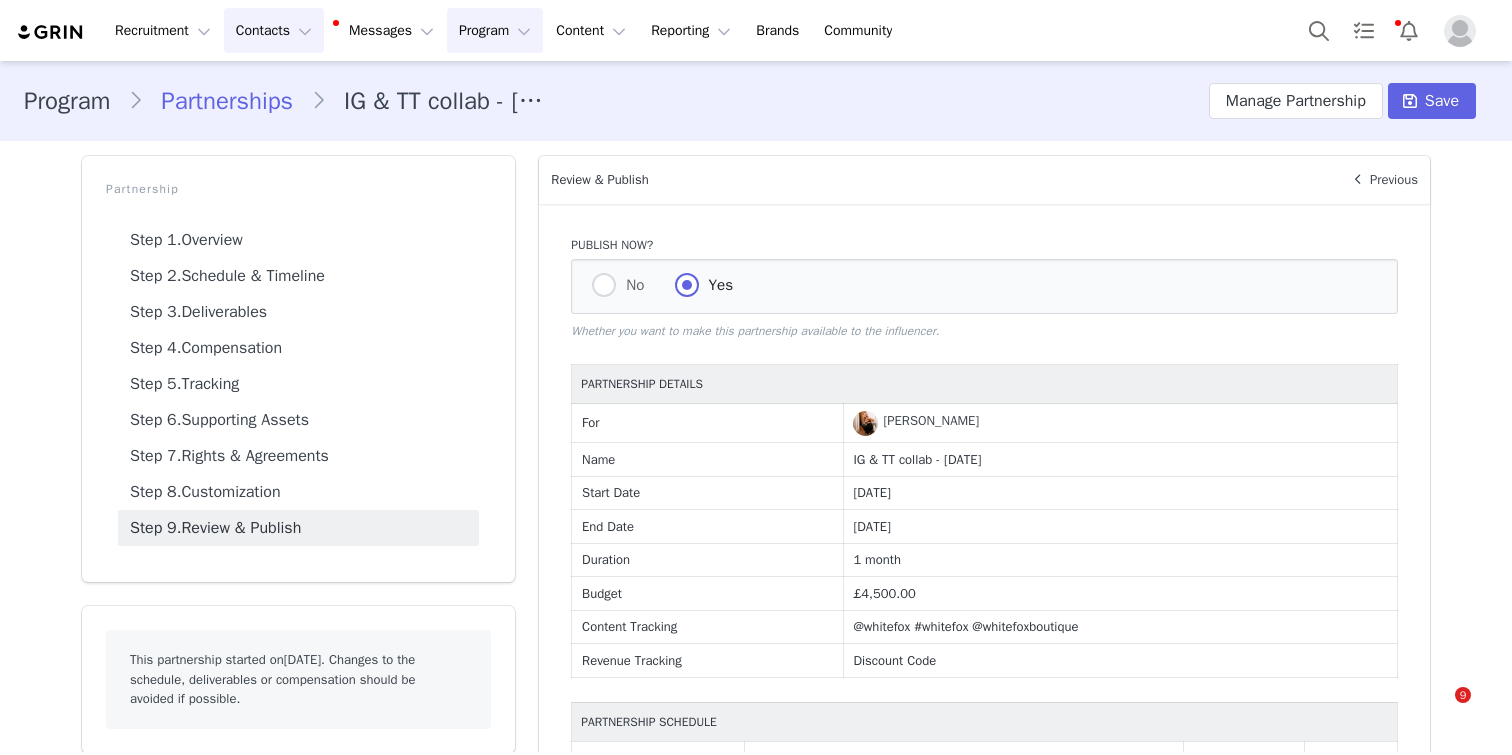scroll, scrollTop: 0, scrollLeft: 0, axis: both 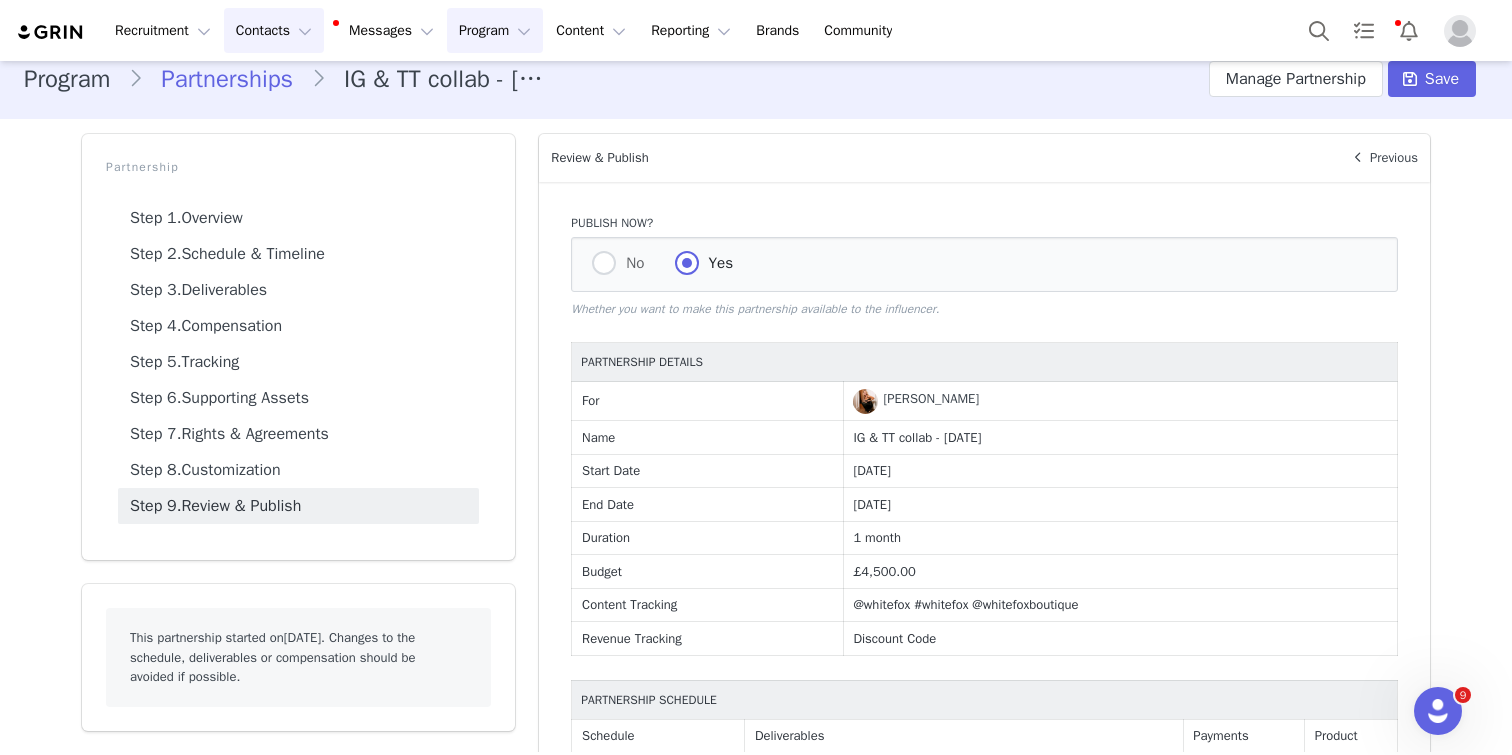 click on "Contacts Contacts" at bounding box center (274, 30) 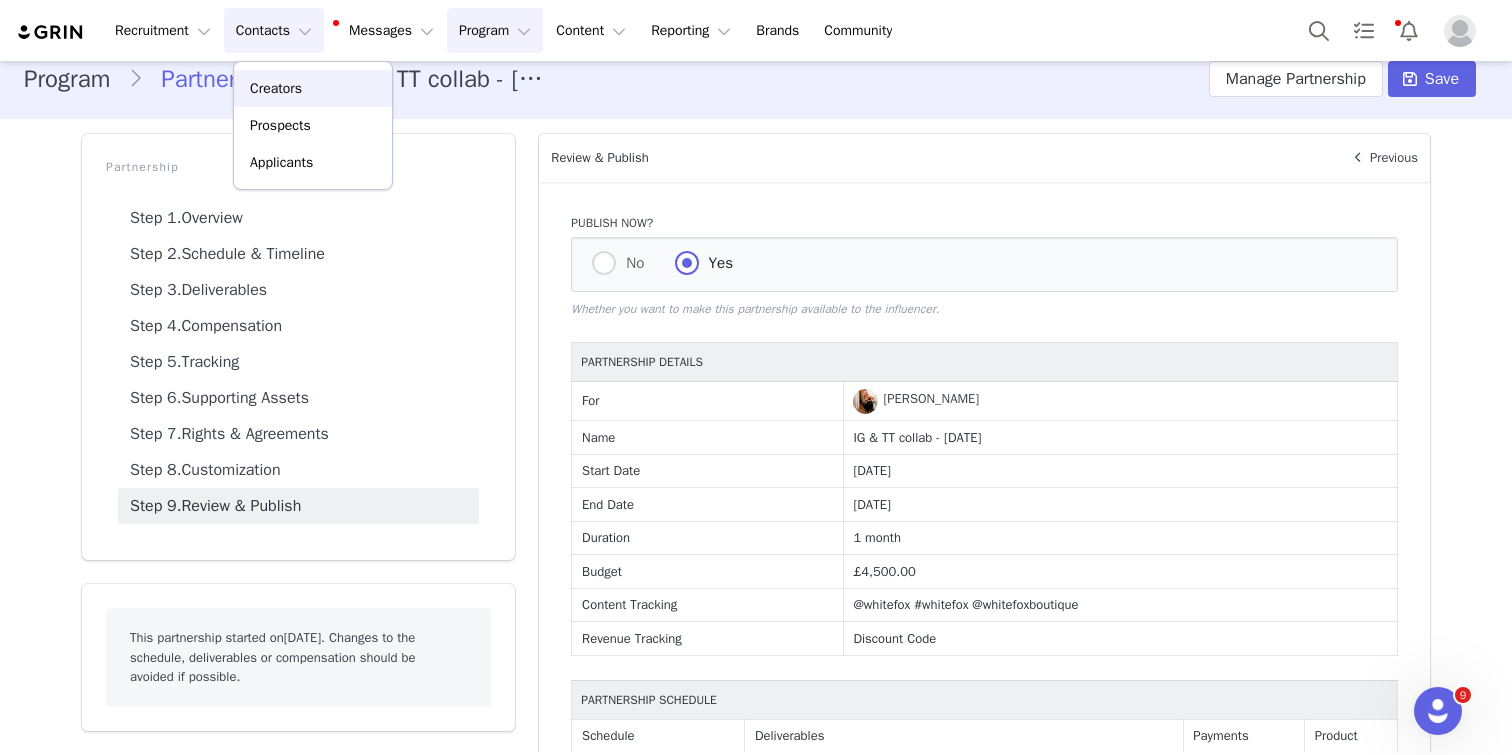 click on "Creators" at bounding box center (276, 88) 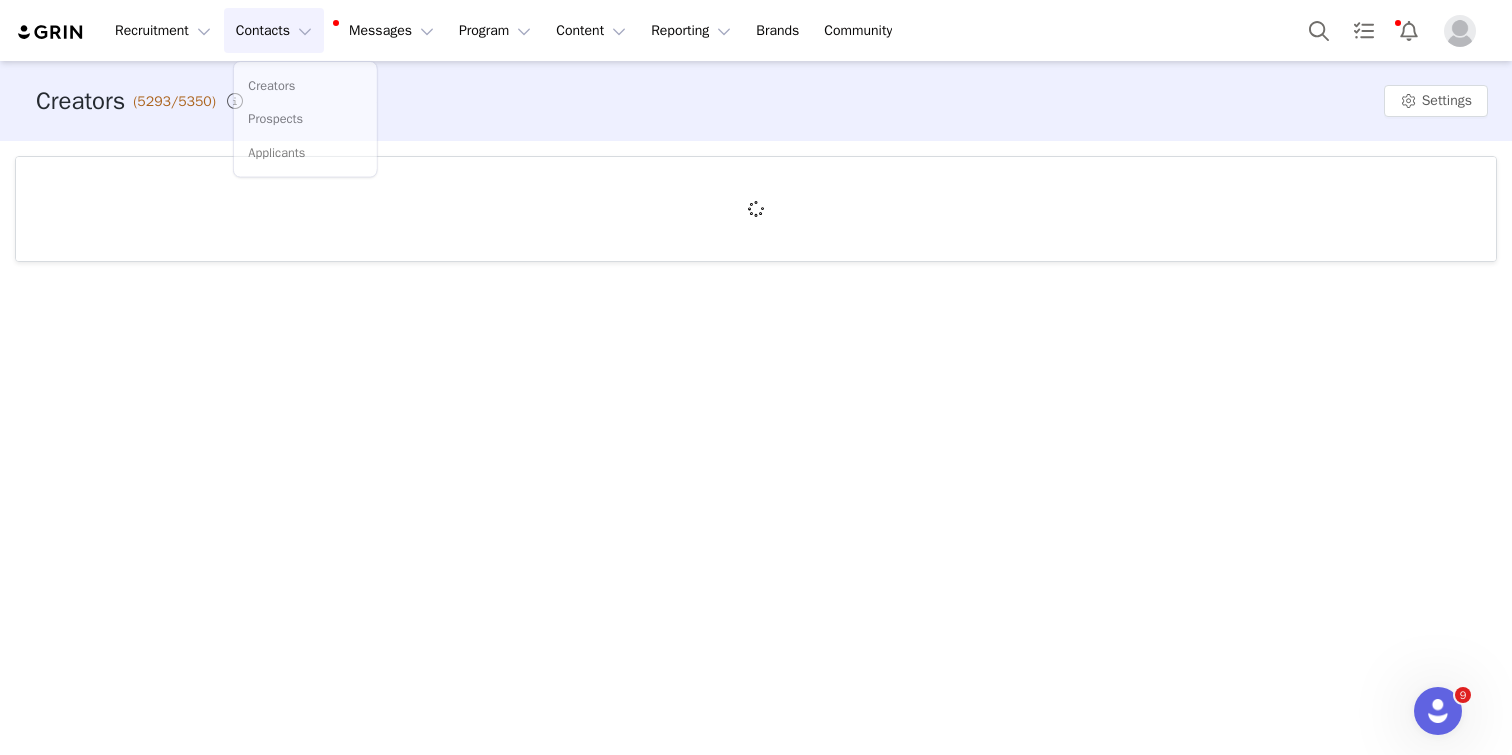 scroll, scrollTop: 0, scrollLeft: 0, axis: both 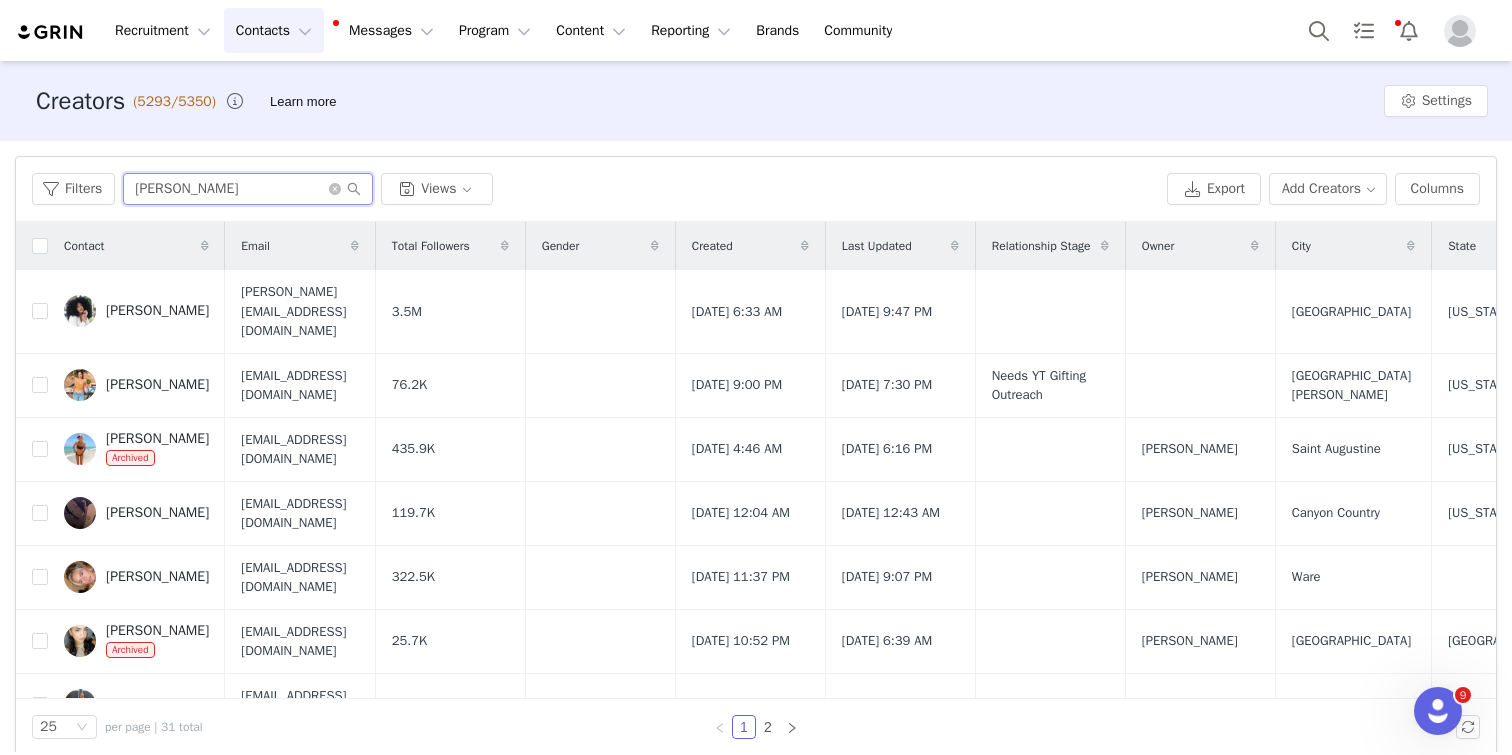 click on "Jasmin" at bounding box center (248, 189) 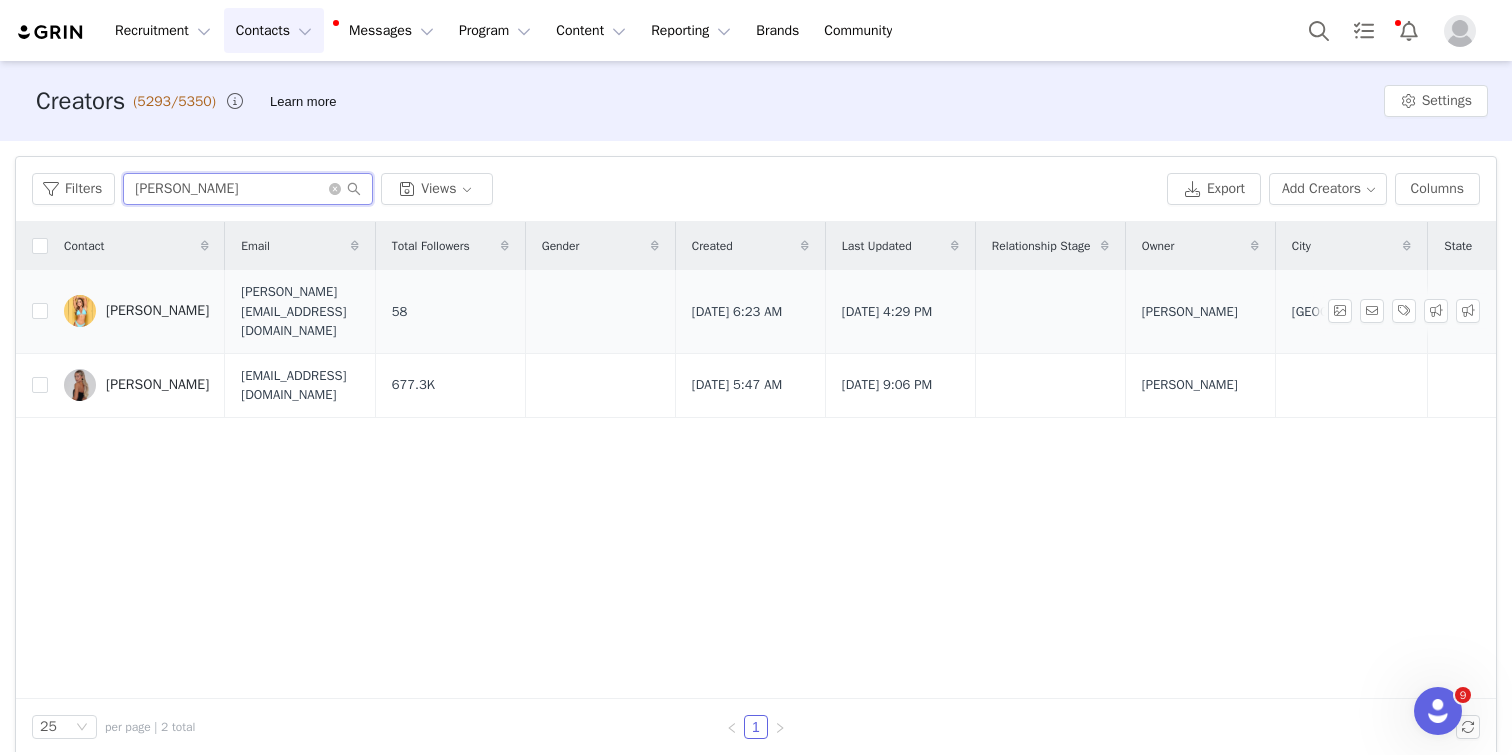 type on "samantha kenny" 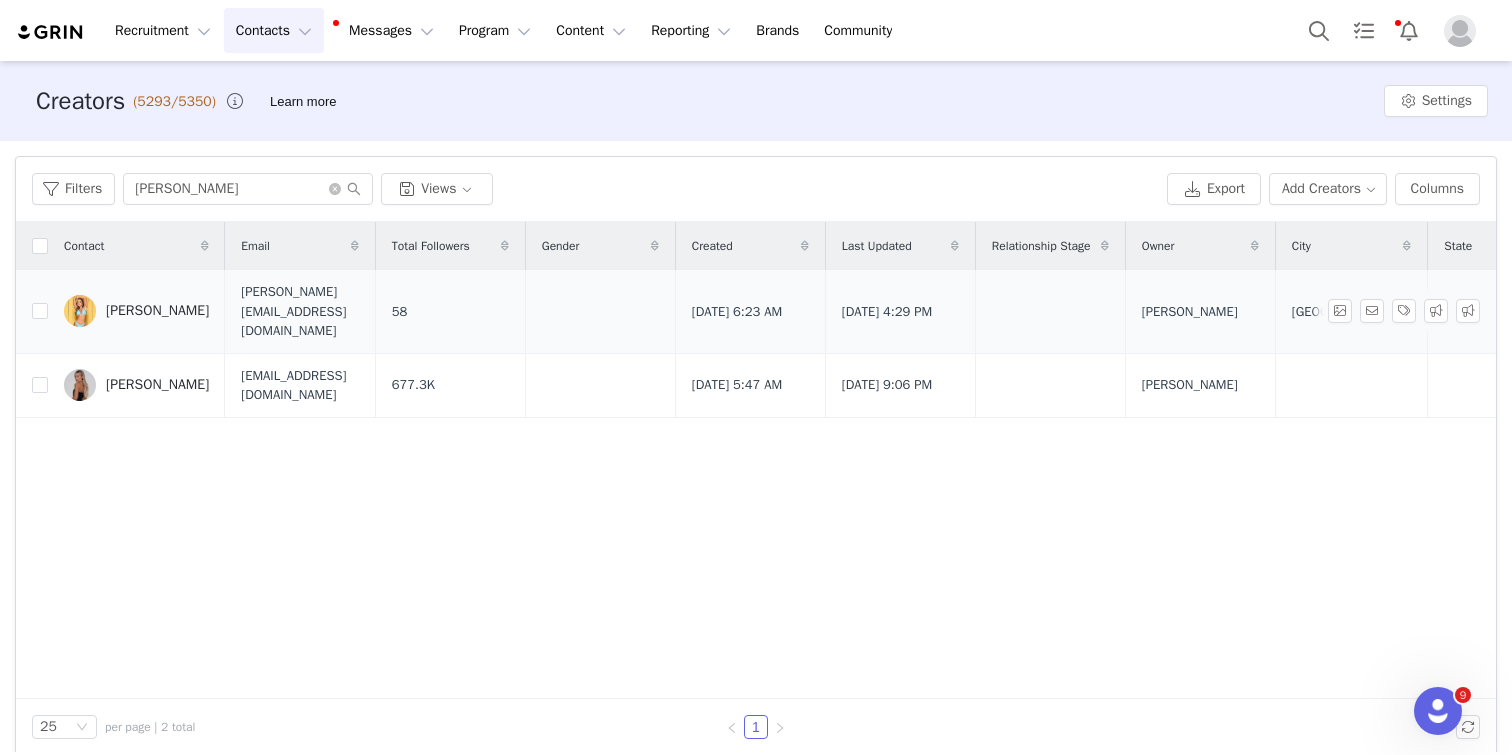 click on "Samantha kenny" at bounding box center [136, 311] 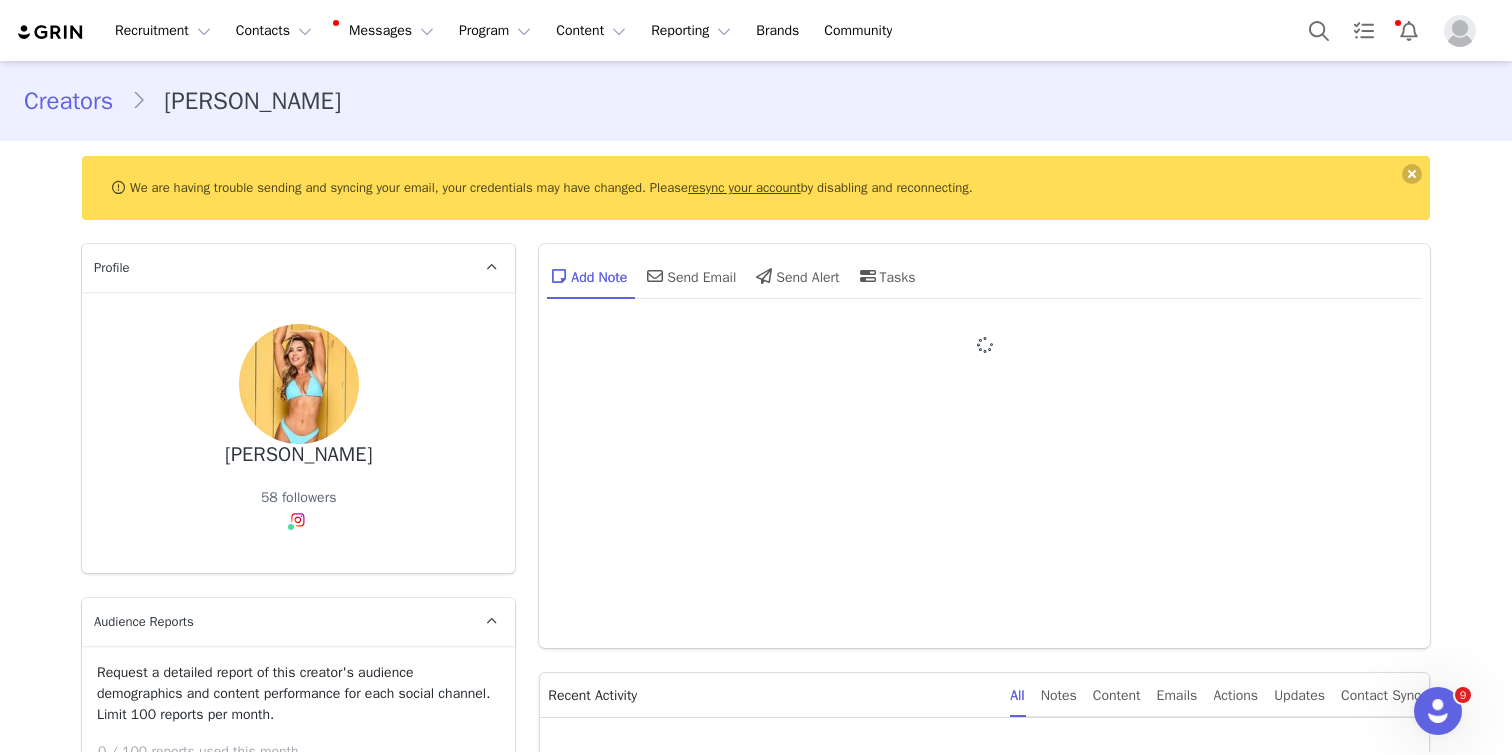 type on "+44 ([GEOGRAPHIC_DATA])" 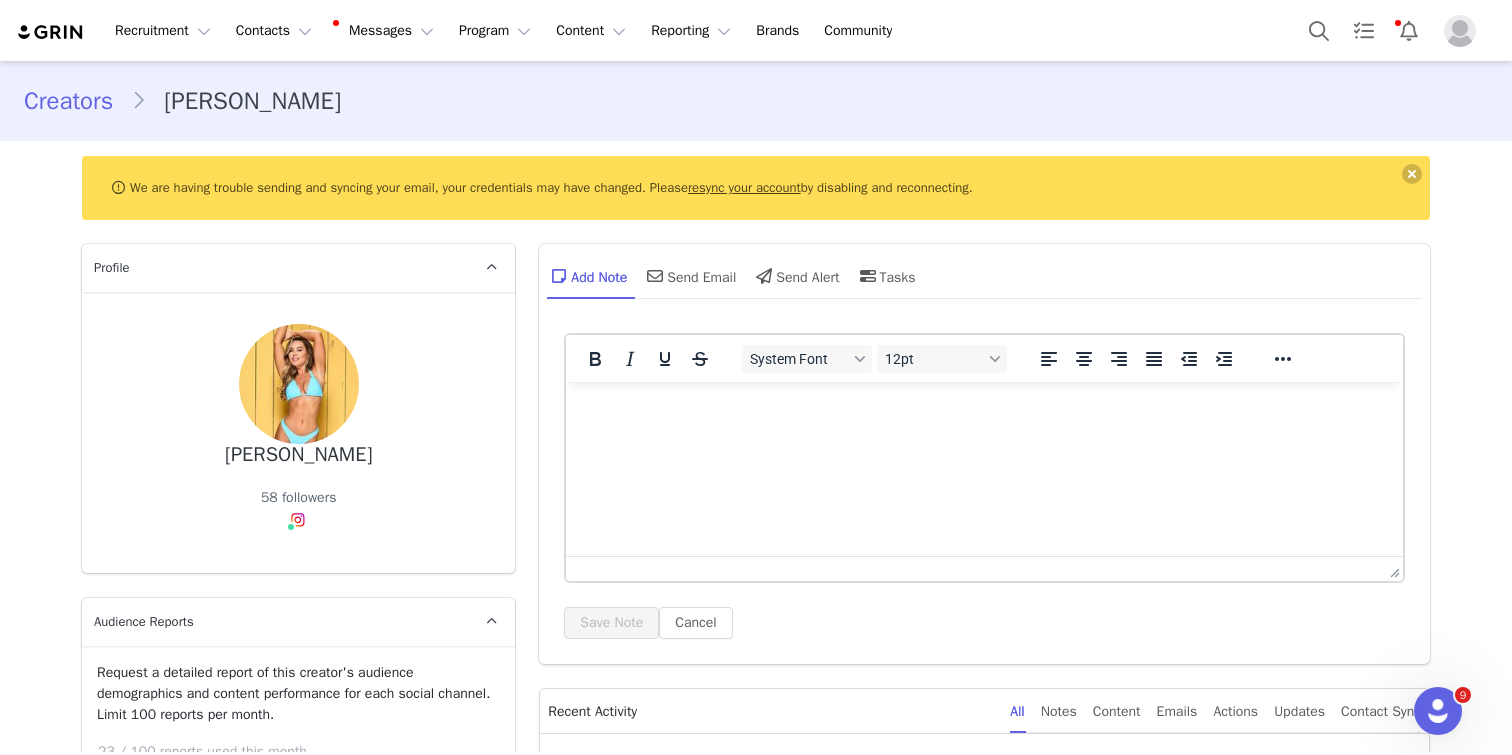 scroll, scrollTop: 0, scrollLeft: 0, axis: both 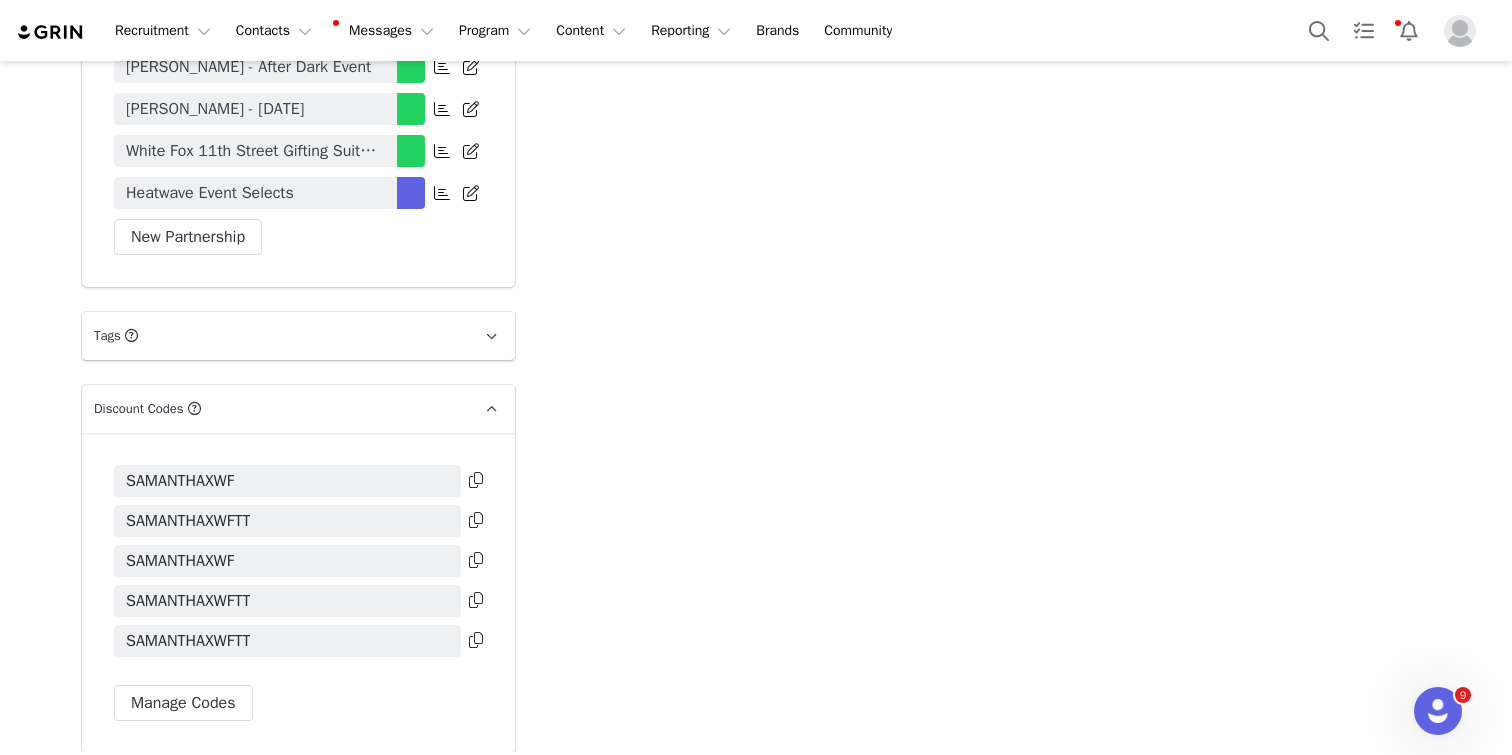 click at bounding box center [476, 480] 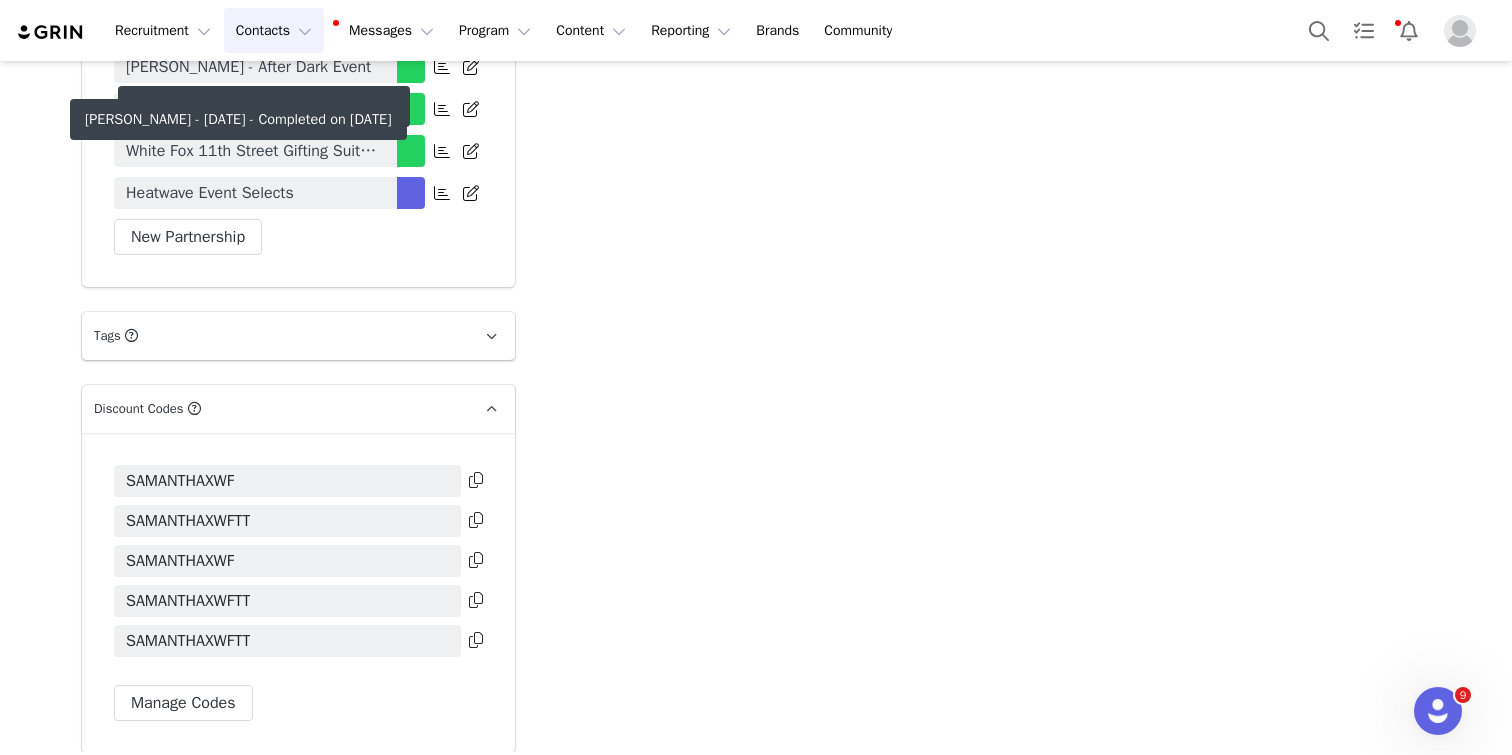 click on "Contacts Contacts" at bounding box center [274, 30] 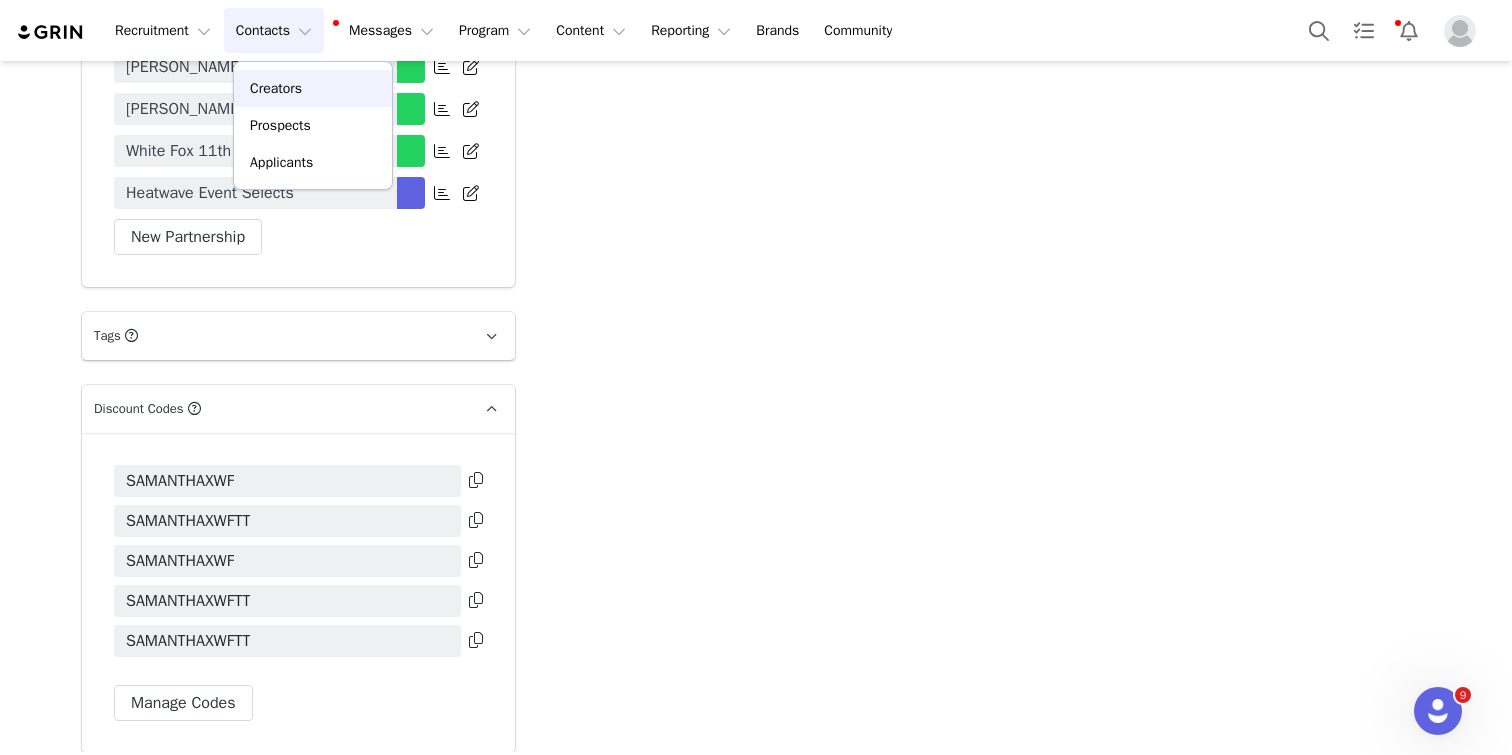 click on "Creators" at bounding box center (313, 88) 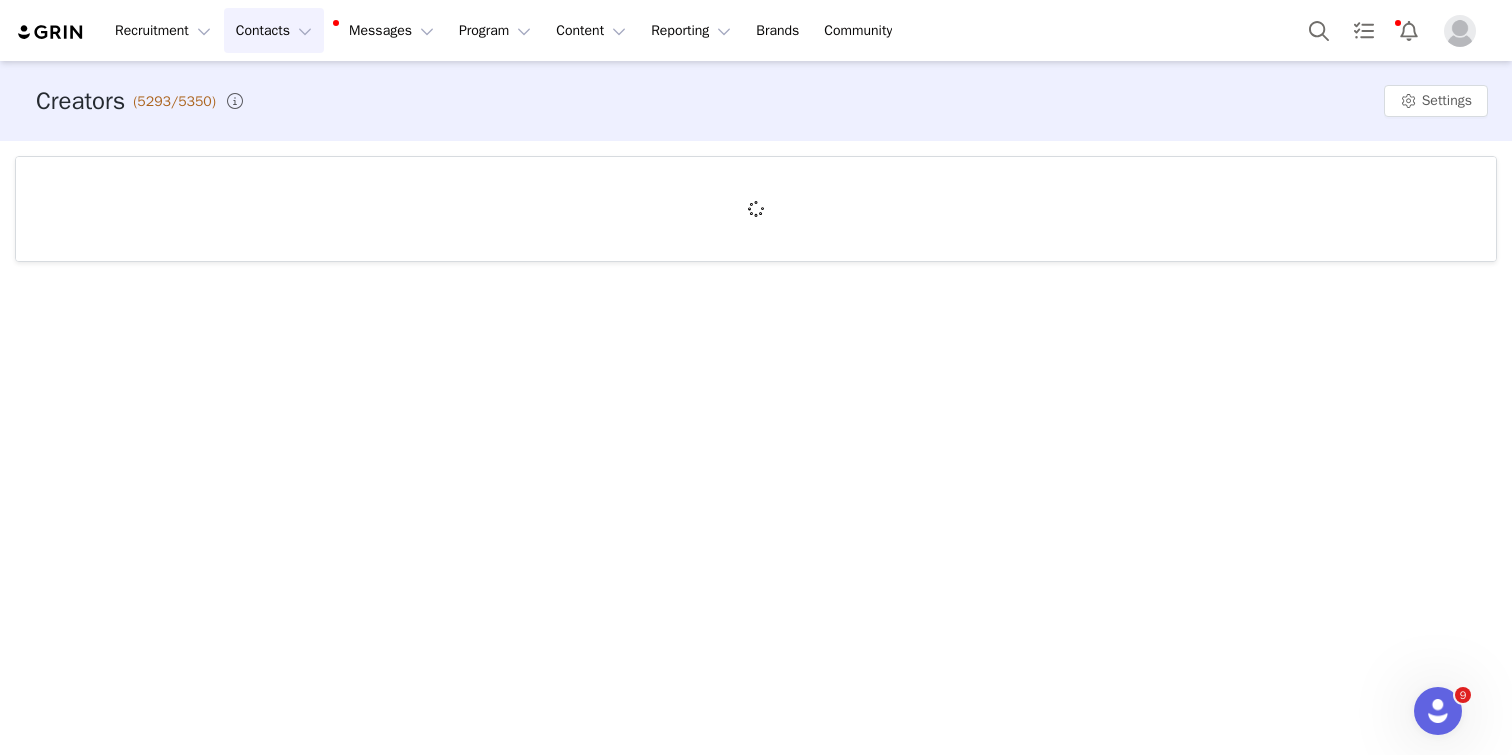 scroll, scrollTop: 0, scrollLeft: 0, axis: both 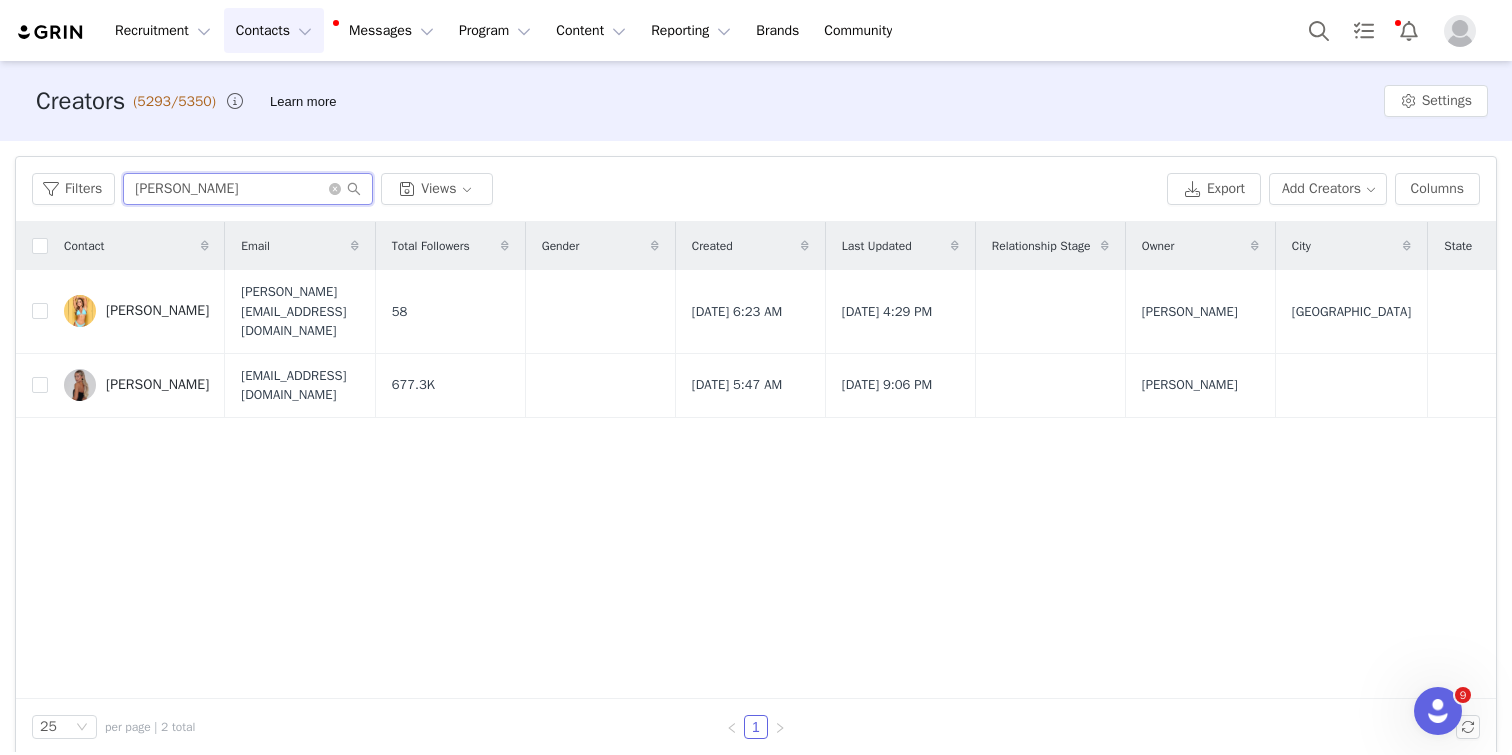 click on "samantha kenny" at bounding box center [248, 189] 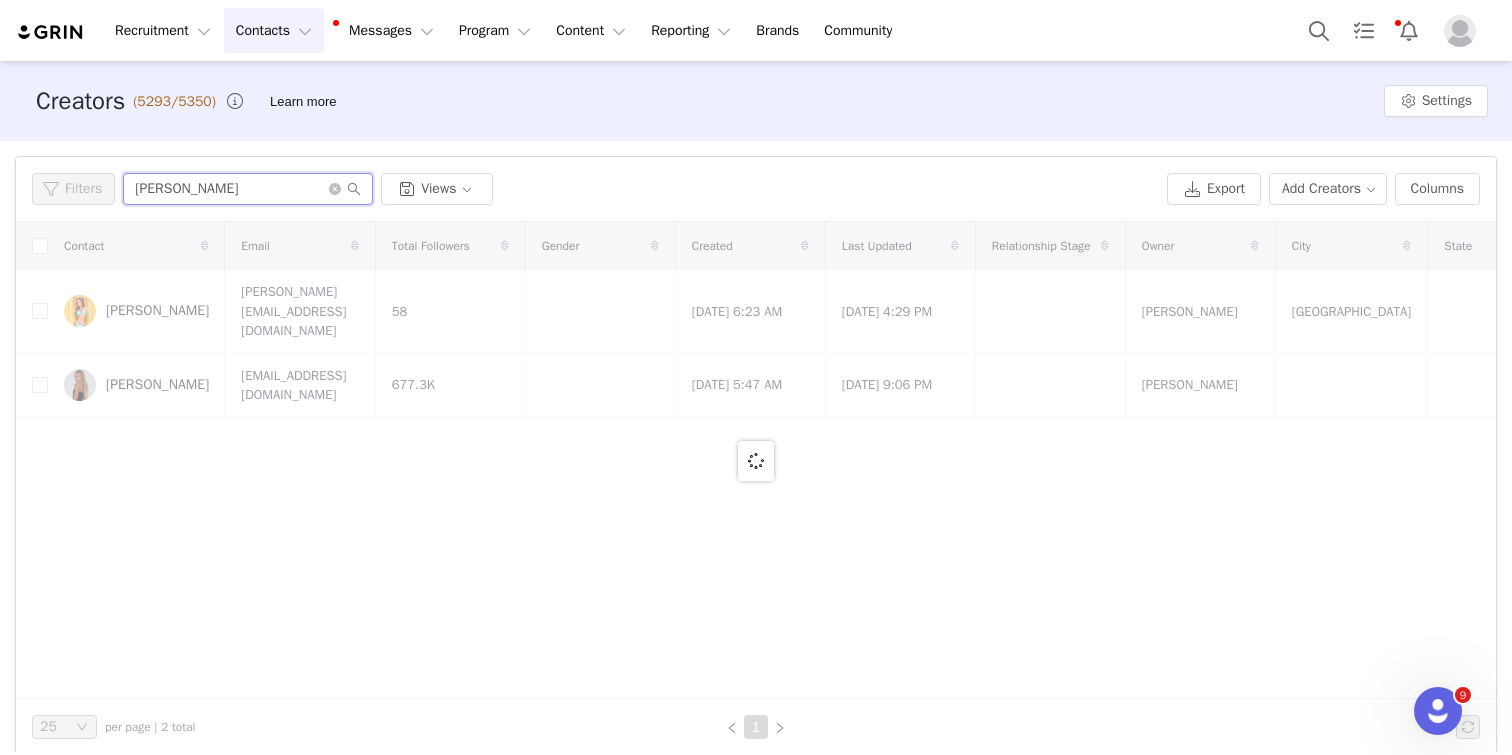 type on "megan clarke" 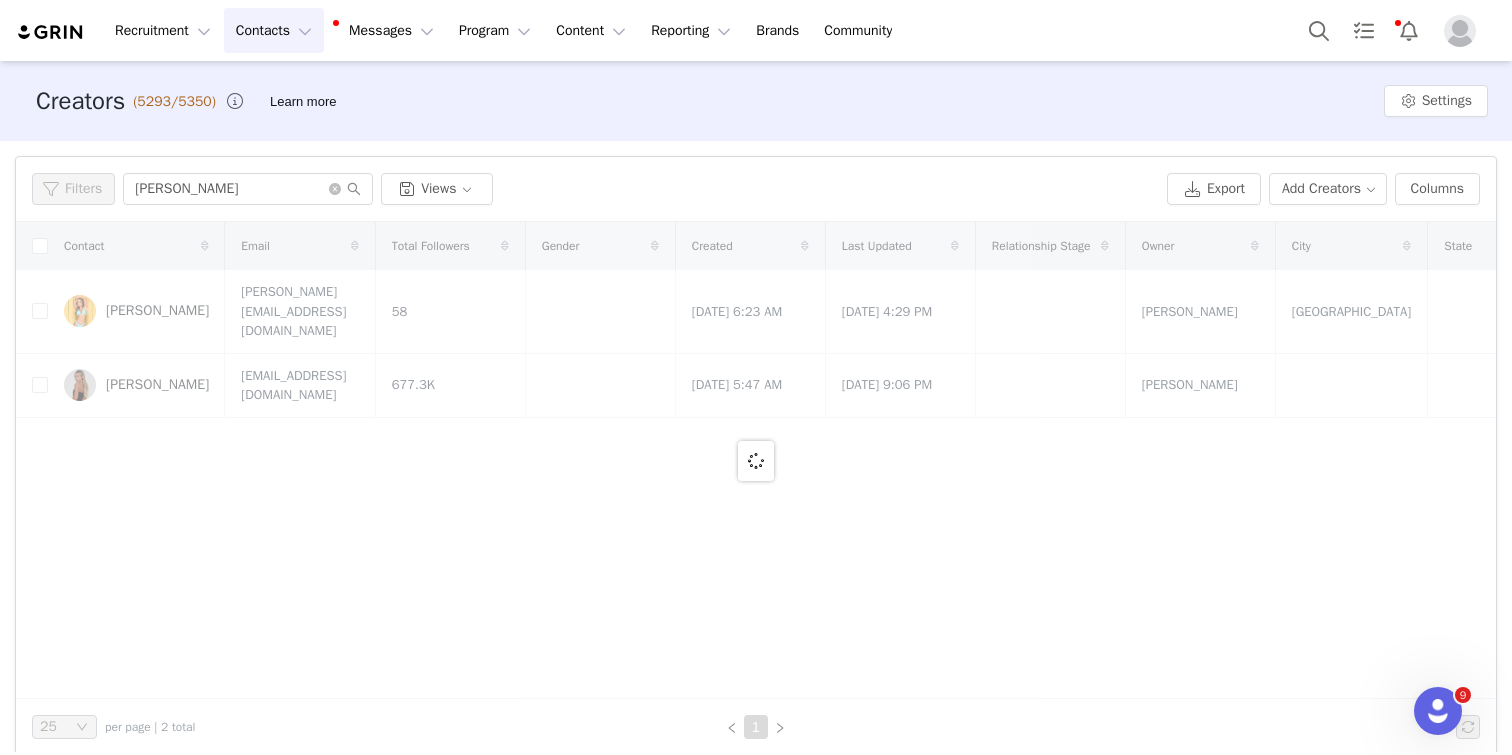 click on "Contacts Contacts" at bounding box center [274, 30] 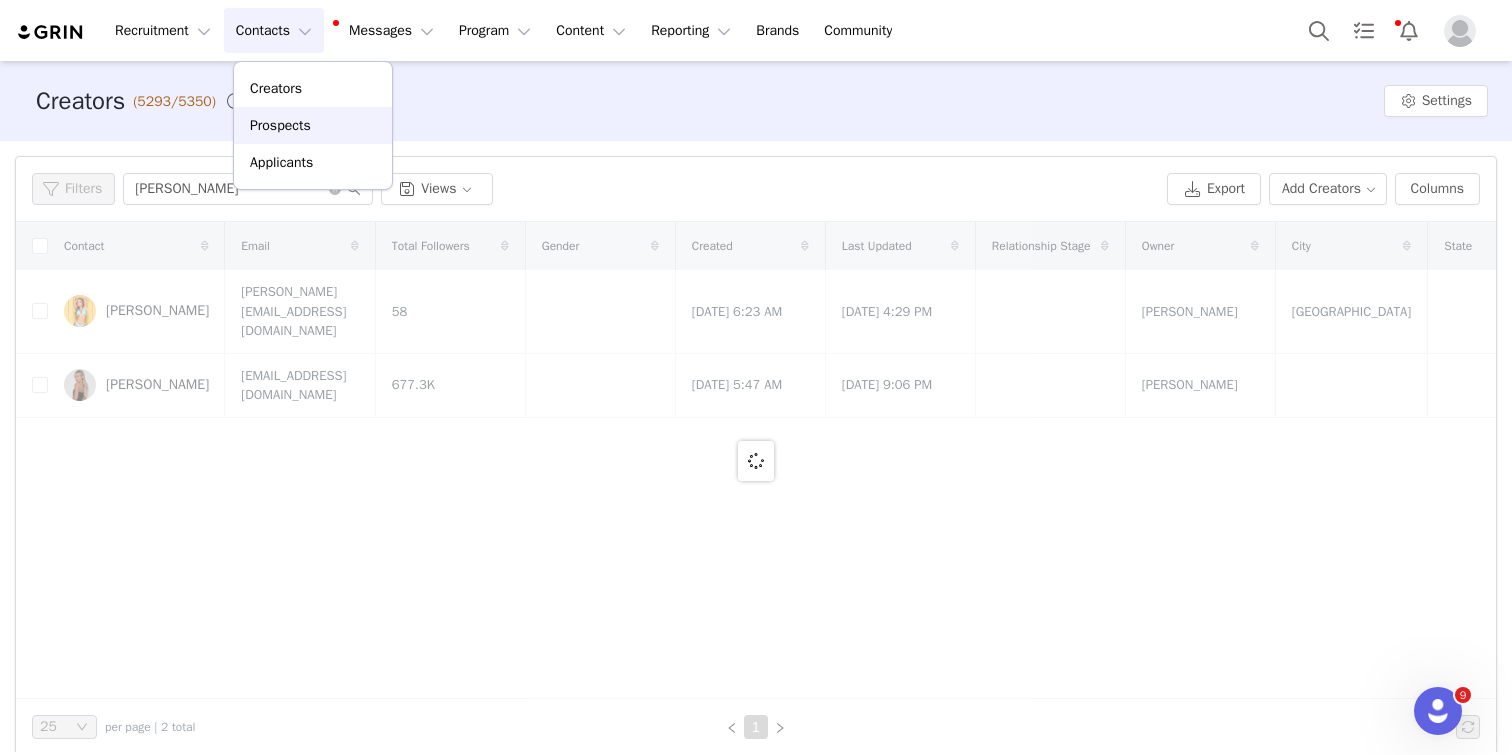 click on "Prospects" at bounding box center [313, 125] 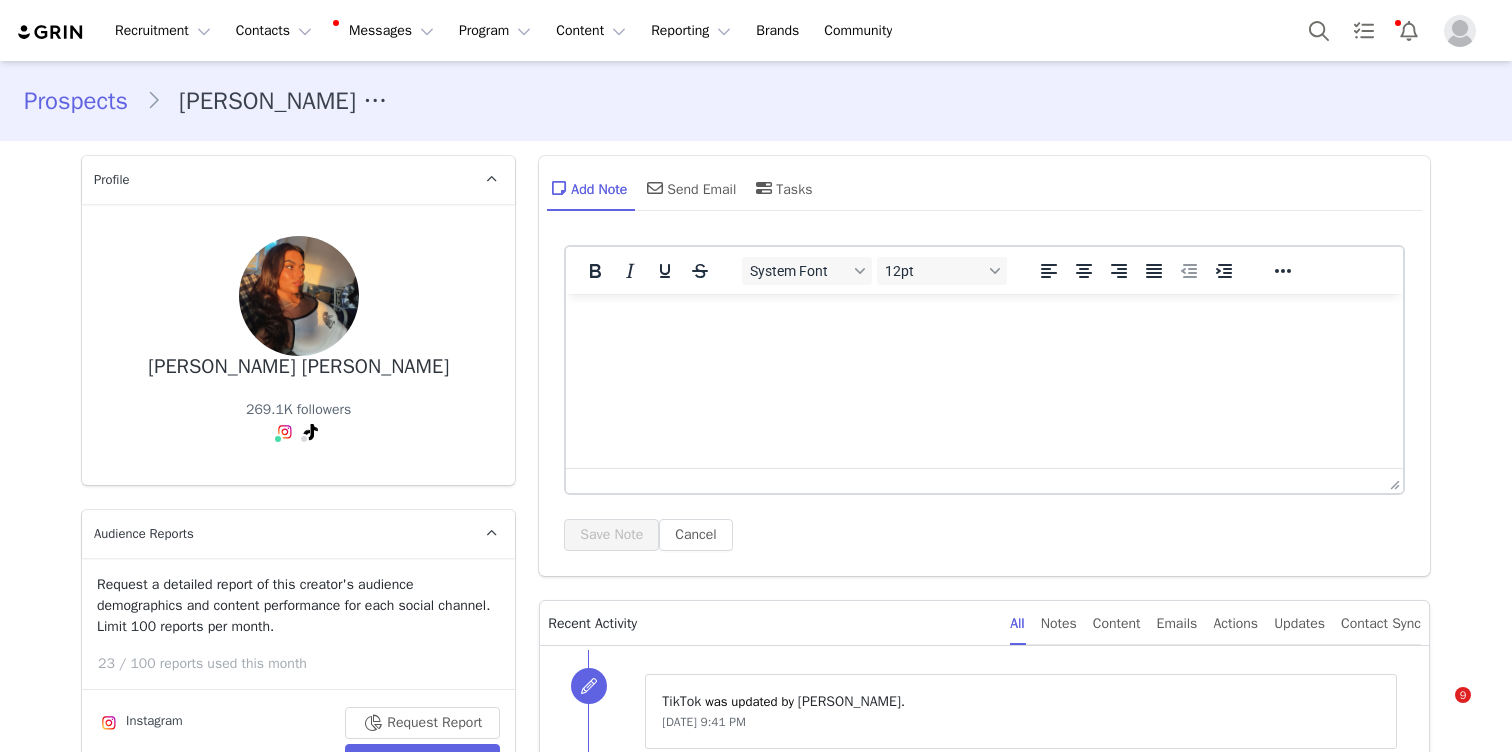 scroll, scrollTop: 0, scrollLeft: 0, axis: both 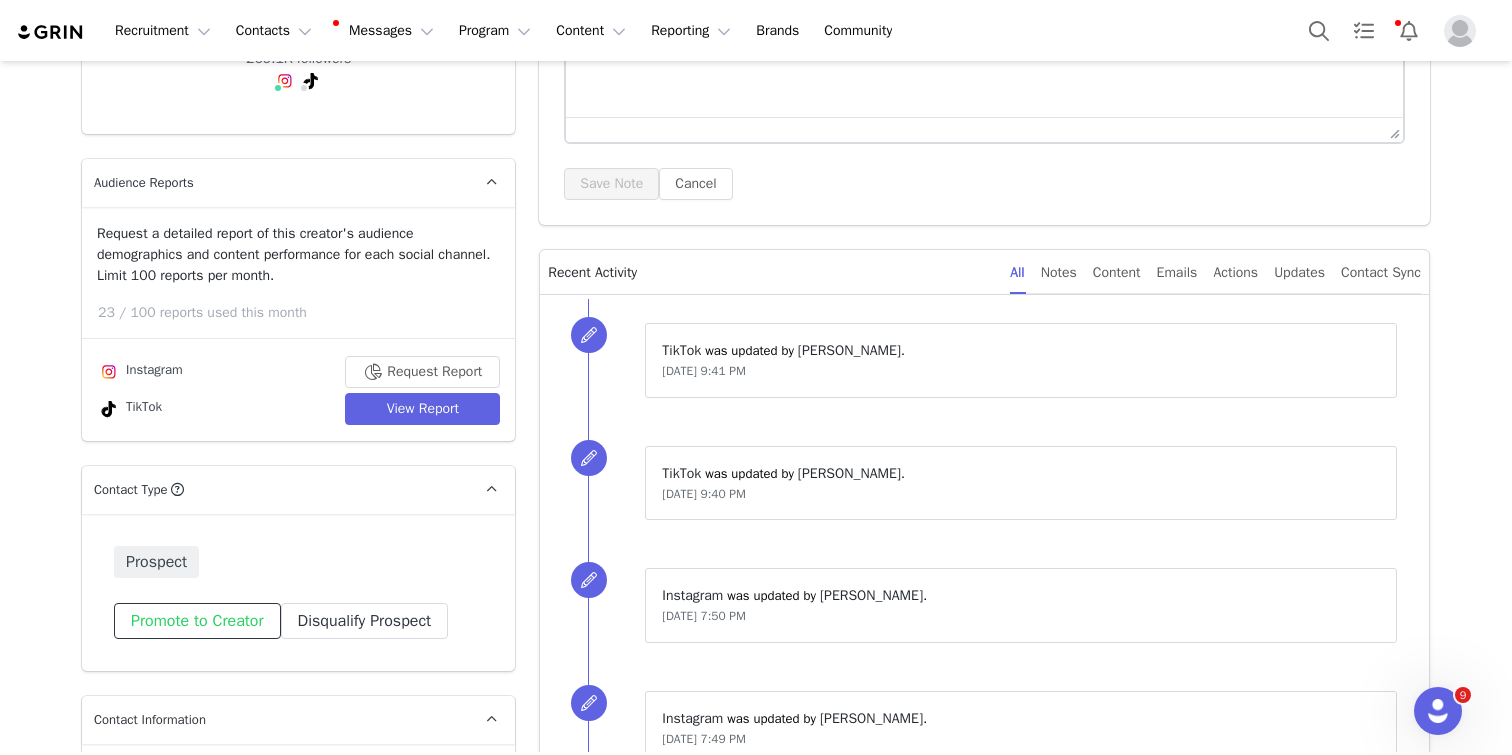 click on "Promote to Creator" at bounding box center (197, 621) 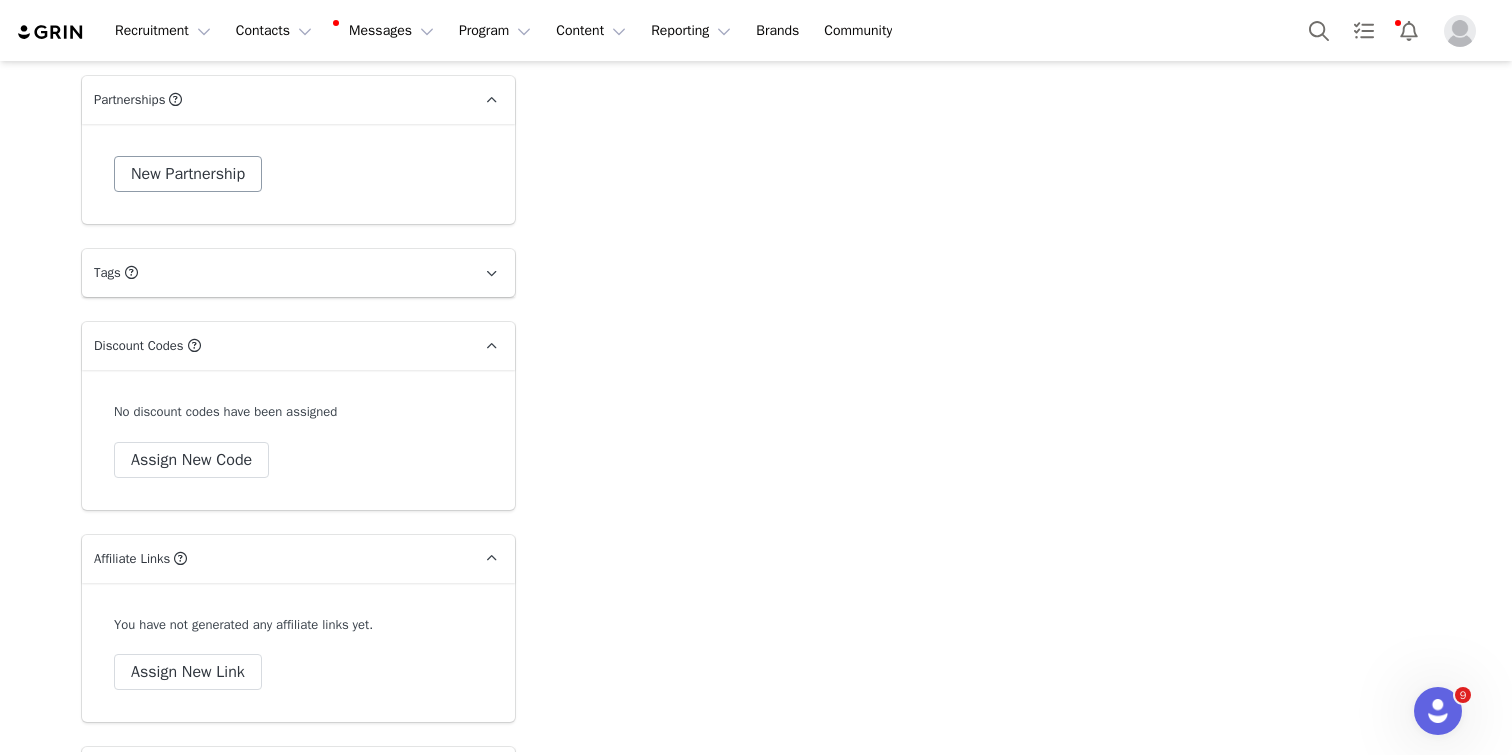 scroll, scrollTop: 3956, scrollLeft: 0, axis: vertical 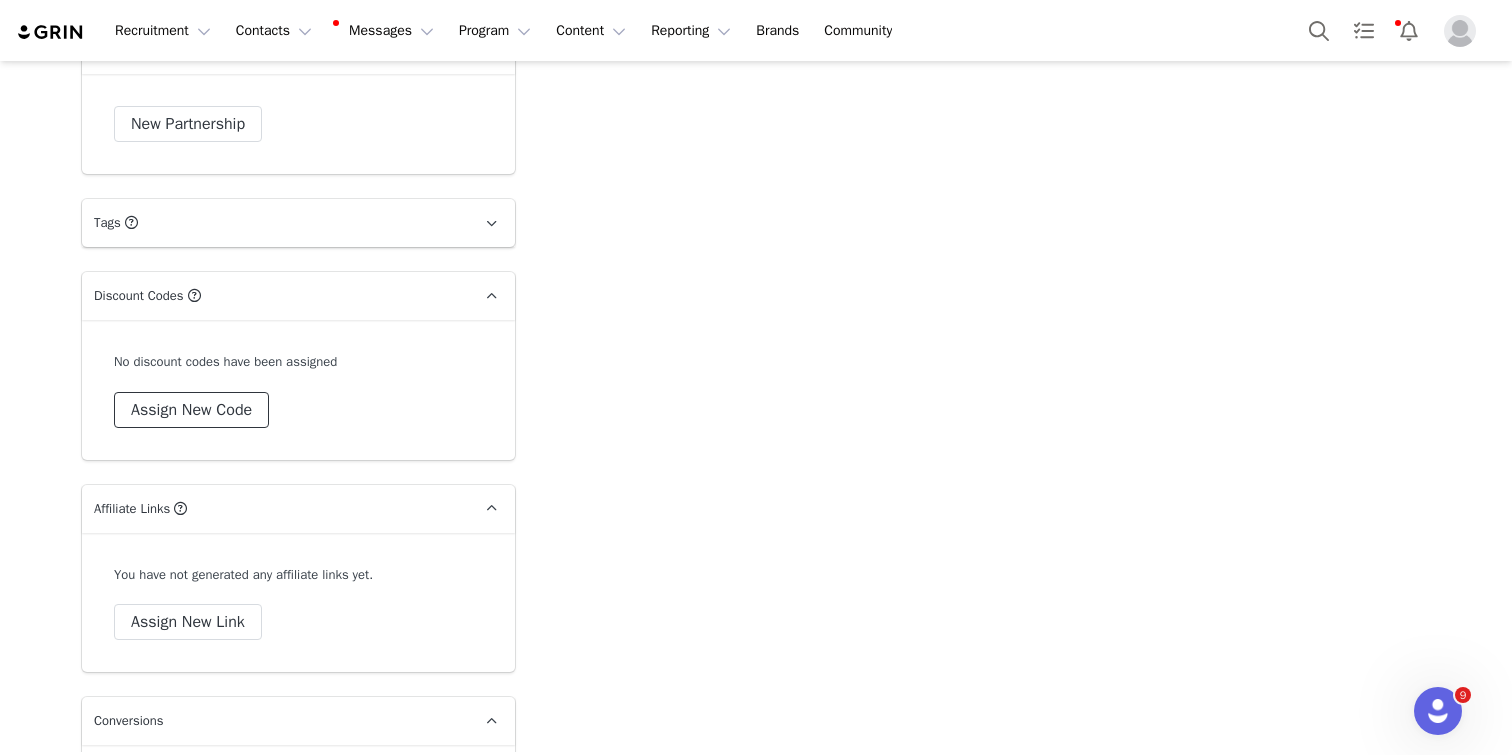 click on "Assign New Code" at bounding box center [191, 410] 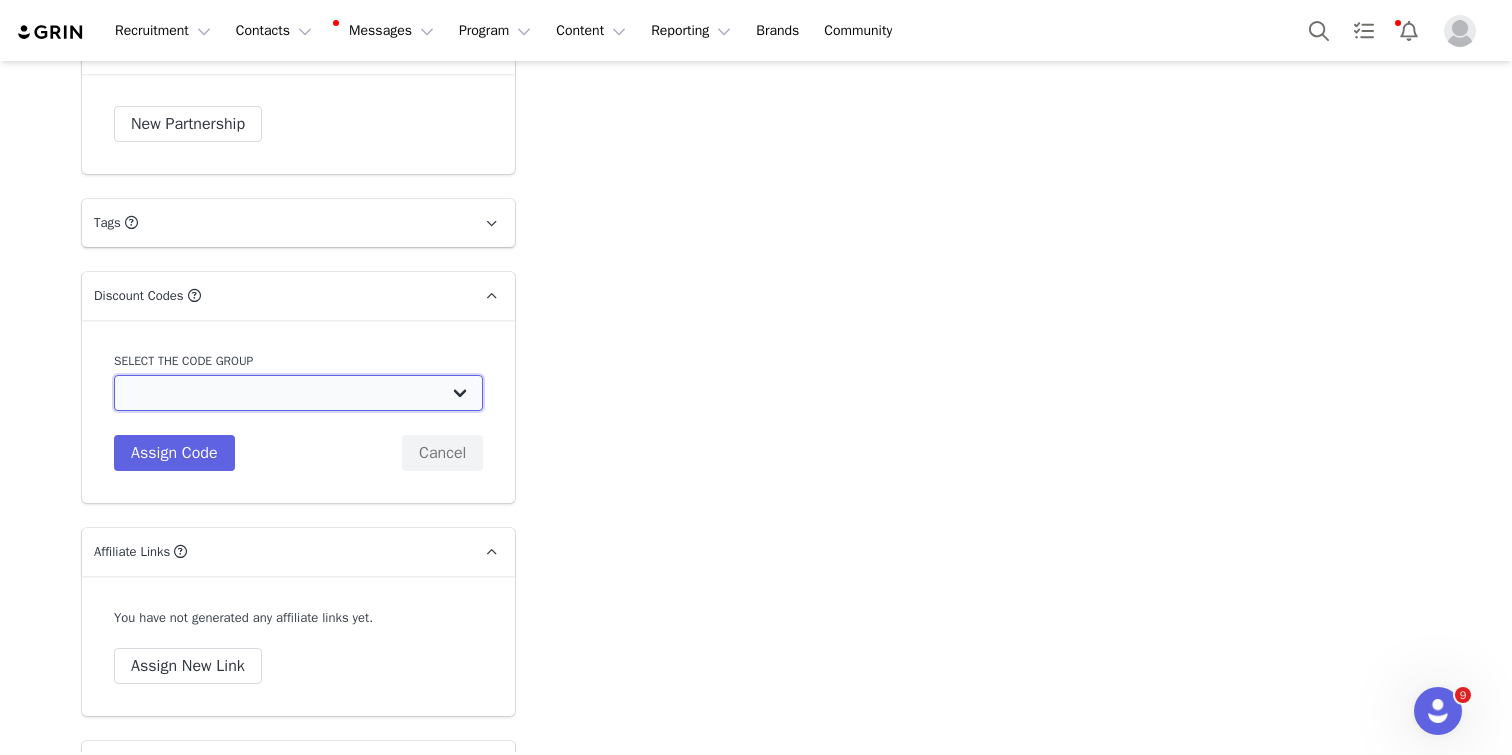 click on "White Fox Boutique AUS: Influencer Code   White Fox Boutique AUS: Affiliates code 15% commission   White Fox Boutique AUS: Affiliate Code 10% Commission   White Fox Boutique [GEOGRAPHIC_DATA]: Influencer Code   White Fox Boutique [GEOGRAPHIC_DATA]: Affiliate Code 15% commission   White Fox Boutique [GEOGRAPHIC_DATA]: Affiliate Code 10% Commission   White Fox Boutique UK: Influencer Code" at bounding box center (298, 393) 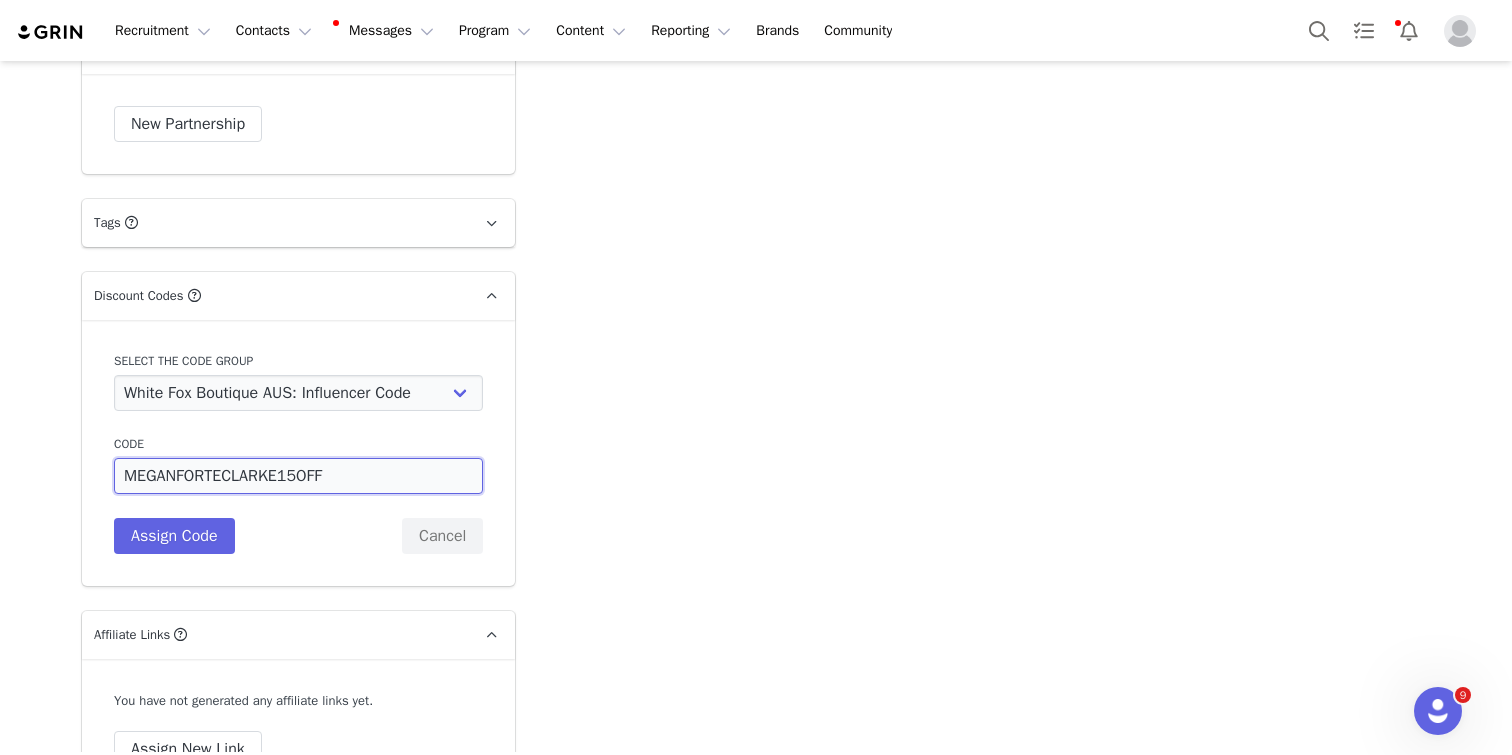 drag, startPoint x: 356, startPoint y: 440, endPoint x: 286, endPoint y: 440, distance: 70 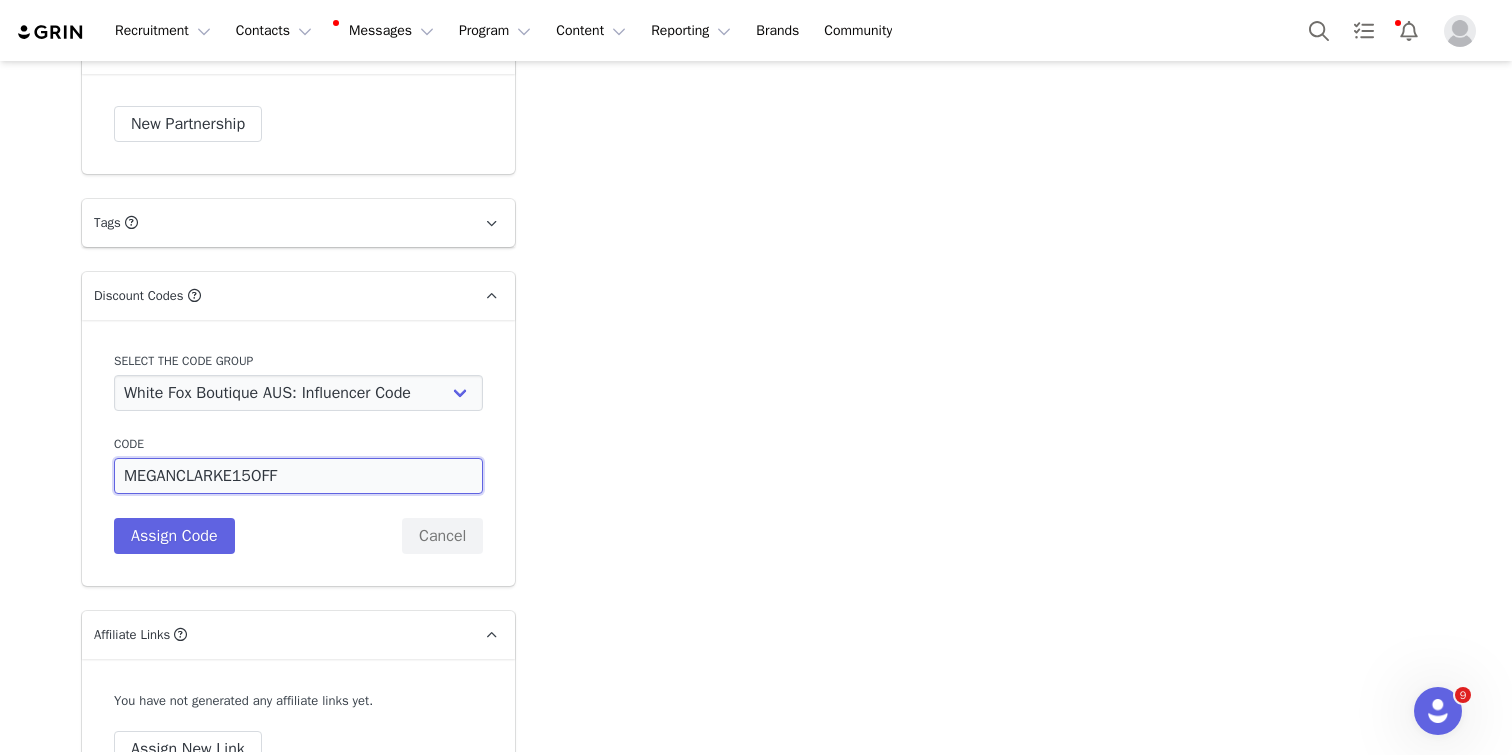 click on "MEGANCLARKE15OFF" at bounding box center [298, 476] 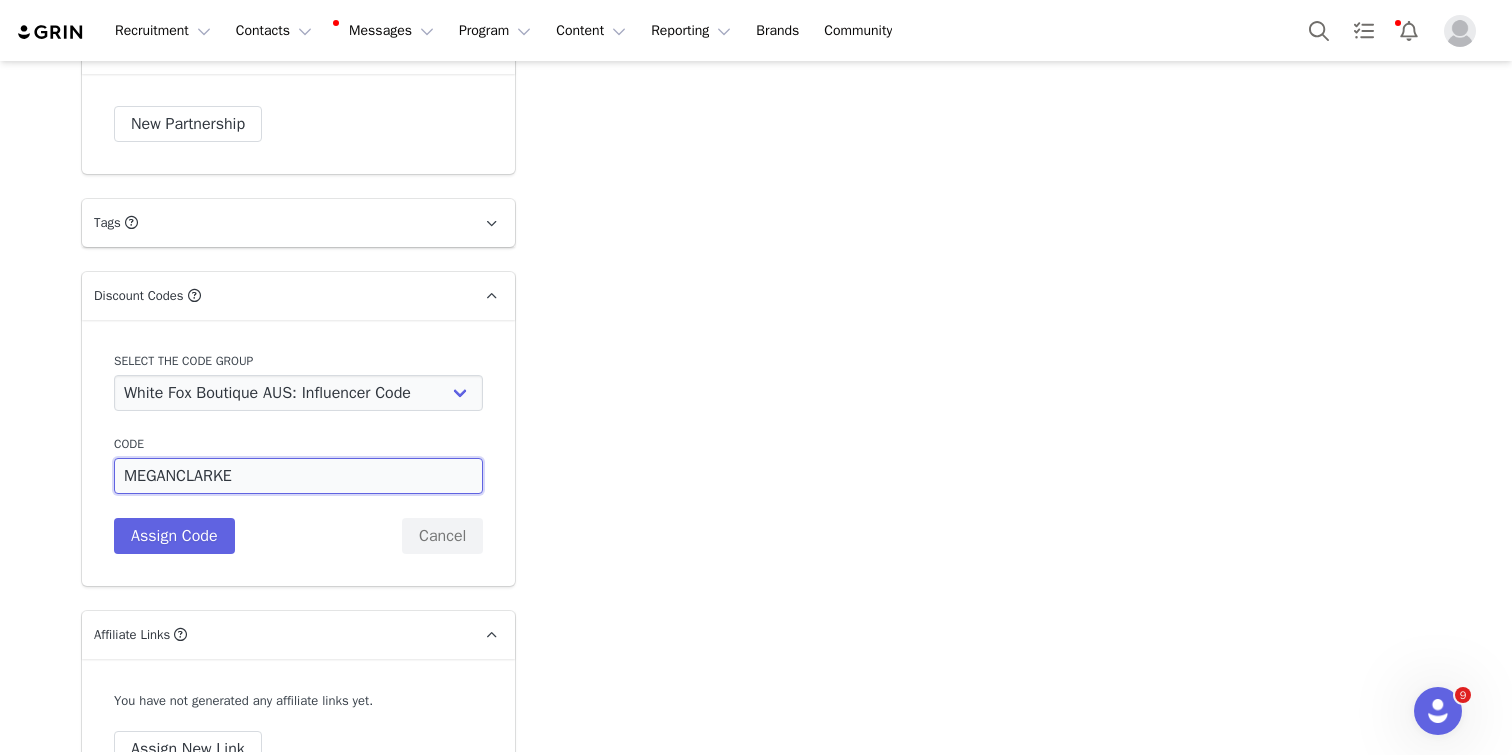 drag, startPoint x: 275, startPoint y: 438, endPoint x: 124, endPoint y: 437, distance: 151.00331 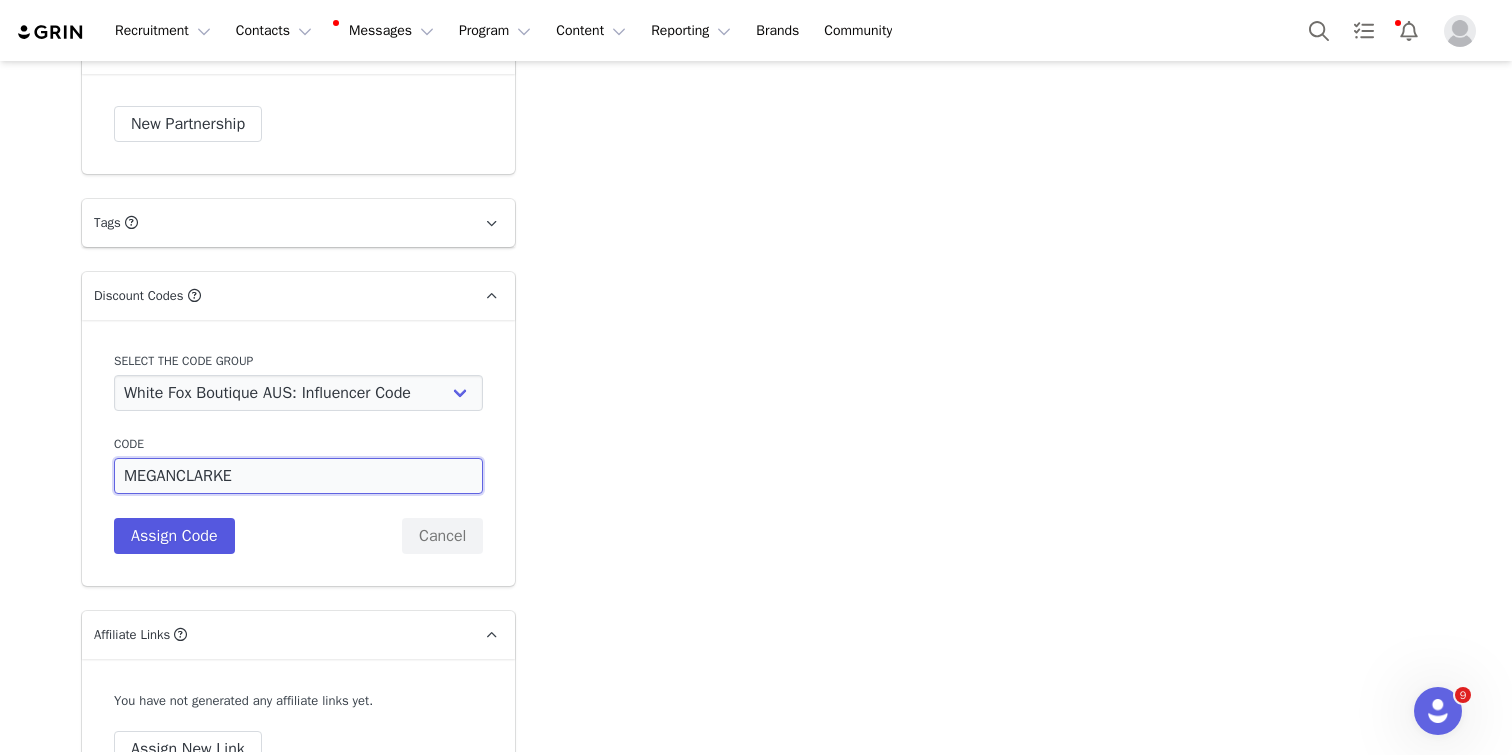 type on "MEGANCLARKE" 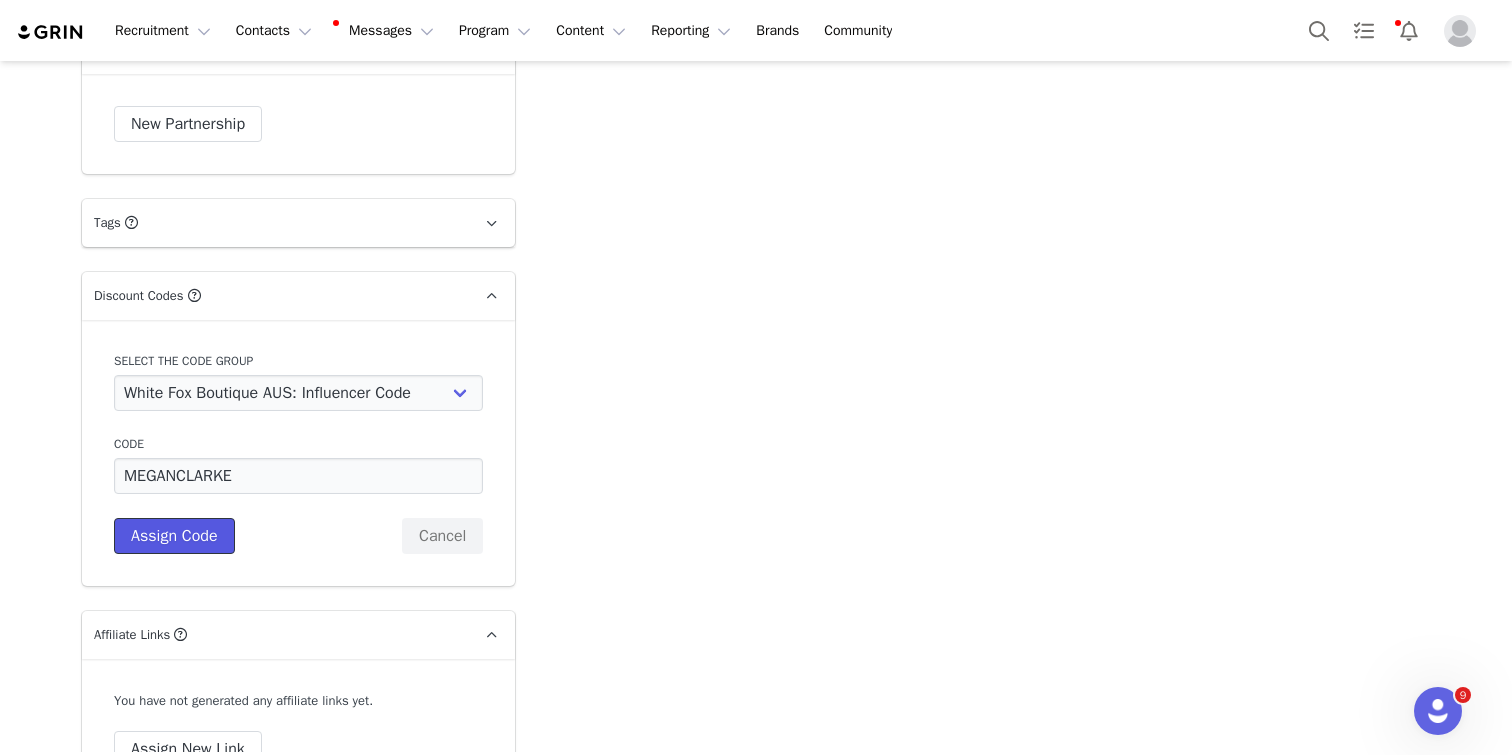 click on "Assign Code" at bounding box center (174, 536) 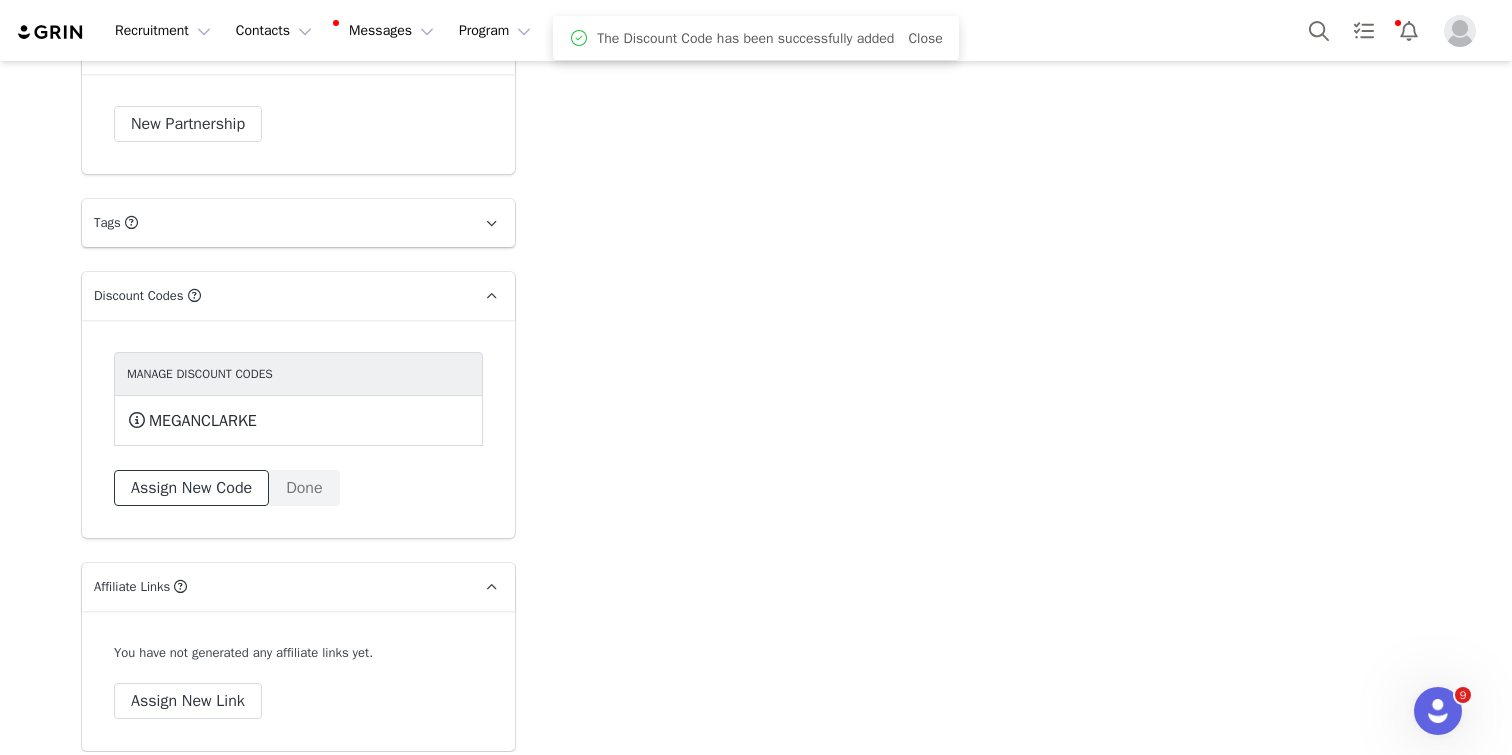 click on "Assign New Code" at bounding box center (191, 488) 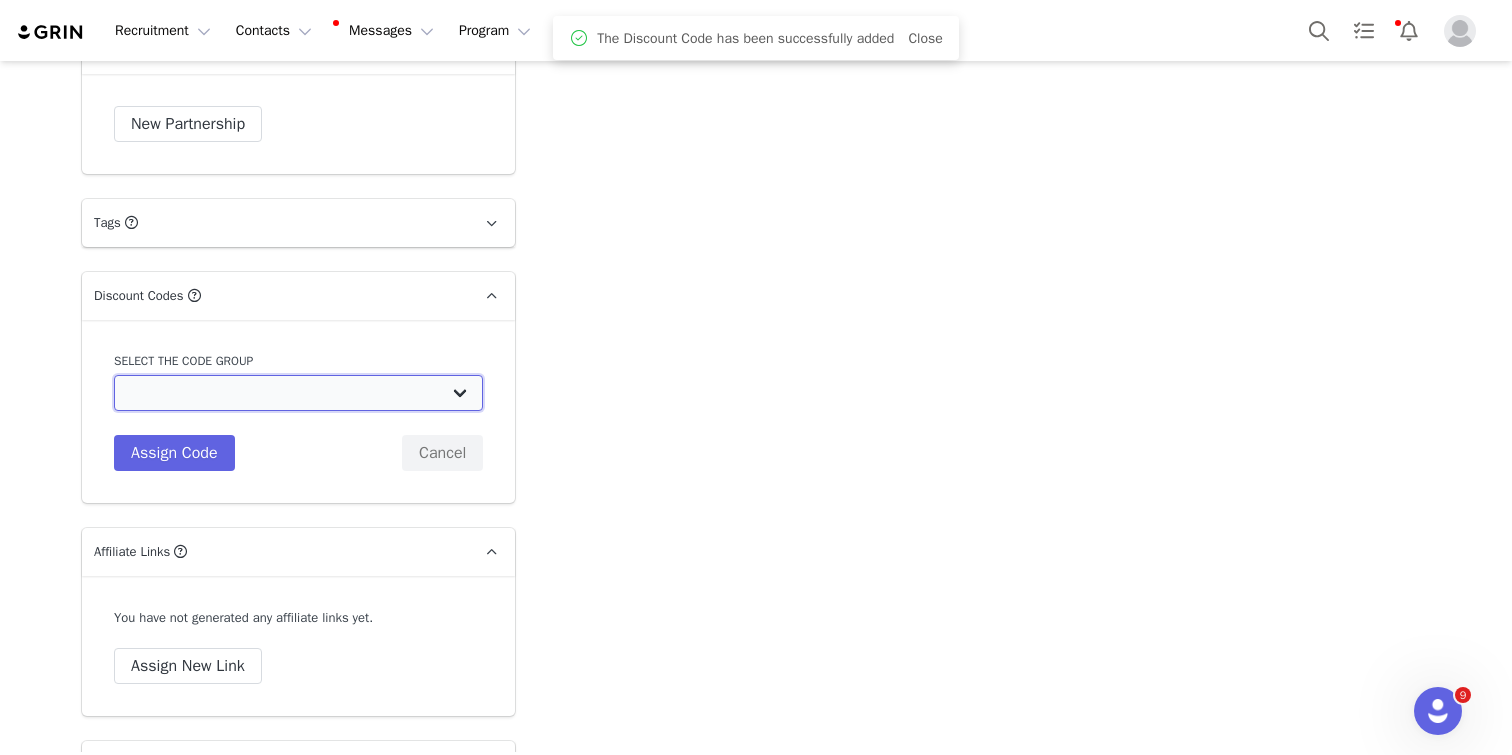 click on "White Fox Boutique AUS: Influencer Code   White Fox Boutique AUS: Affiliates code 15% commission   White Fox Boutique AUS: Affiliate Code 10% Commission   White Fox Boutique [GEOGRAPHIC_DATA]: Influencer Code   White Fox Boutique [GEOGRAPHIC_DATA]: Affiliate Code 15% commission   White Fox Boutique [GEOGRAPHIC_DATA]: Affiliate Code 10% Commission   White Fox Boutique UK: Influencer Code" at bounding box center [298, 393] 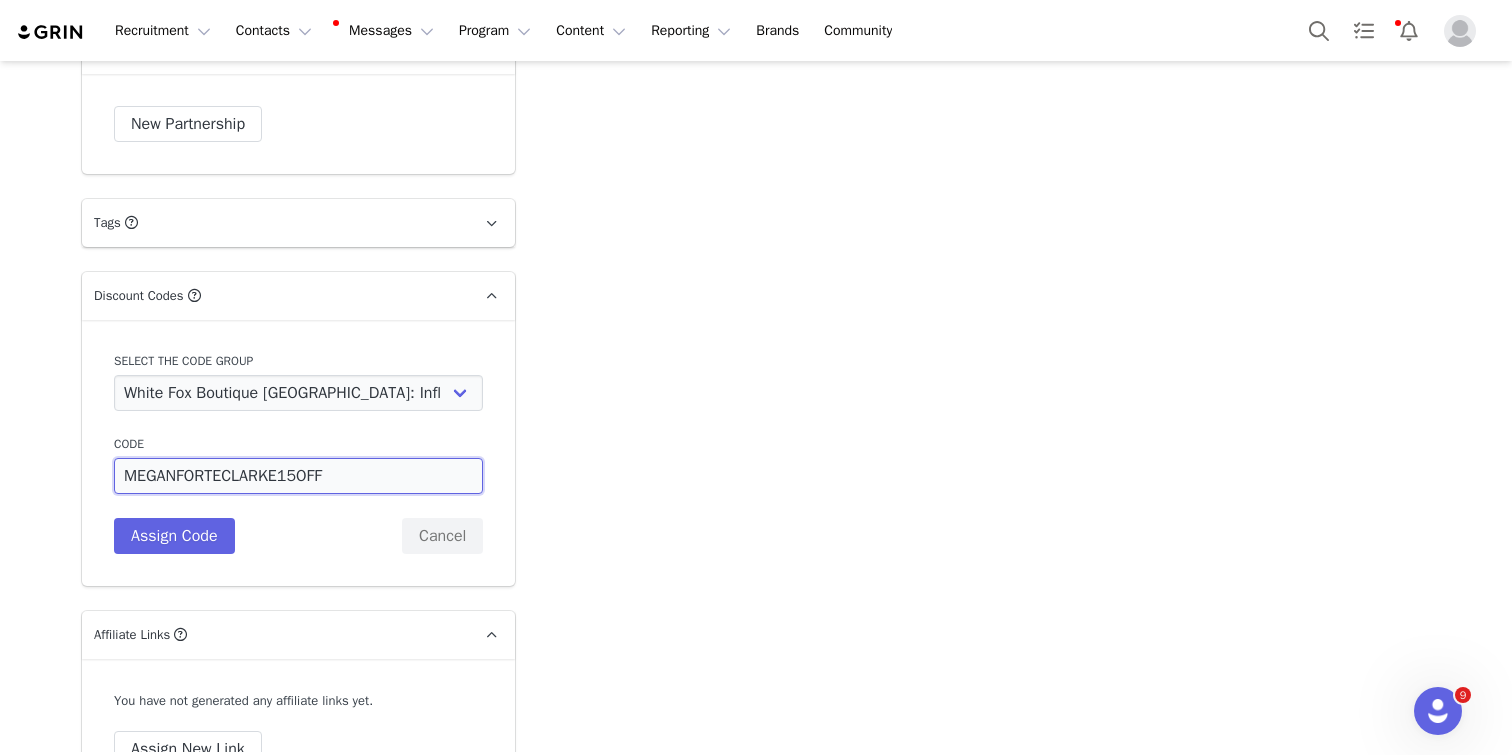 click on "MEGANFORTECLARKE15OFF" at bounding box center [298, 476] 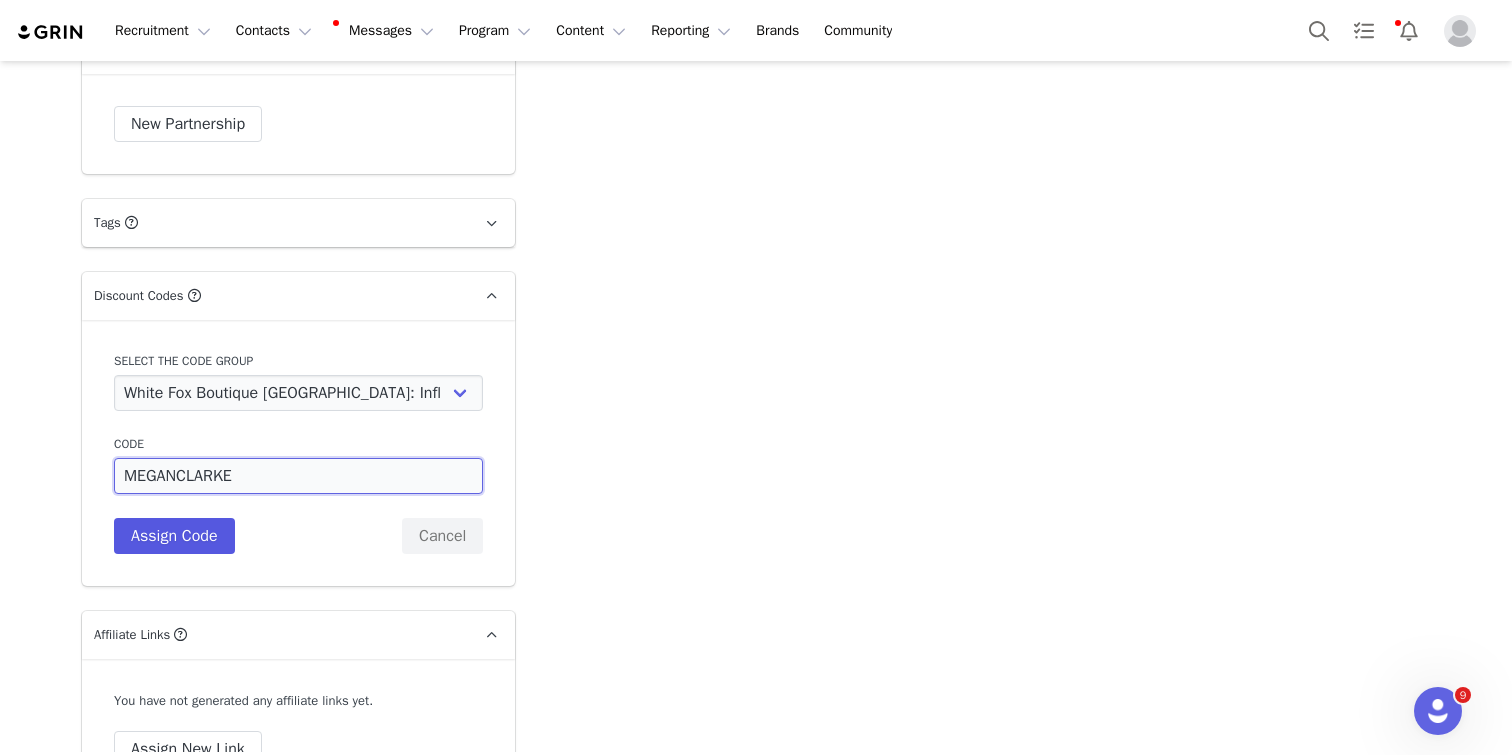 type on "MEGANCLARKE" 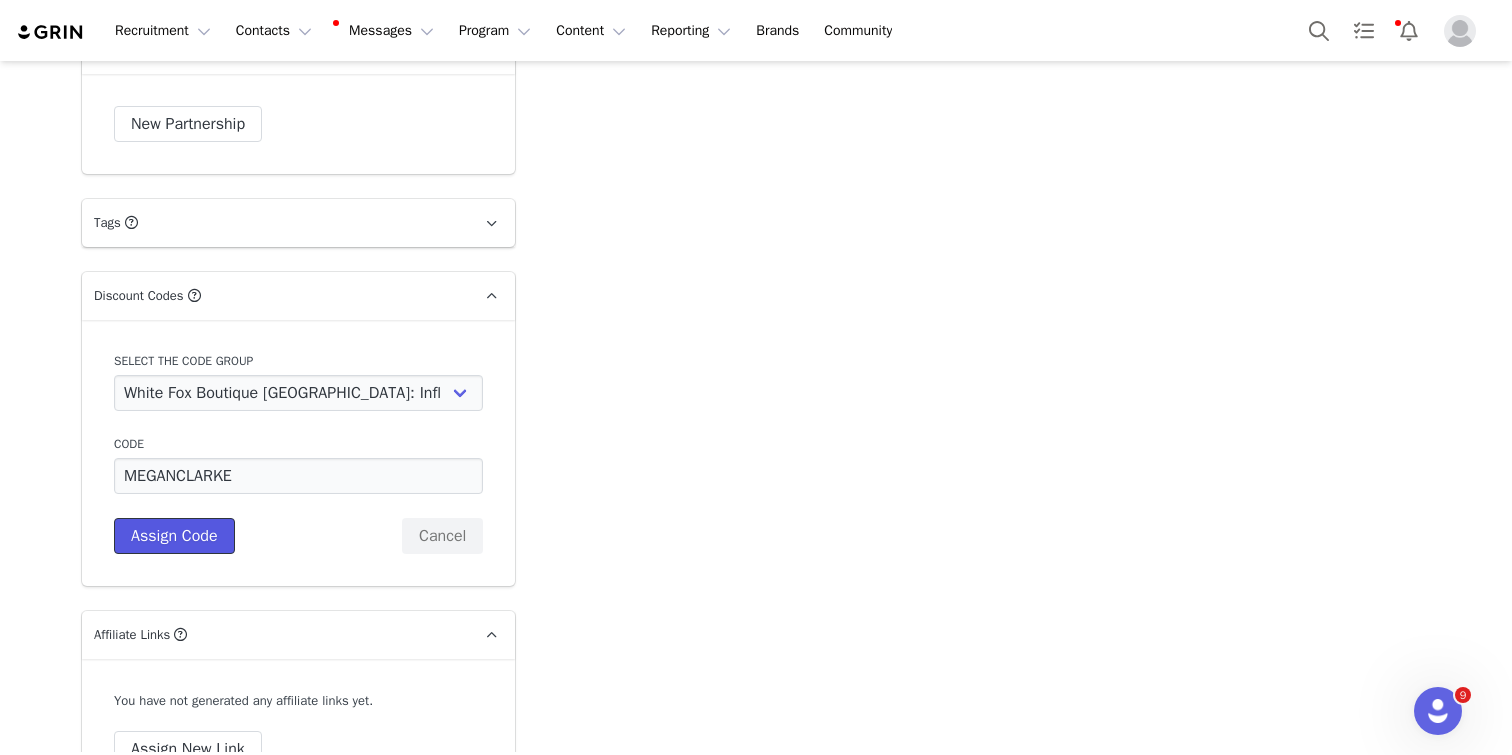 click on "Assign Code" at bounding box center [174, 536] 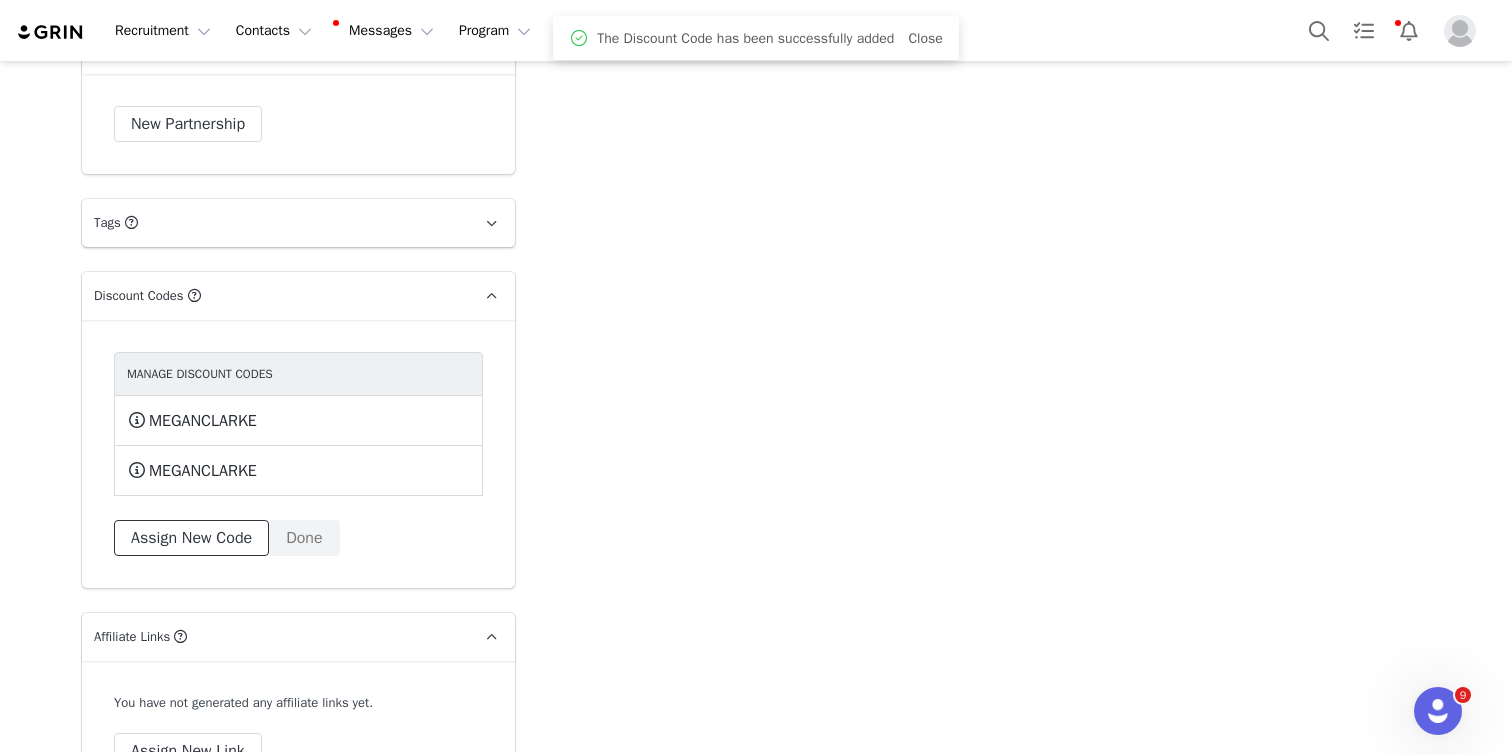 click on "Assign New Code" at bounding box center [191, 538] 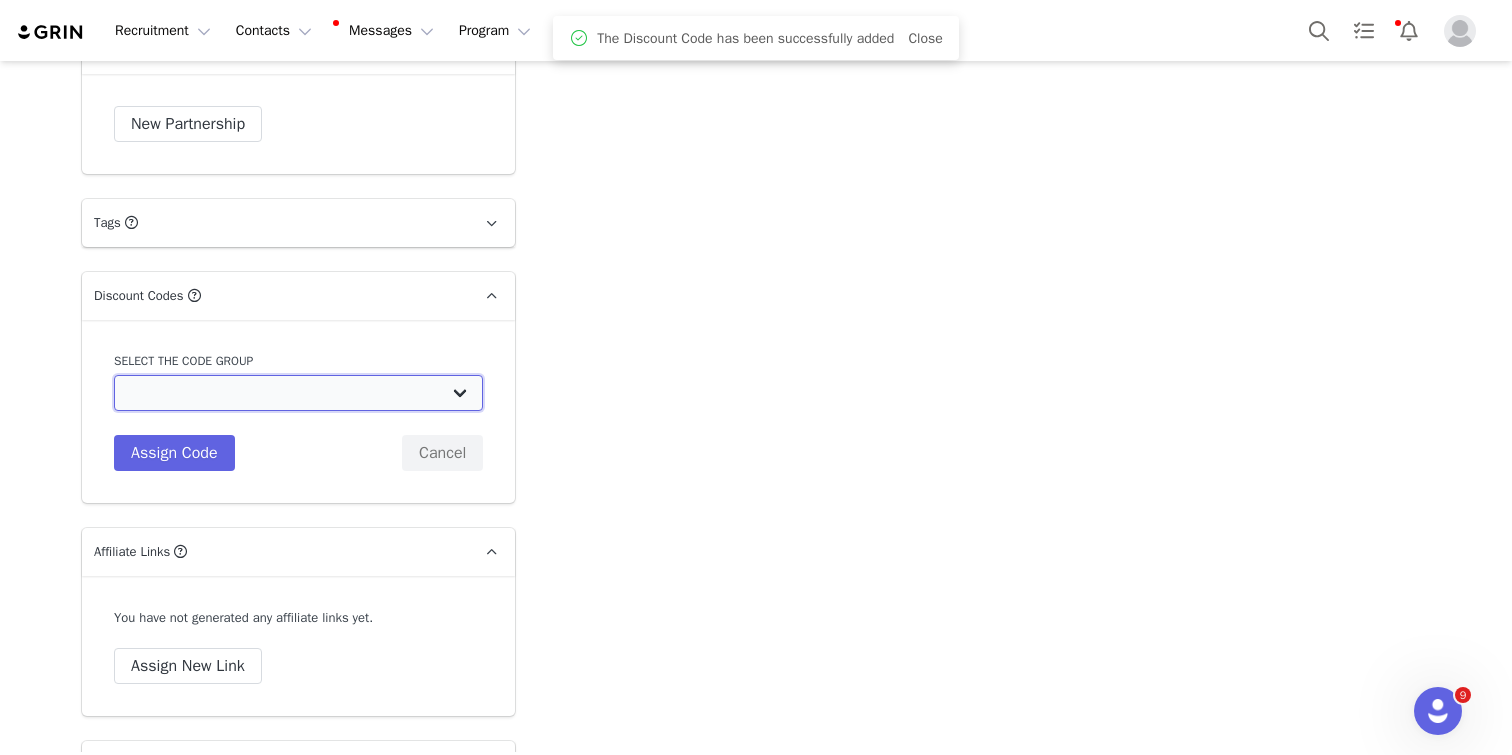 click on "White Fox Boutique AUS: Influencer Code   White Fox Boutique AUS: Affiliates code 15% commission   White Fox Boutique AUS: Affiliate Code 10% Commission   White Fox Boutique [GEOGRAPHIC_DATA]: Influencer Code   White Fox Boutique [GEOGRAPHIC_DATA]: Affiliate Code 15% commission   White Fox Boutique [GEOGRAPHIC_DATA]: Affiliate Code 10% Commission   White Fox Boutique UK: Influencer Code" at bounding box center (298, 393) 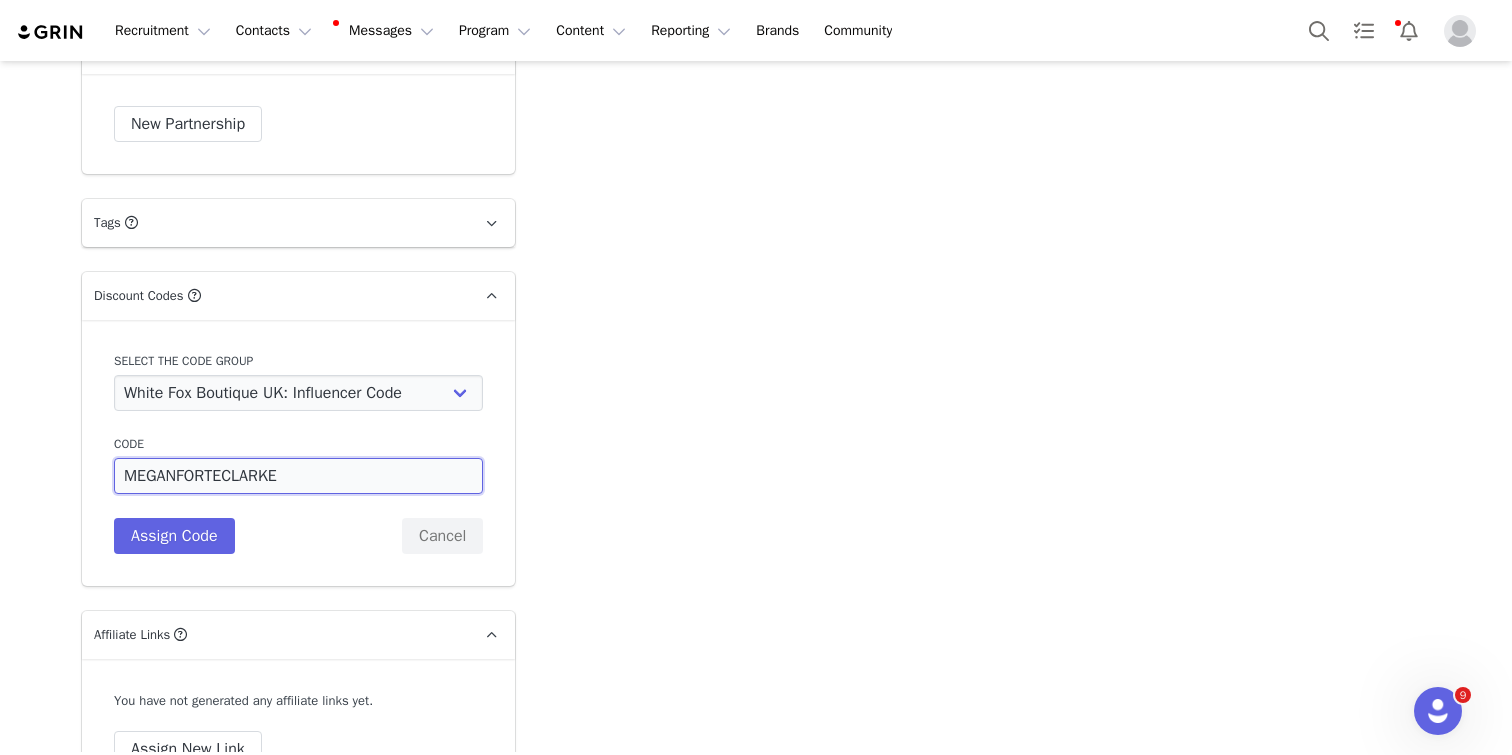drag, startPoint x: 370, startPoint y: 431, endPoint x: 127, endPoint y: 430, distance: 243.00206 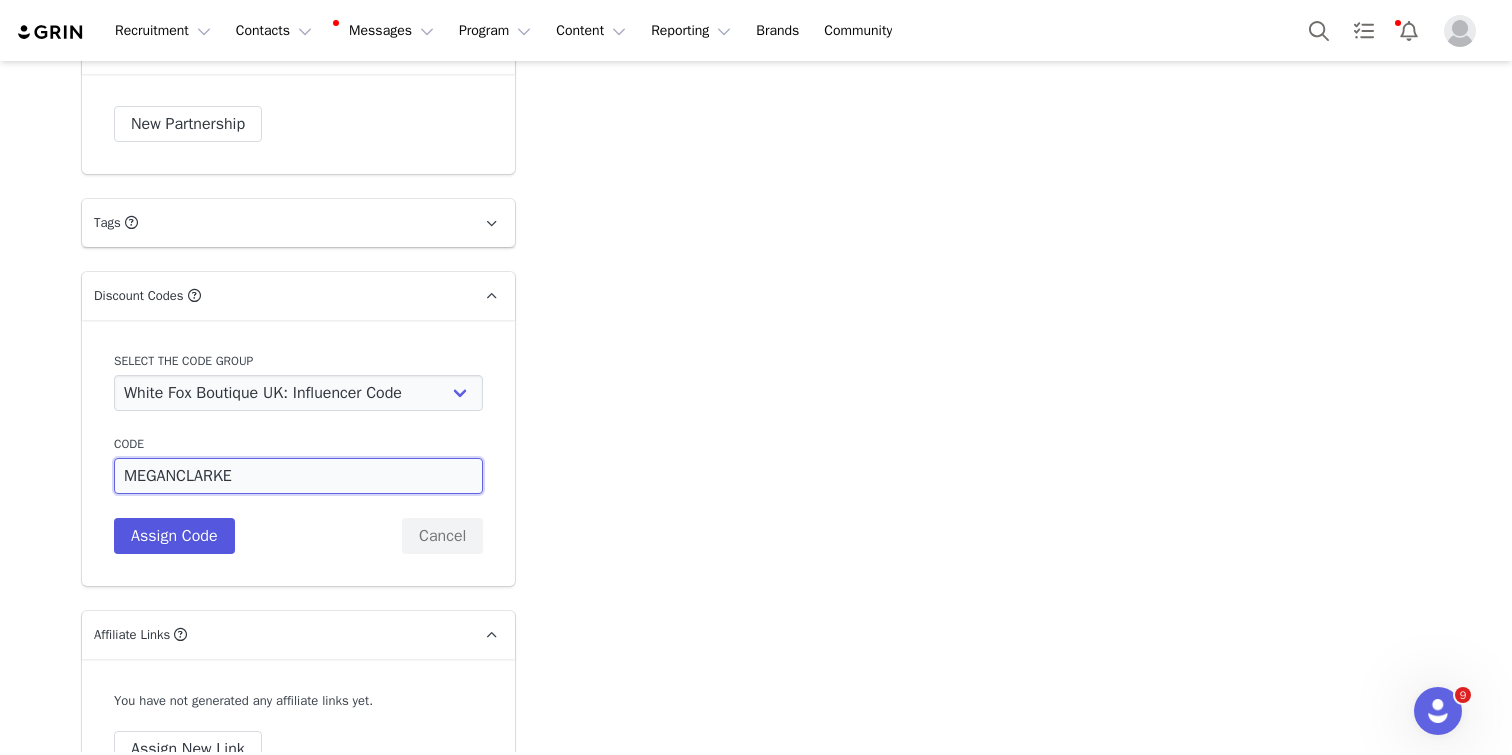 type on "MEGANCLARKE" 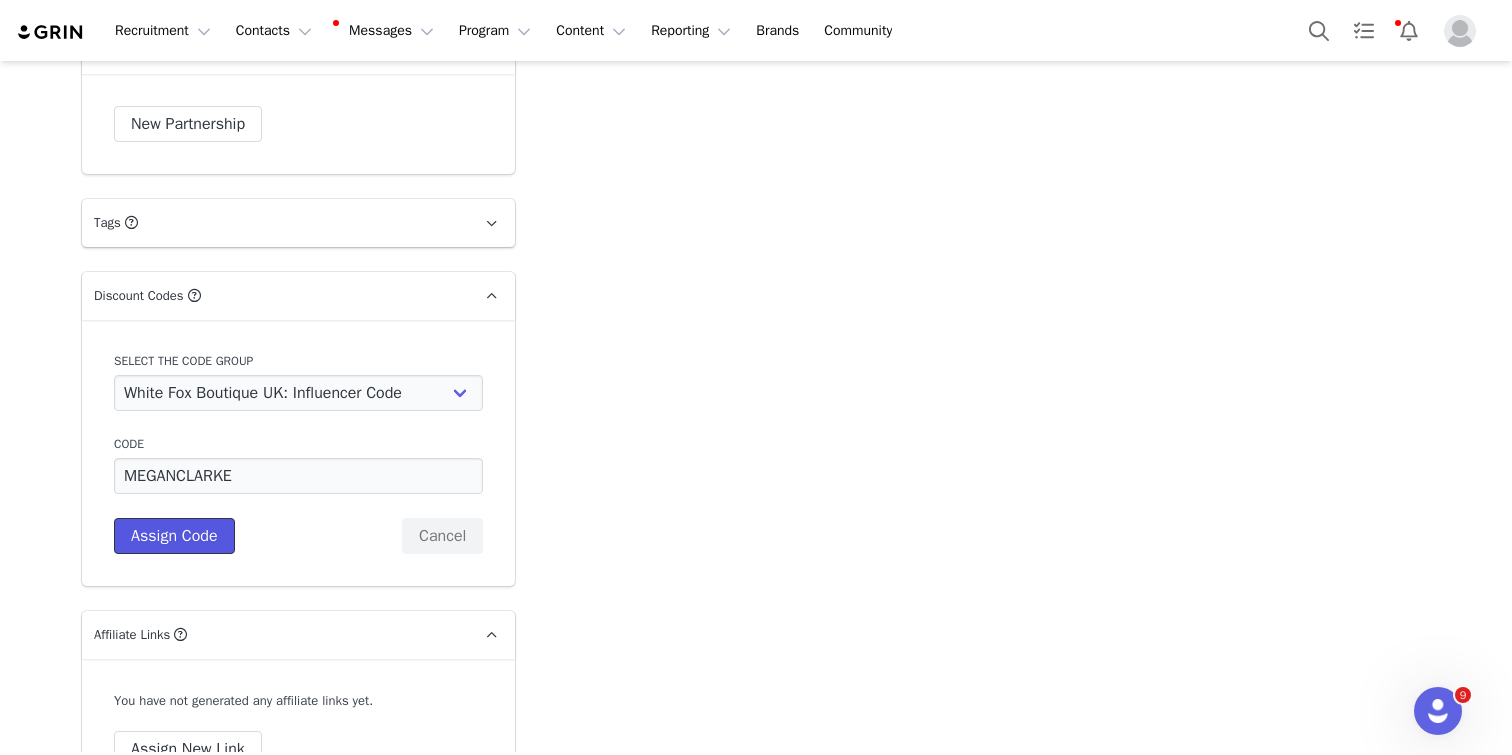 click on "Assign Code" at bounding box center [174, 536] 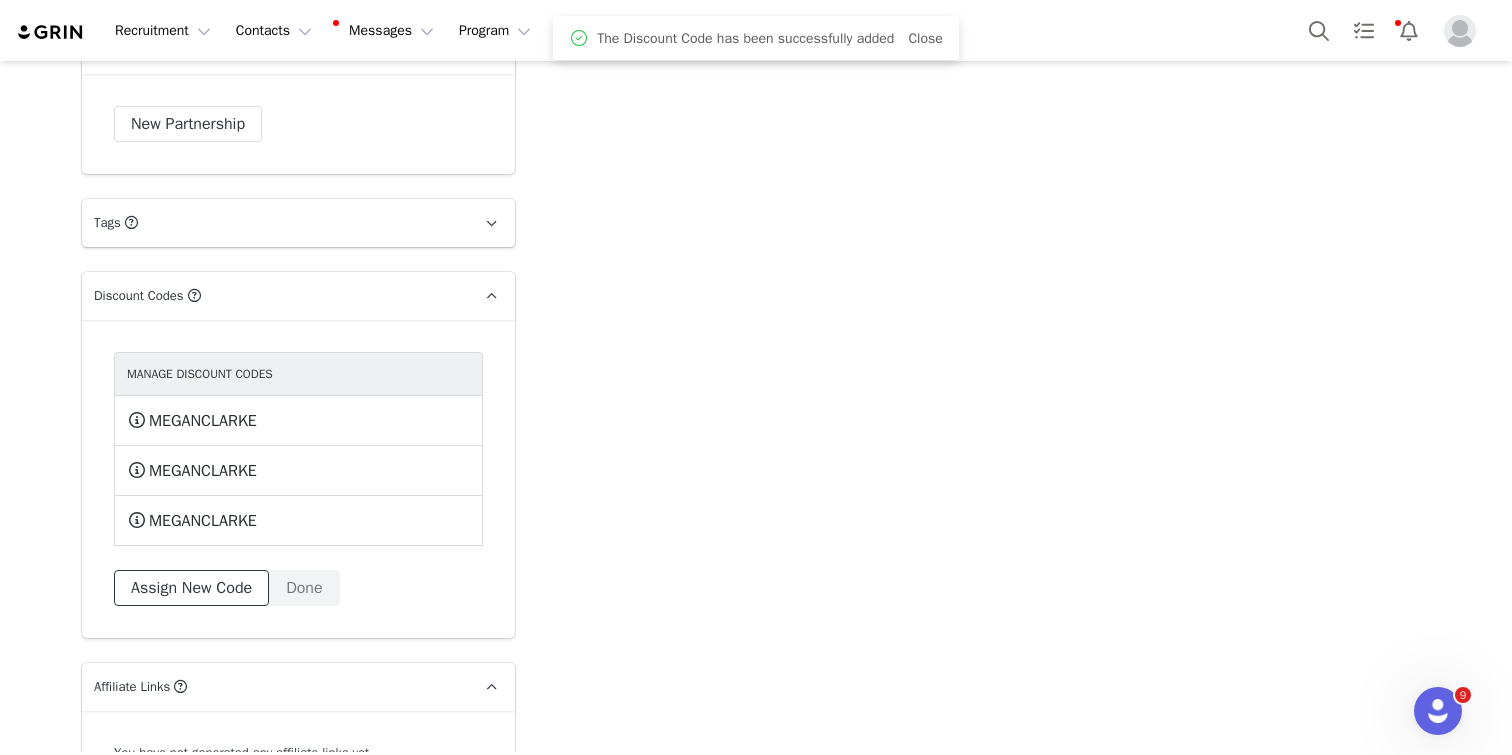 click on "Assign New Code" at bounding box center [191, 588] 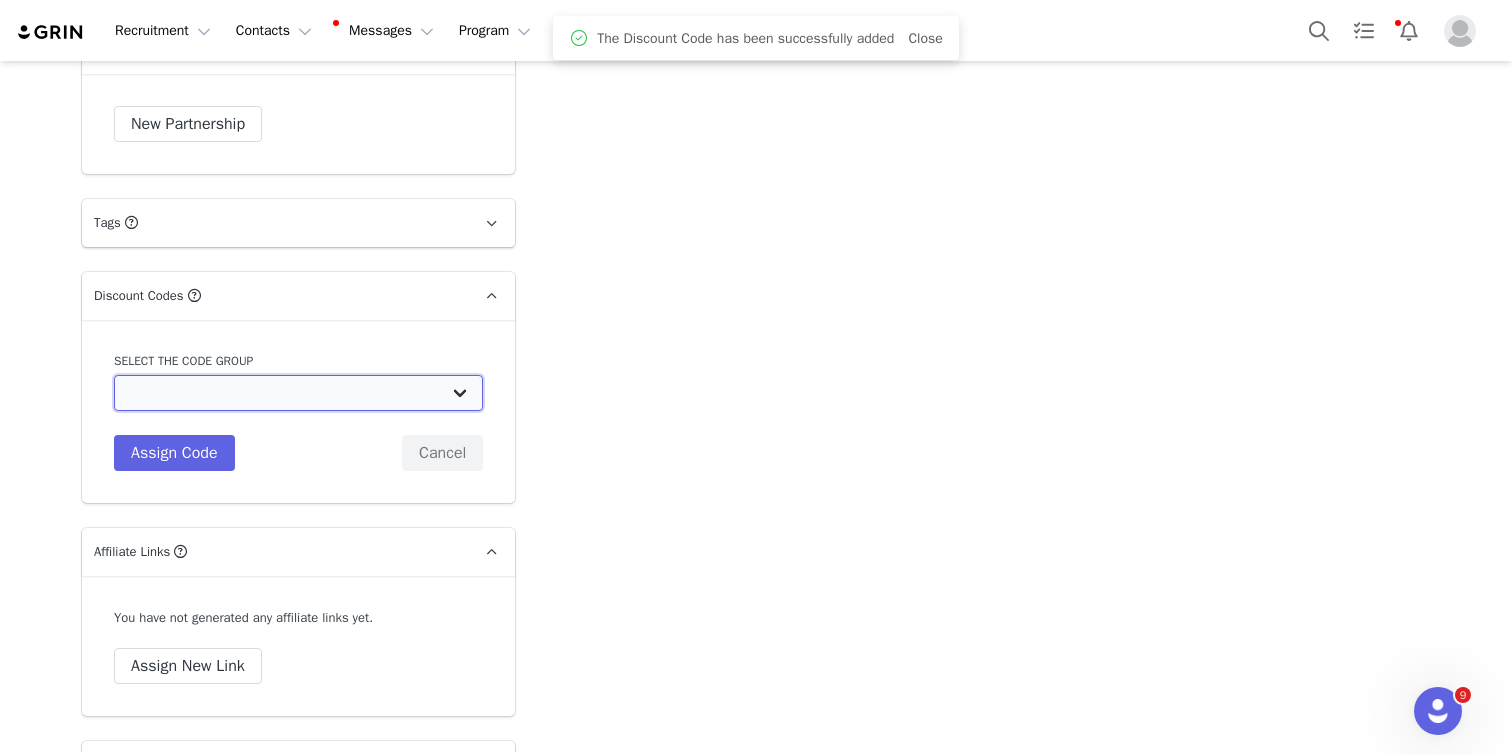click on "White Fox Boutique AUS: Influencer Code   White Fox Boutique AUS: Affiliates code 15% commission   White Fox Boutique AUS: Affiliate Code 10% Commission   White Fox Boutique [GEOGRAPHIC_DATA]: Influencer Code   White Fox Boutique [GEOGRAPHIC_DATA]: Affiliate Code 15% commission   White Fox Boutique [GEOGRAPHIC_DATA]: Affiliate Code 10% Commission   White Fox Boutique UK: Influencer Code" at bounding box center [298, 393] 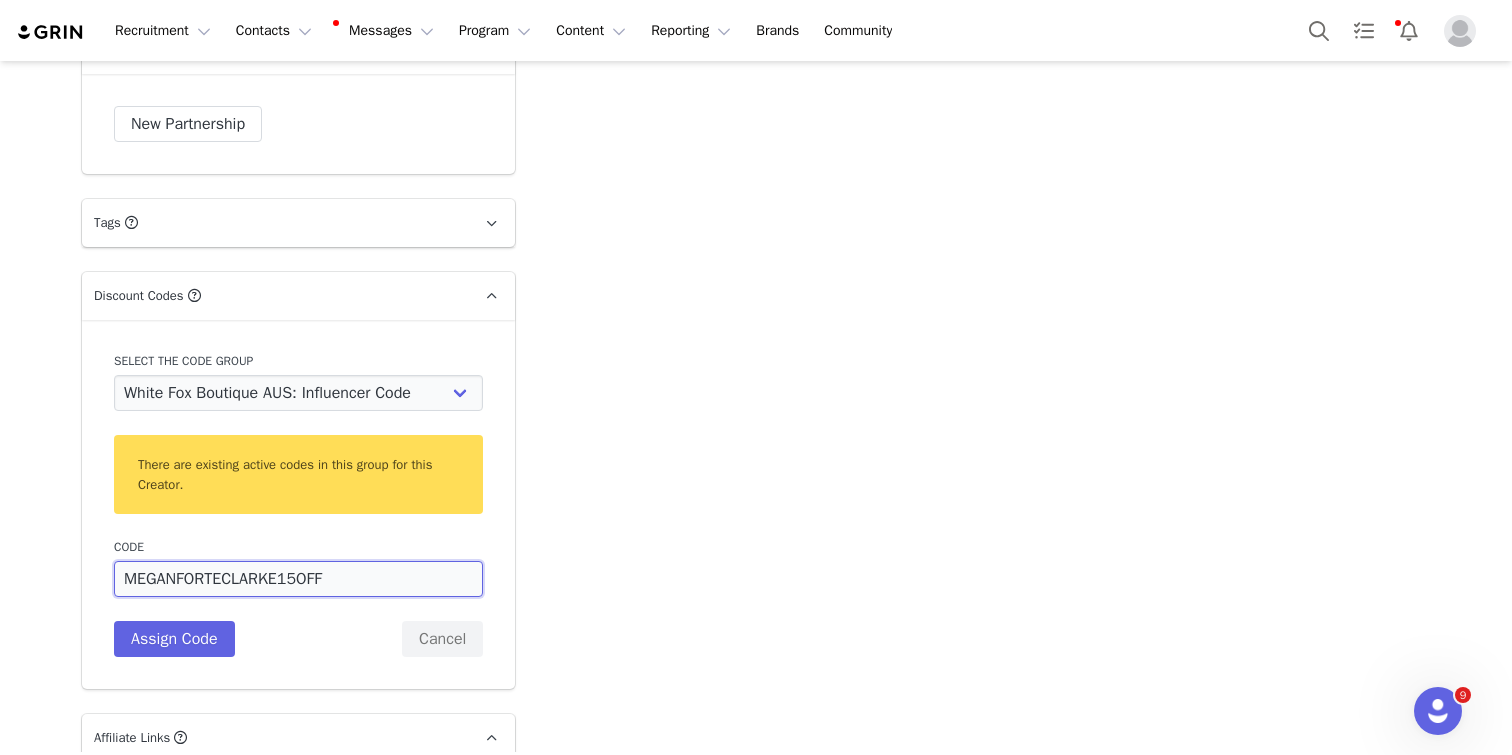 drag, startPoint x: 326, startPoint y: 356, endPoint x: 109, endPoint y: 541, distance: 285.1561 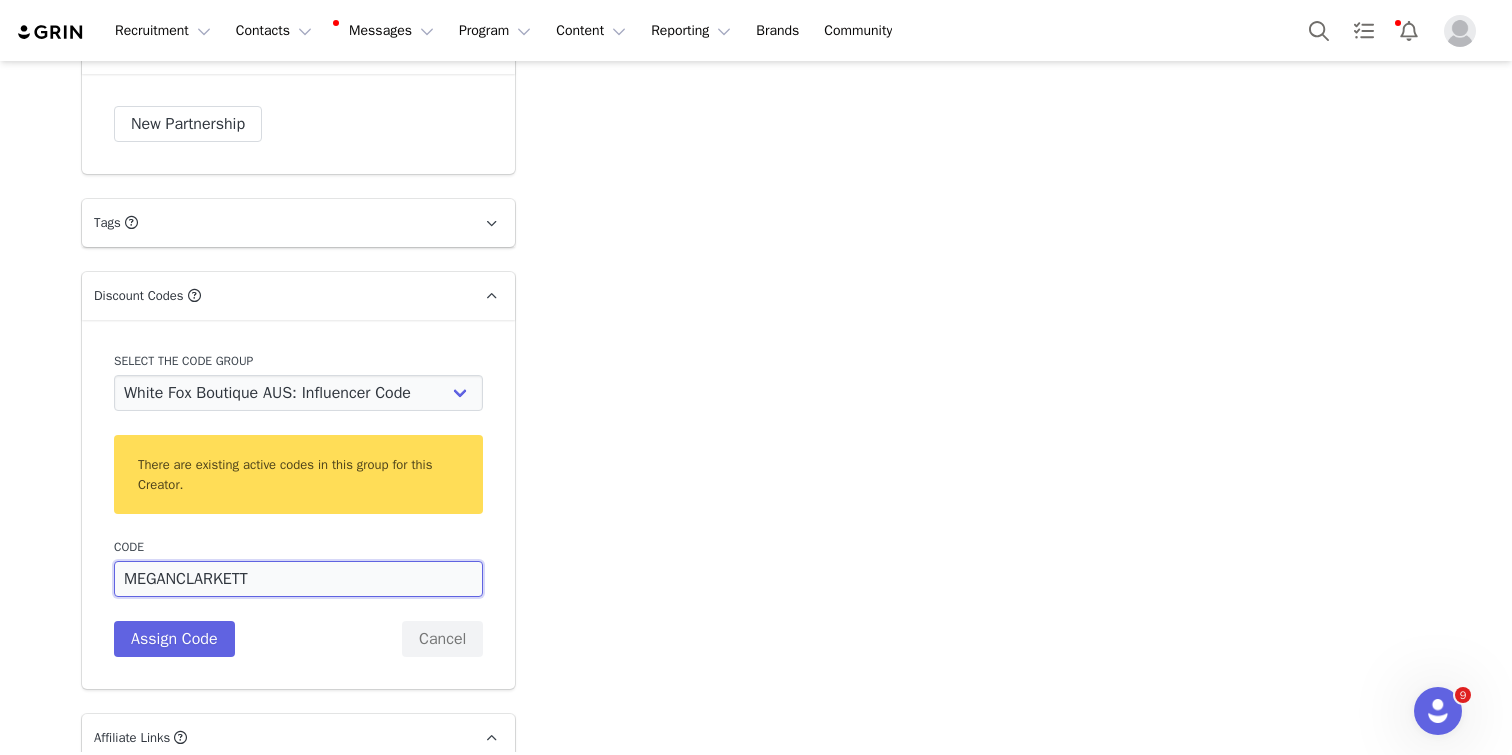 drag, startPoint x: 109, startPoint y: 541, endPoint x: 95, endPoint y: 536, distance: 14.866069 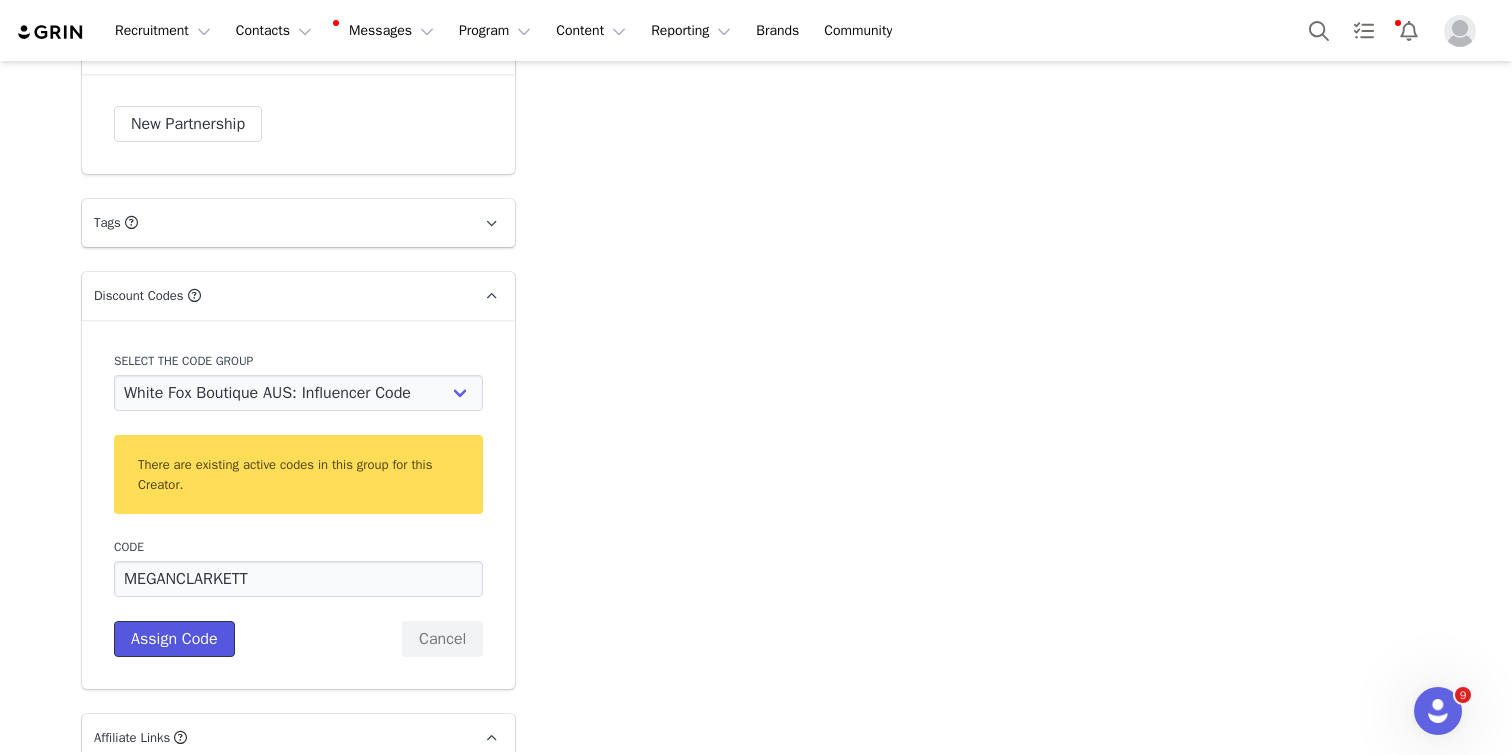 drag, startPoint x: 95, startPoint y: 536, endPoint x: 181, endPoint y: 600, distance: 107.200745 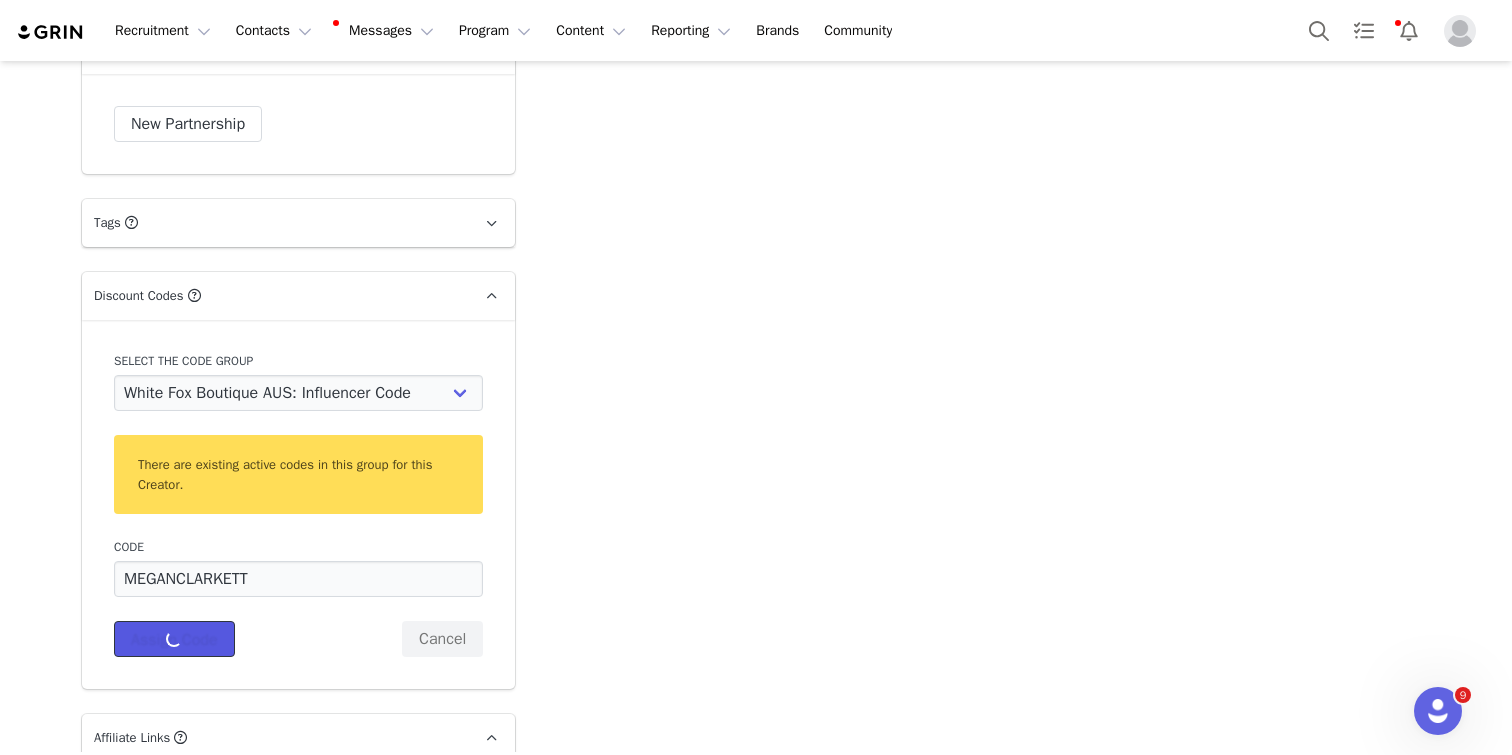 scroll, scrollTop: 4015, scrollLeft: 0, axis: vertical 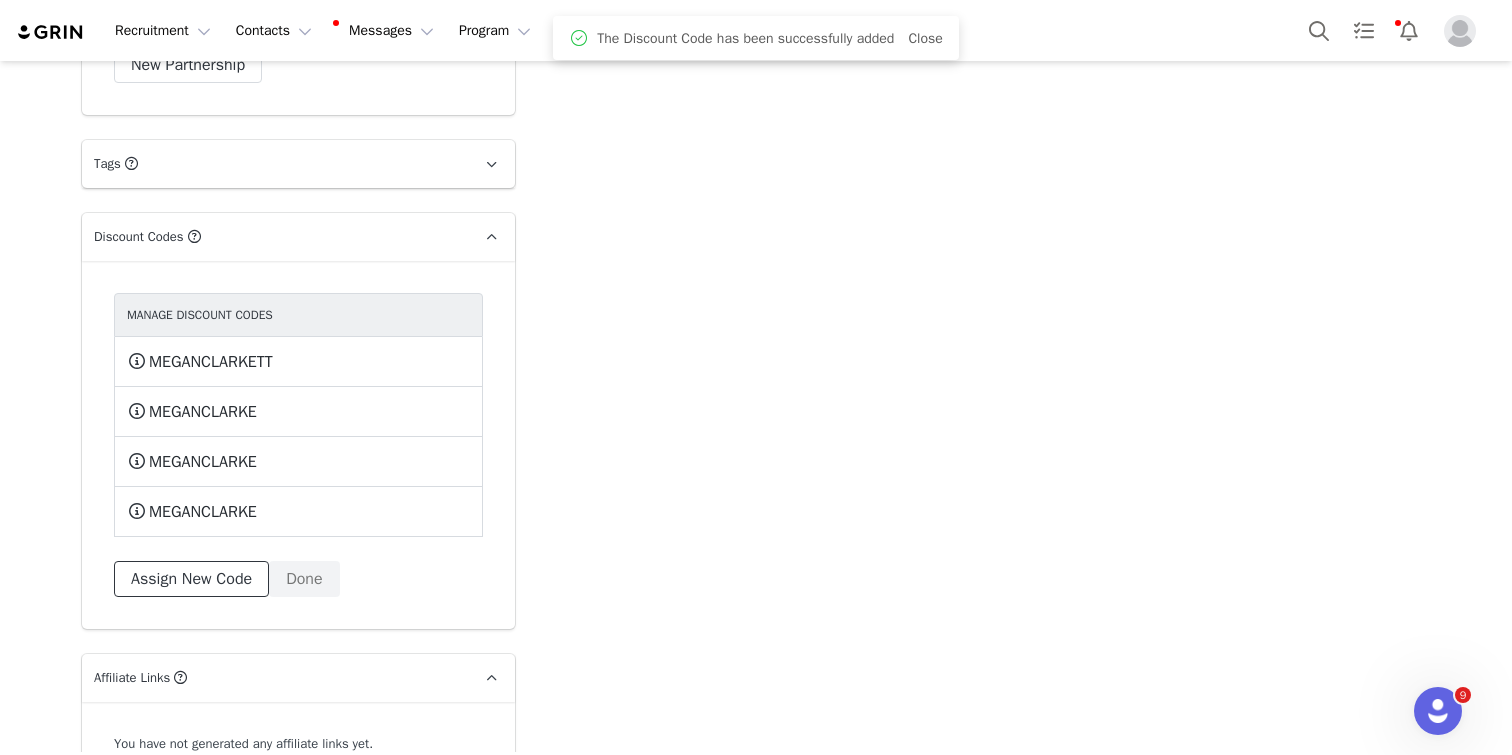 click on "Assign New Code" at bounding box center (191, 579) 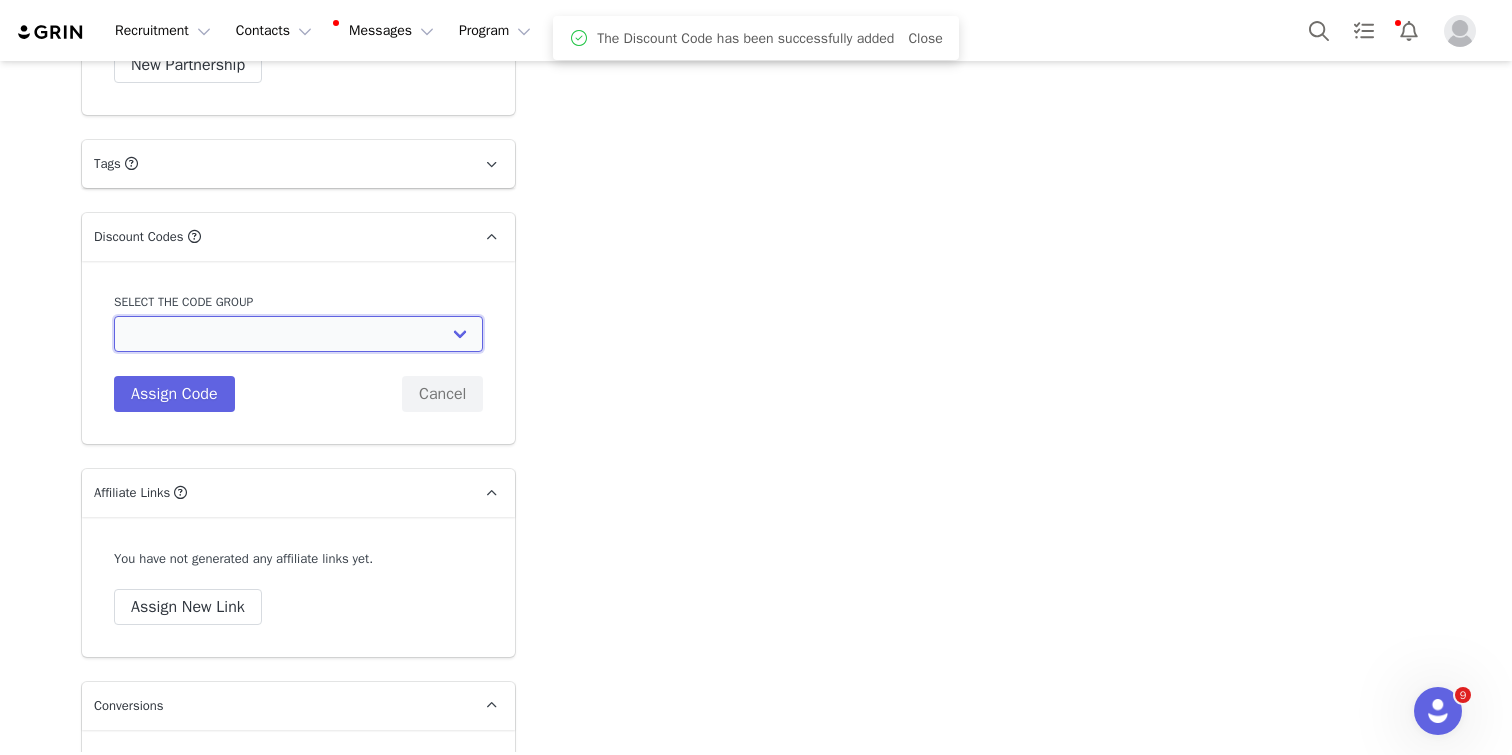 click on "White Fox Boutique AUS: Influencer Code   White Fox Boutique AUS: Affiliates code 15% commission   White Fox Boutique AUS: Affiliate Code 10% Commission   White Fox Boutique [GEOGRAPHIC_DATA]: Influencer Code   White Fox Boutique [GEOGRAPHIC_DATA]: Affiliate Code 15% commission   White Fox Boutique [GEOGRAPHIC_DATA]: Affiliate Code 10% Commission   White Fox Boutique UK: Influencer Code" at bounding box center (298, 334) 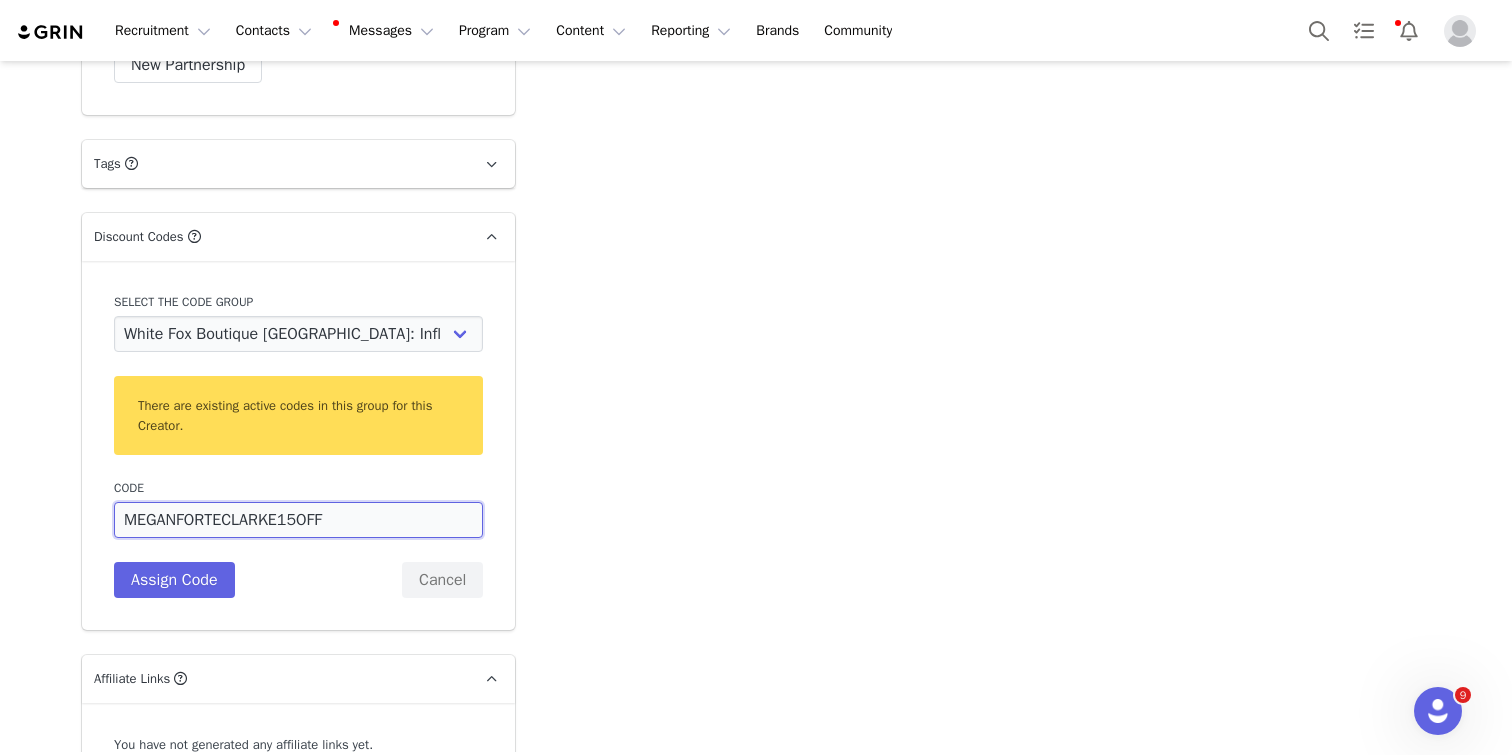 drag, startPoint x: 386, startPoint y: 489, endPoint x: 110, endPoint y: 490, distance: 276.0018 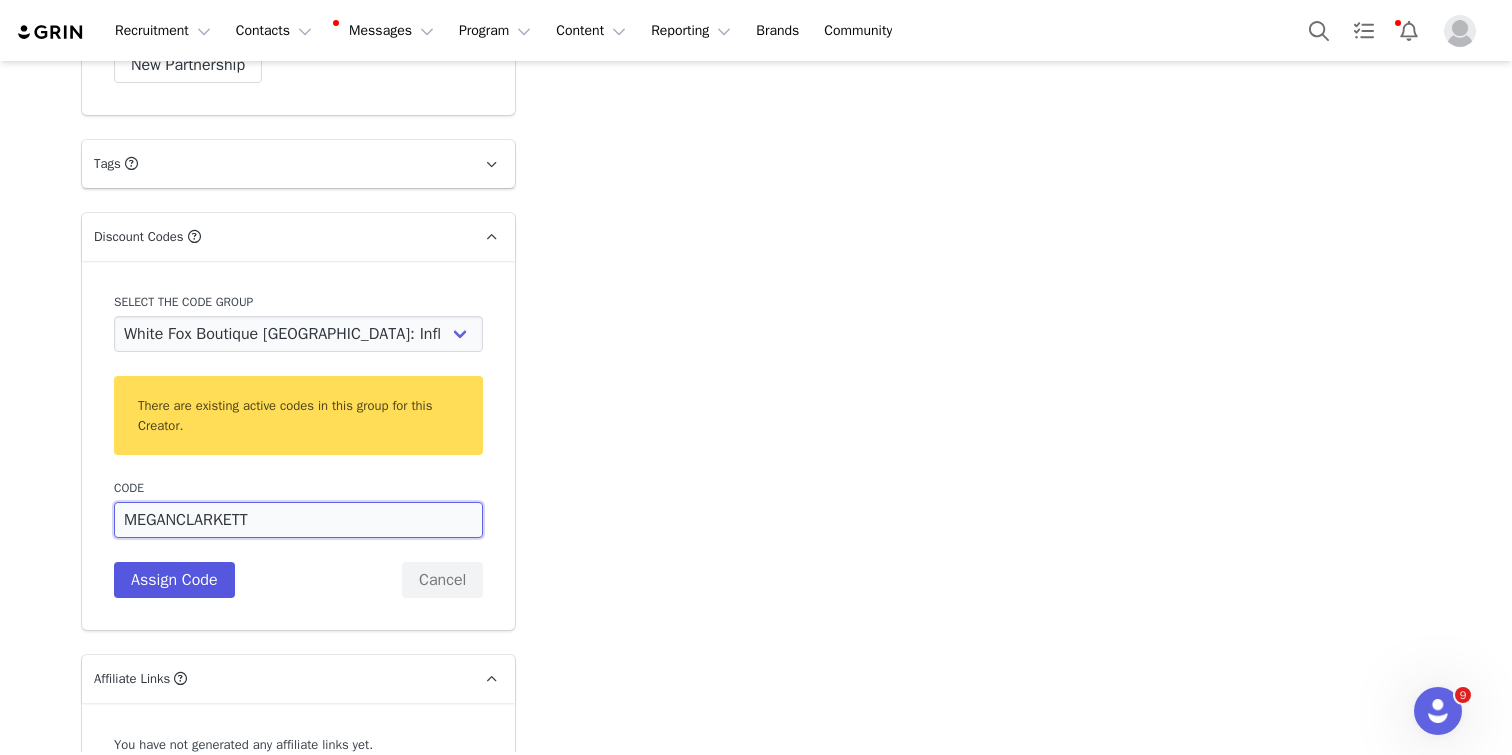 type on "MEGANCLARKETT" 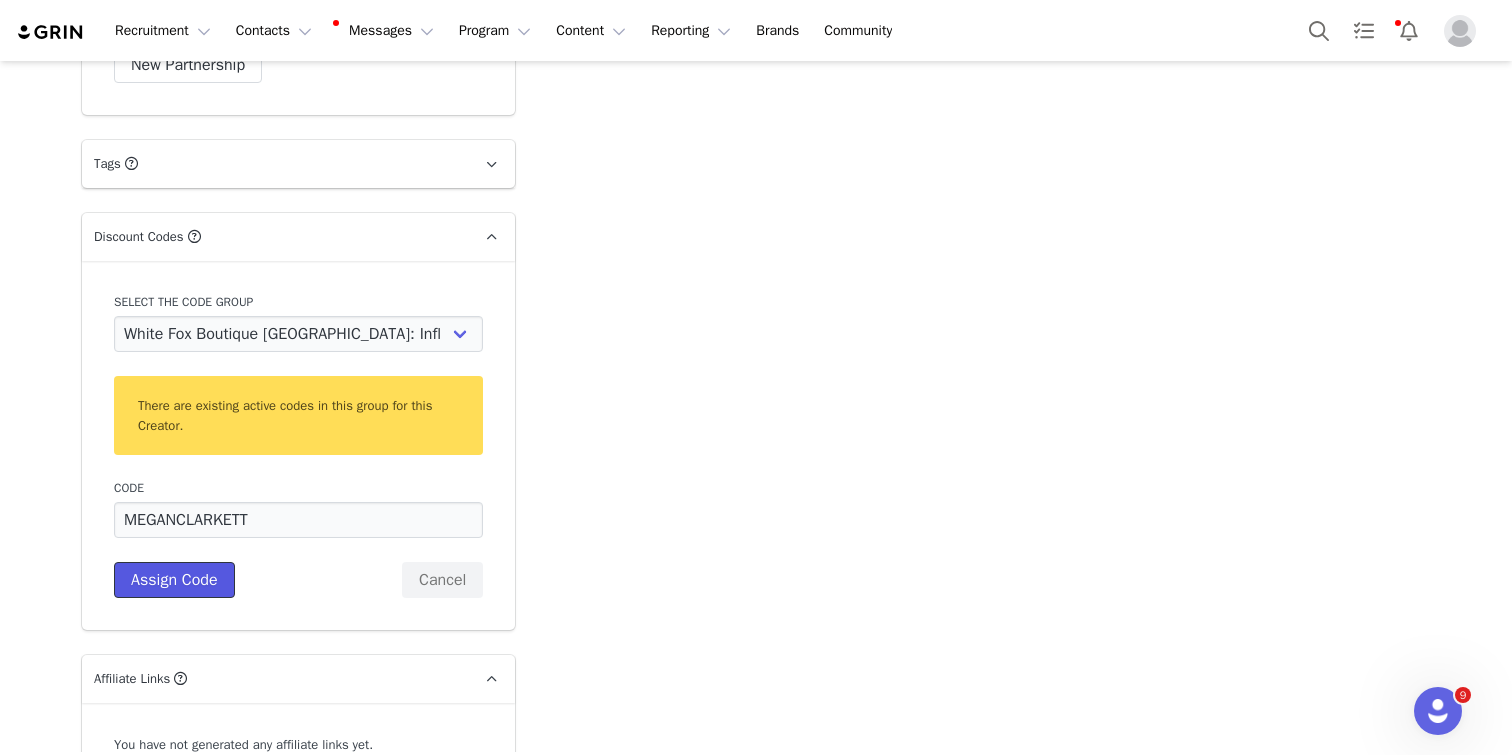 click on "Assign Code" at bounding box center [174, 580] 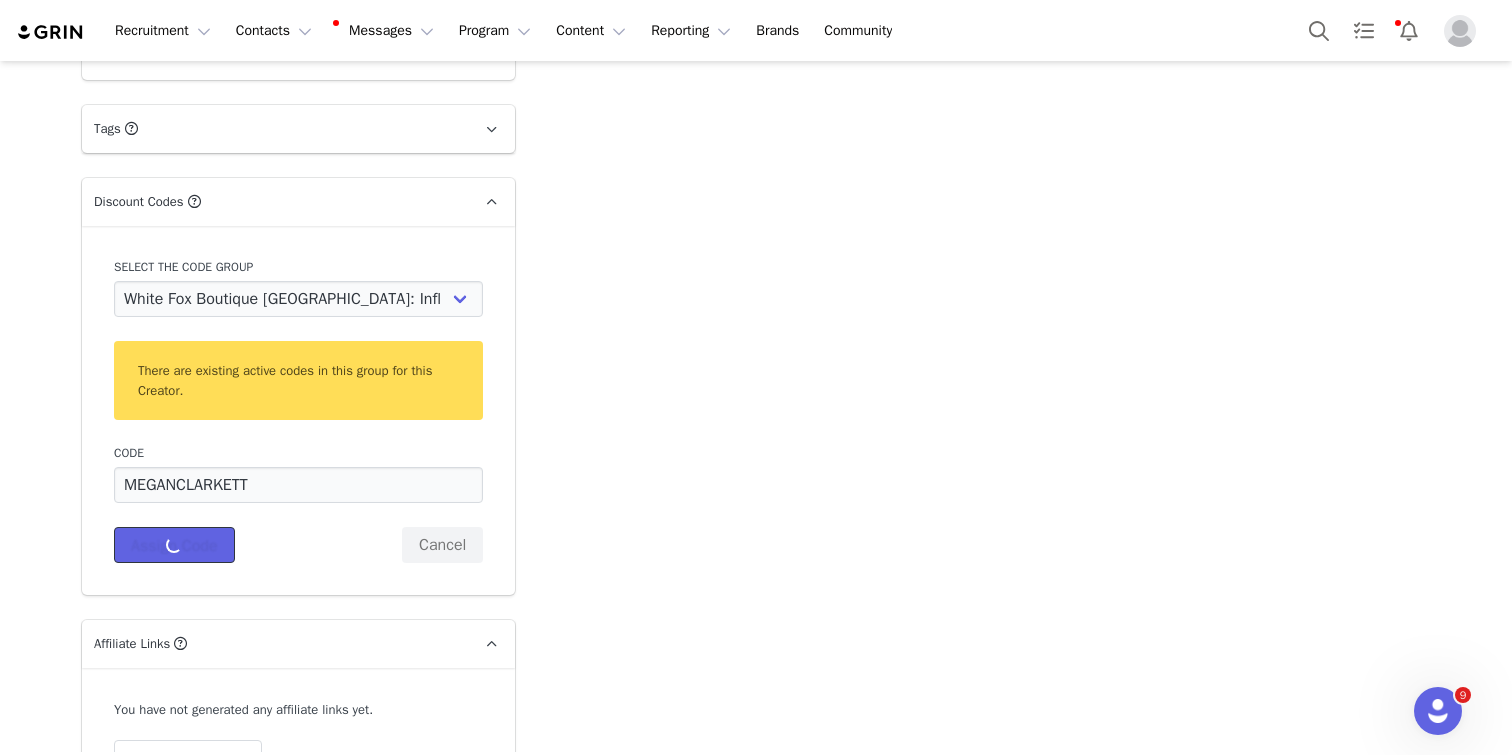 scroll, scrollTop: 4162, scrollLeft: 0, axis: vertical 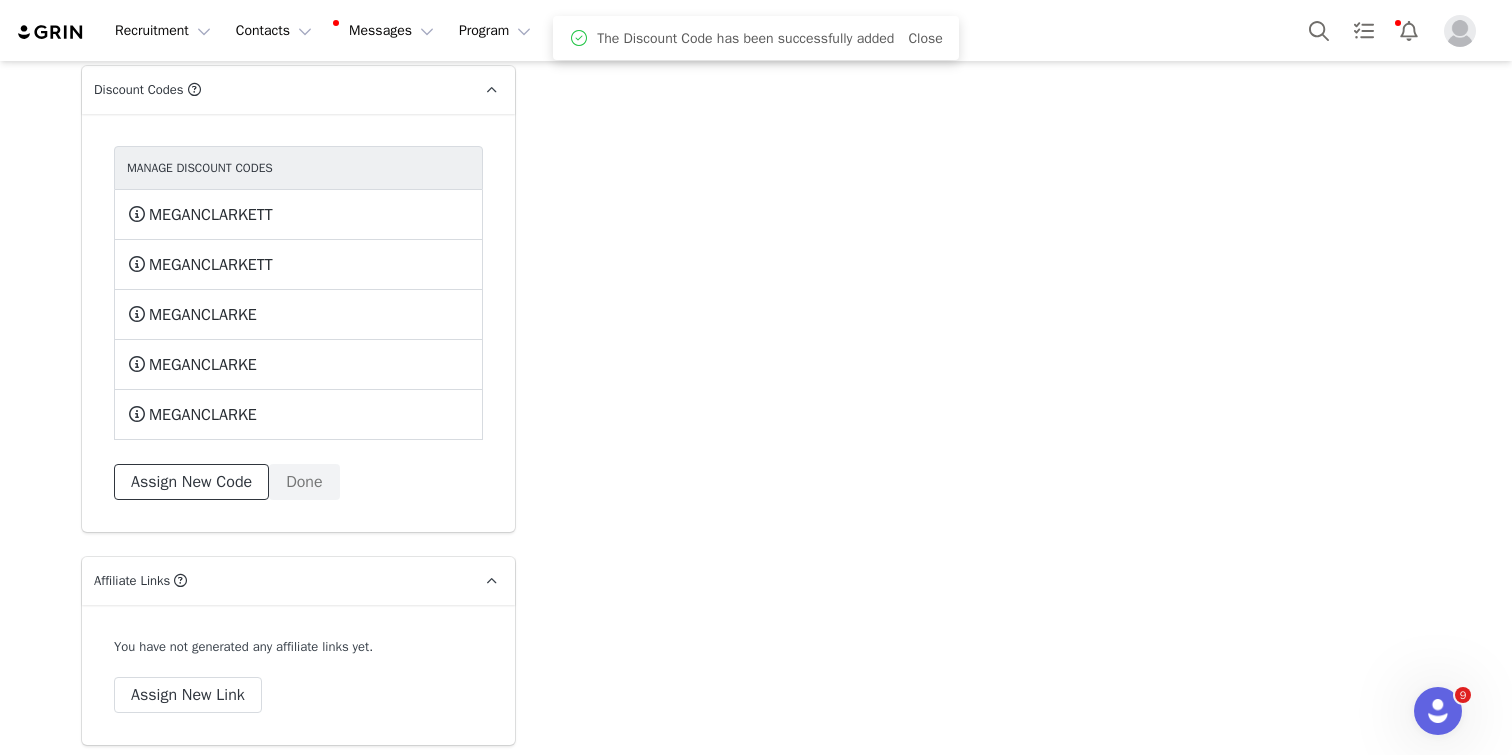 click on "Assign New Code" at bounding box center (191, 482) 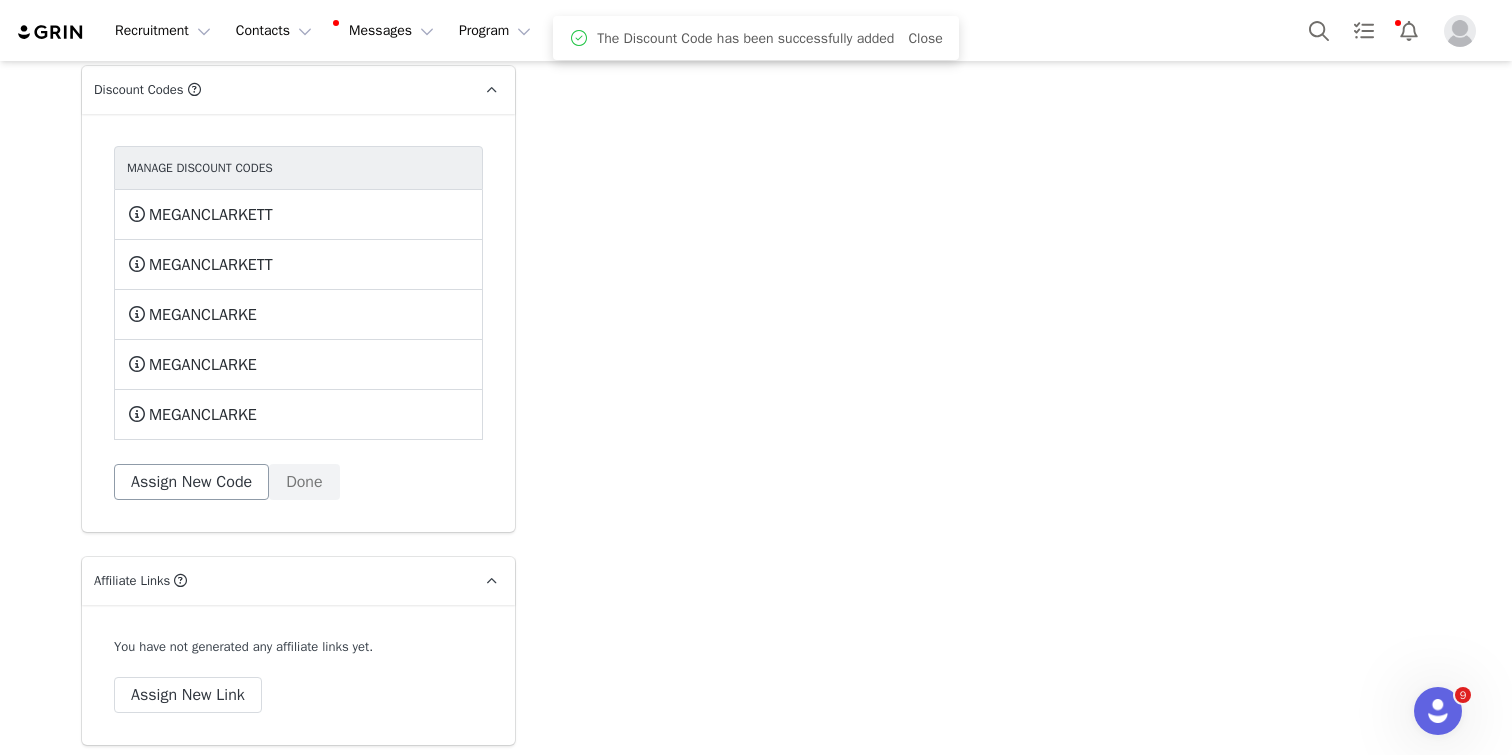 scroll, scrollTop: 4145, scrollLeft: 0, axis: vertical 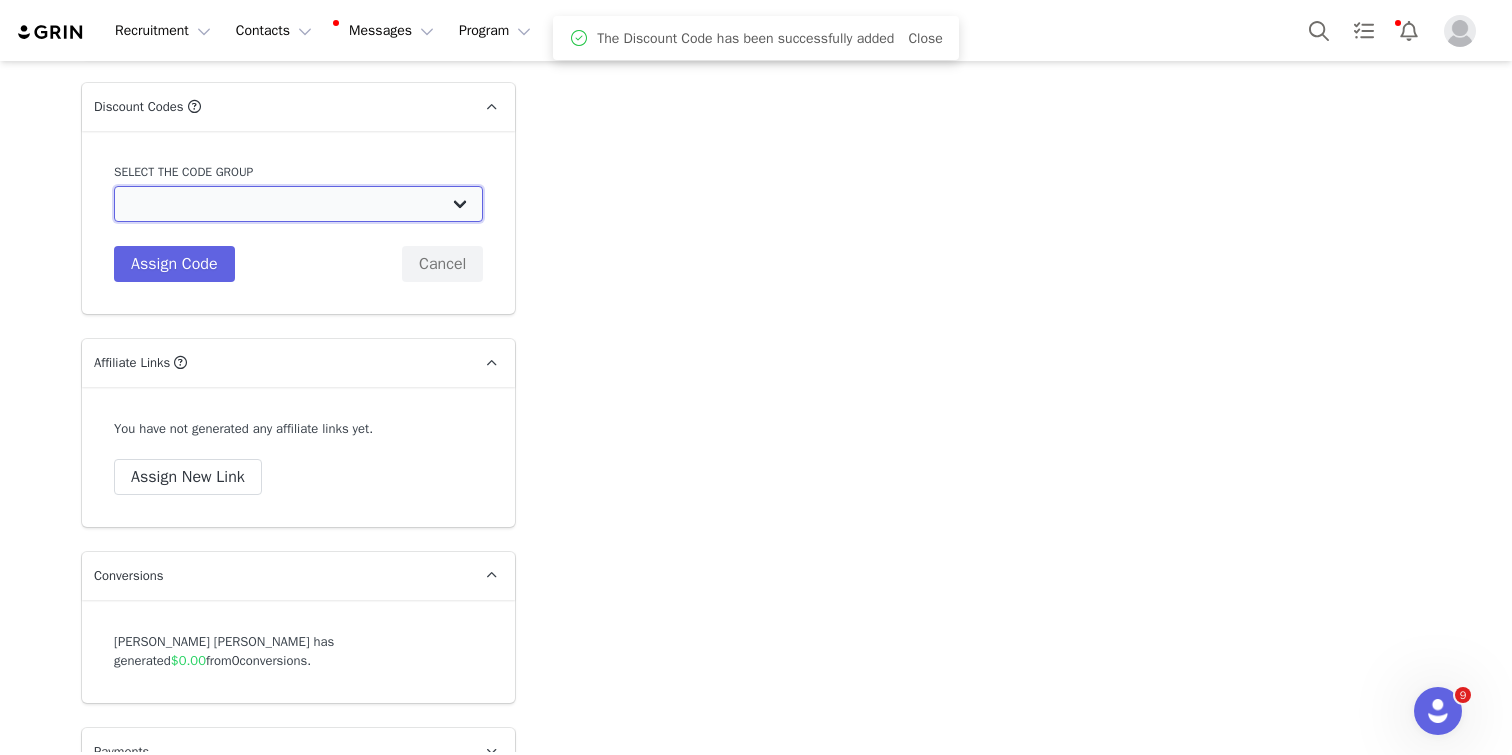 click on "White Fox Boutique AUS: Influencer Code   White Fox Boutique AUS: Affiliates code 15% commission   White Fox Boutique AUS: Affiliate Code 10% Commission   White Fox Boutique [GEOGRAPHIC_DATA]: Influencer Code   White Fox Boutique [GEOGRAPHIC_DATA]: Affiliate Code 15% commission   White Fox Boutique [GEOGRAPHIC_DATA]: Affiliate Code 10% Commission   White Fox Boutique UK: Influencer Code" at bounding box center (298, 204) 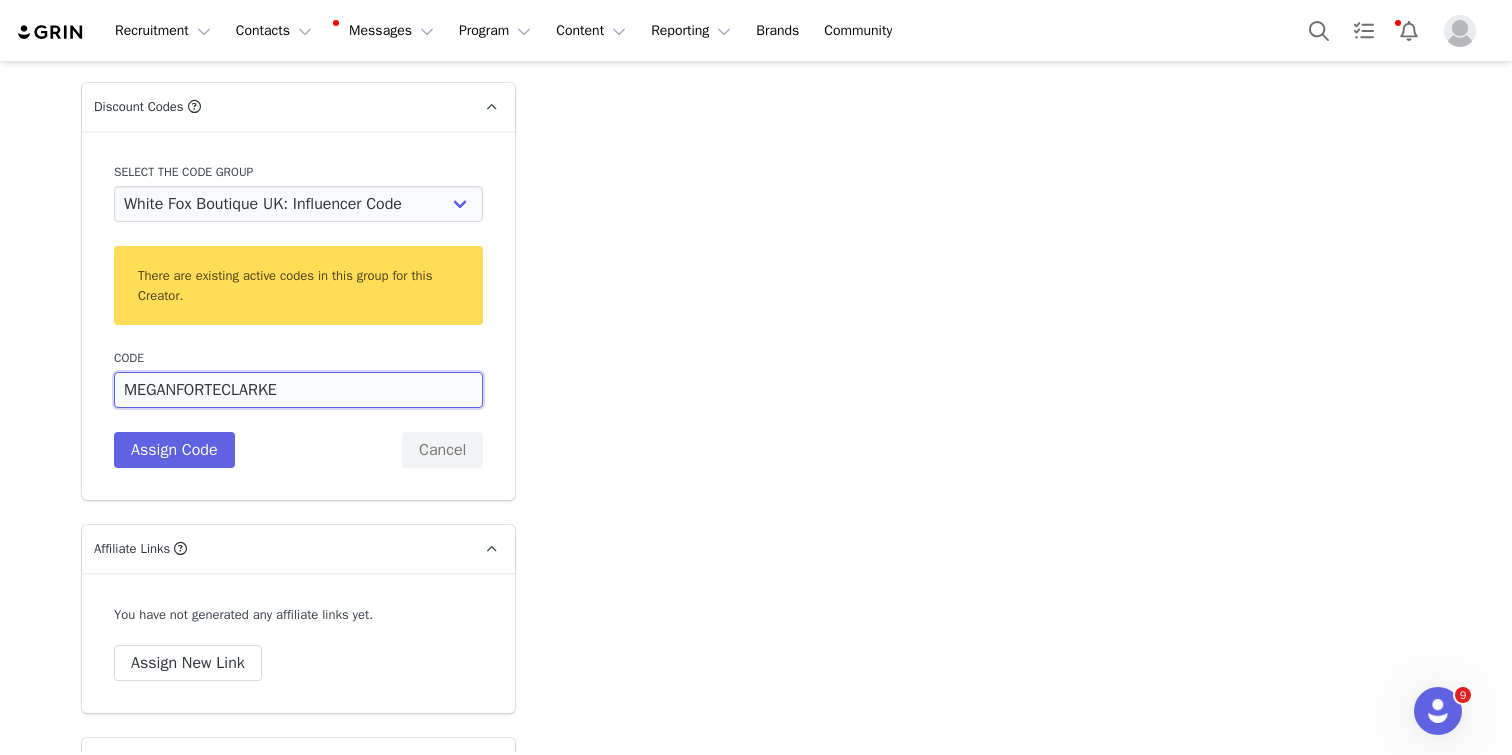 drag, startPoint x: 311, startPoint y: 352, endPoint x: 111, endPoint y: 348, distance: 200.04 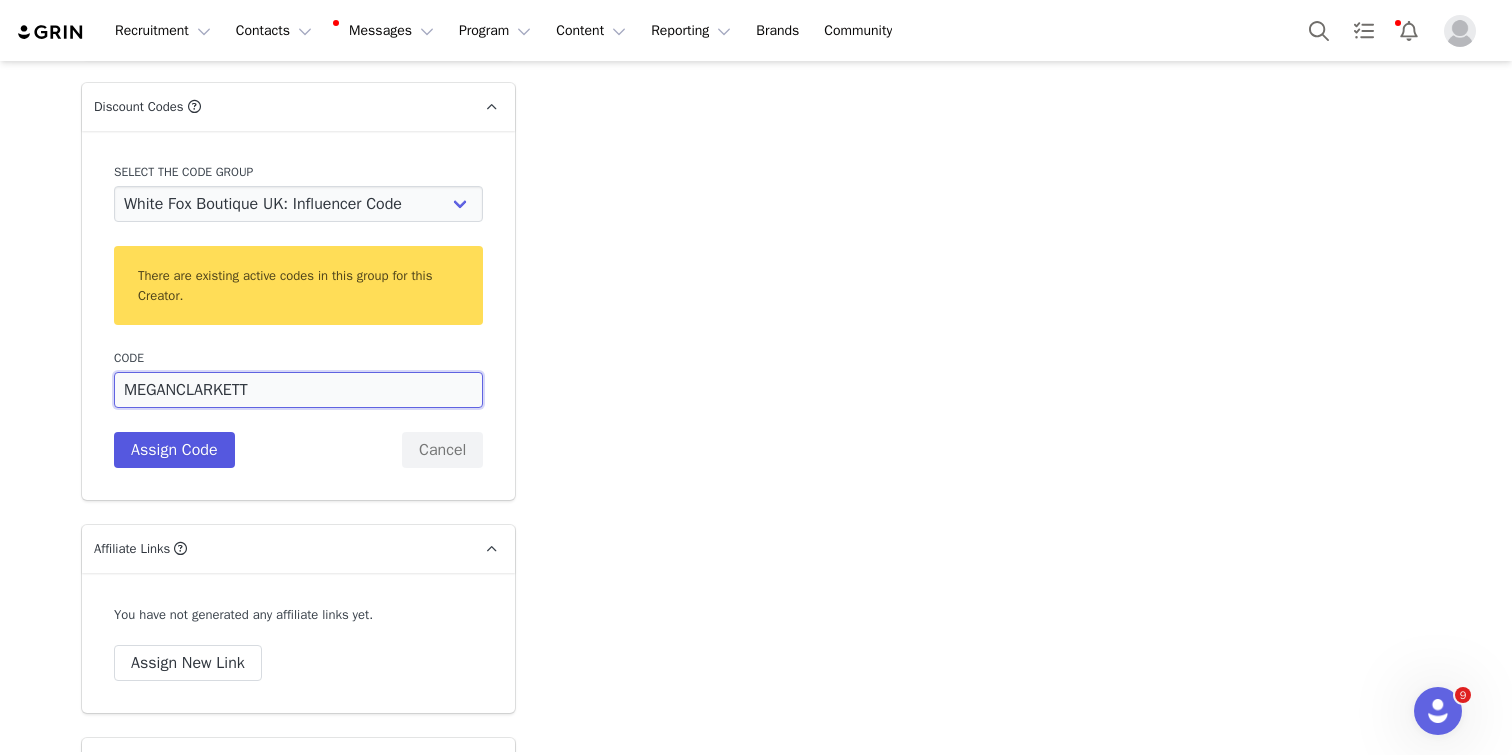 type on "MEGANCLARKETT" 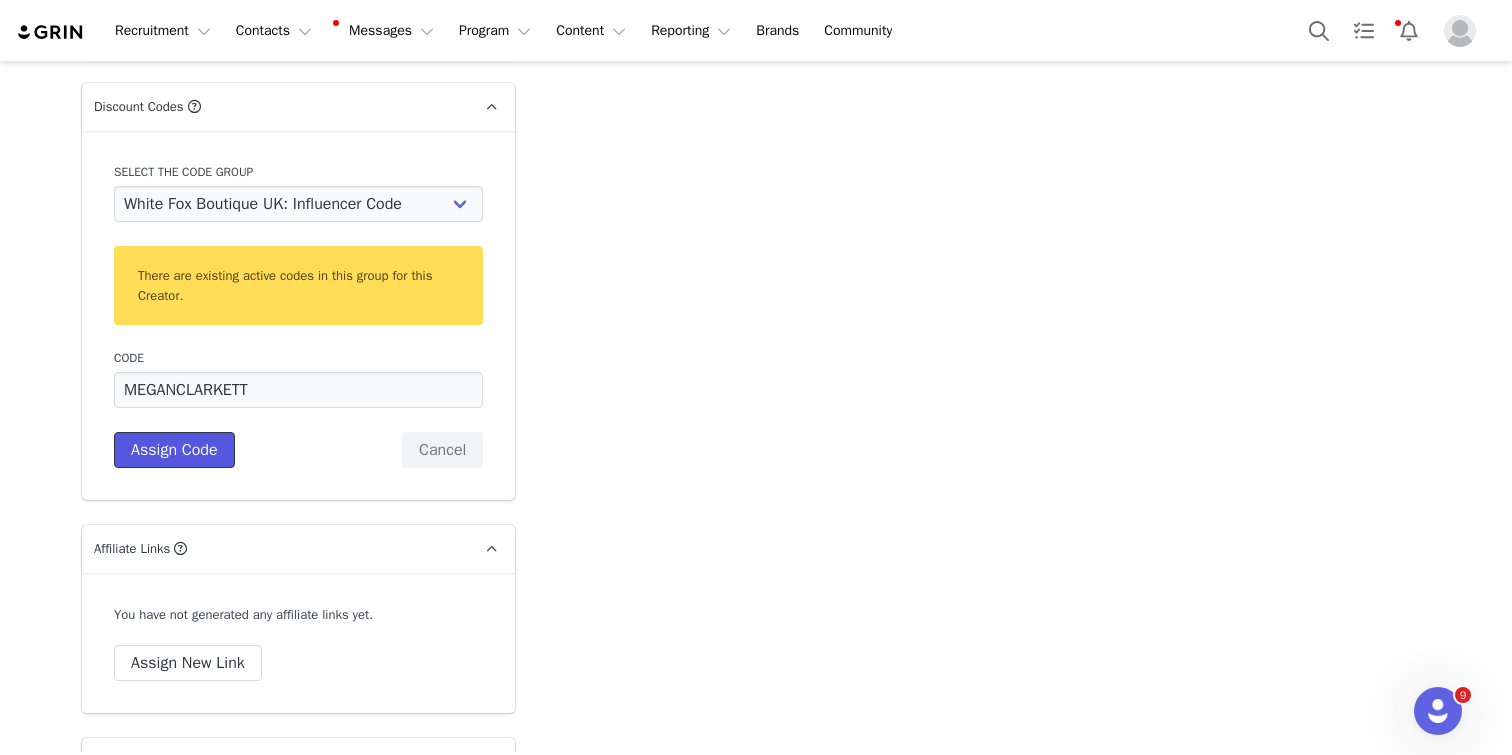 click on "Assign Code" at bounding box center (174, 450) 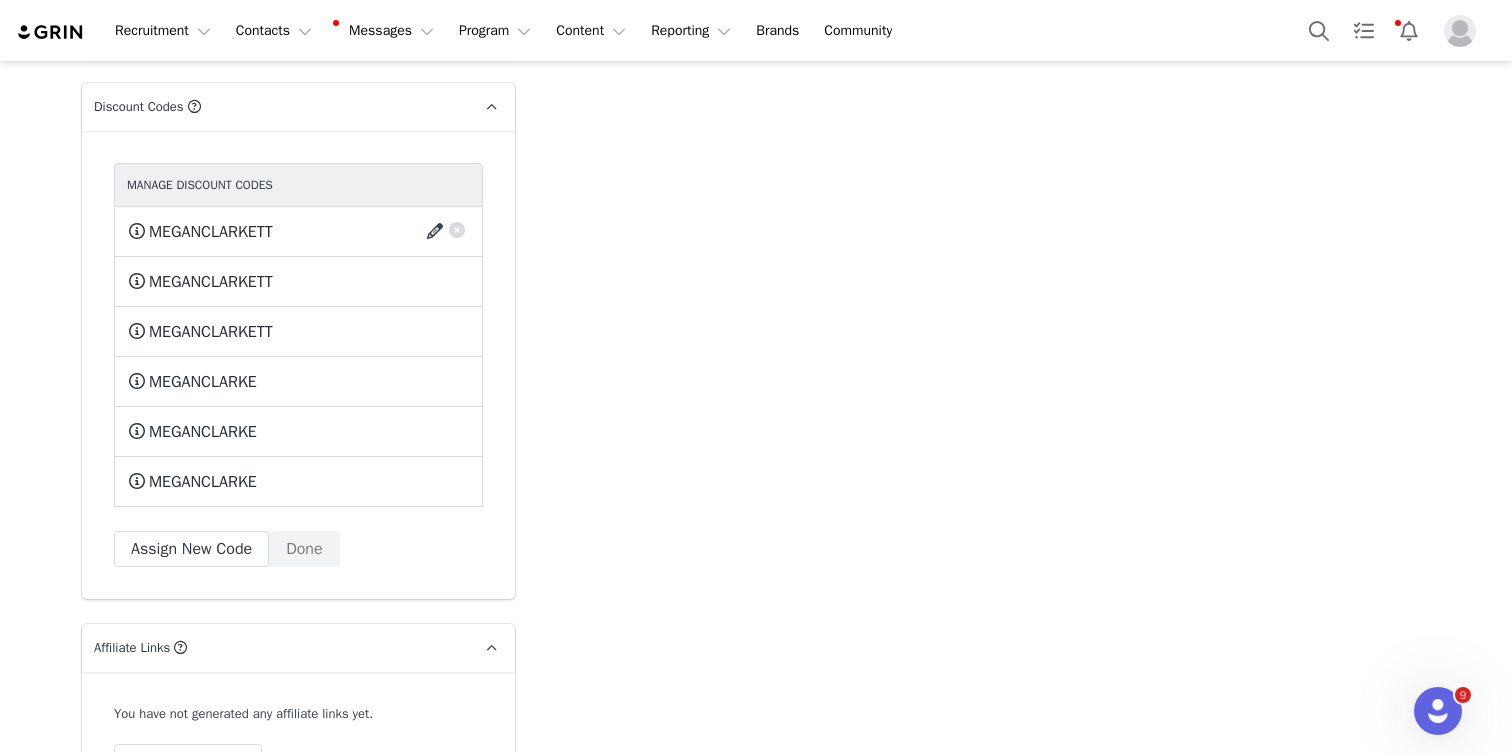 click at bounding box center (438, 232) 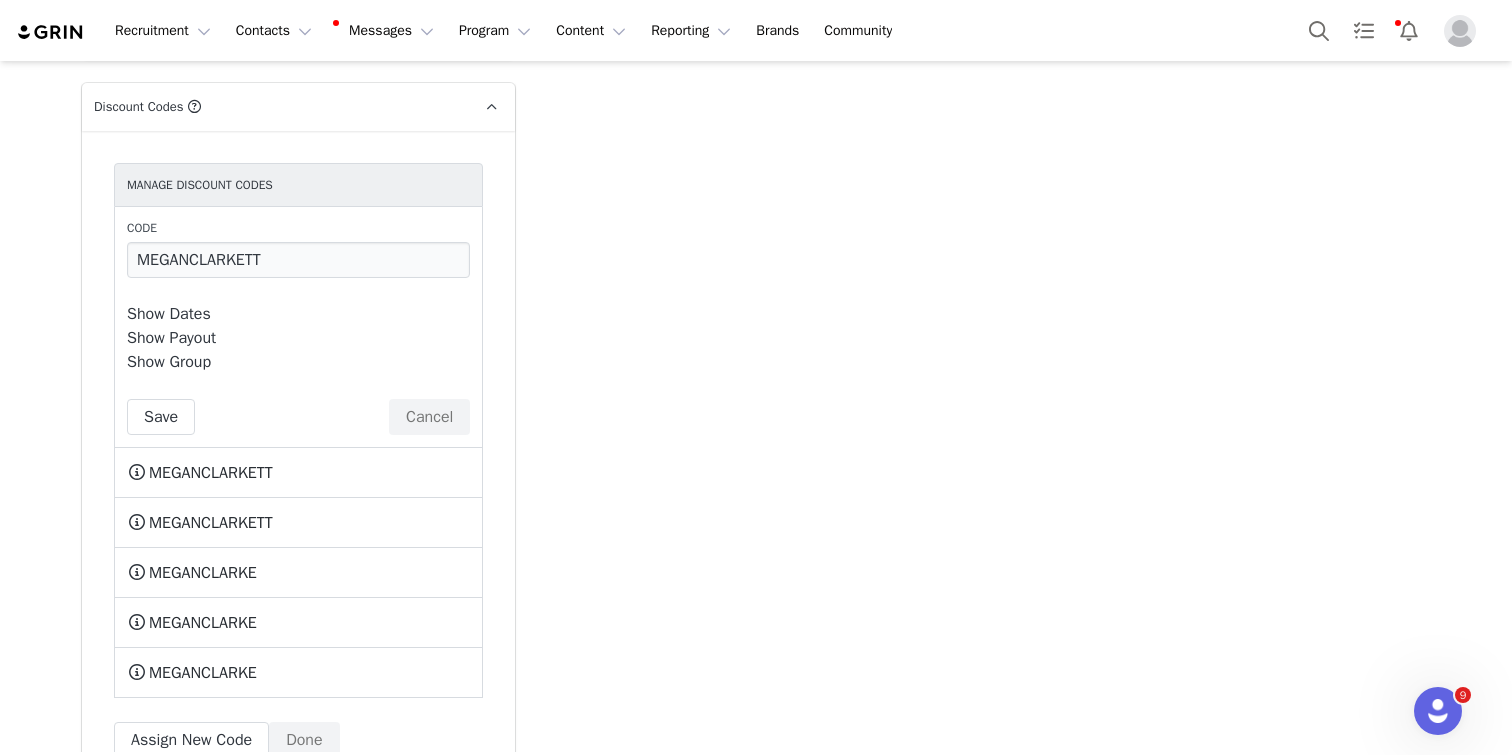 click on "Show Dates" at bounding box center (169, 314) 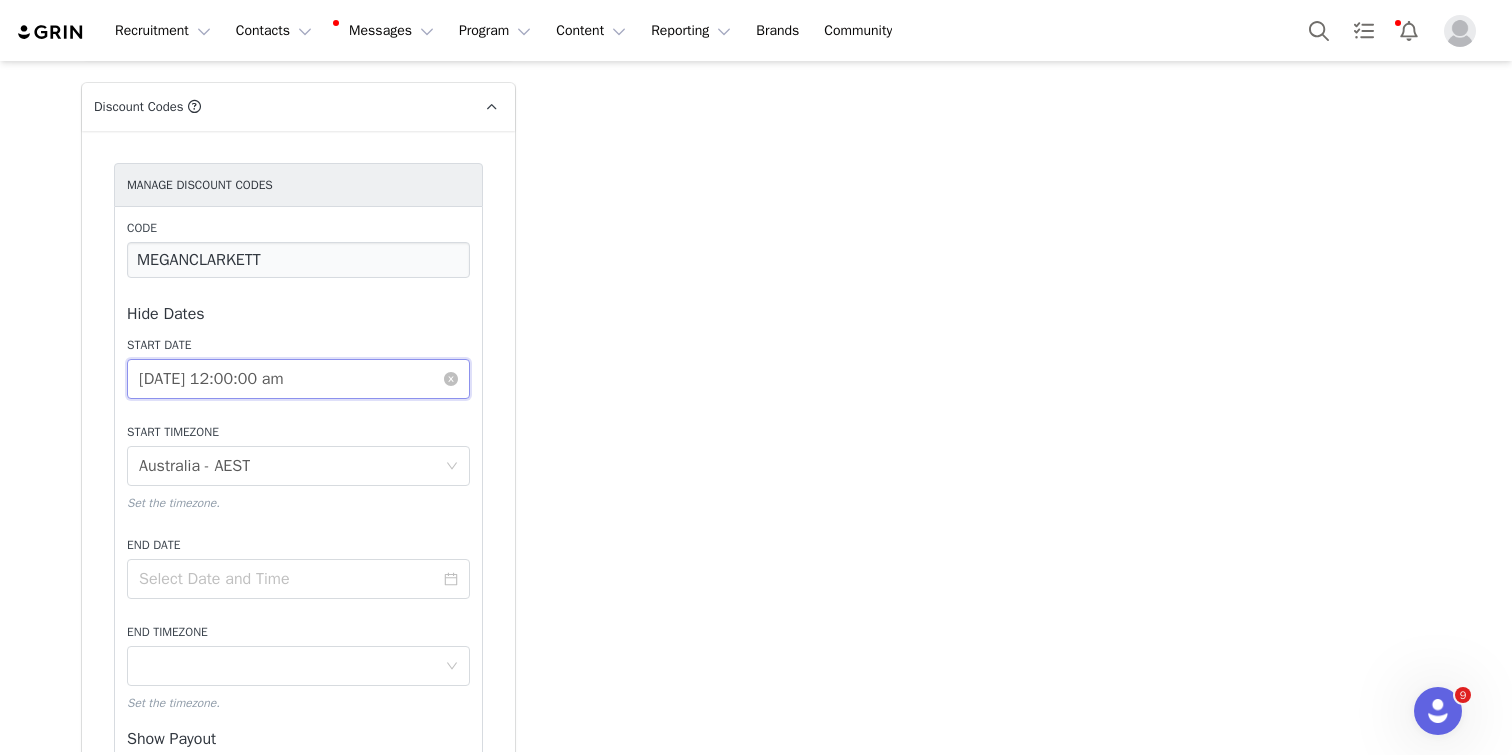 click on "[DATE] 12:00:00 am" at bounding box center (298, 379) 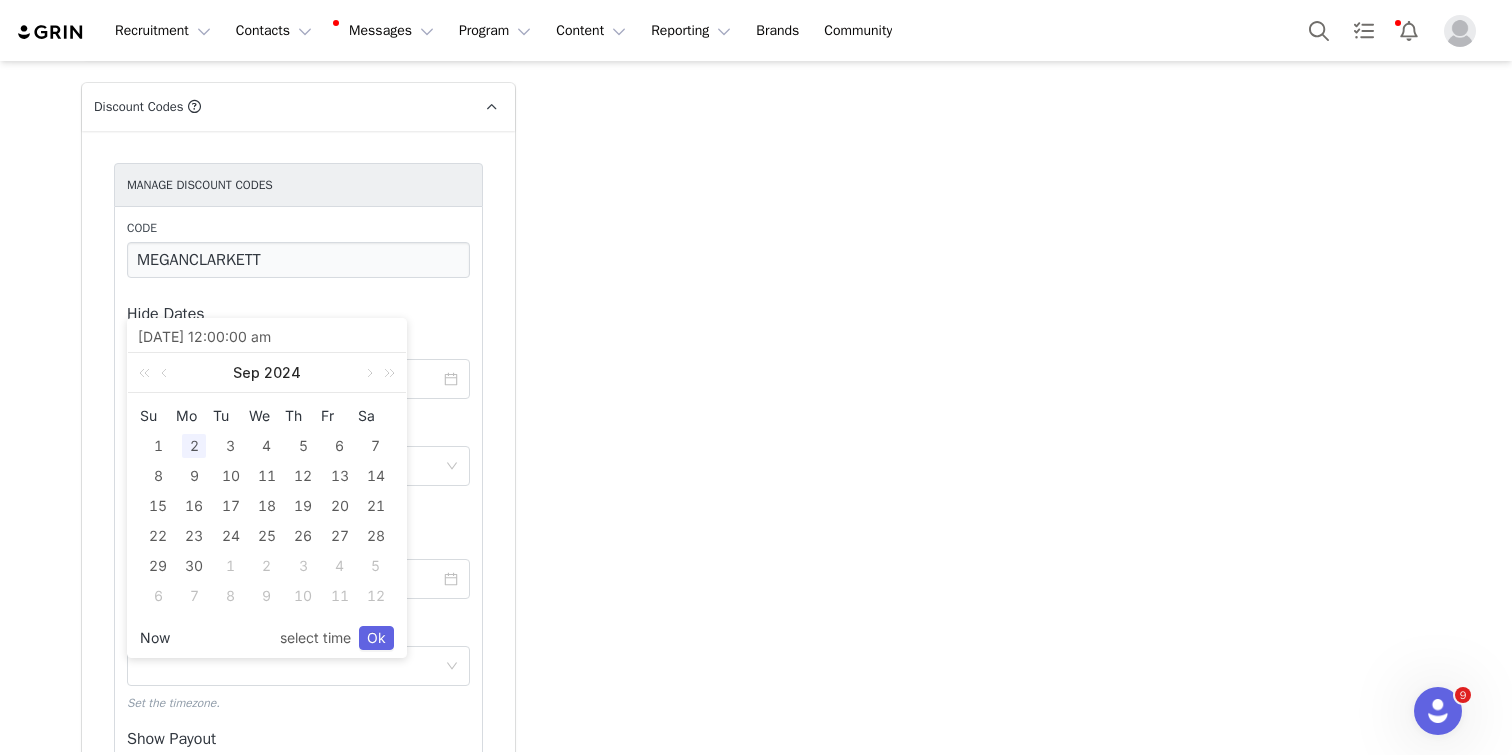 click on "Now" at bounding box center (155, 638) 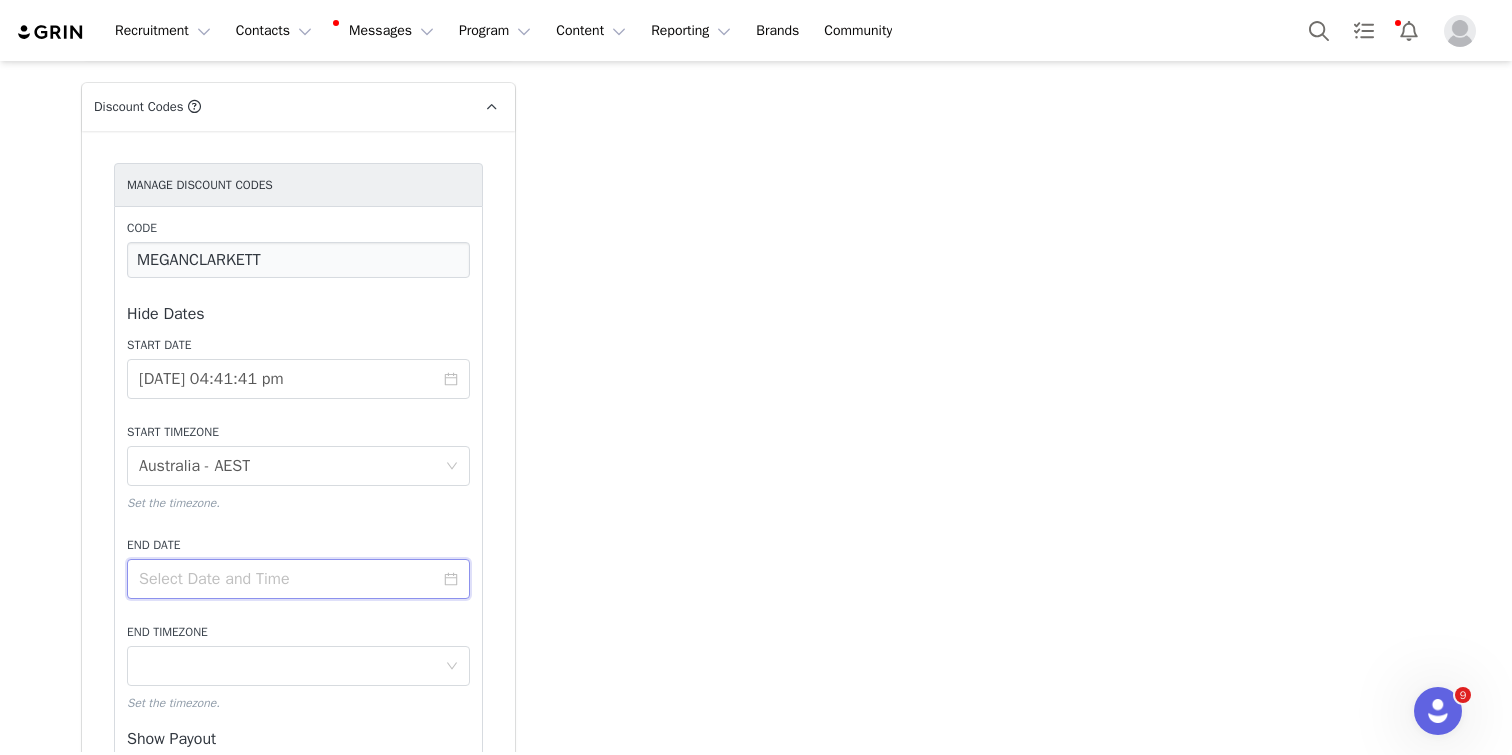 click at bounding box center [298, 579] 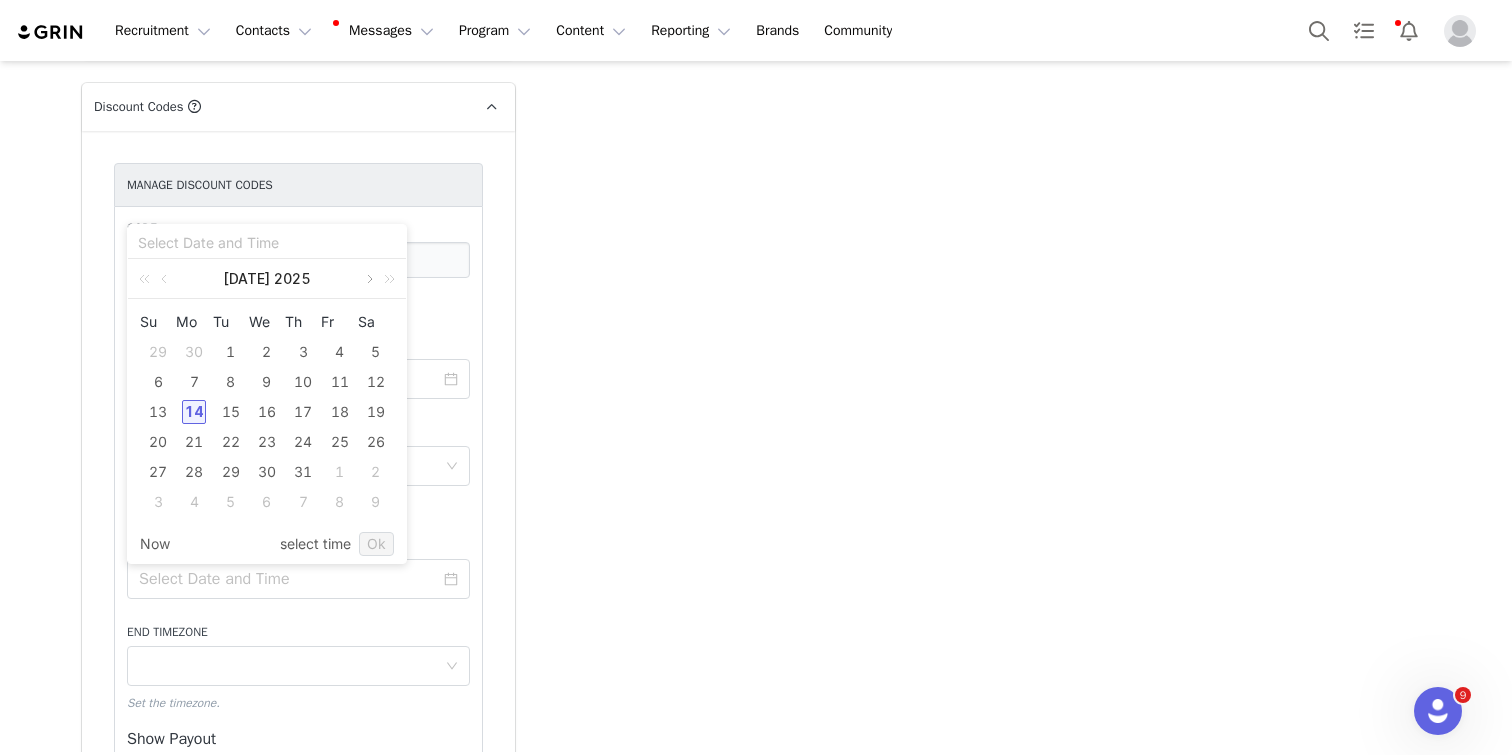 click at bounding box center (368, 279) 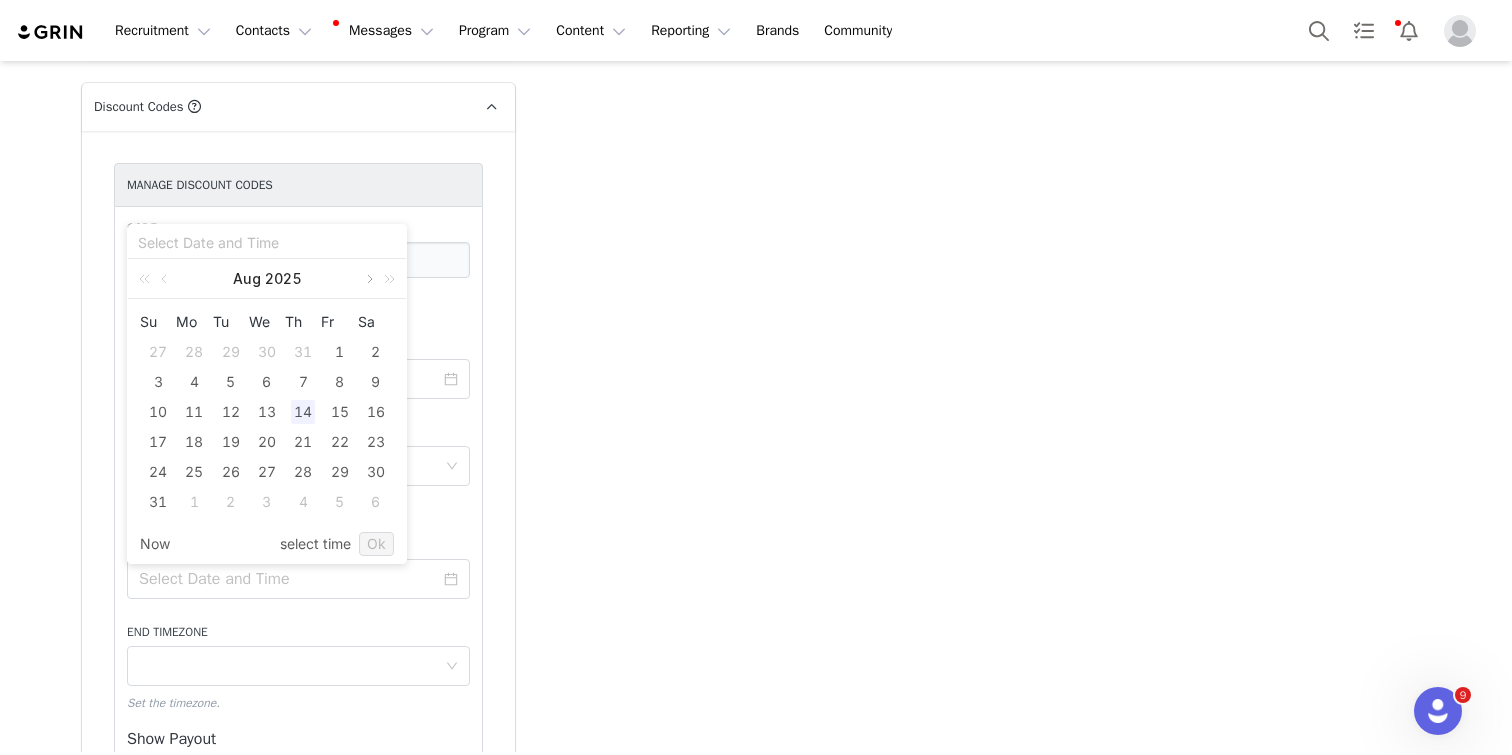 click at bounding box center [368, 279] 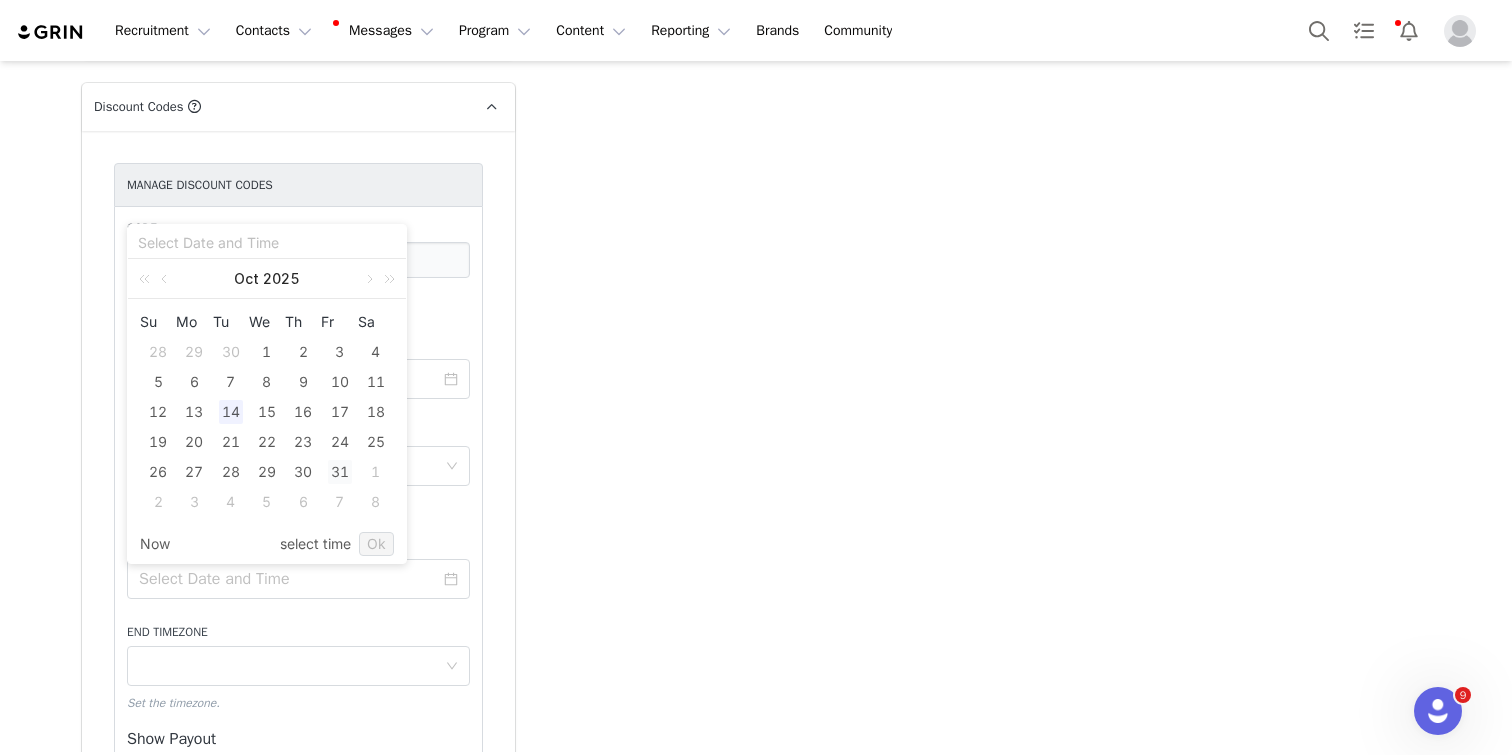 click on "31" at bounding box center [340, 472] 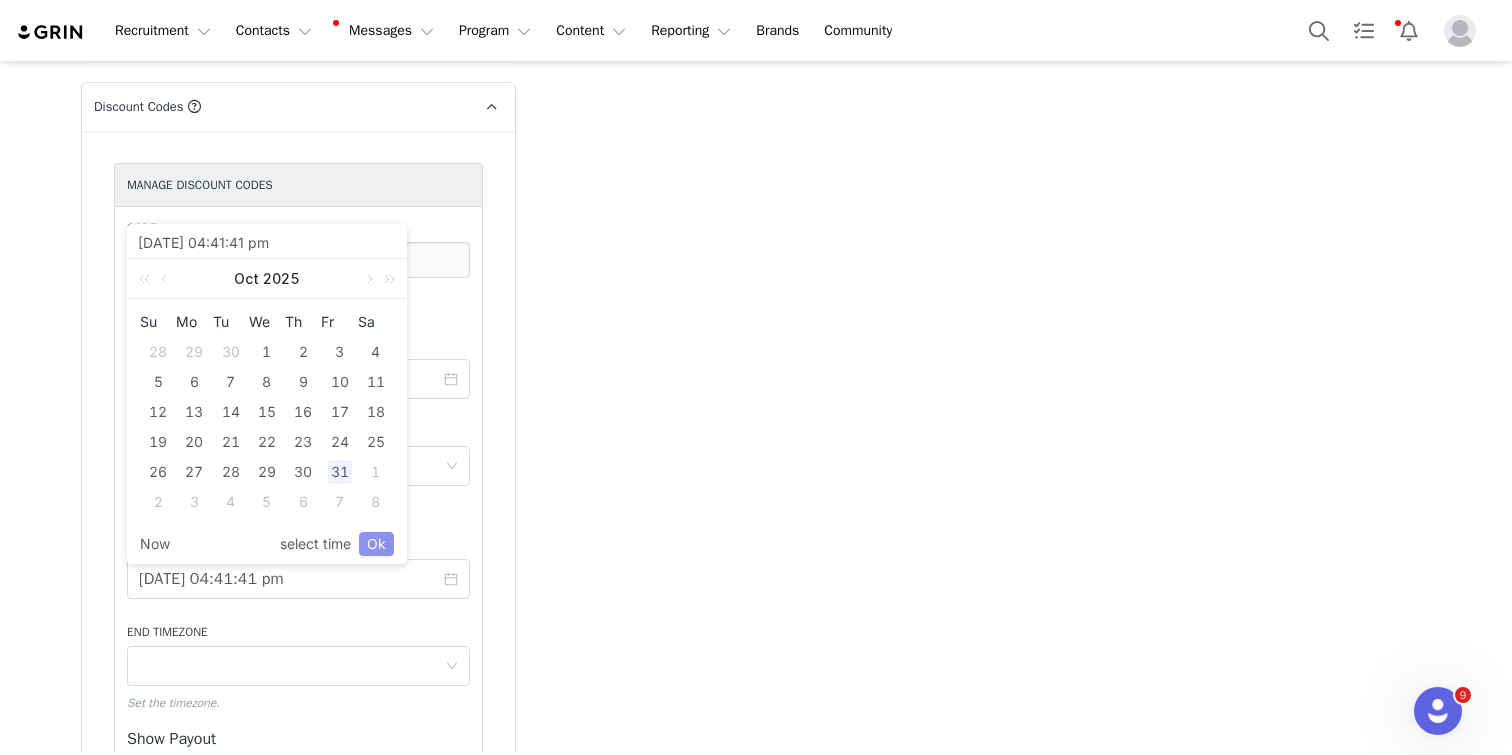 click on "Ok" at bounding box center (376, 544) 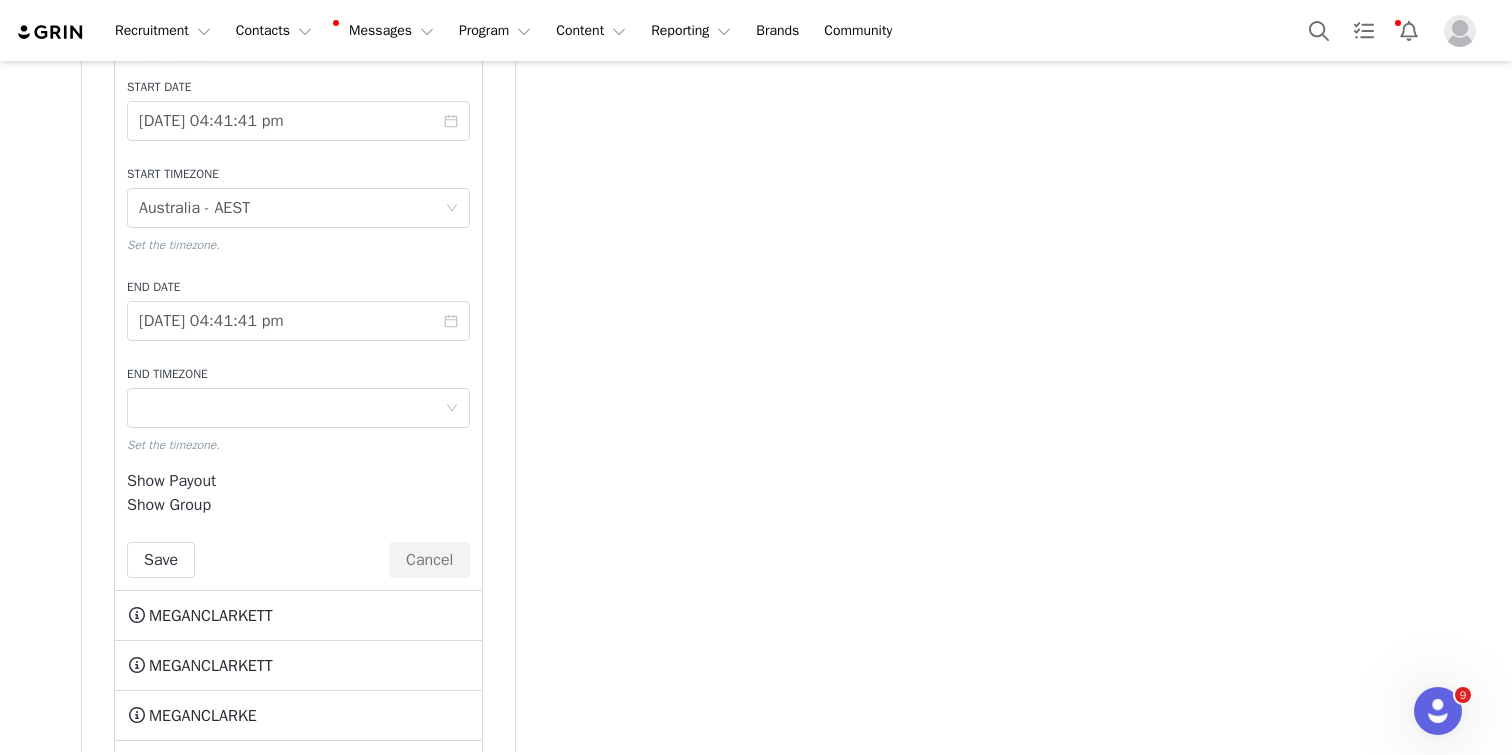 scroll, scrollTop: 4433, scrollLeft: 0, axis: vertical 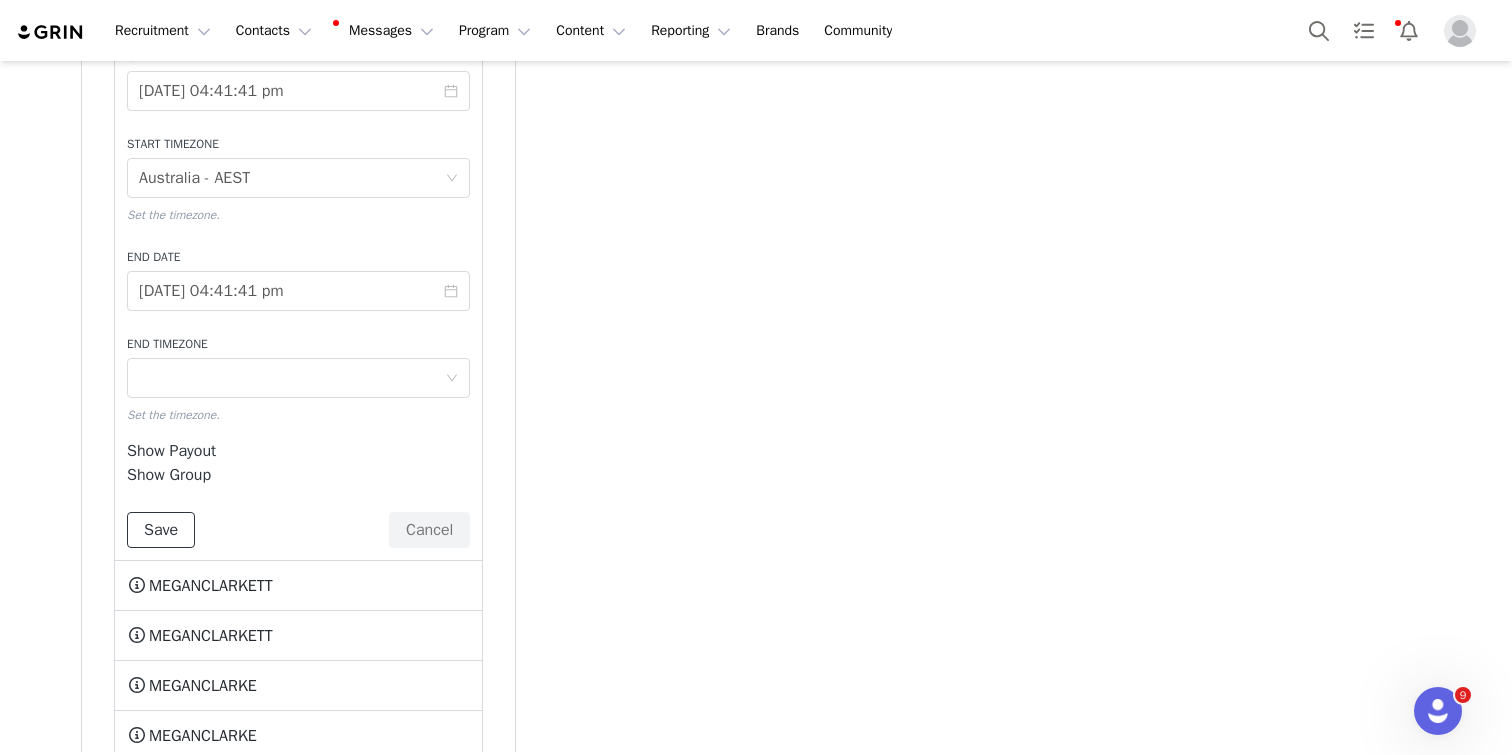 click on "Save" at bounding box center (161, 530) 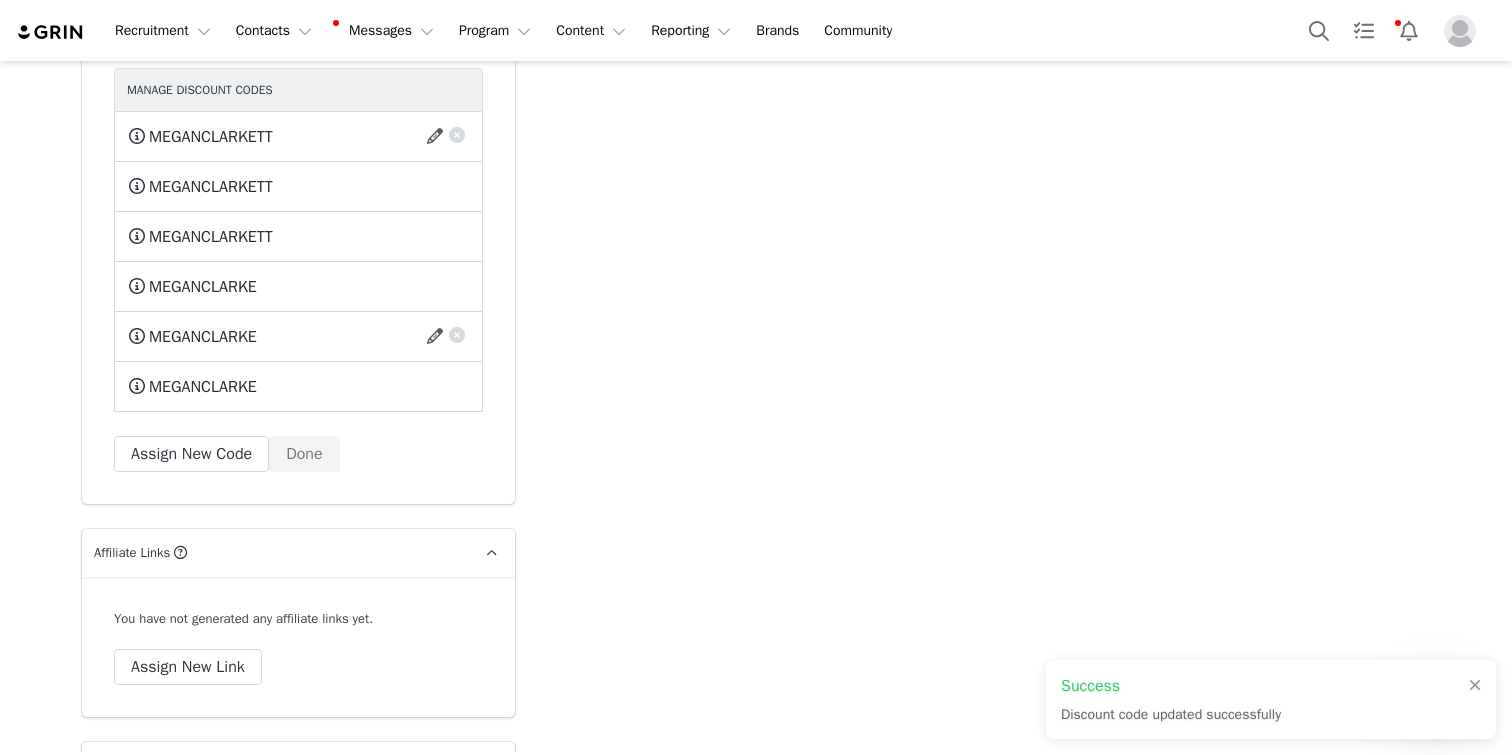 scroll, scrollTop: 4194, scrollLeft: 0, axis: vertical 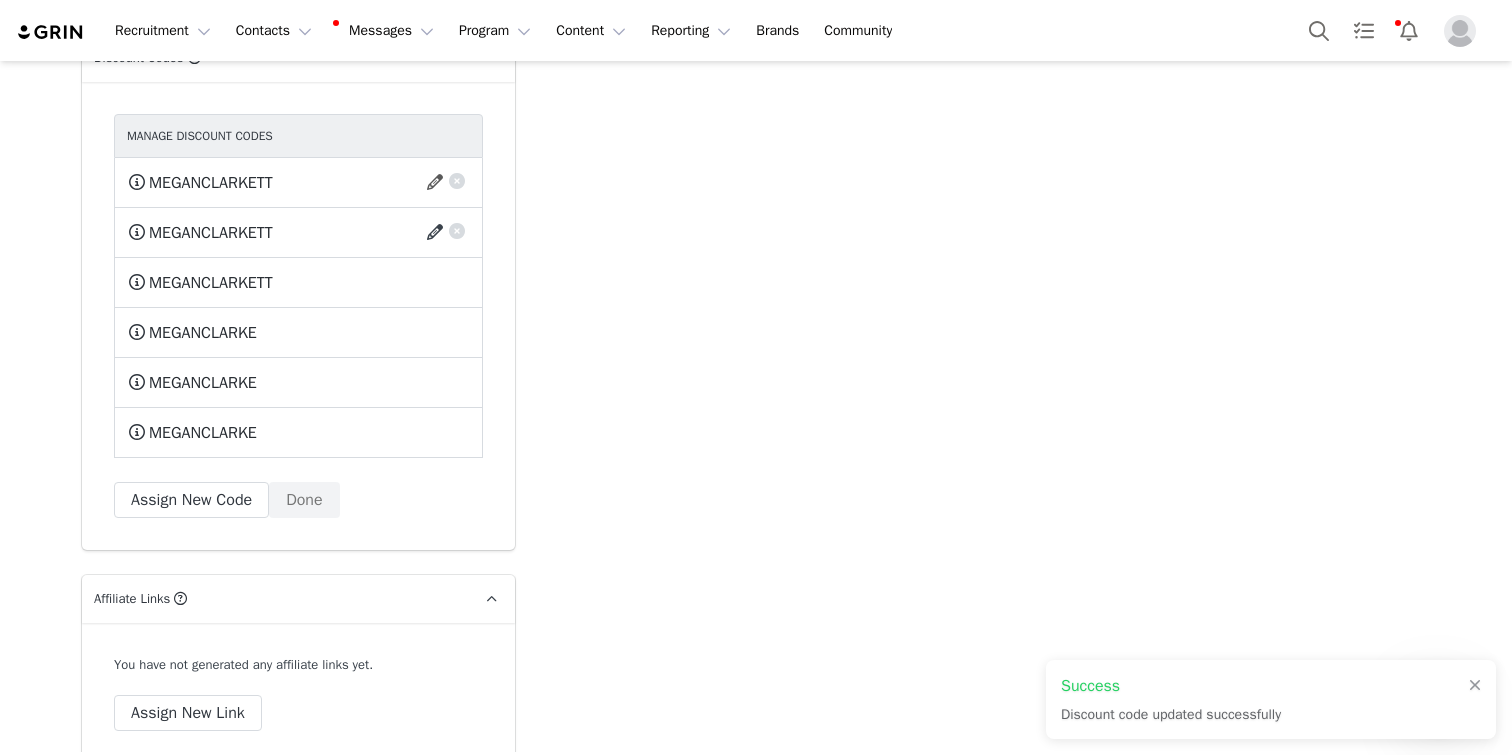 click at bounding box center [438, 233] 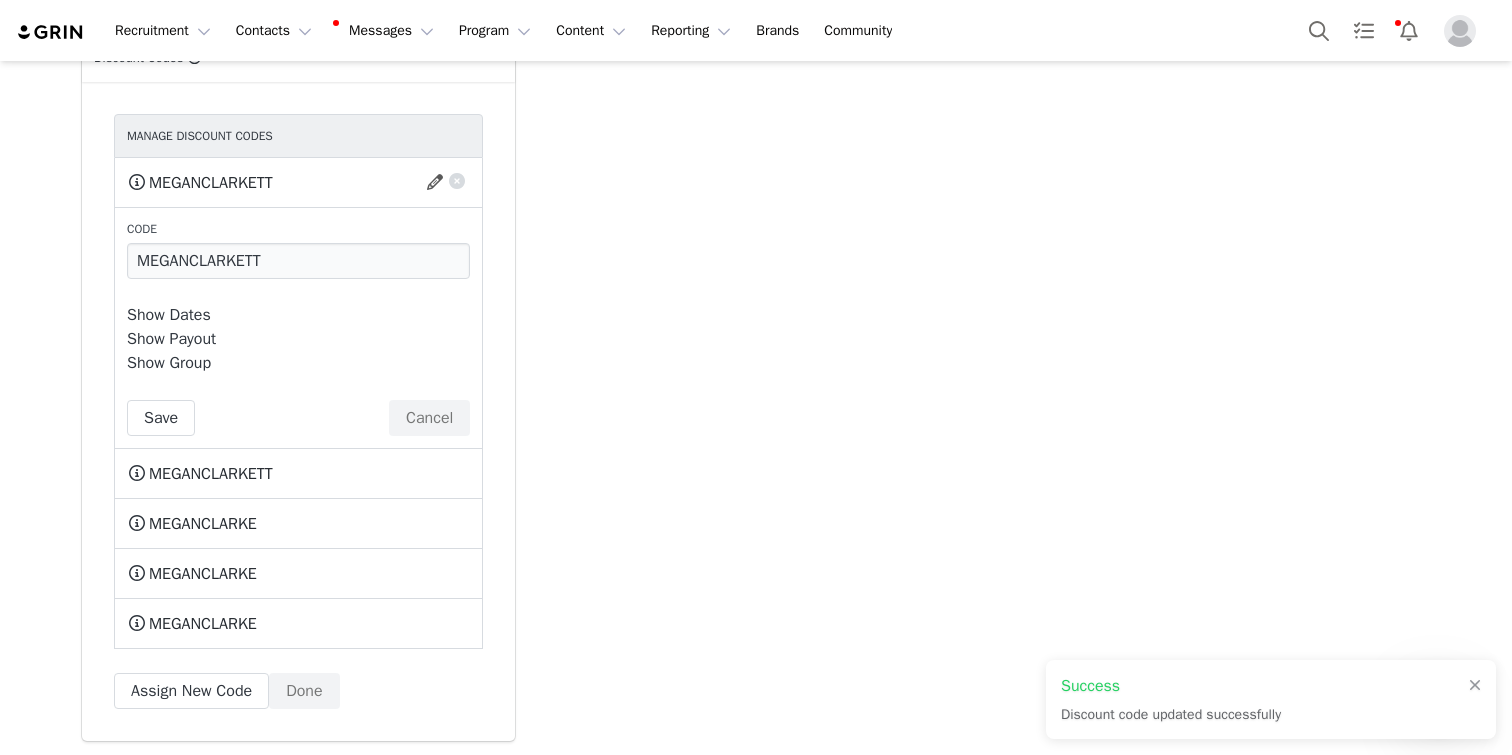 click on "Show Dates" at bounding box center (169, 315) 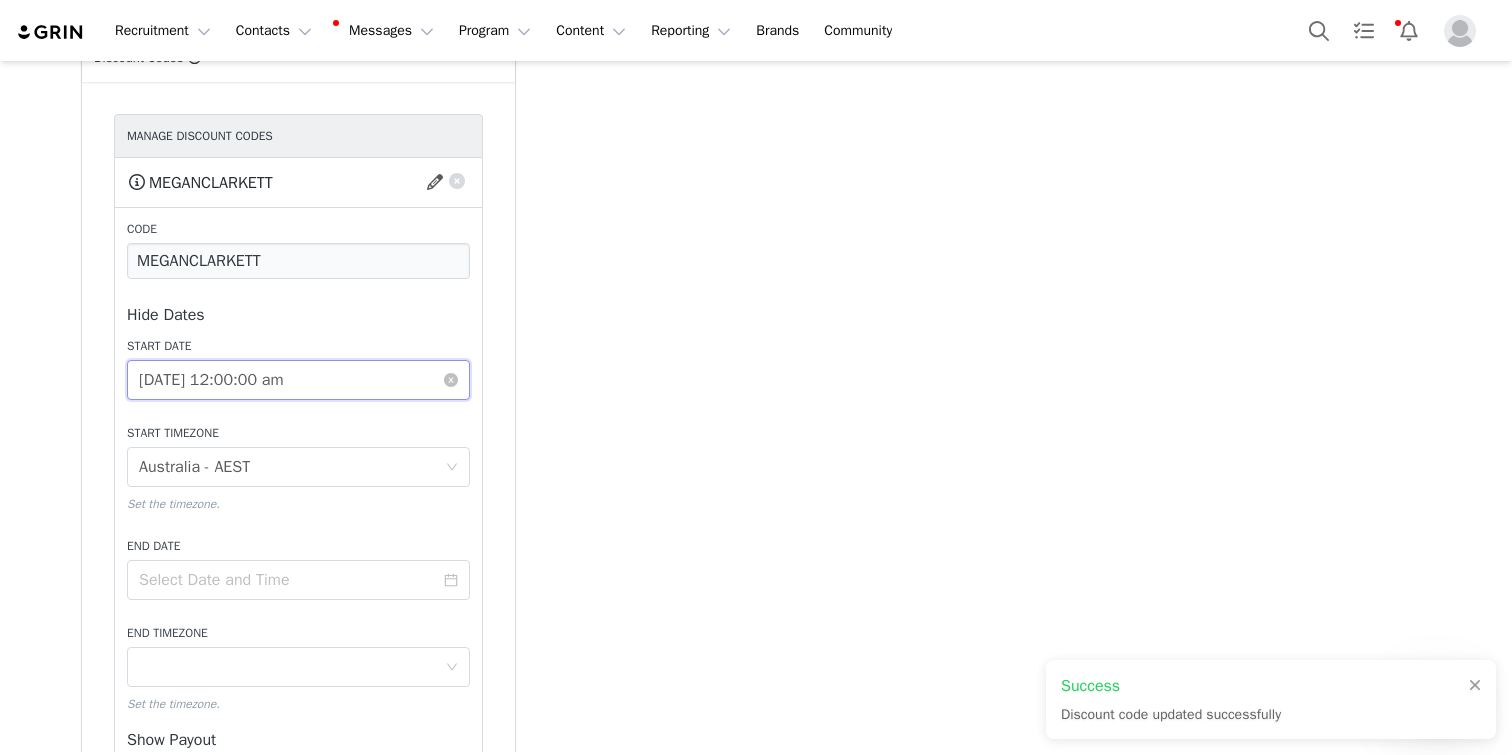 click on "[DATE] 12:00:00 am" at bounding box center [298, 380] 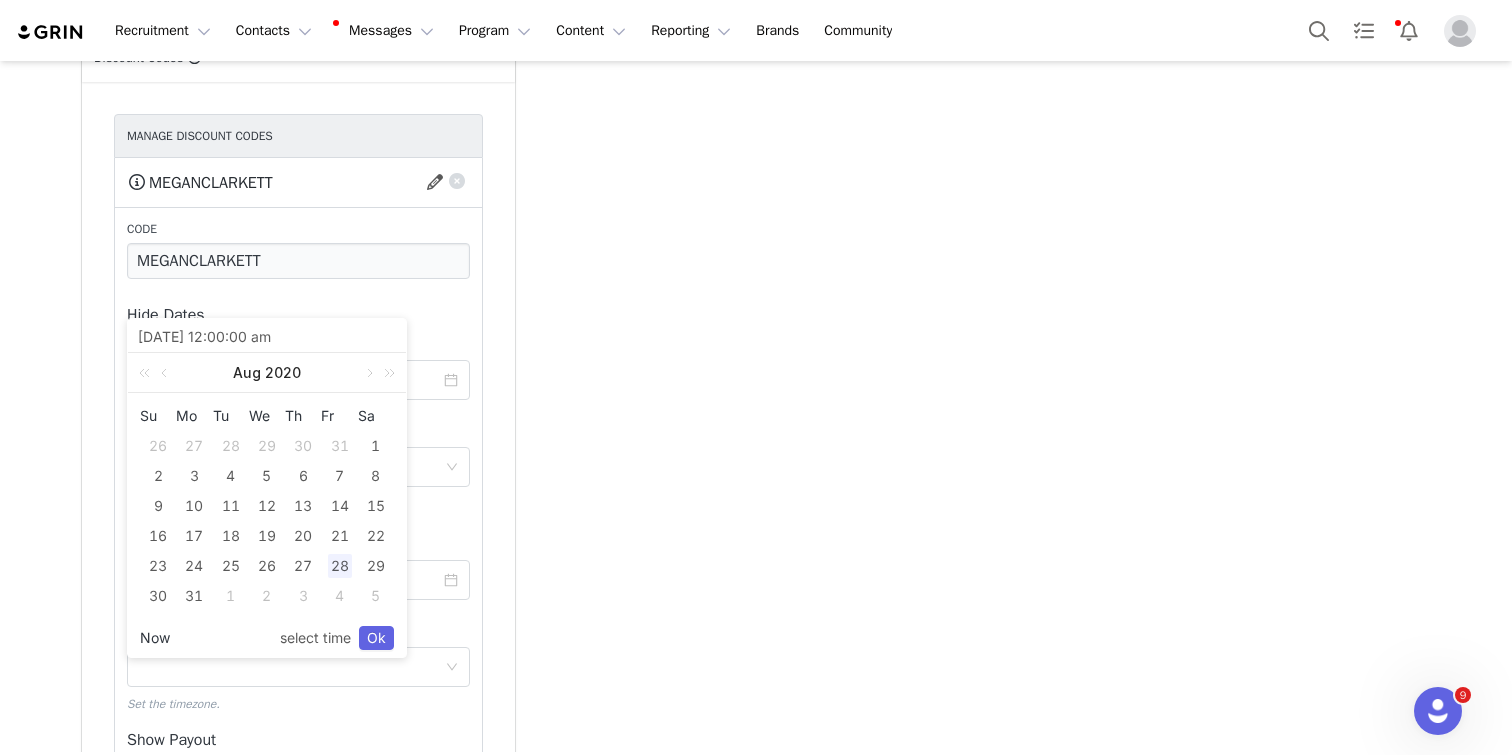 click on "Now" at bounding box center [155, 638] 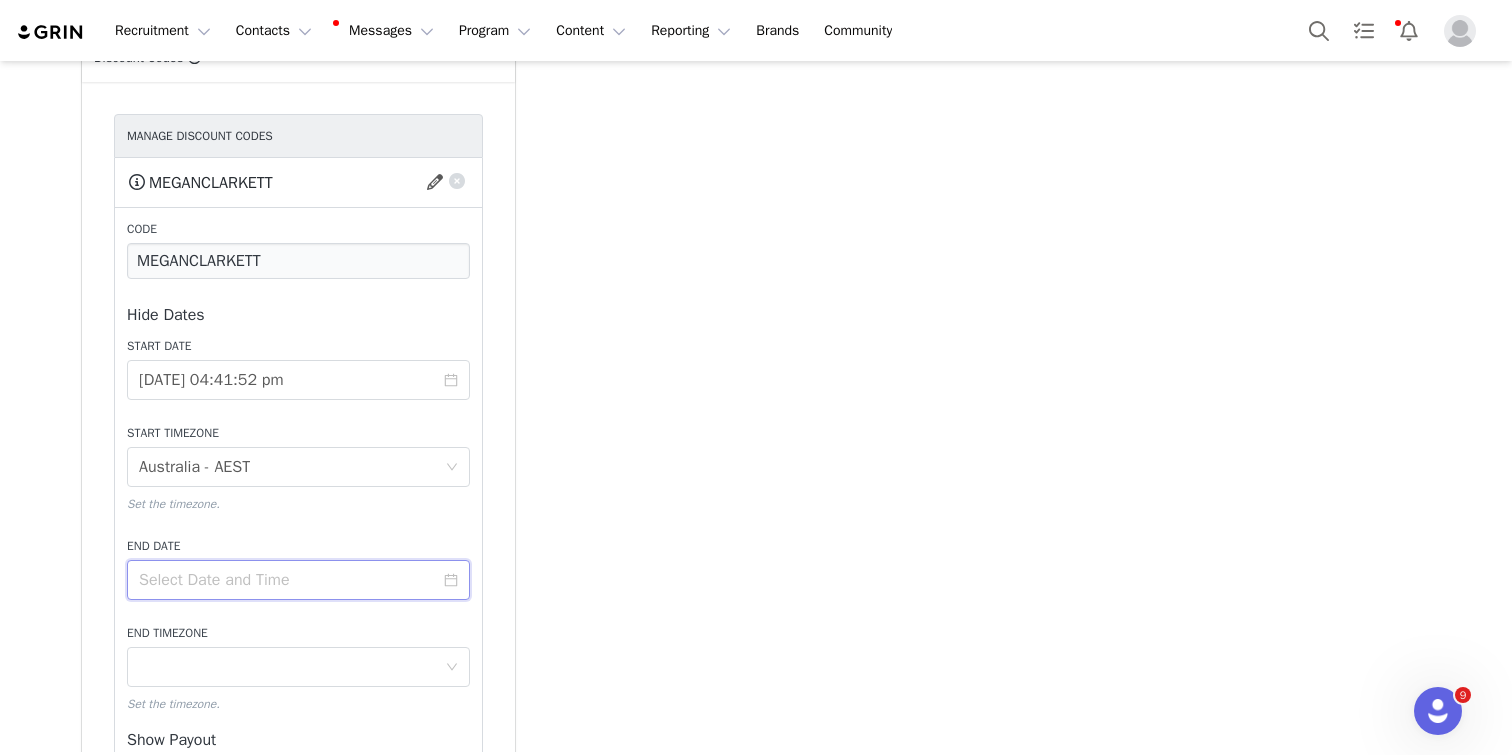 click at bounding box center (298, 580) 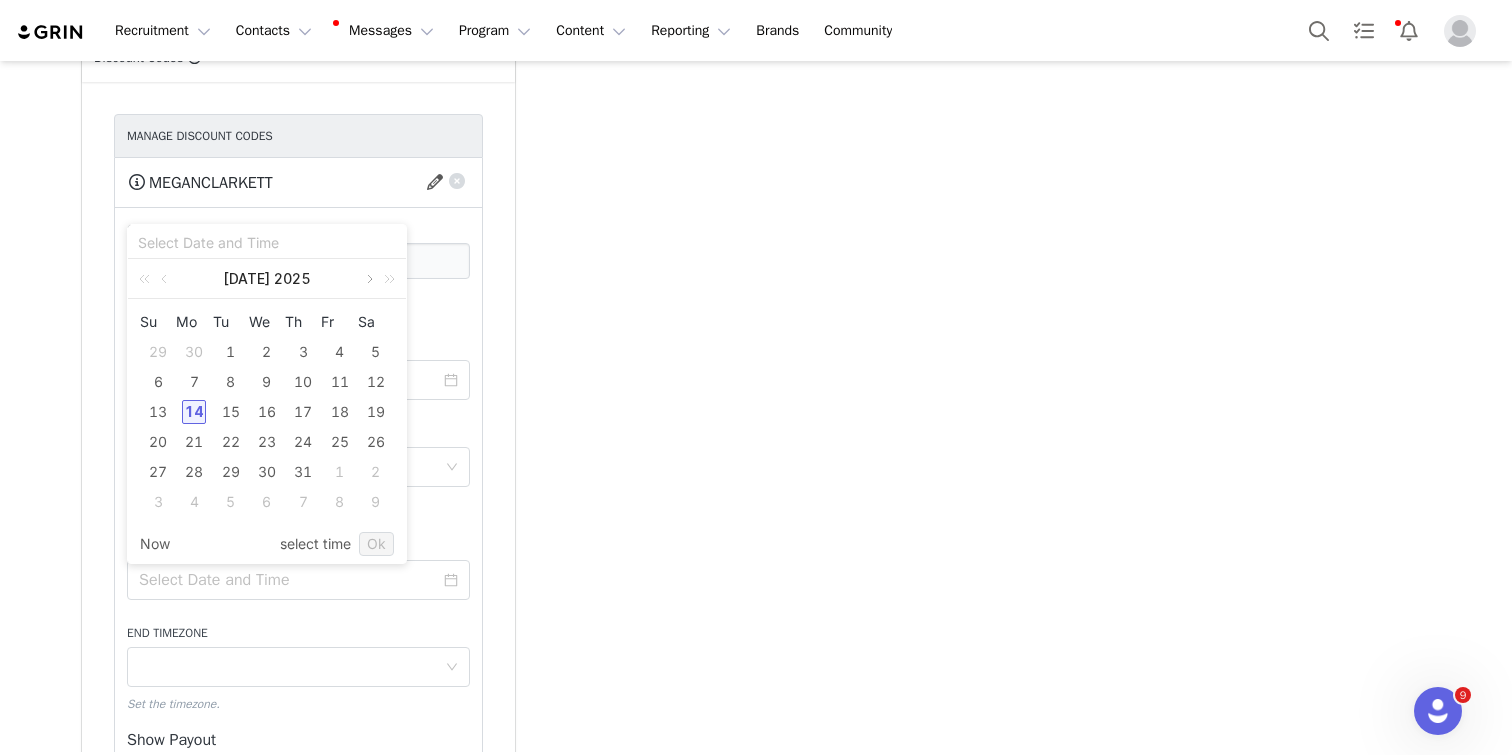 click at bounding box center [368, 279] 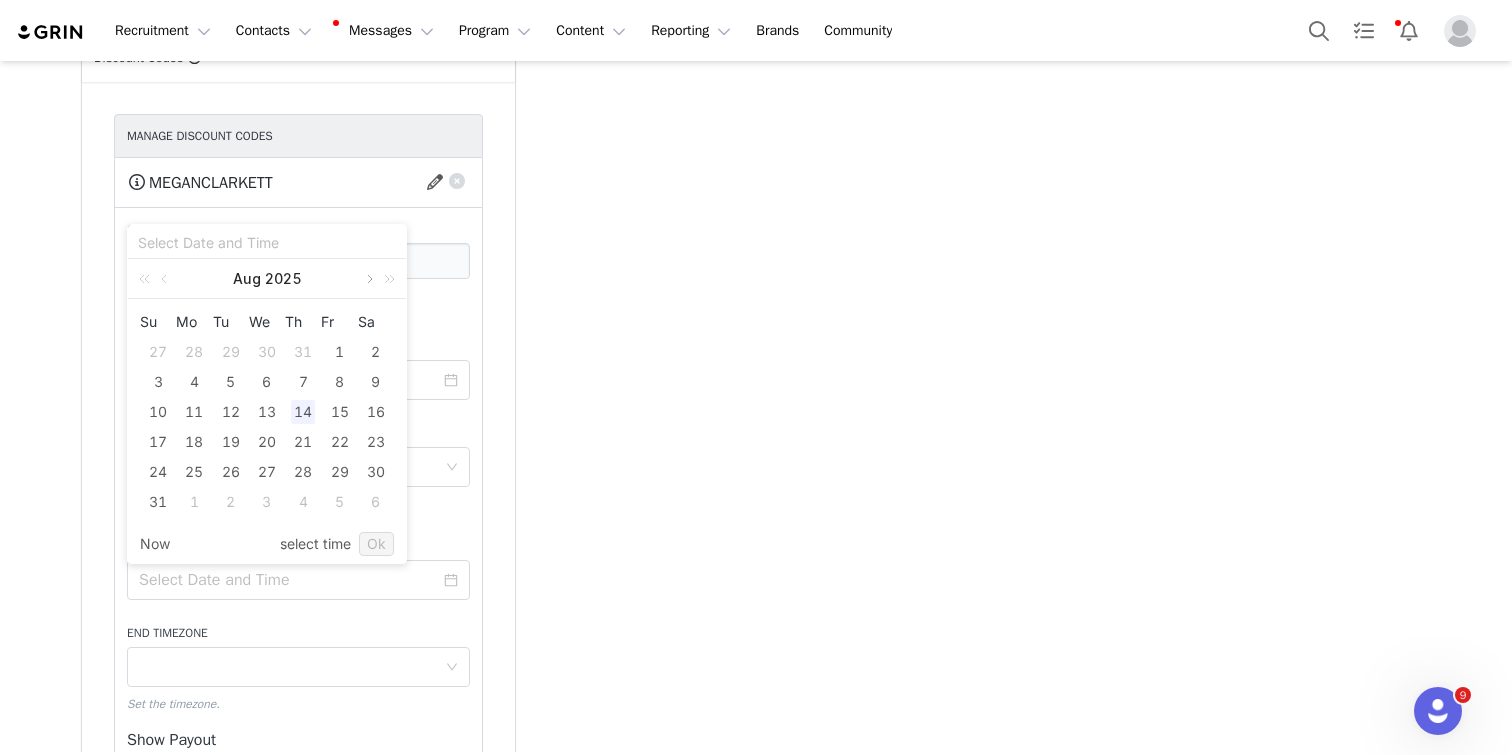 click at bounding box center (368, 279) 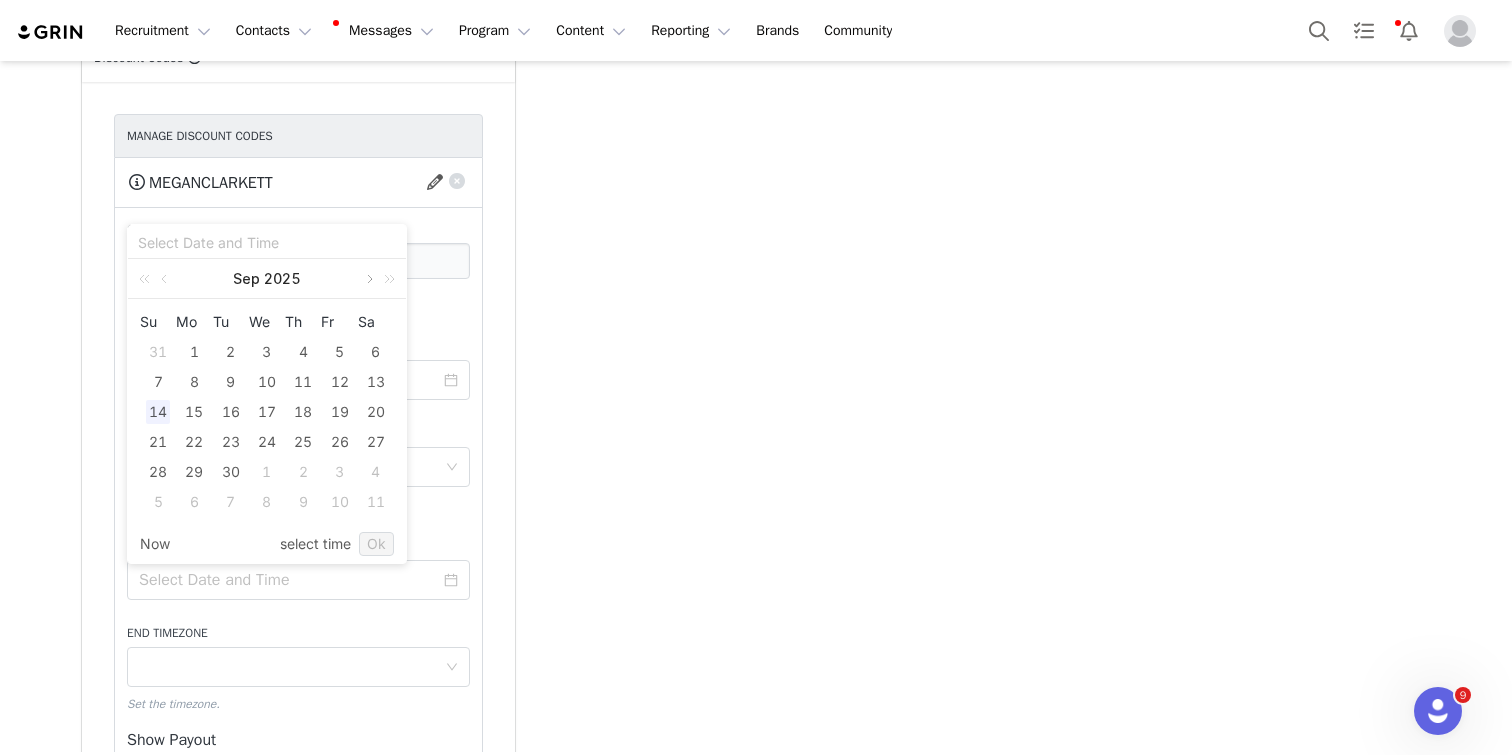 click at bounding box center [368, 279] 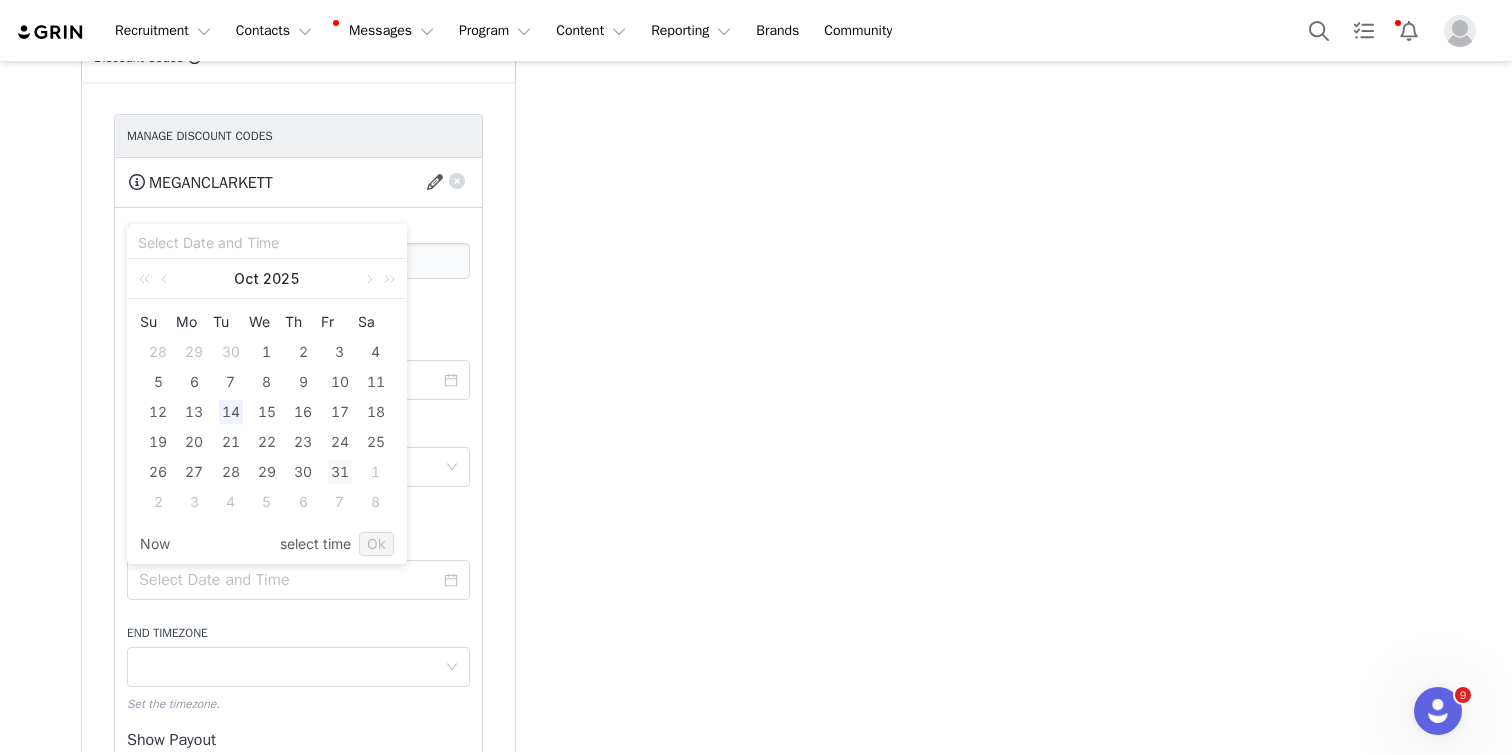click on "31" at bounding box center (340, 472) 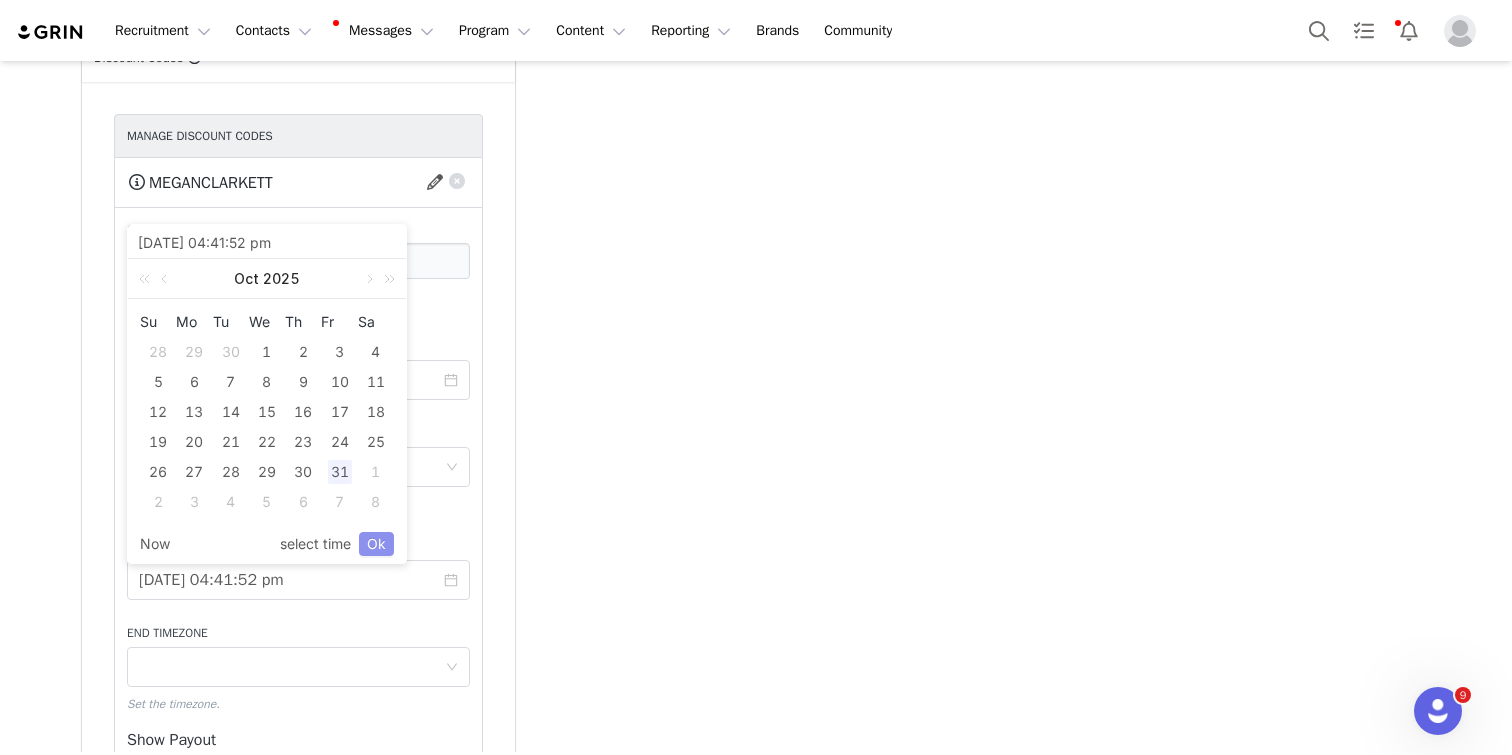 click on "Ok" at bounding box center [376, 544] 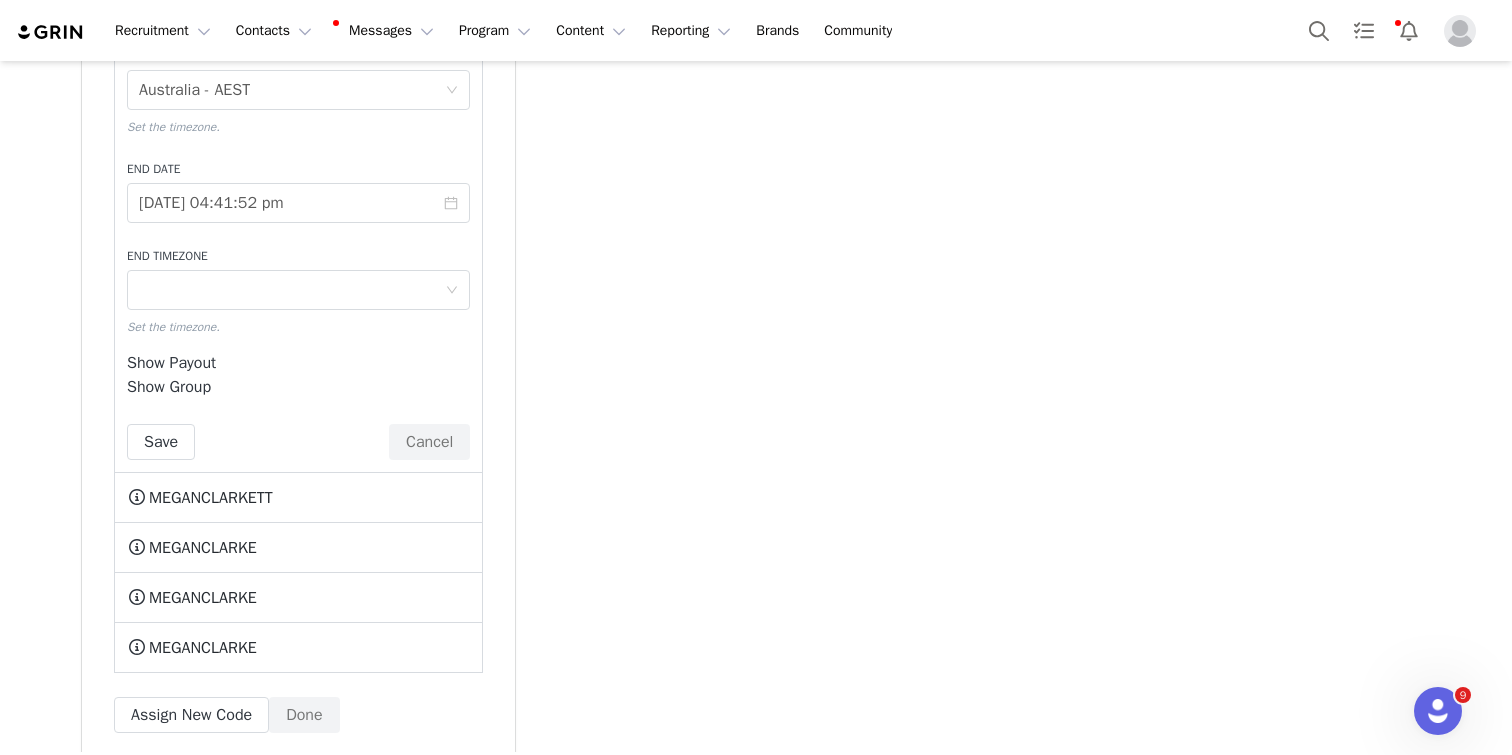 scroll, scrollTop: 4646, scrollLeft: 0, axis: vertical 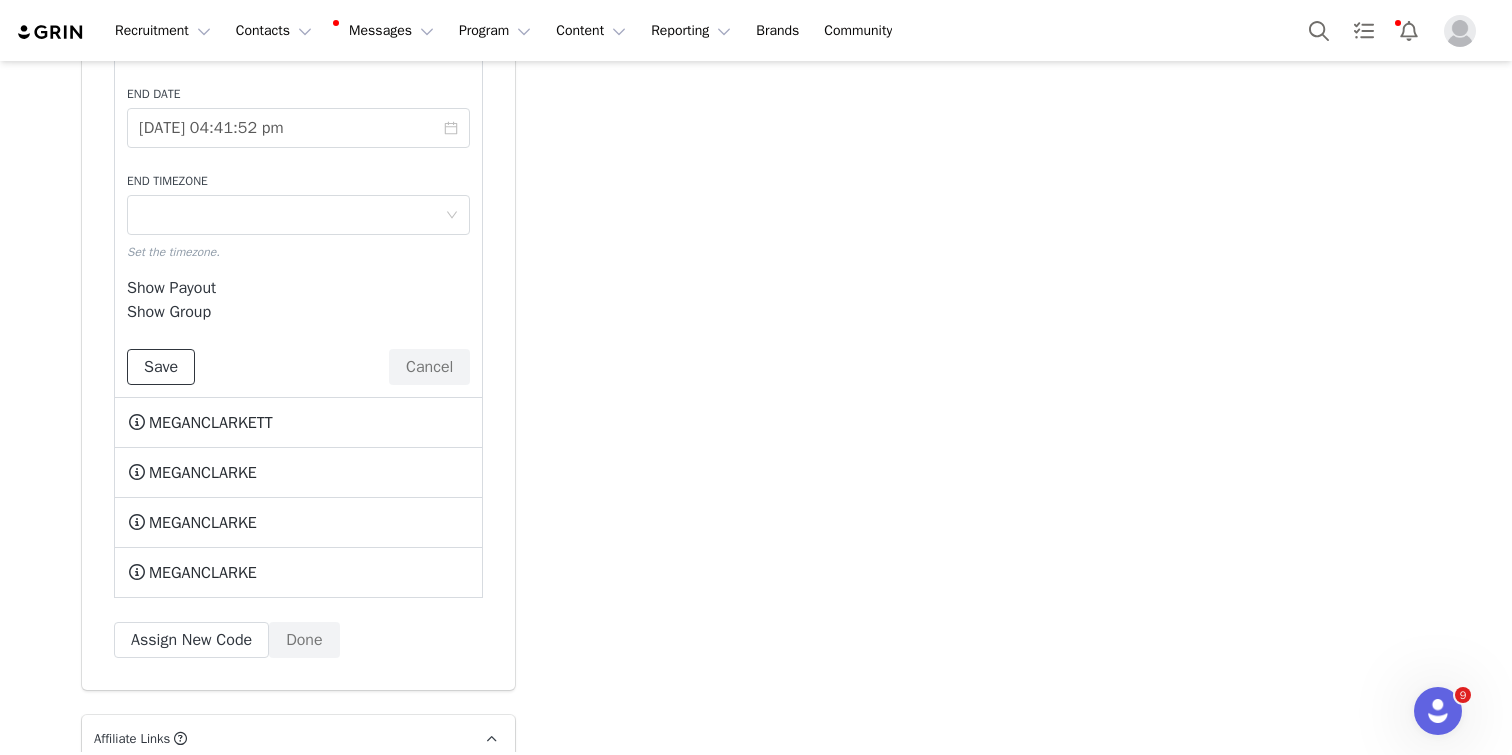 click on "Save" at bounding box center [161, 367] 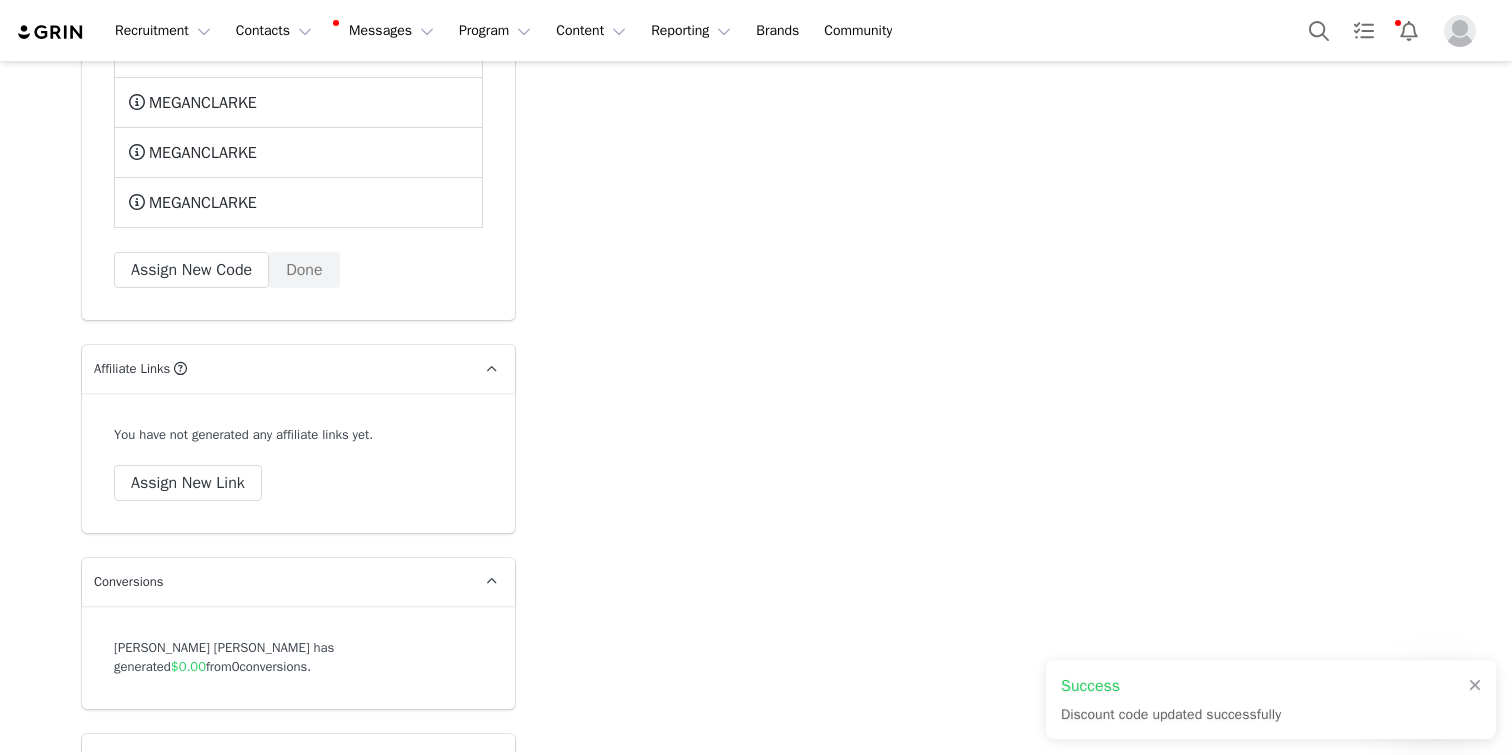 scroll, scrollTop: 4308, scrollLeft: 0, axis: vertical 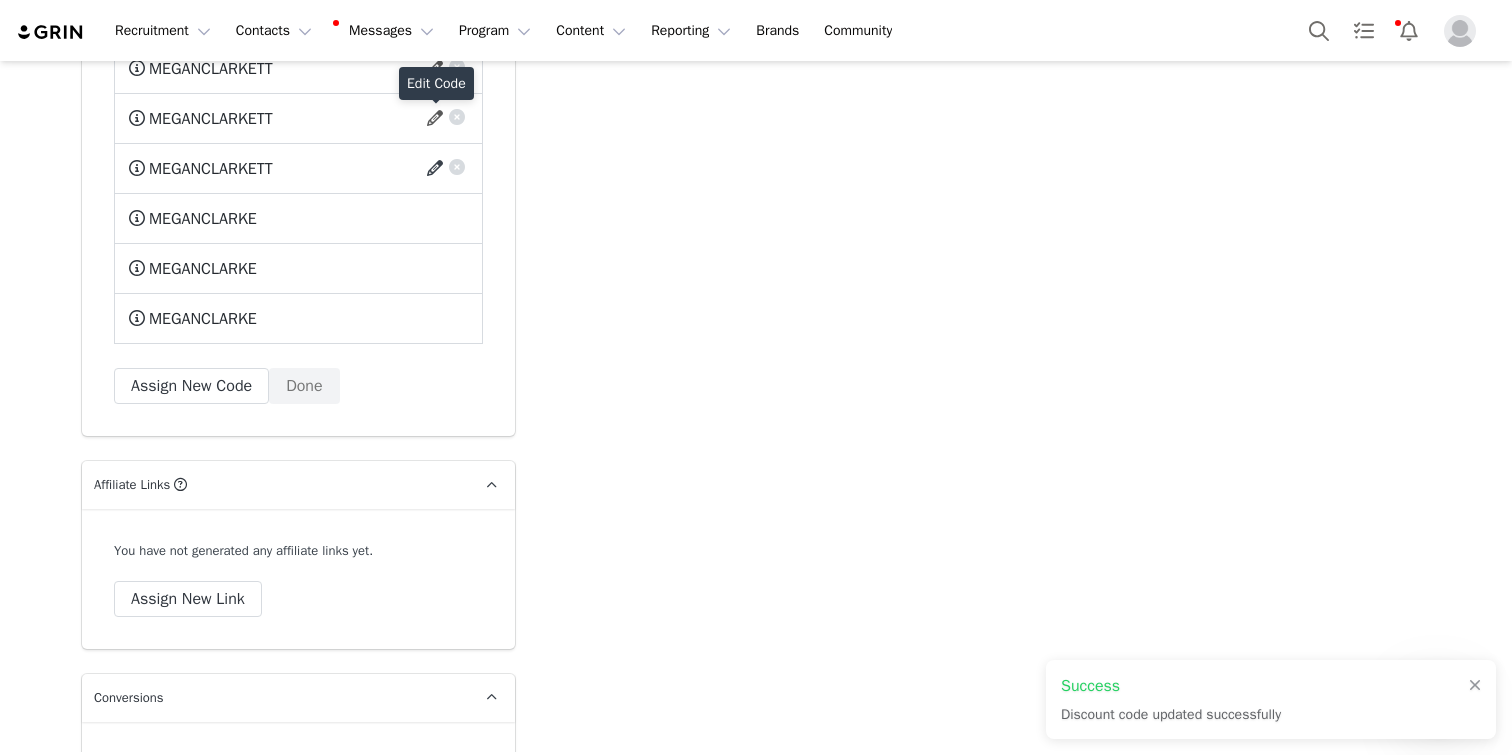 click at bounding box center (438, 169) 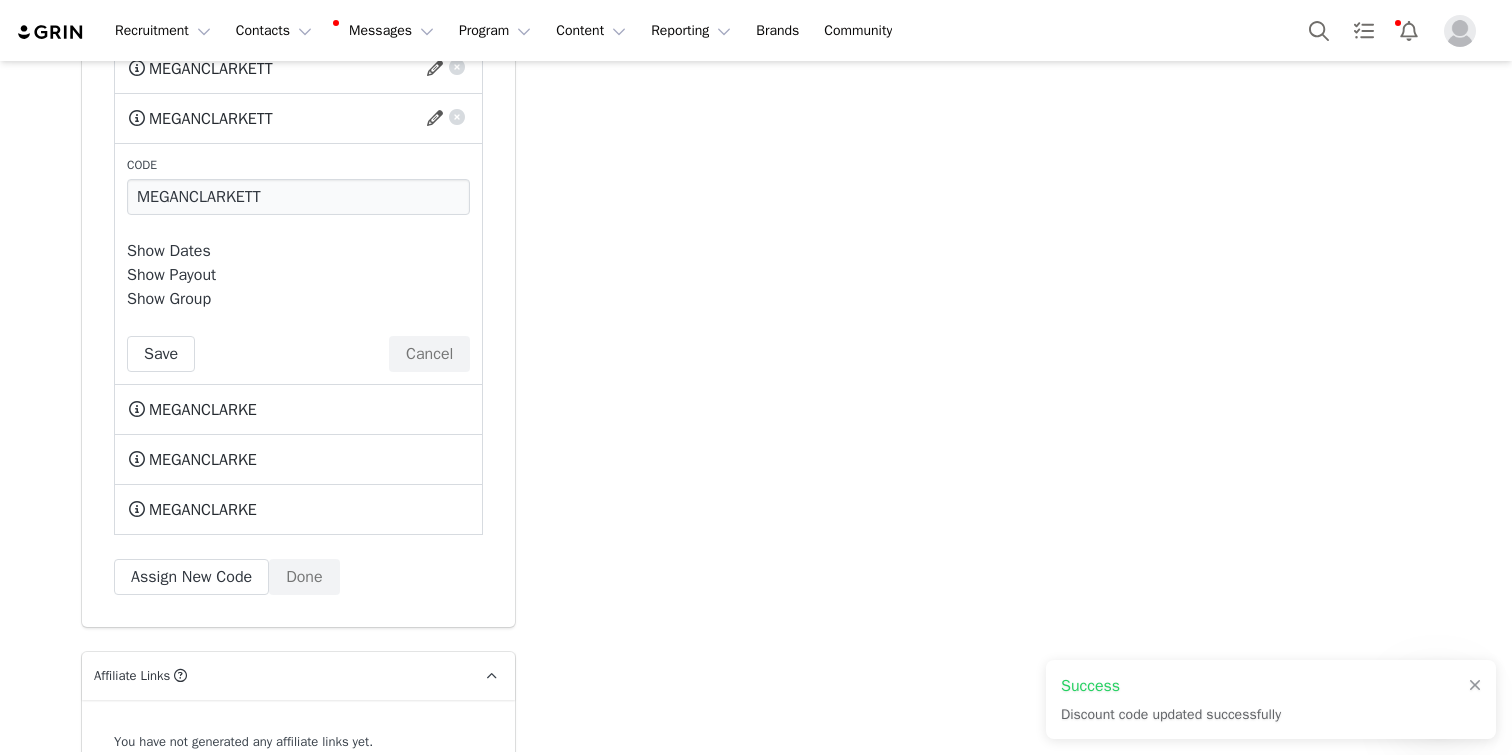 click on "Show Dates" at bounding box center [169, 251] 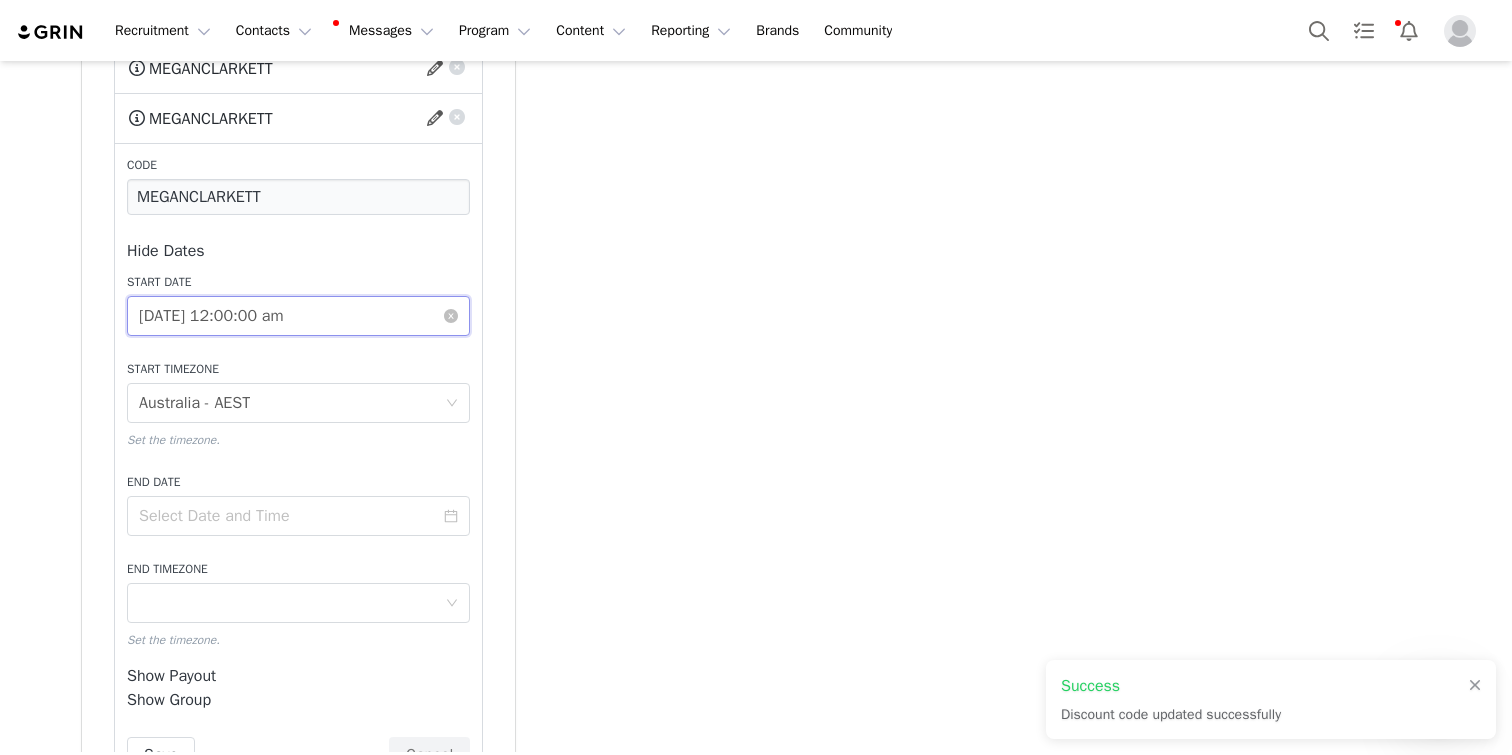 click on "[DATE] 12:00:00 am" at bounding box center (298, 316) 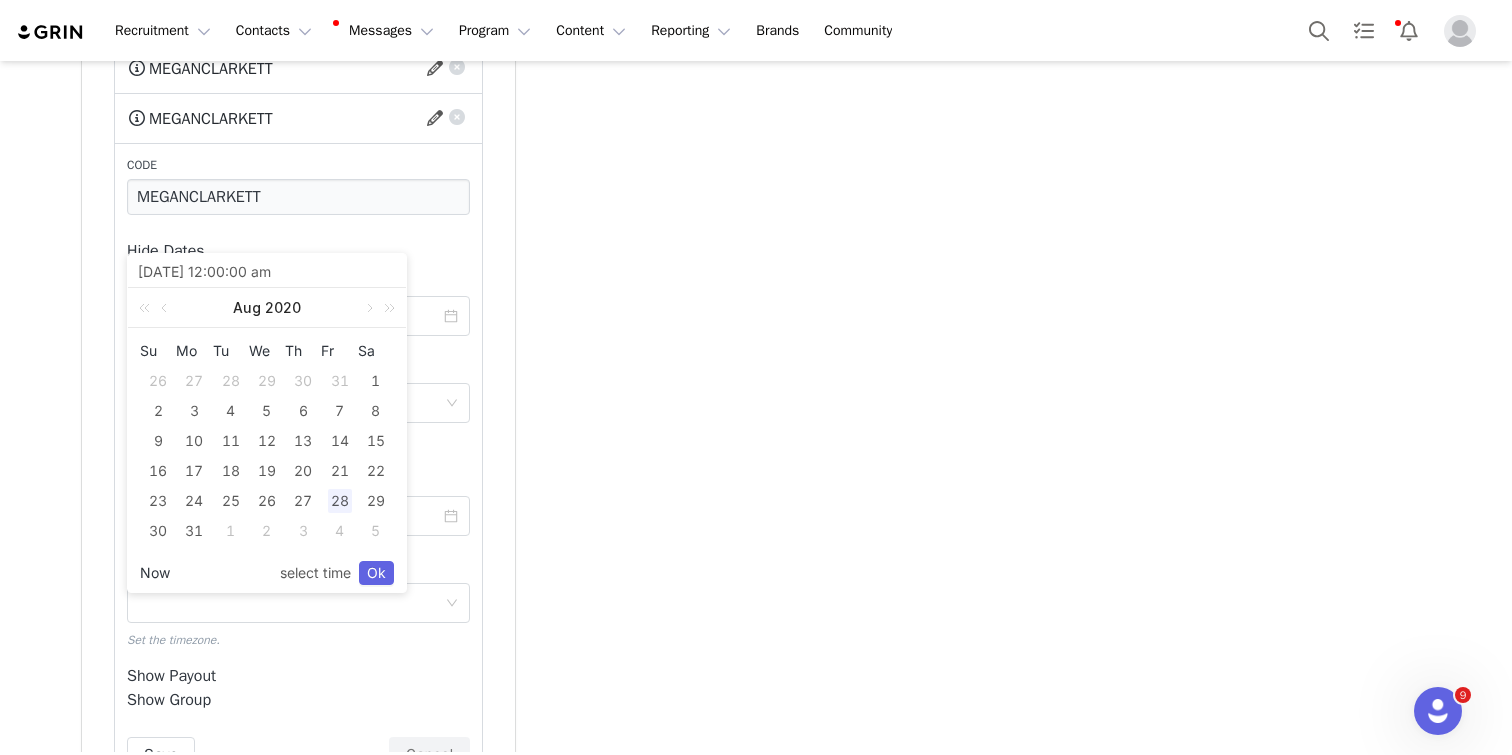 click on "Now" at bounding box center (155, 573) 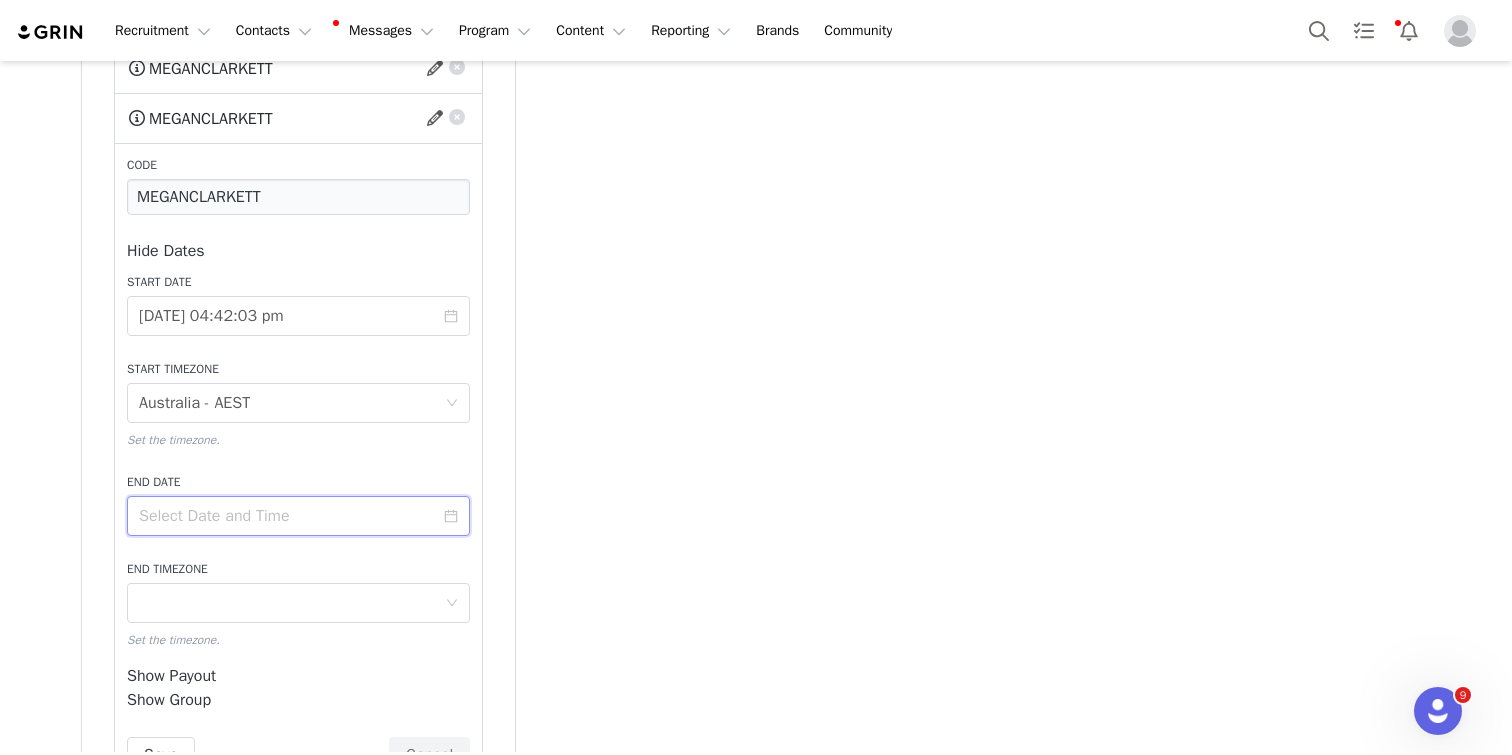 click at bounding box center (298, 516) 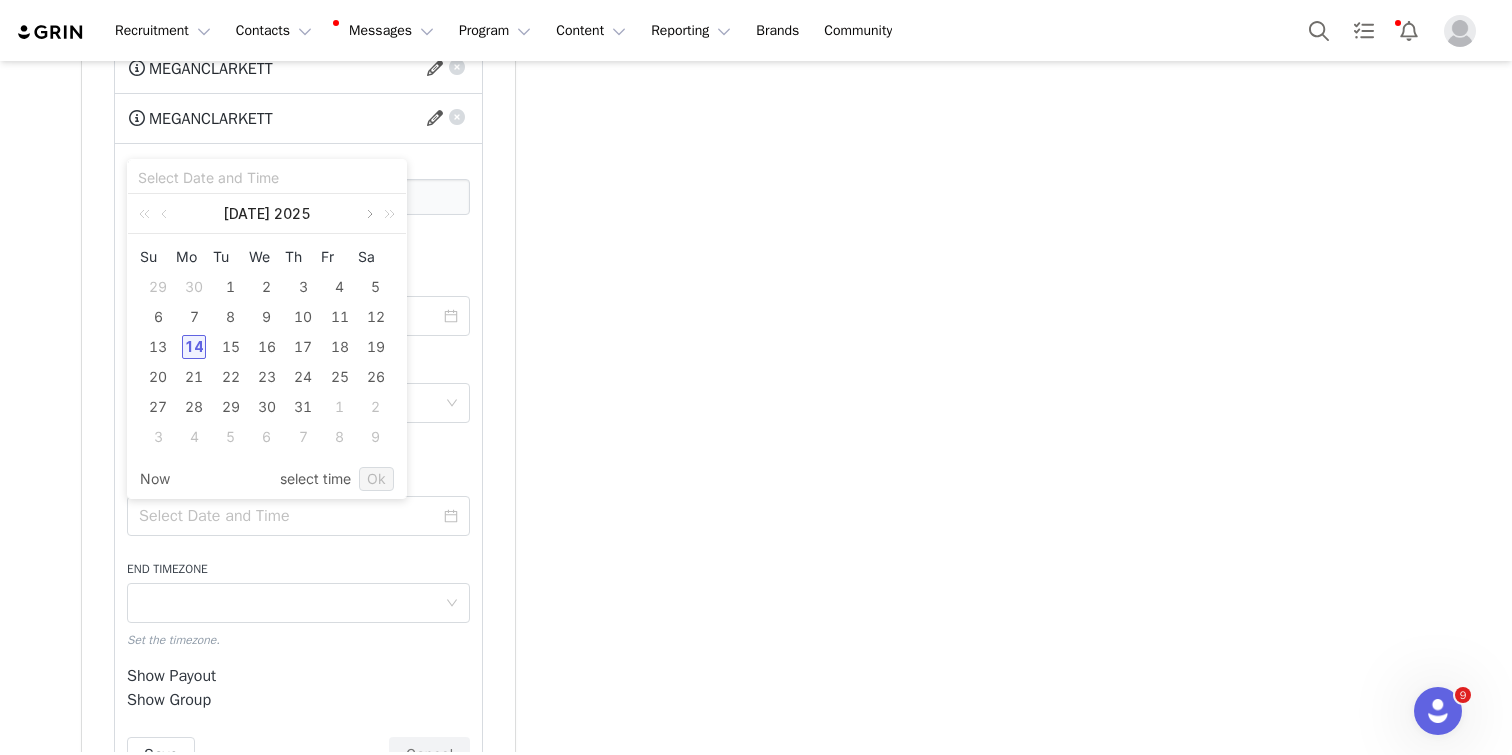 click at bounding box center (368, 214) 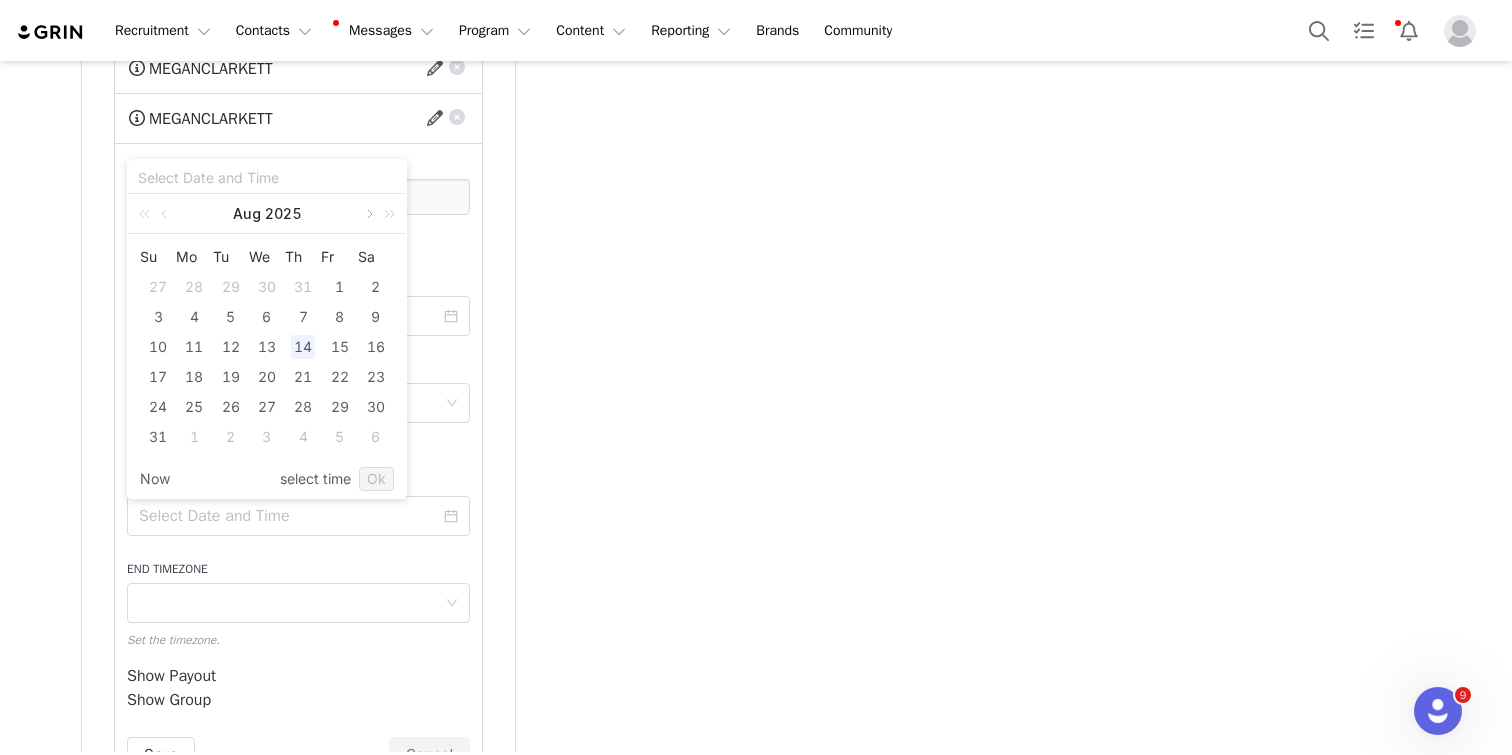 click at bounding box center [368, 214] 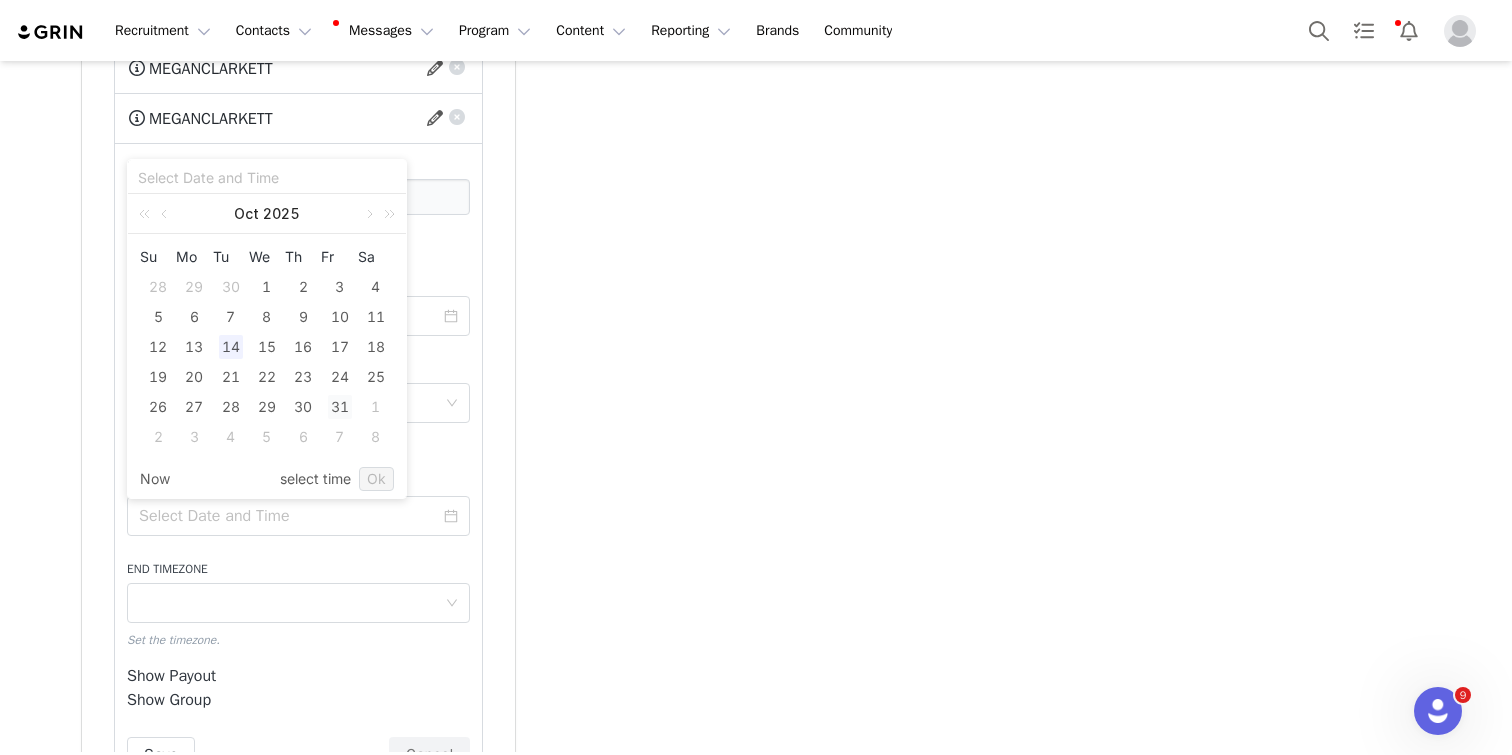 click on "31" at bounding box center (340, 407) 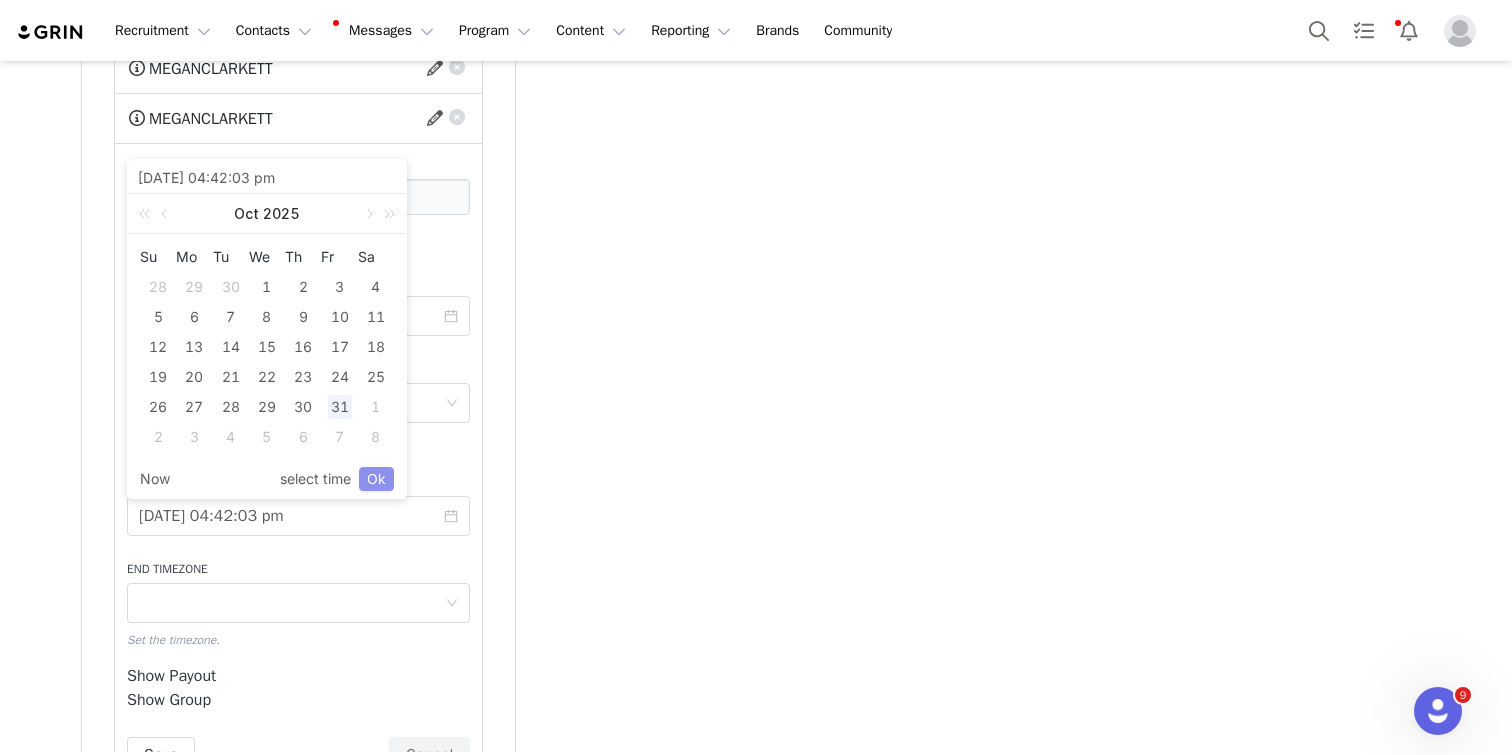 click on "Ok" at bounding box center (376, 479) 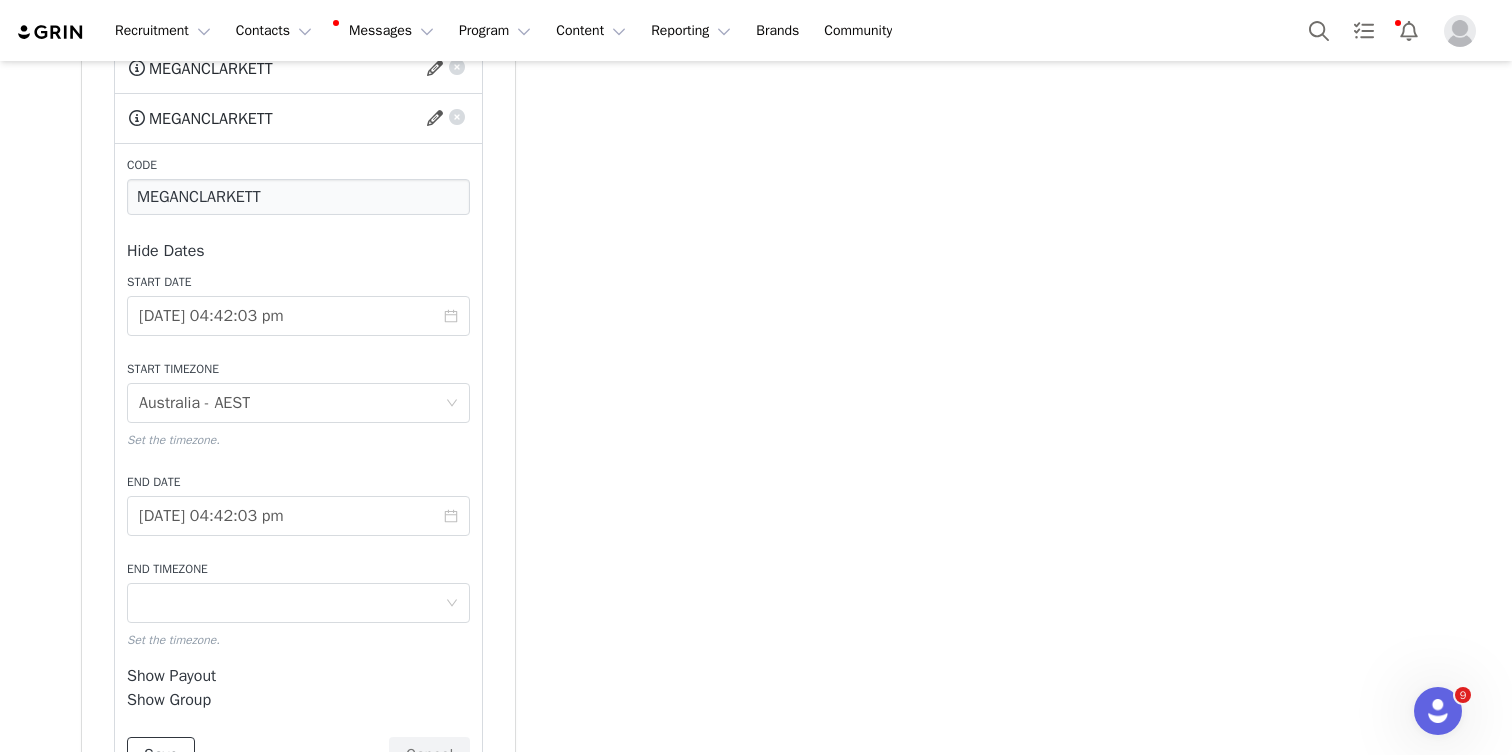 click on "Save" at bounding box center [161, 755] 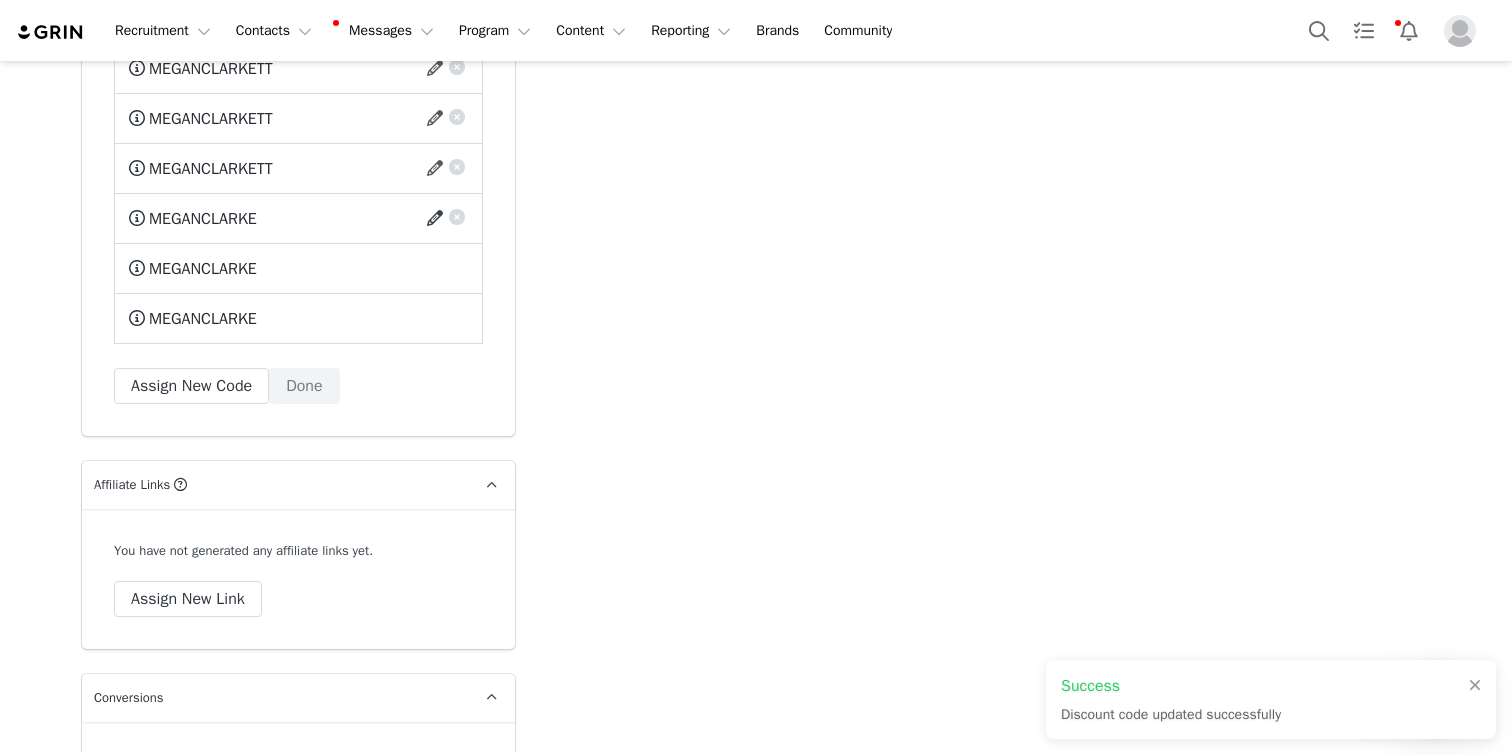 click at bounding box center (438, 219) 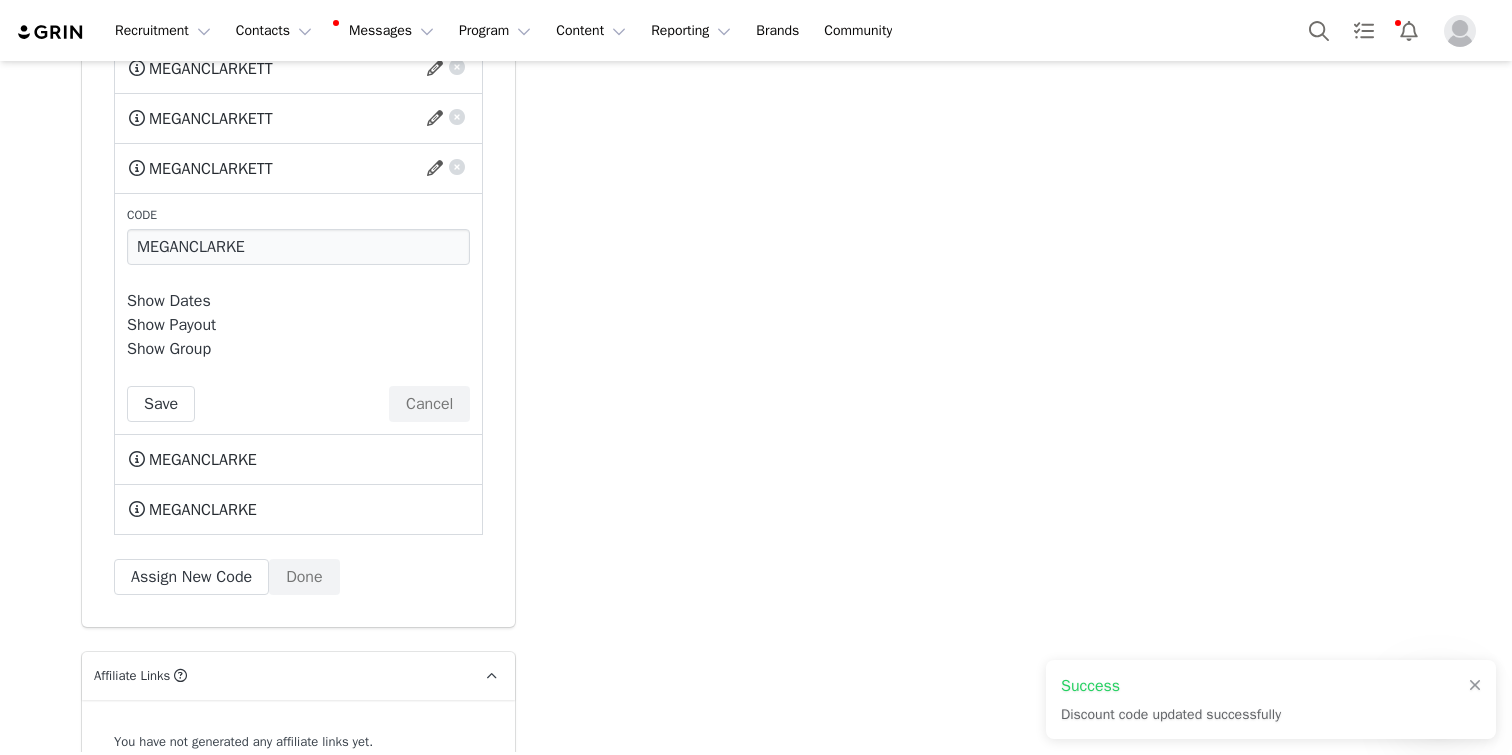 click on "Show Dates" at bounding box center [169, 301] 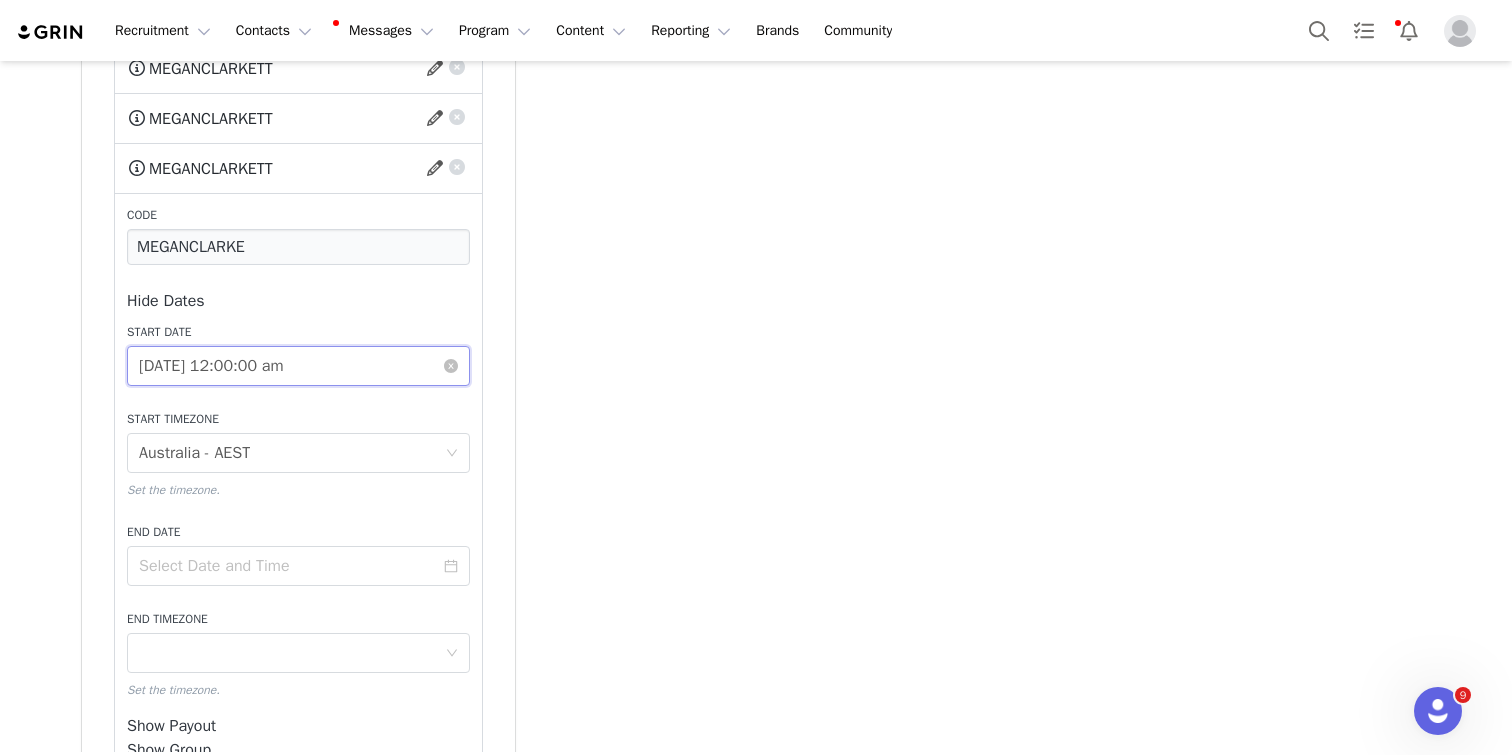 click on "[DATE] 12:00:00 am" at bounding box center [298, 366] 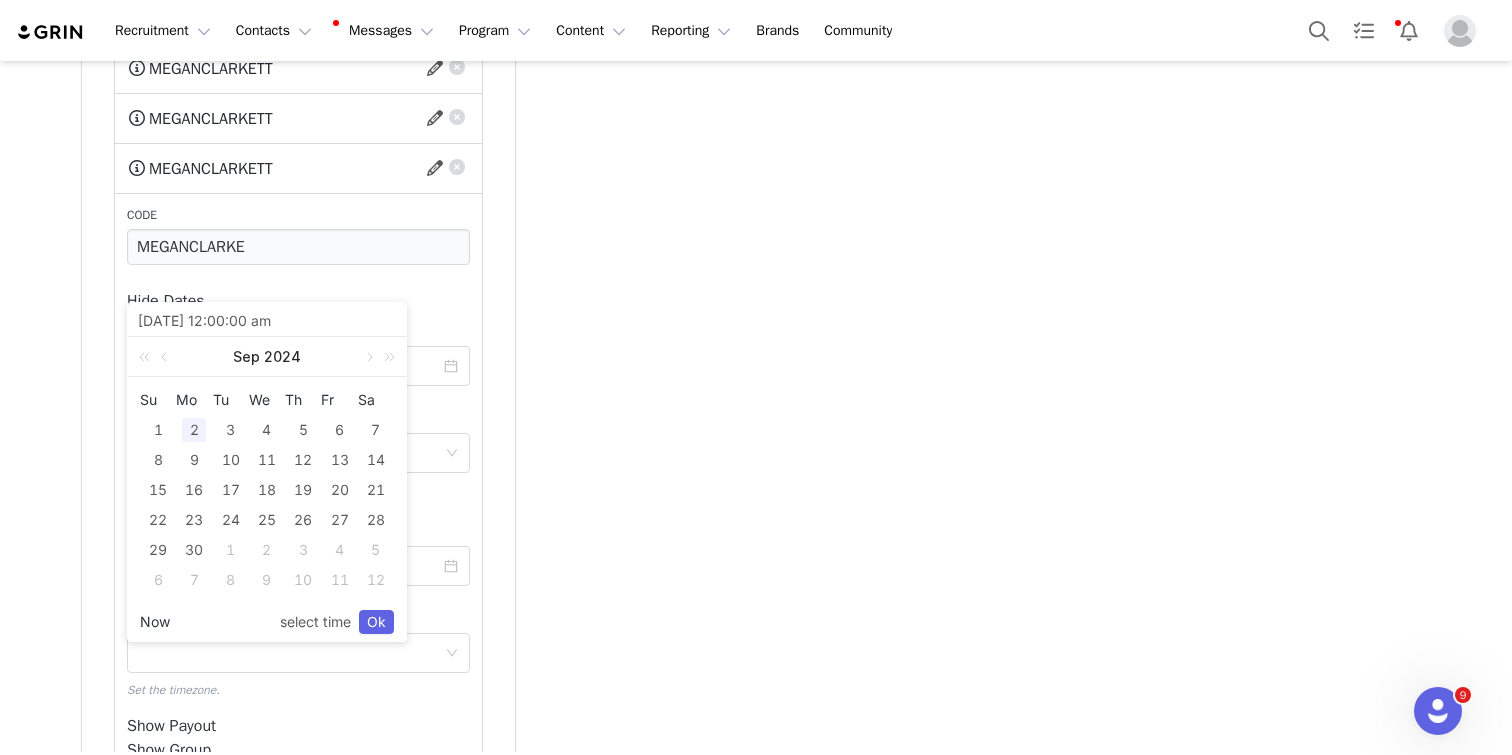 click on "Now" at bounding box center (155, 622) 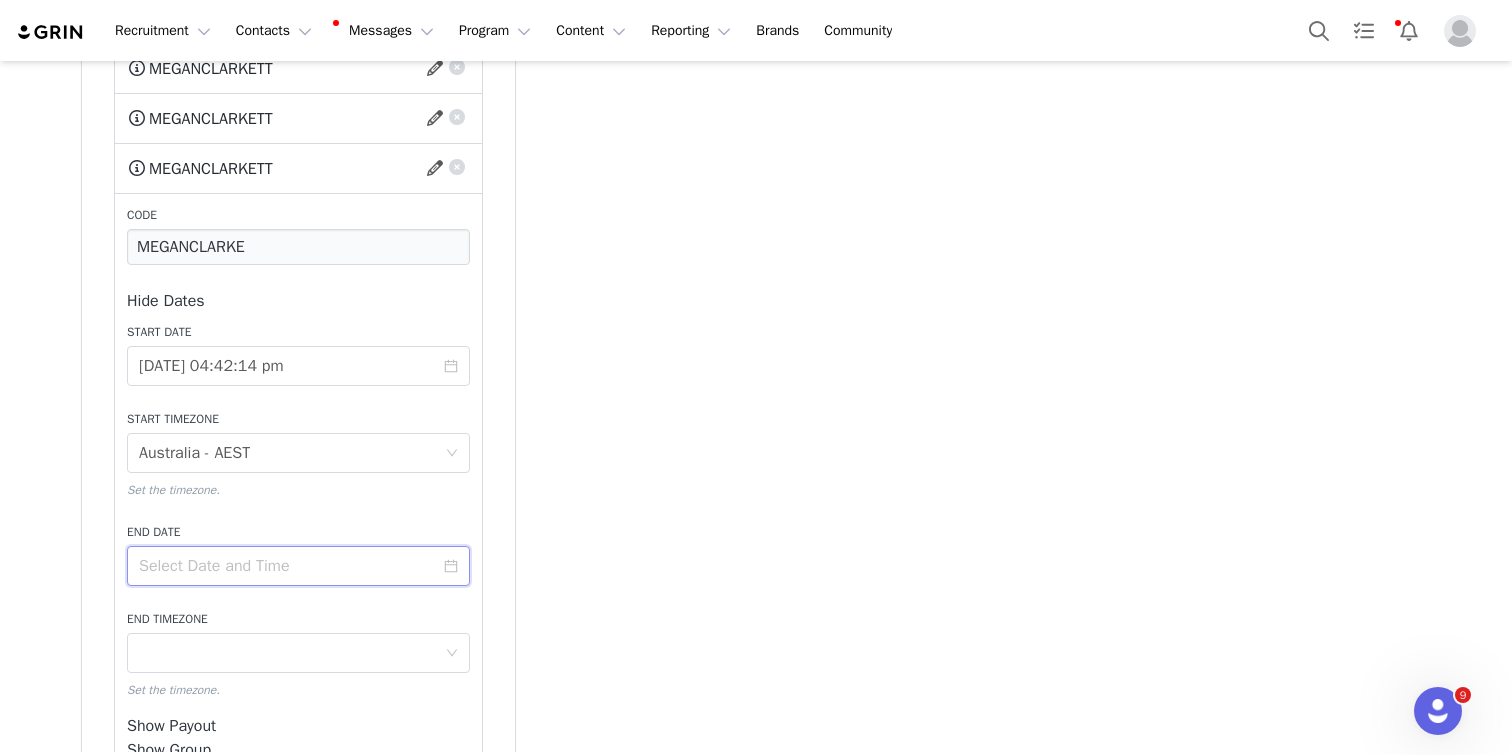 click at bounding box center [298, 566] 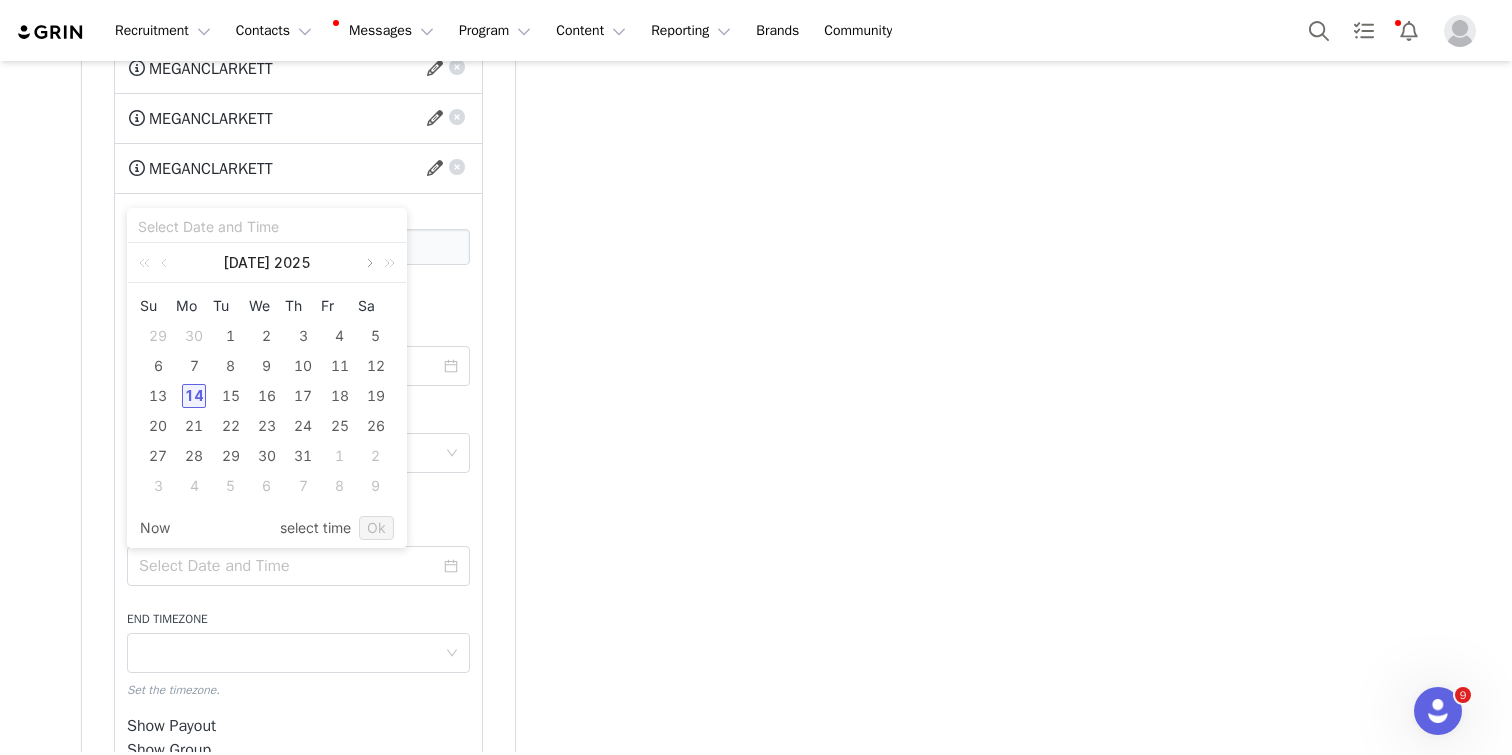 click at bounding box center (368, 263) 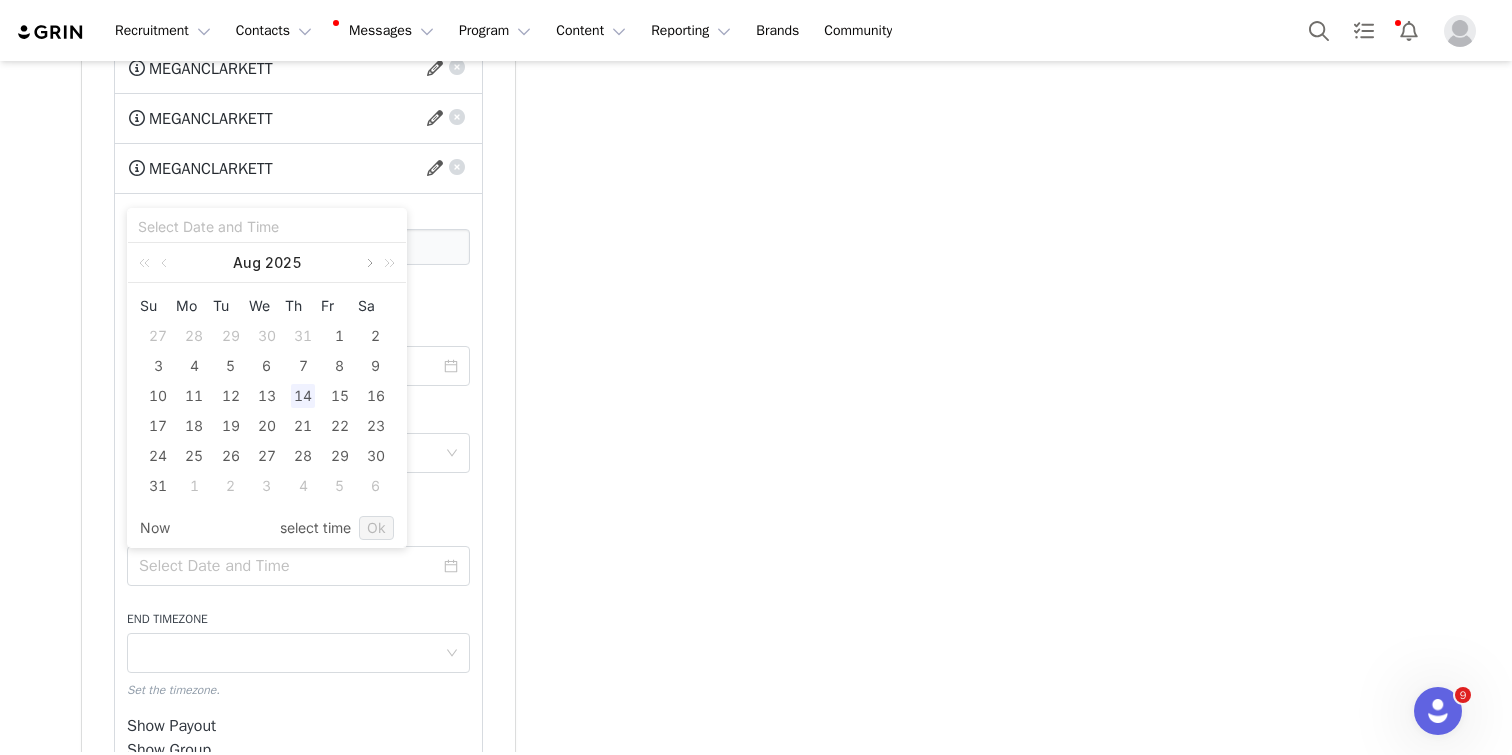 click at bounding box center (368, 263) 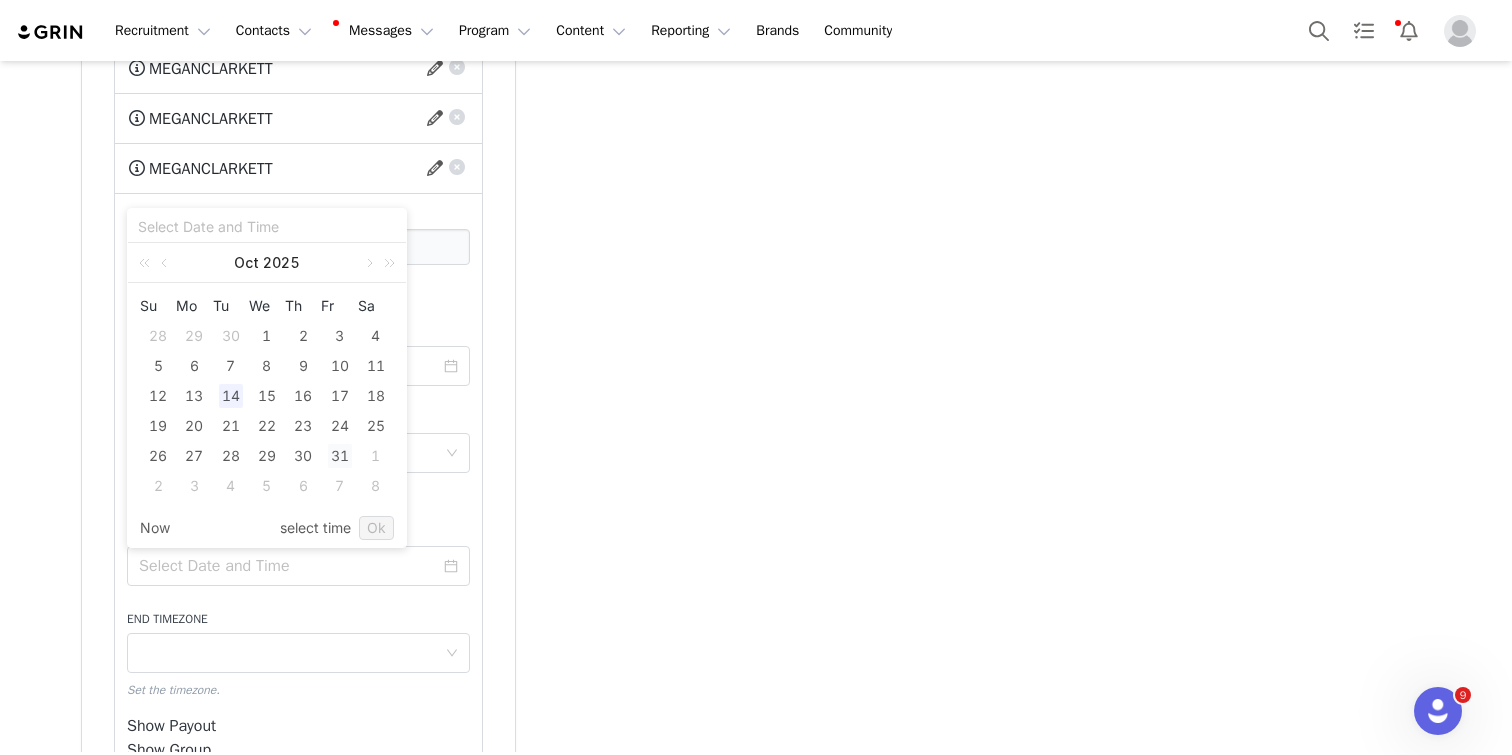 click on "31" at bounding box center (340, 456) 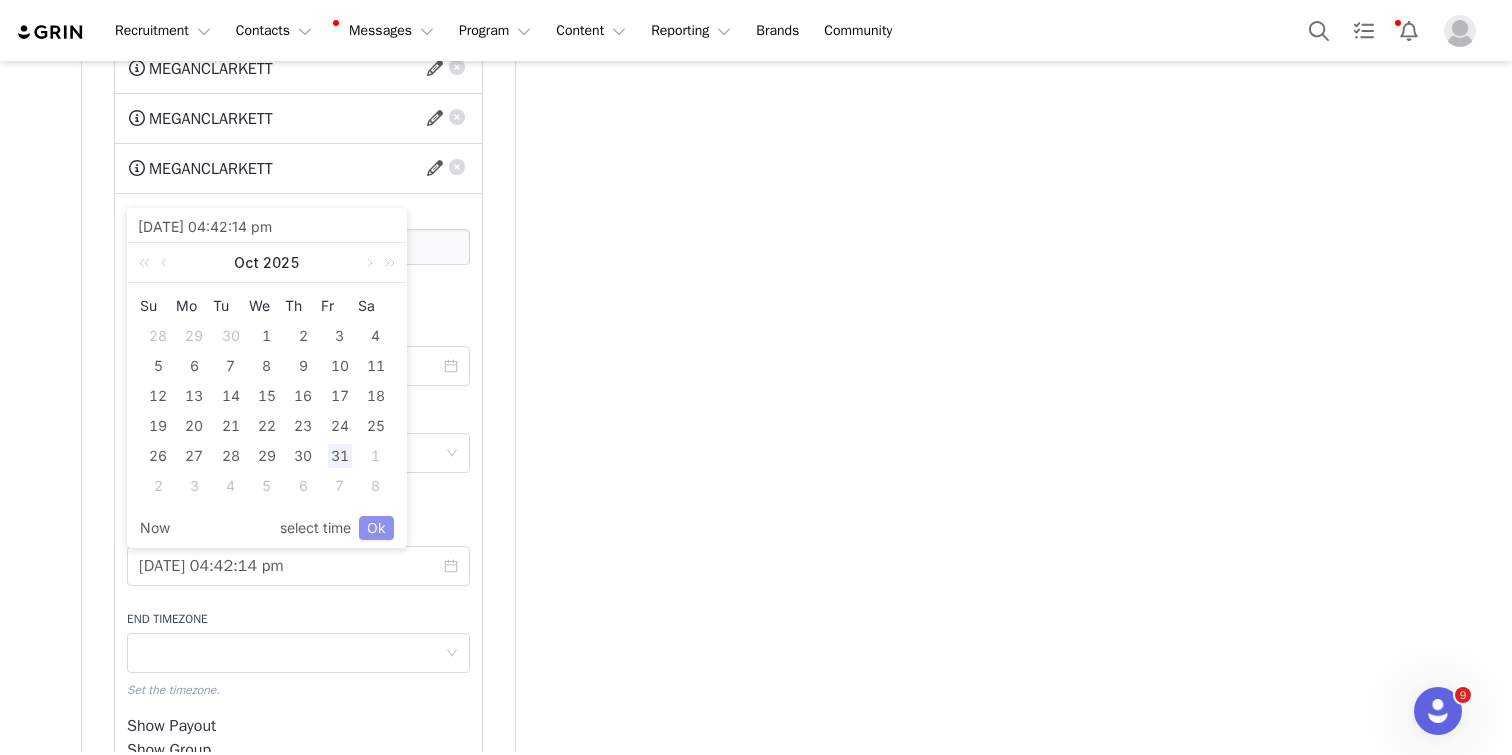 click on "Ok" at bounding box center [376, 528] 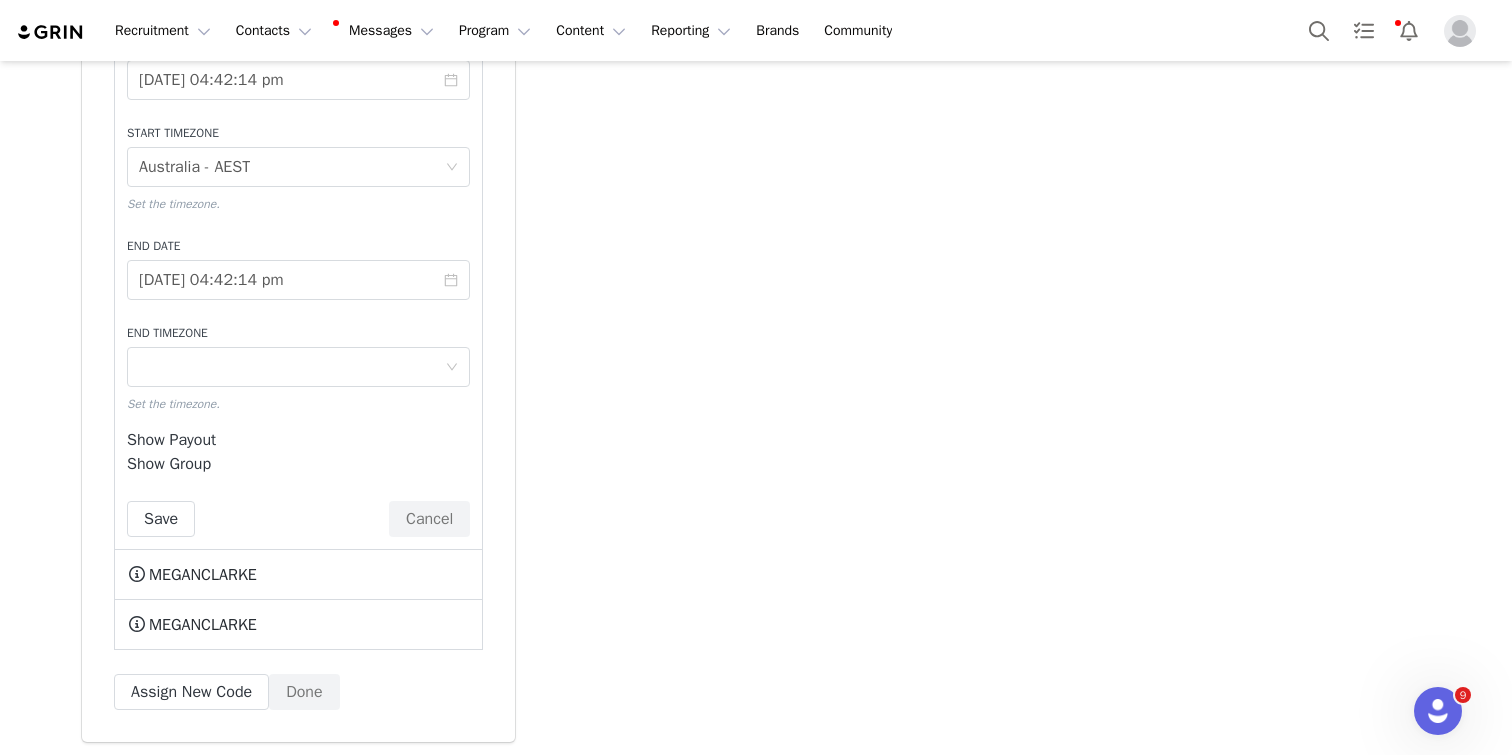scroll, scrollTop: 4660, scrollLeft: 0, axis: vertical 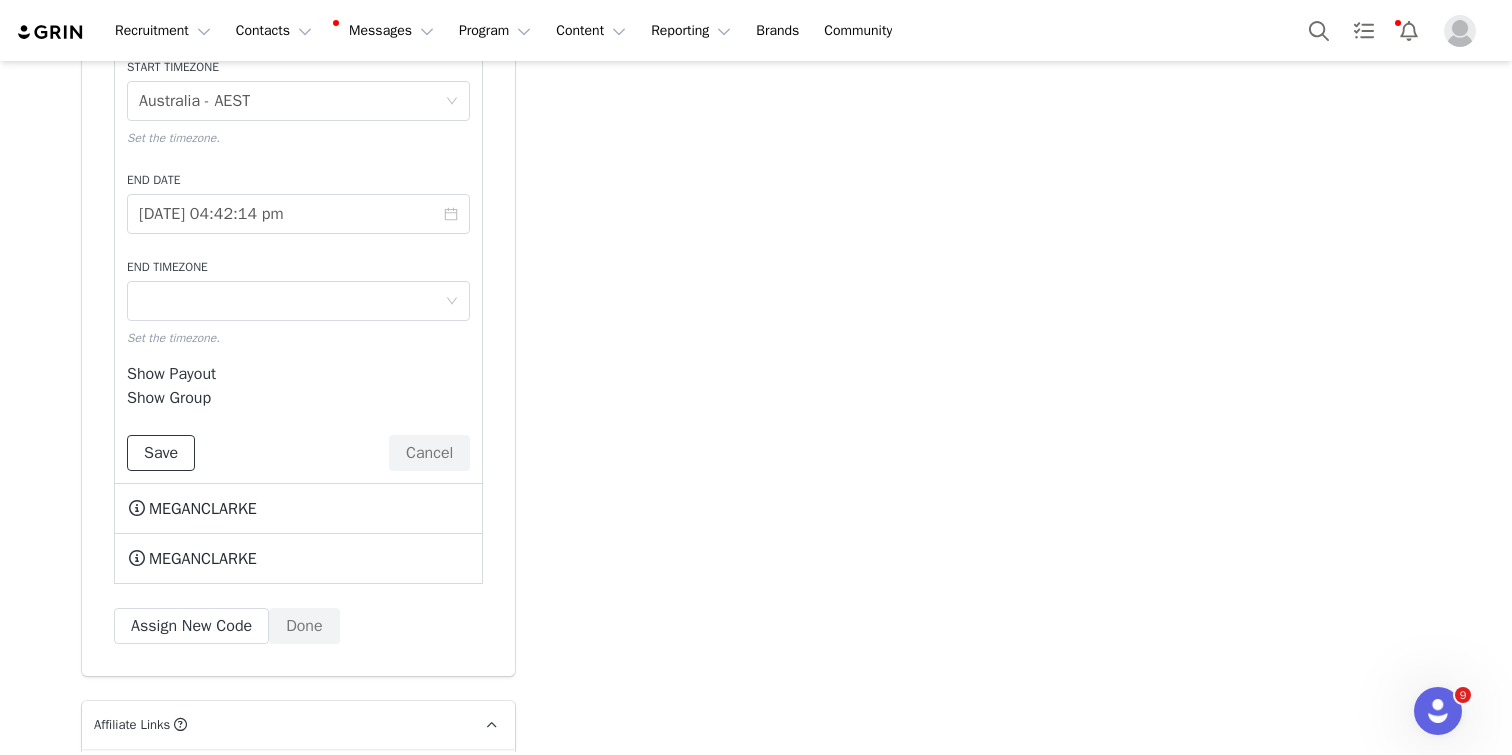 click on "Save" at bounding box center [161, 453] 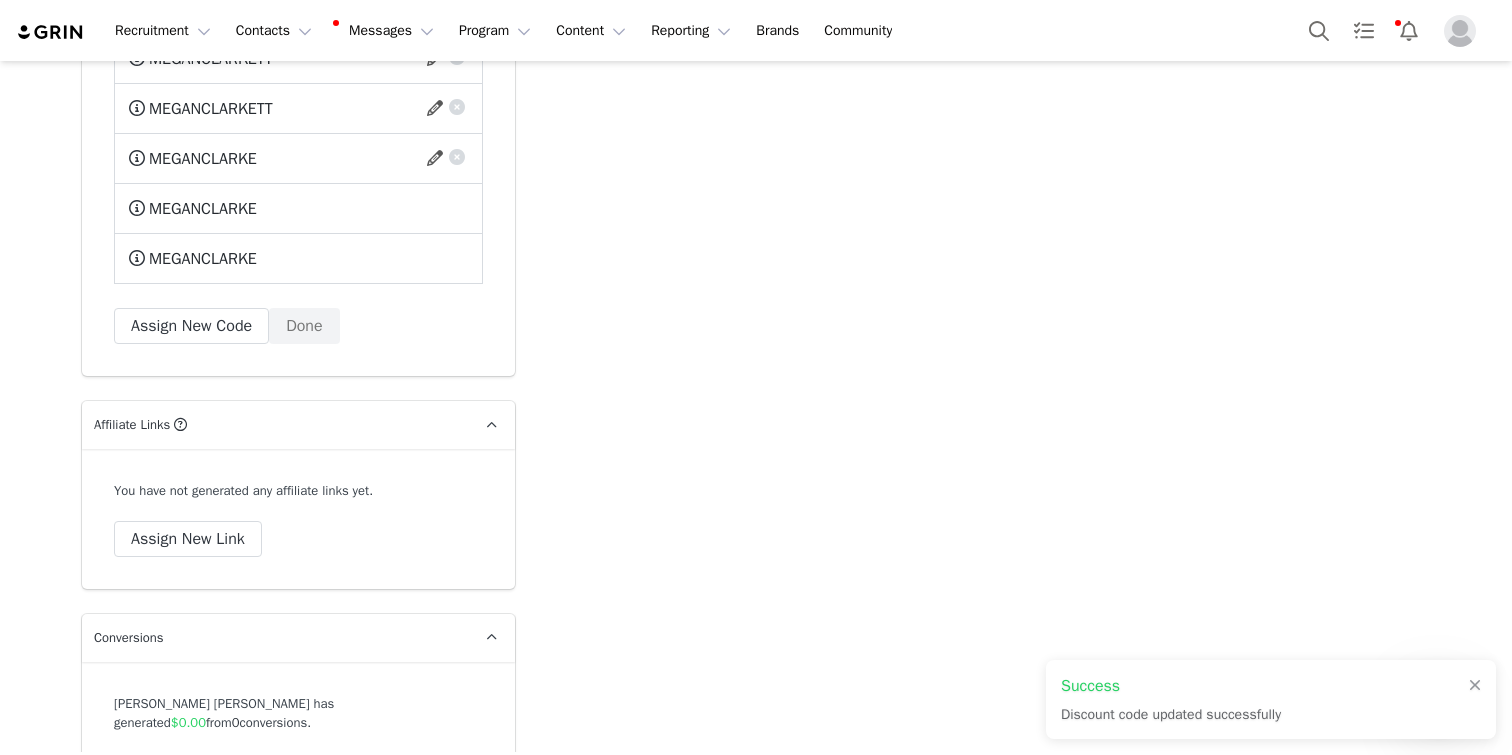 scroll, scrollTop: 4365, scrollLeft: 0, axis: vertical 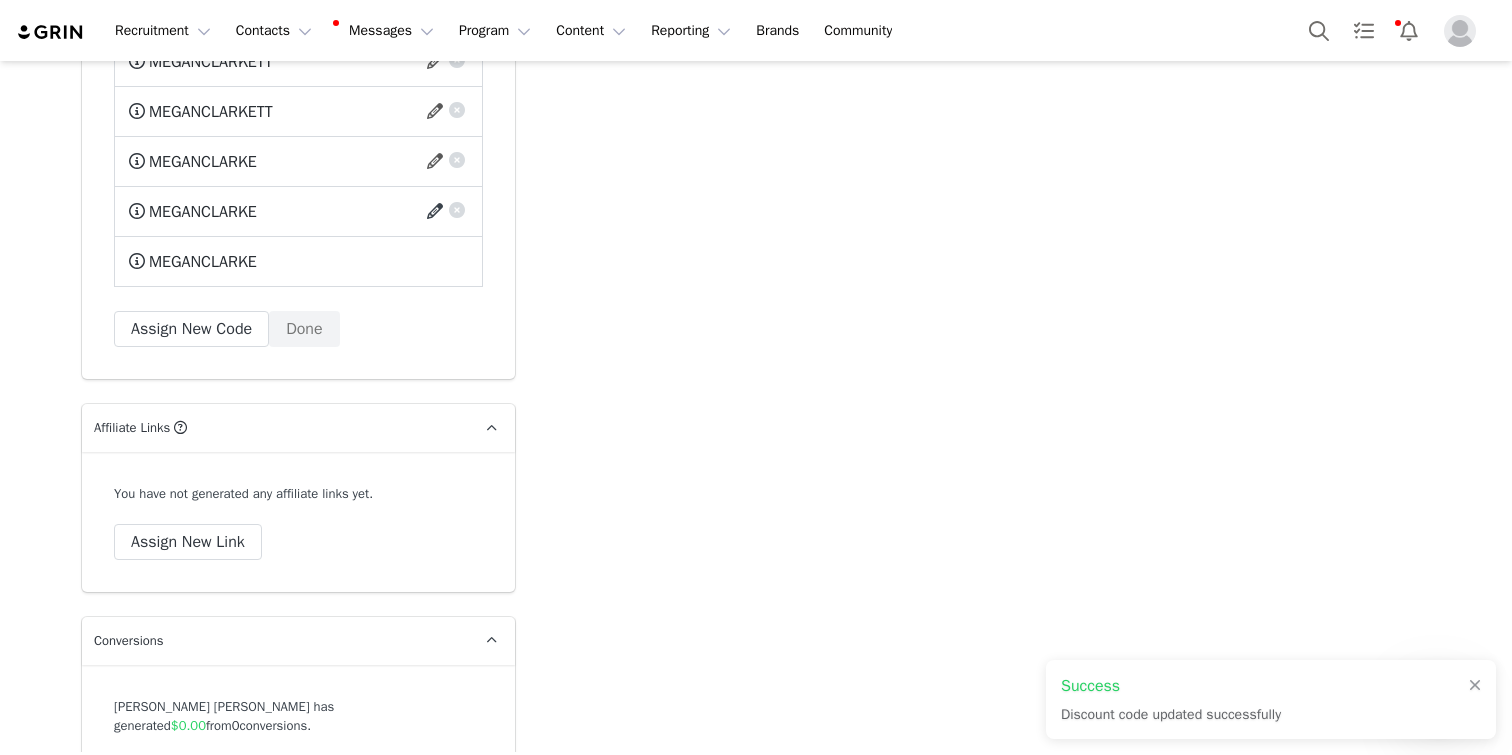 click at bounding box center [438, 212] 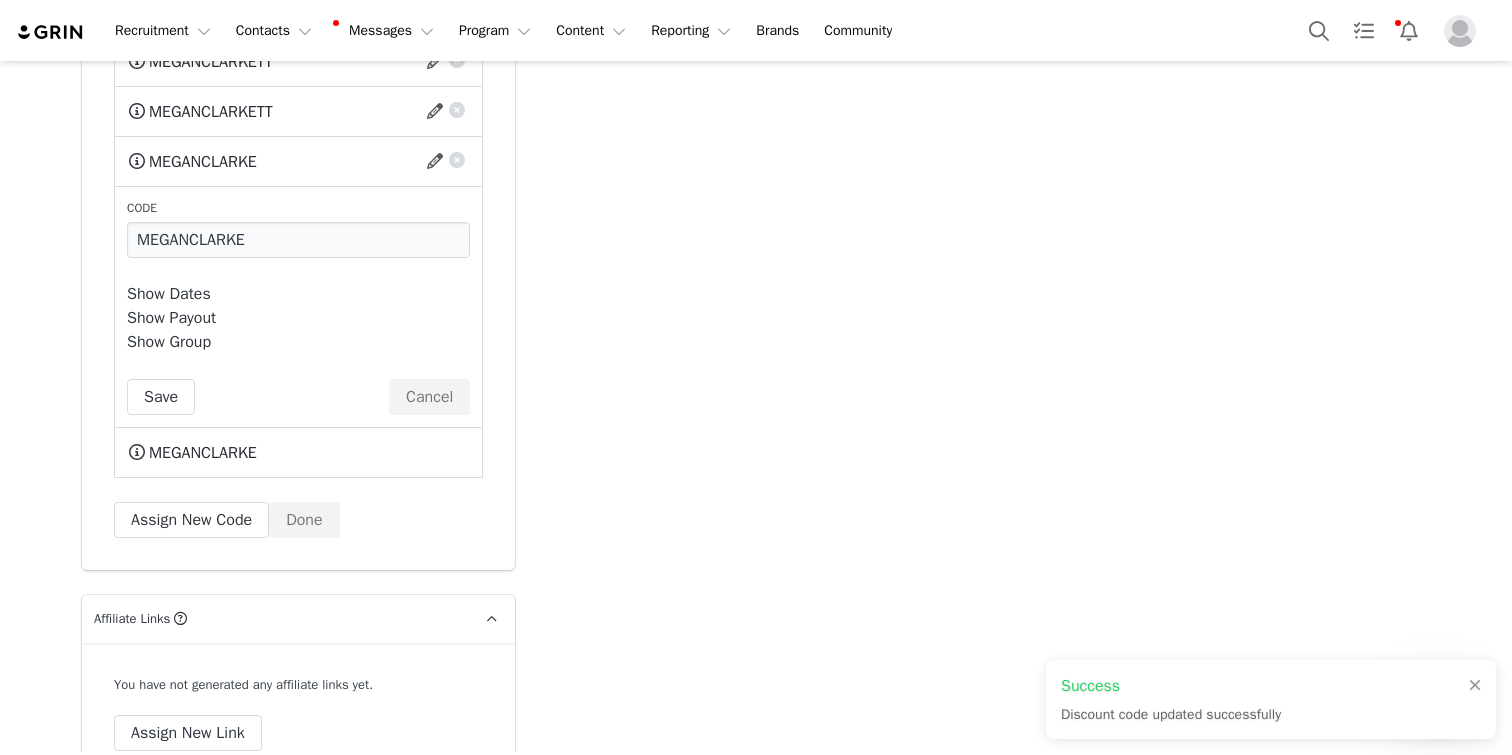 click on "Show Dates" at bounding box center (169, 294) 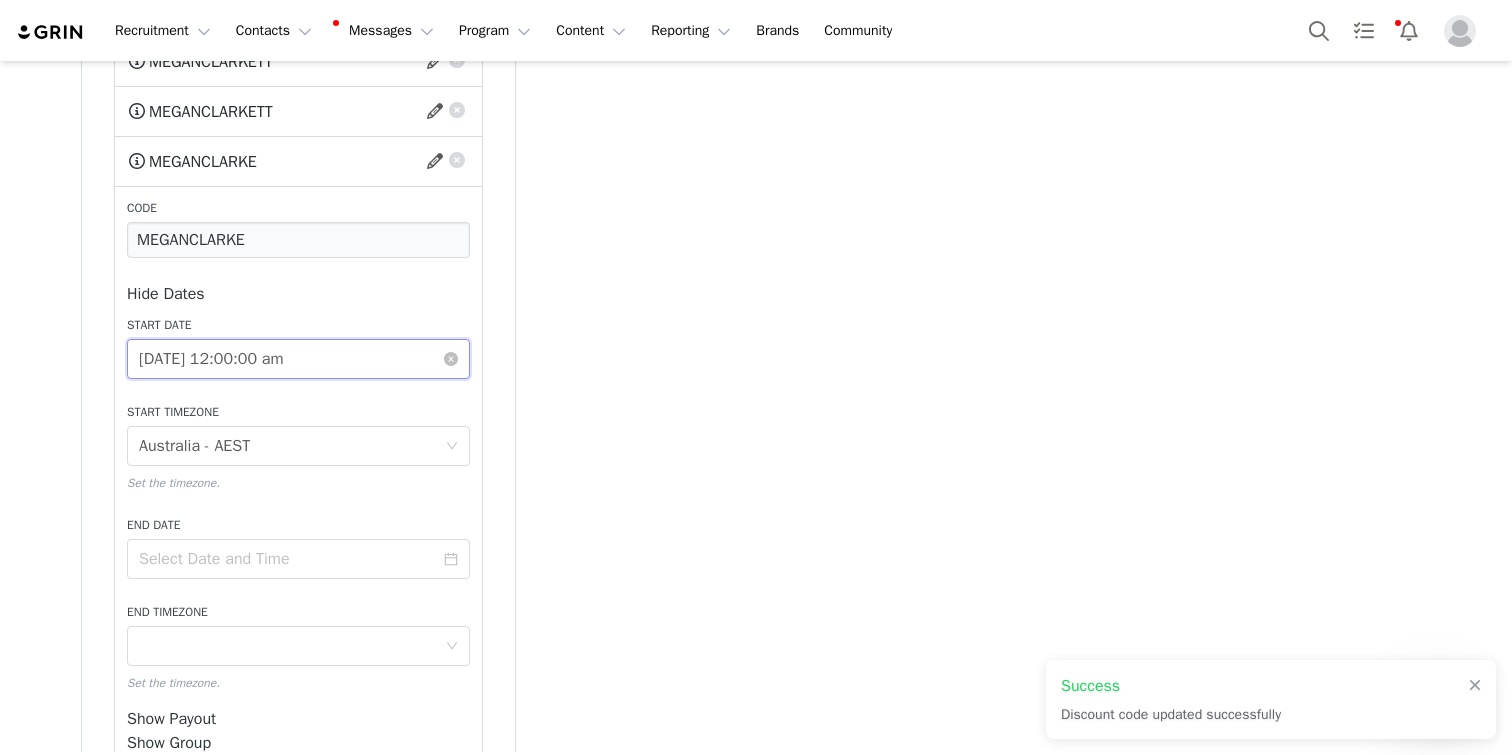 click on "[DATE] 12:00:00 am" at bounding box center (298, 359) 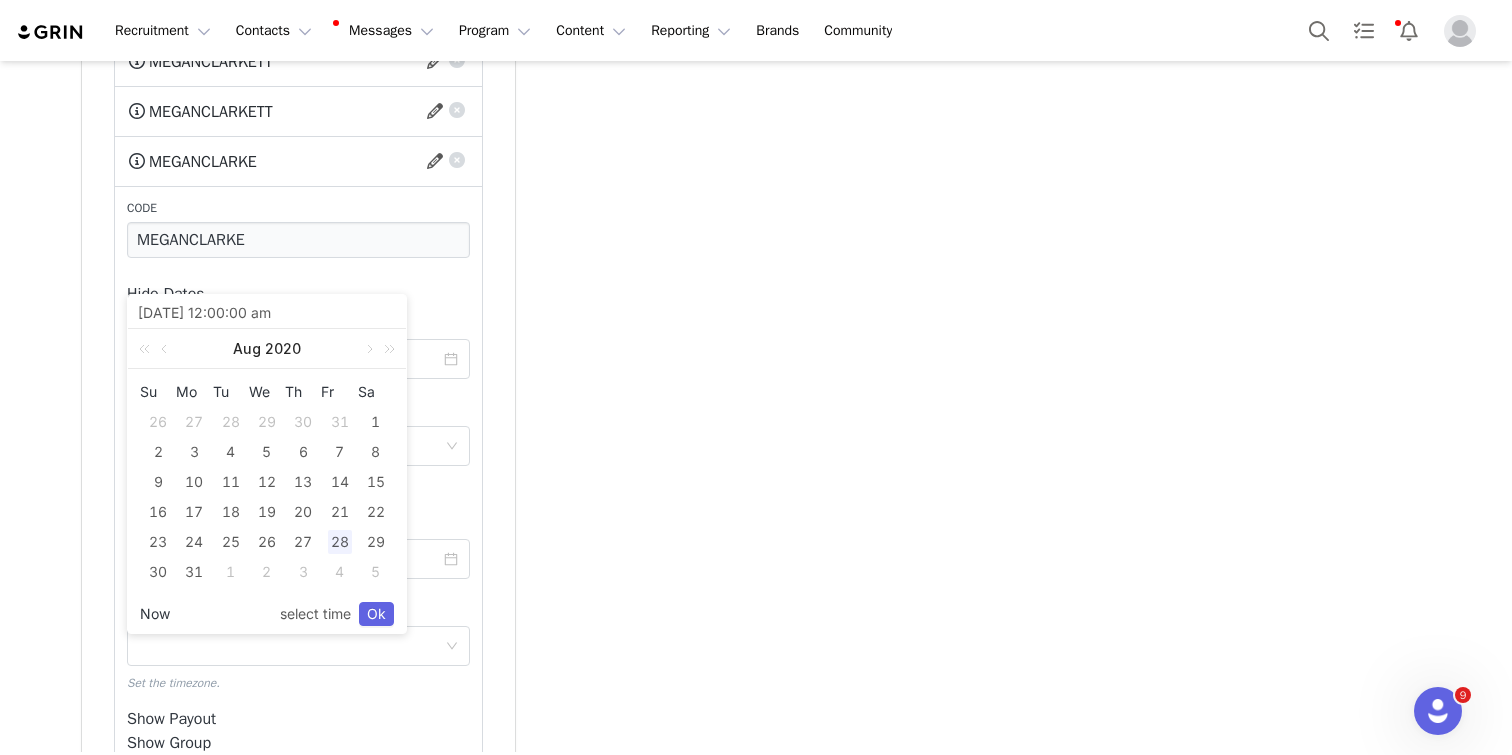 click on "Now" at bounding box center (155, 614) 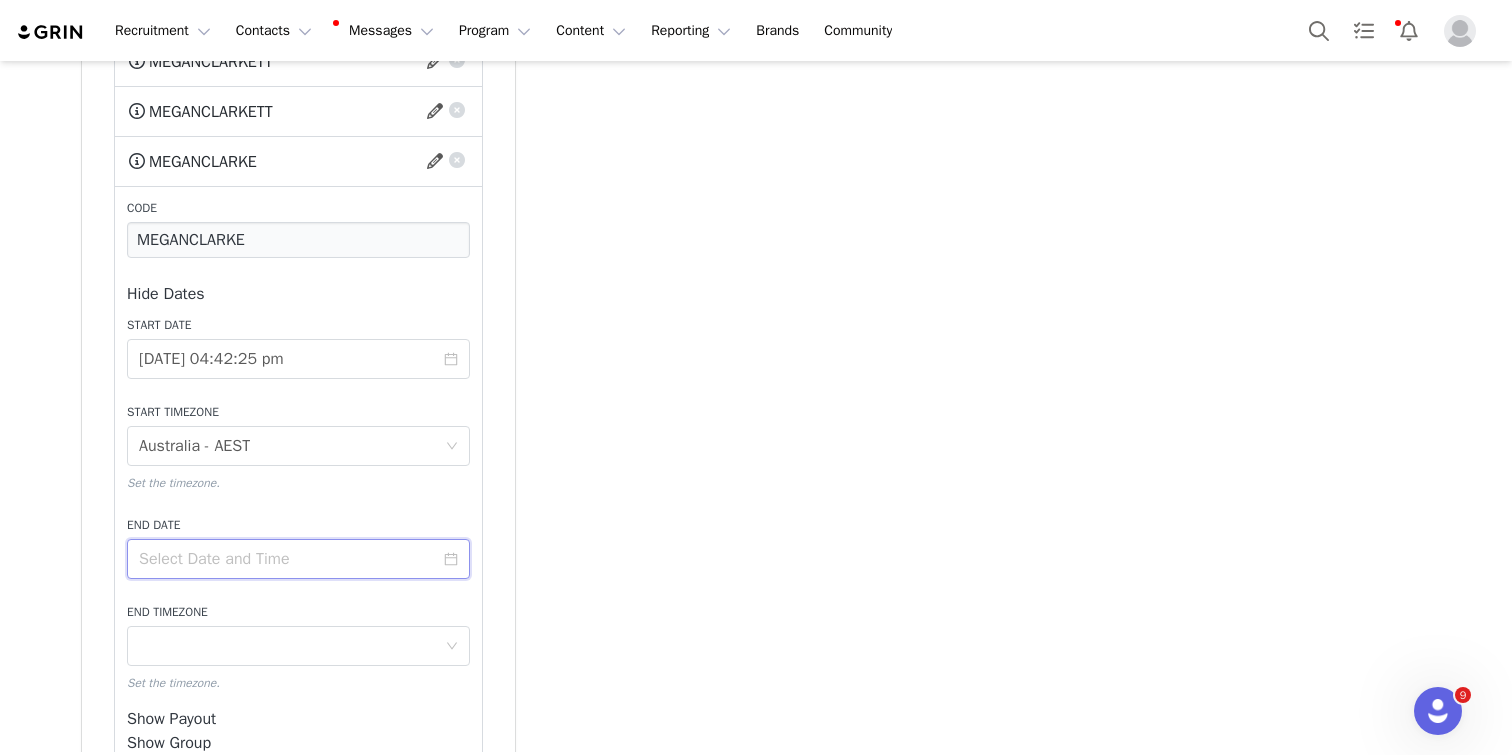click at bounding box center (298, 559) 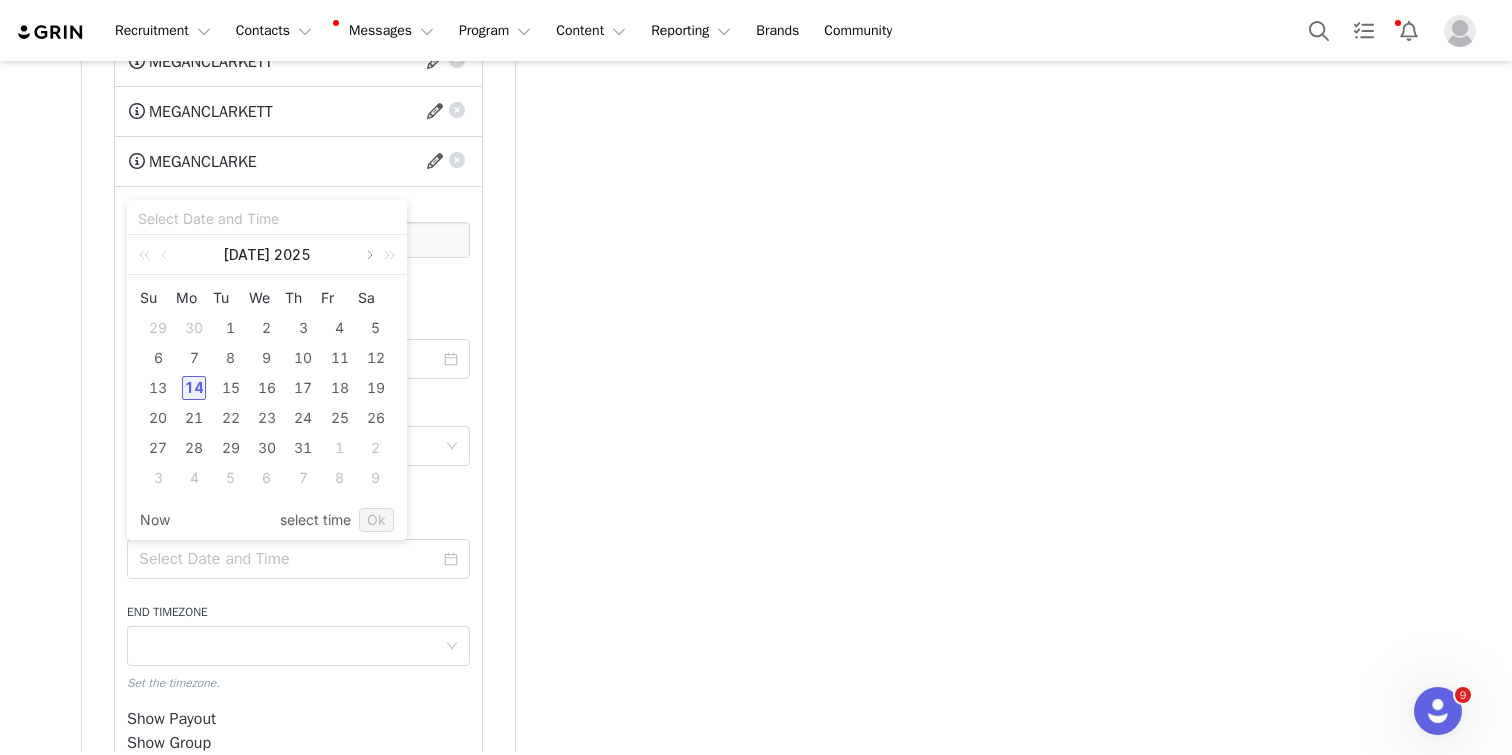 click at bounding box center [368, 255] 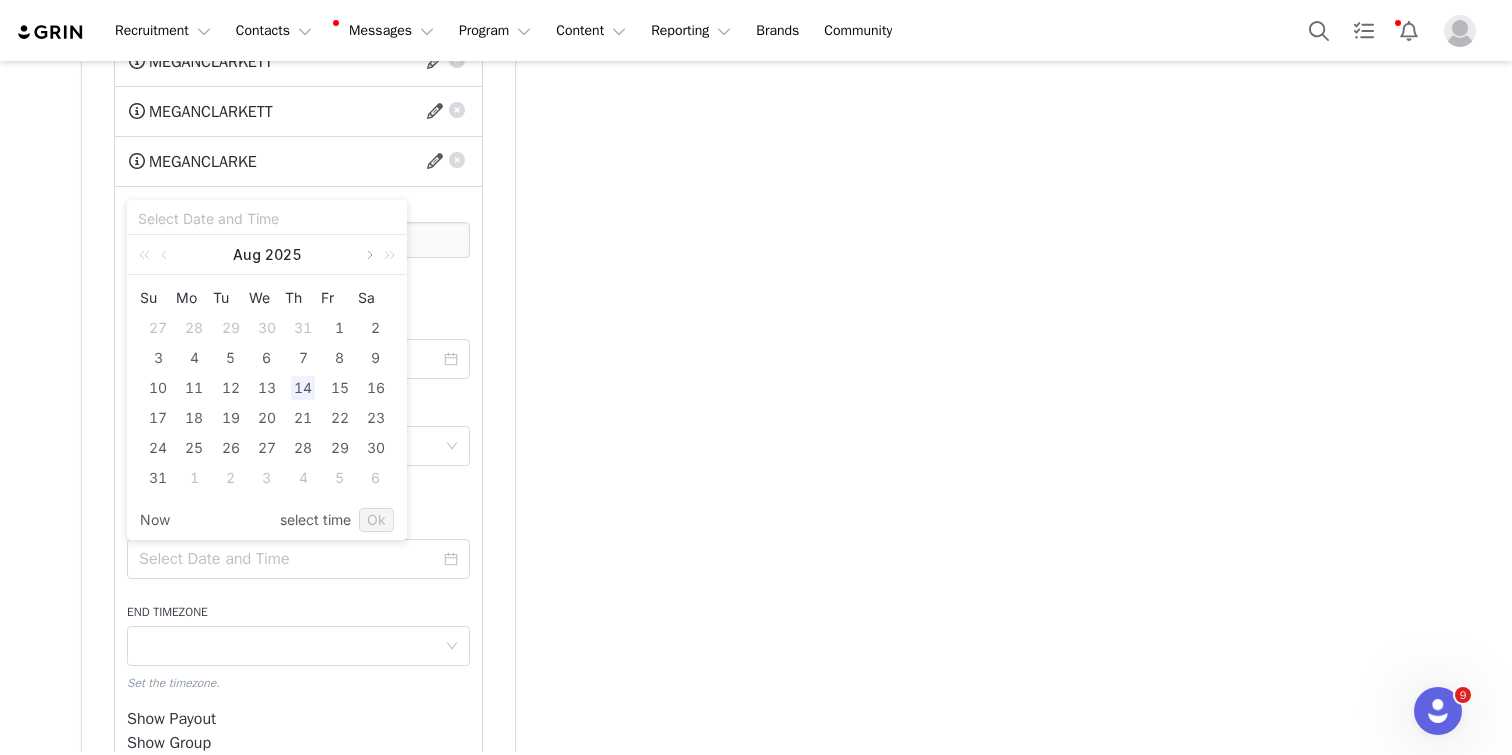 click at bounding box center [368, 255] 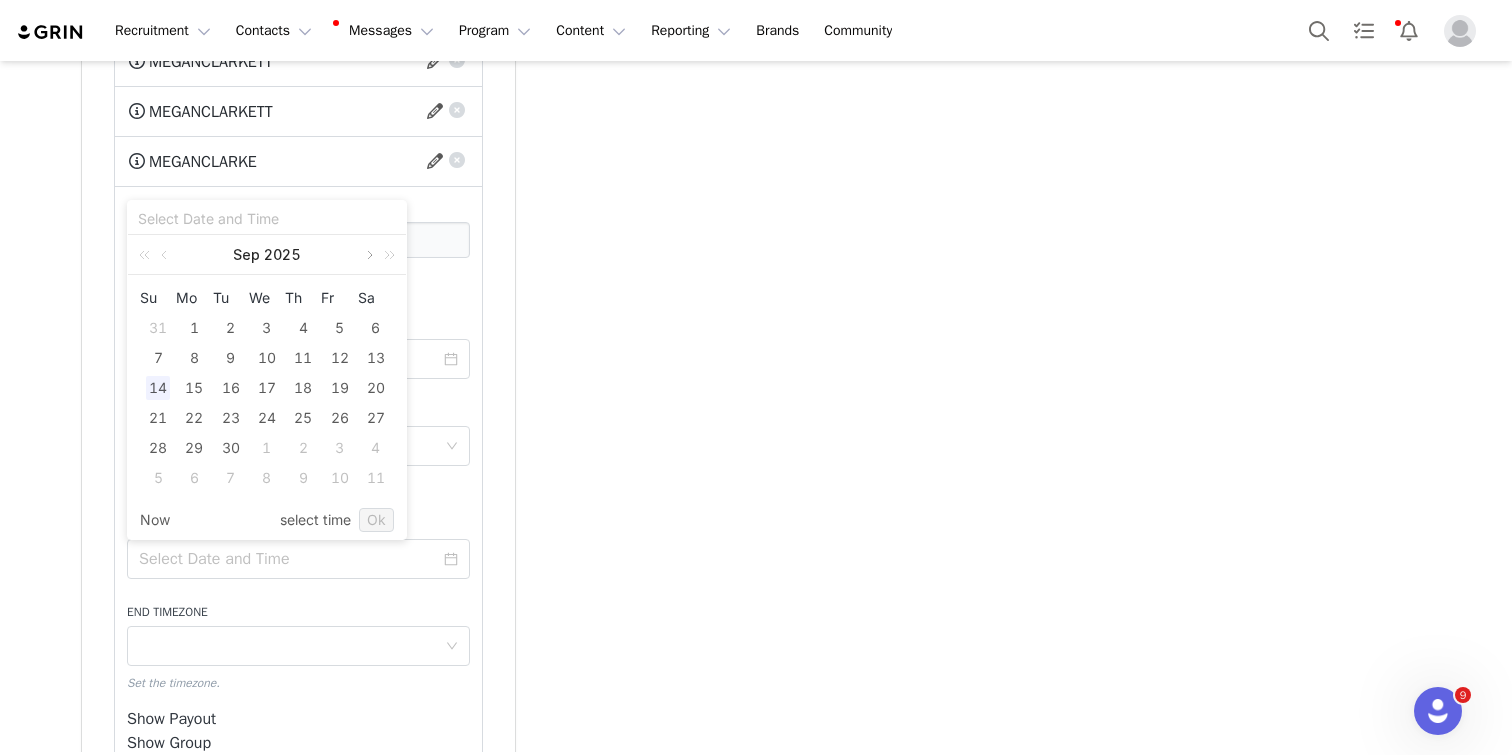 click at bounding box center (368, 255) 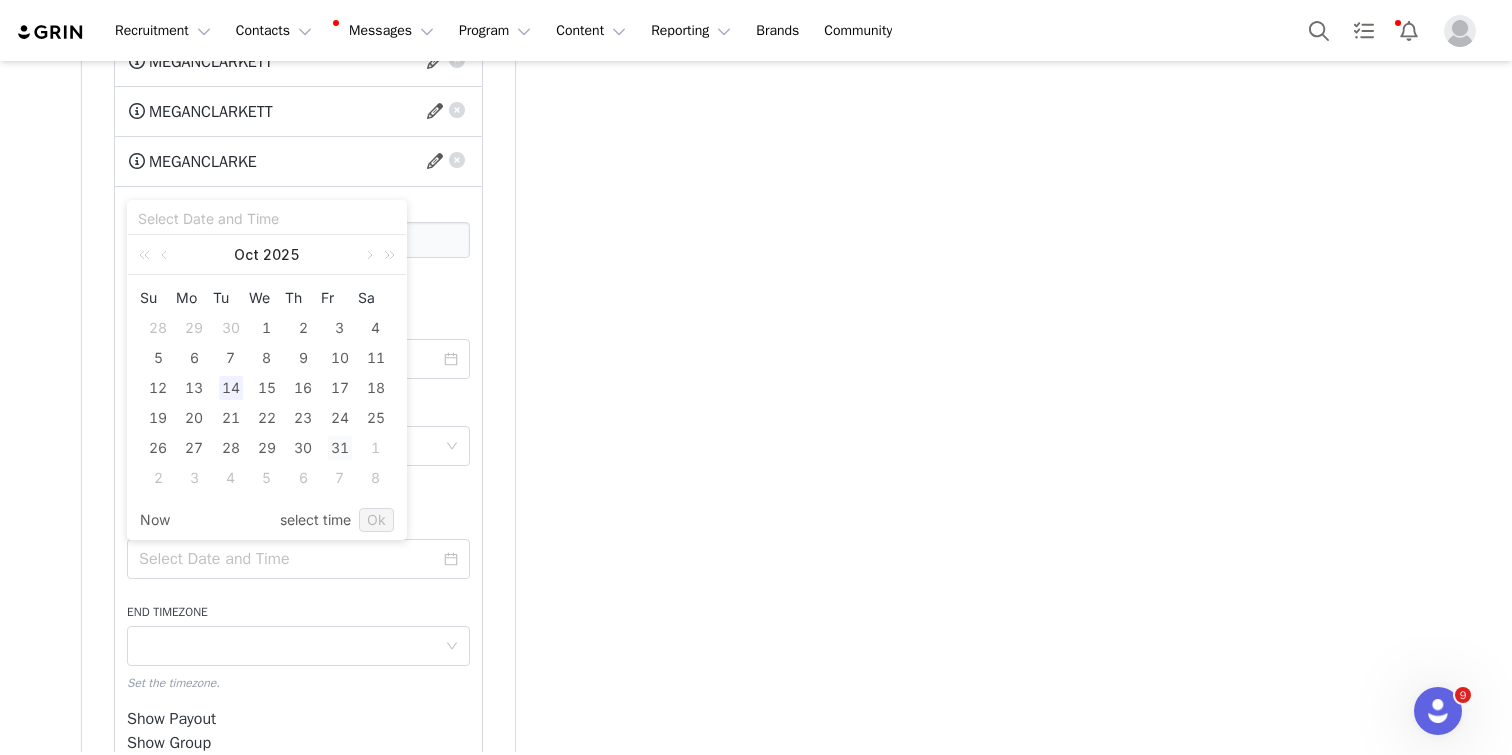 click on "31" at bounding box center [340, 448] 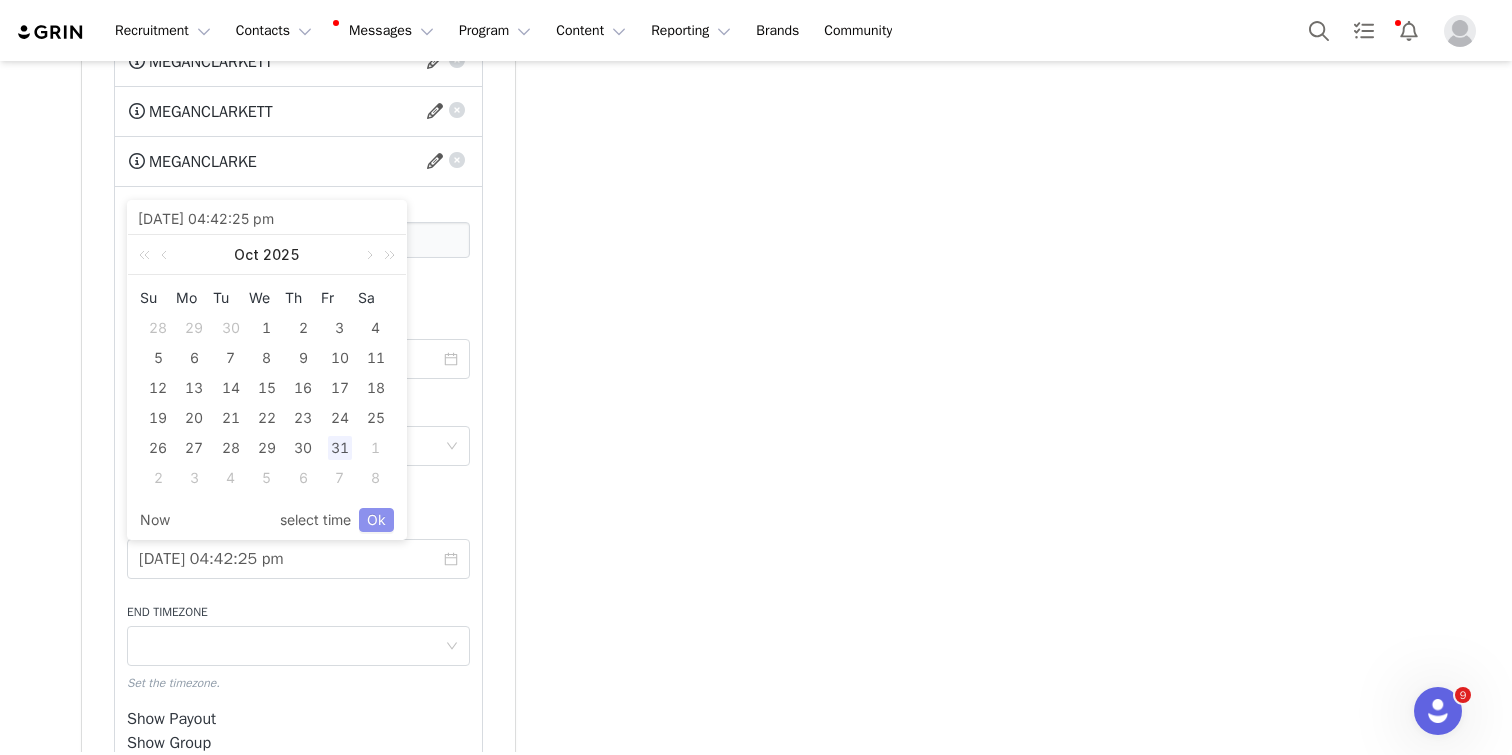 click on "Ok" at bounding box center [376, 520] 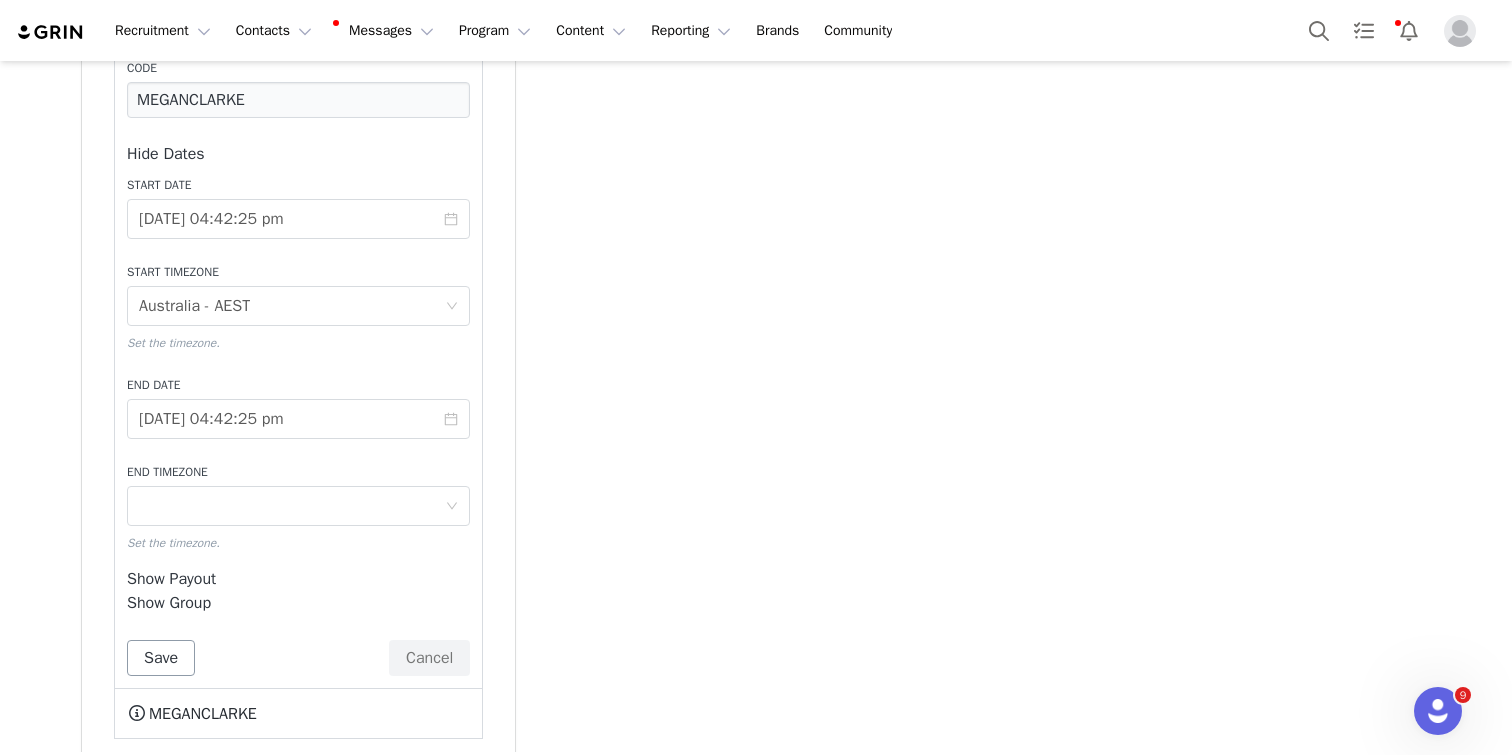 scroll, scrollTop: 4512, scrollLeft: 0, axis: vertical 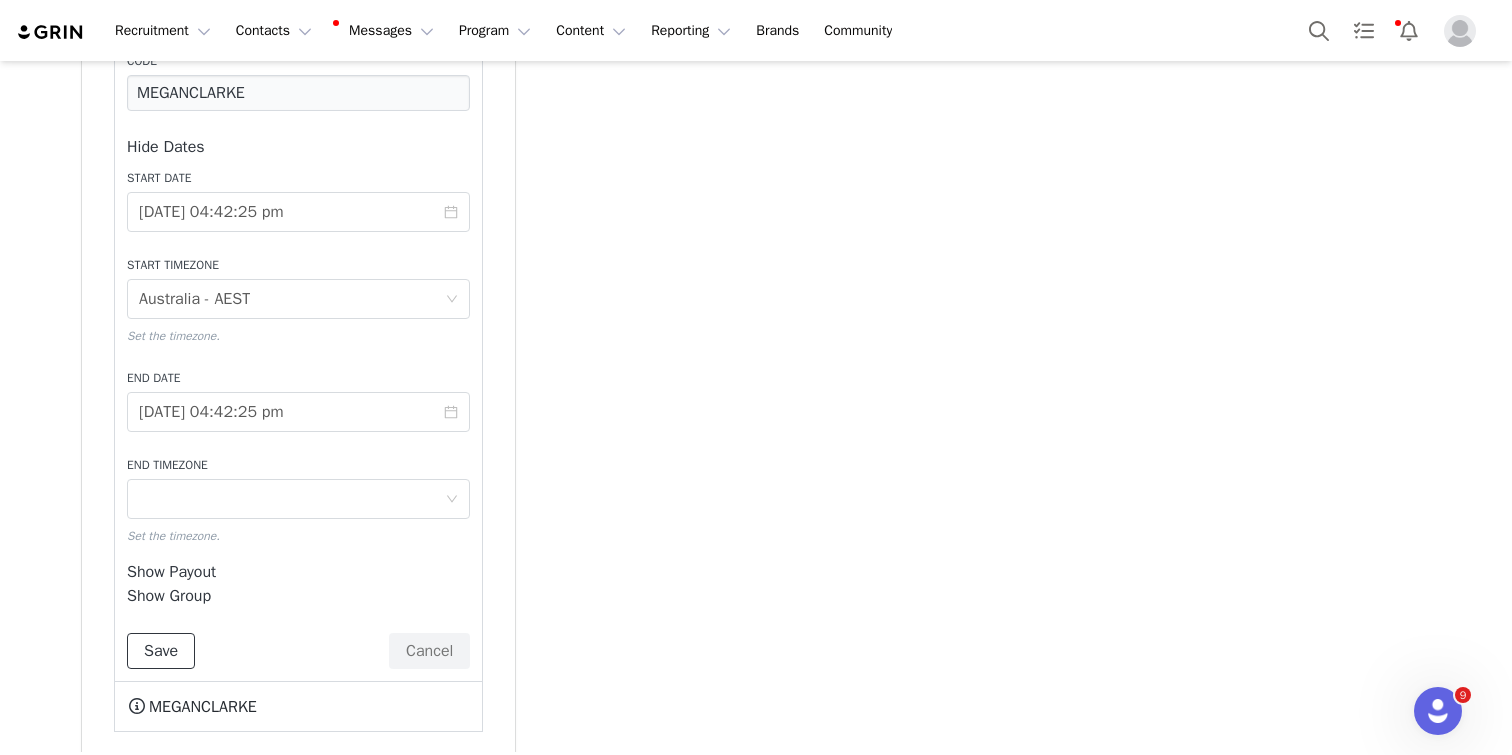 click on "Save" at bounding box center (161, 651) 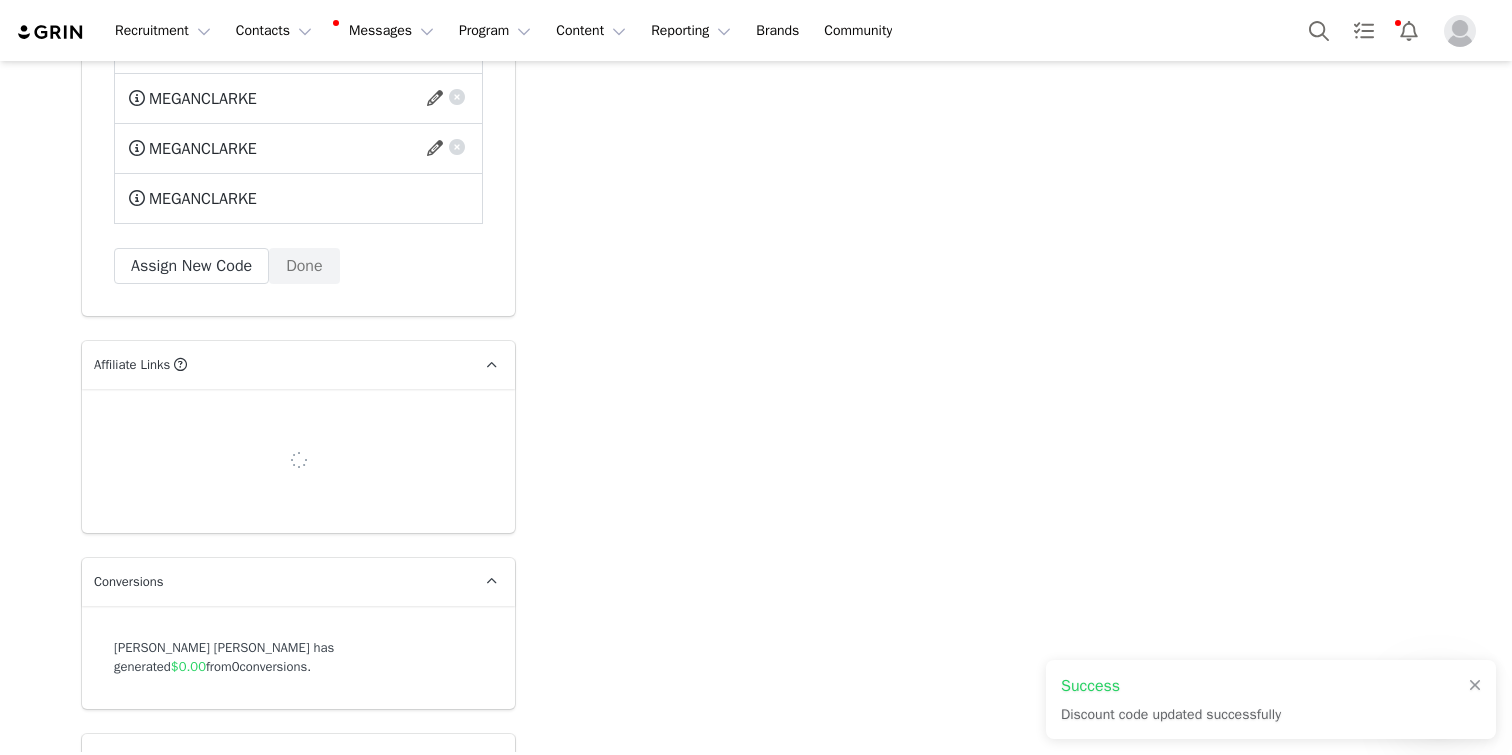 scroll, scrollTop: 4424, scrollLeft: 0, axis: vertical 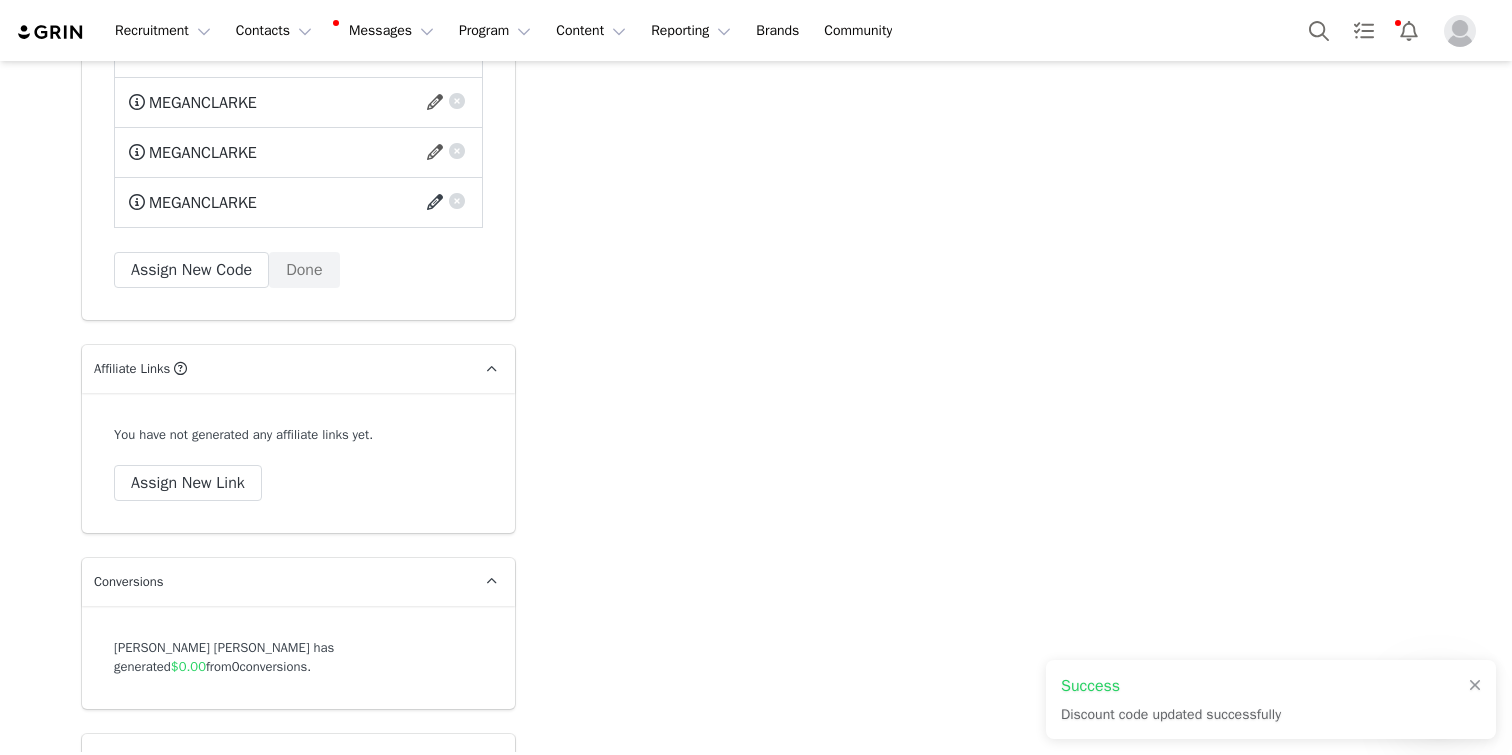 click at bounding box center [438, 203] 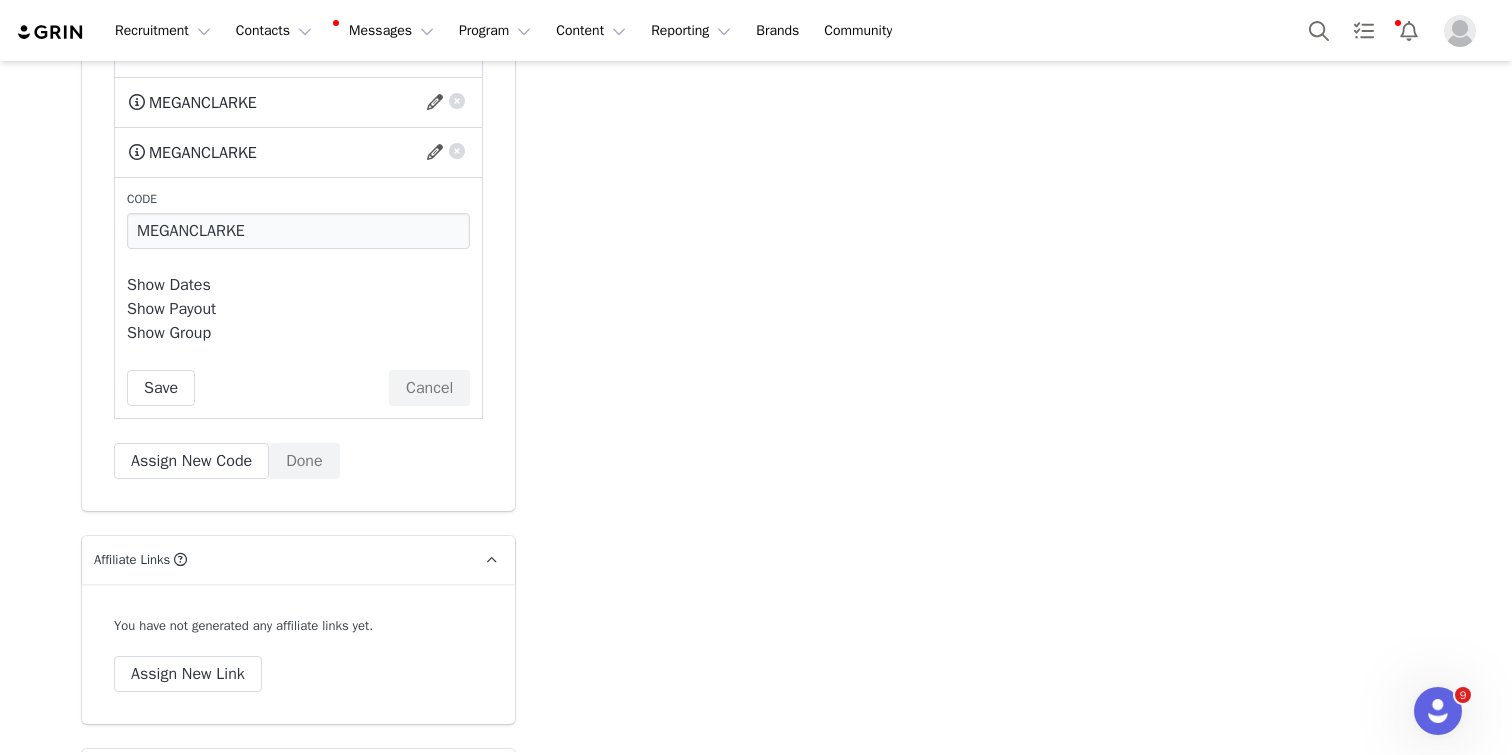 click on "Show Dates" at bounding box center [169, 285] 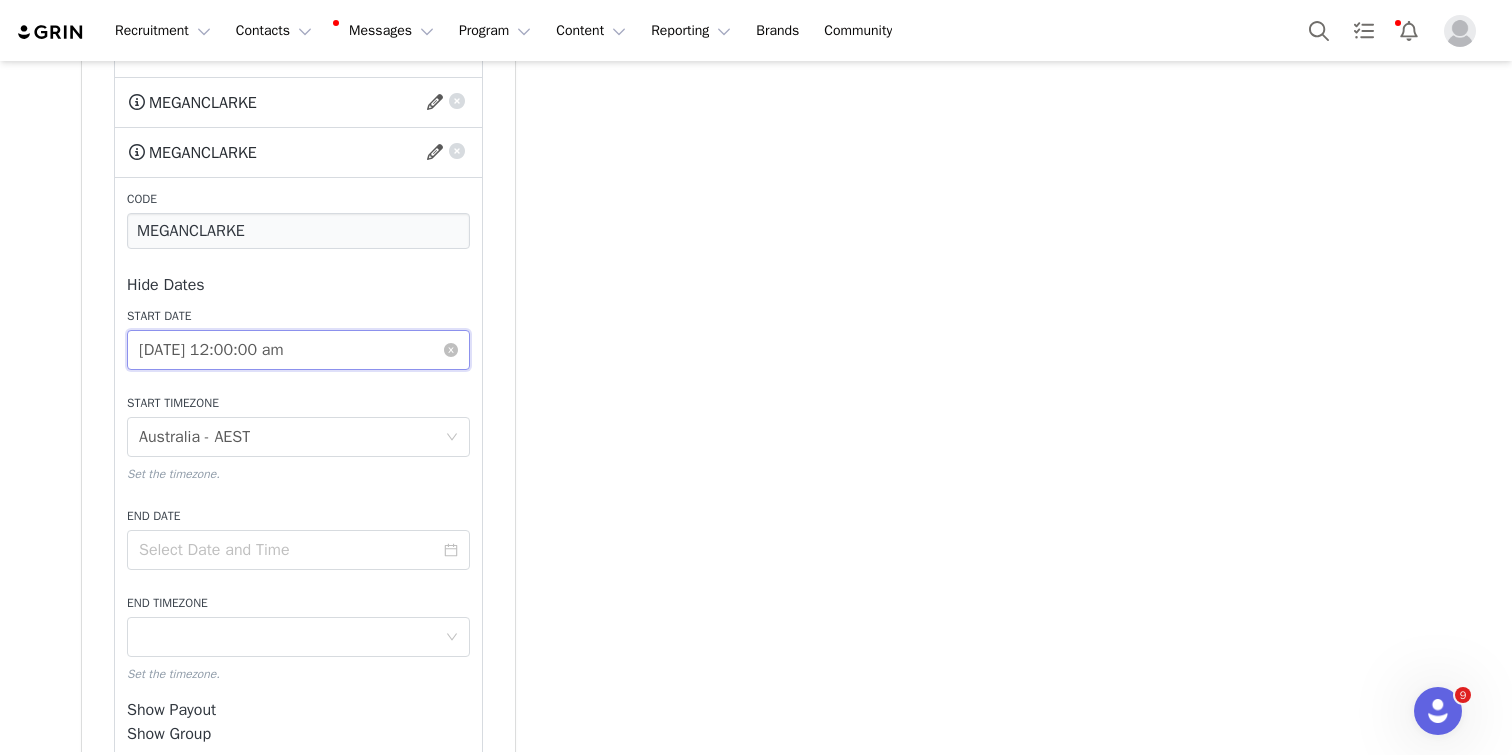 click on "[DATE] 12:00:00 am" at bounding box center [298, 350] 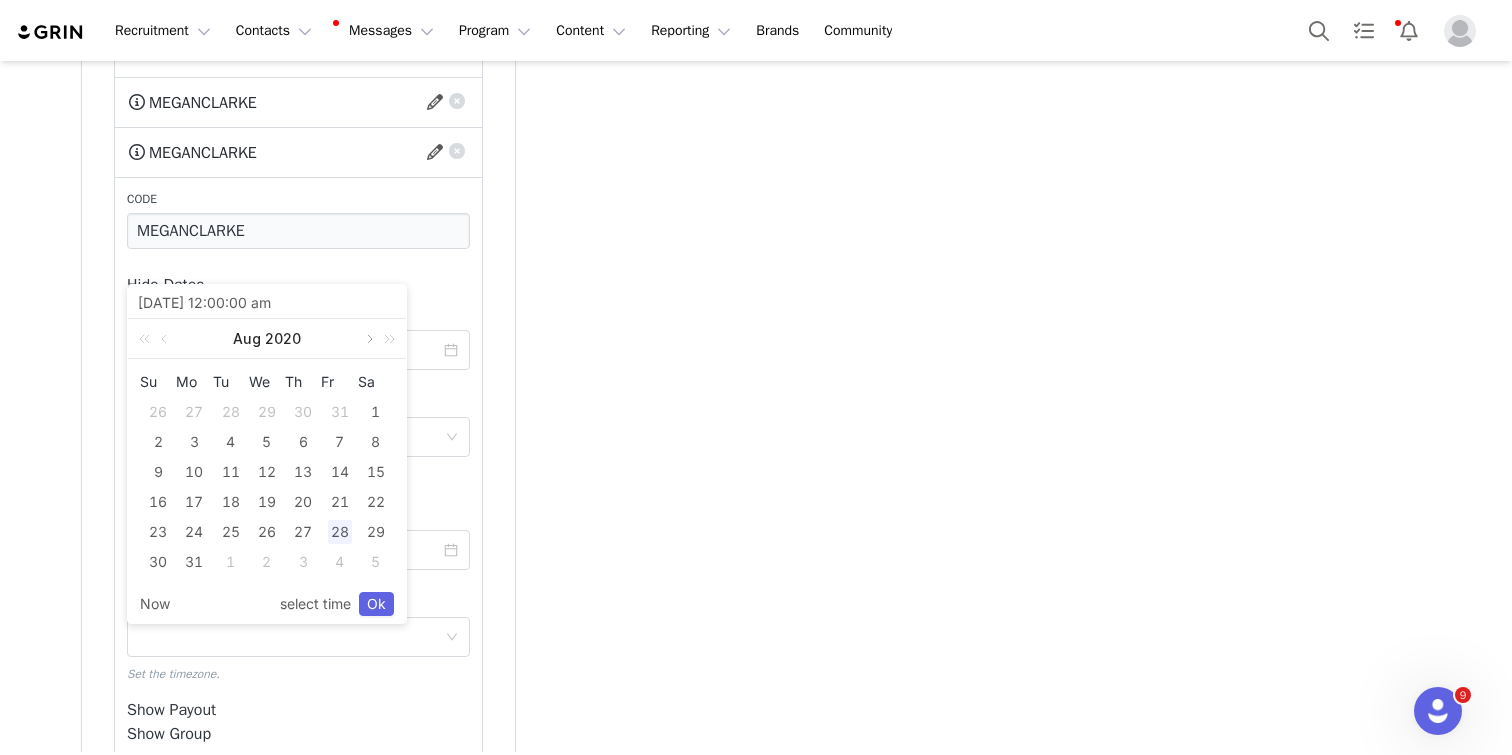 click at bounding box center (368, 339) 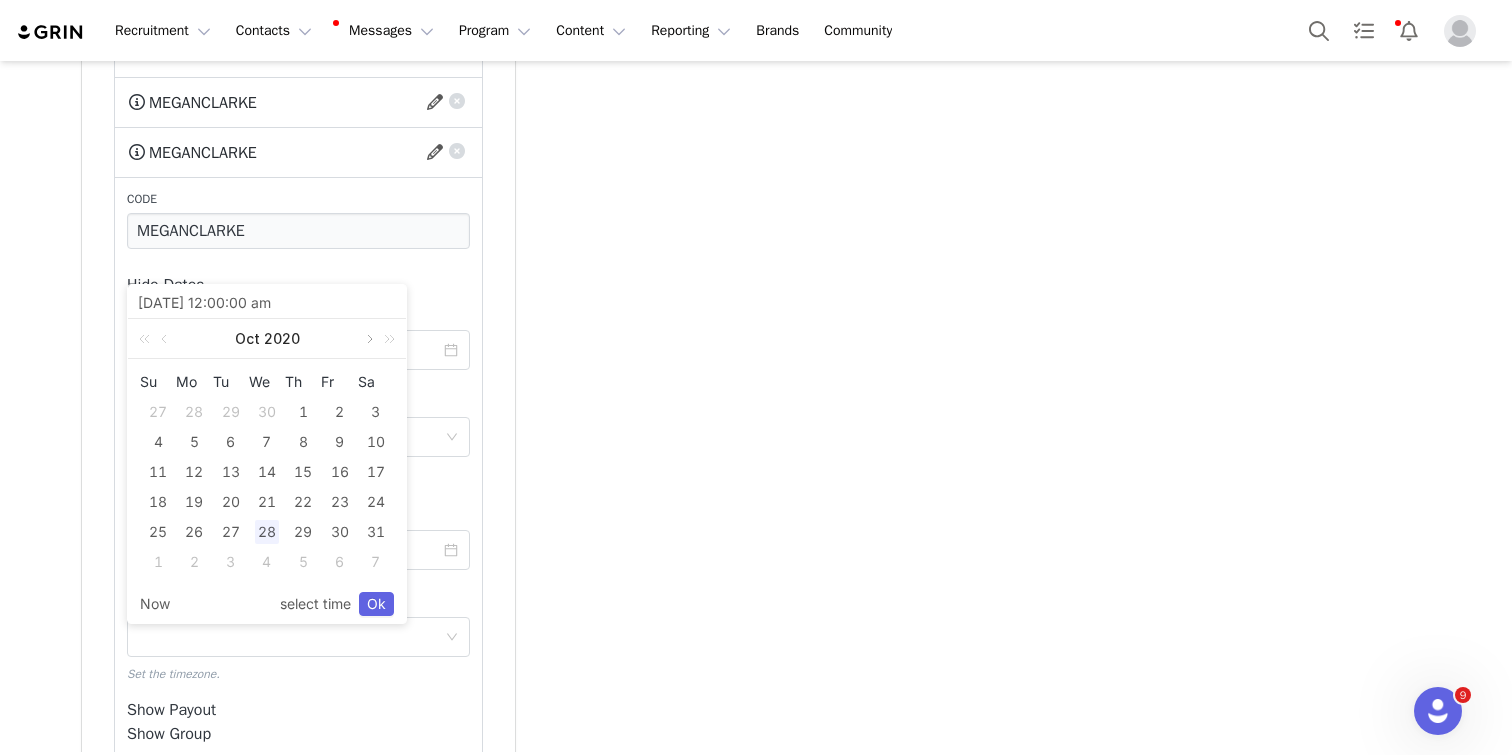 click at bounding box center (368, 339) 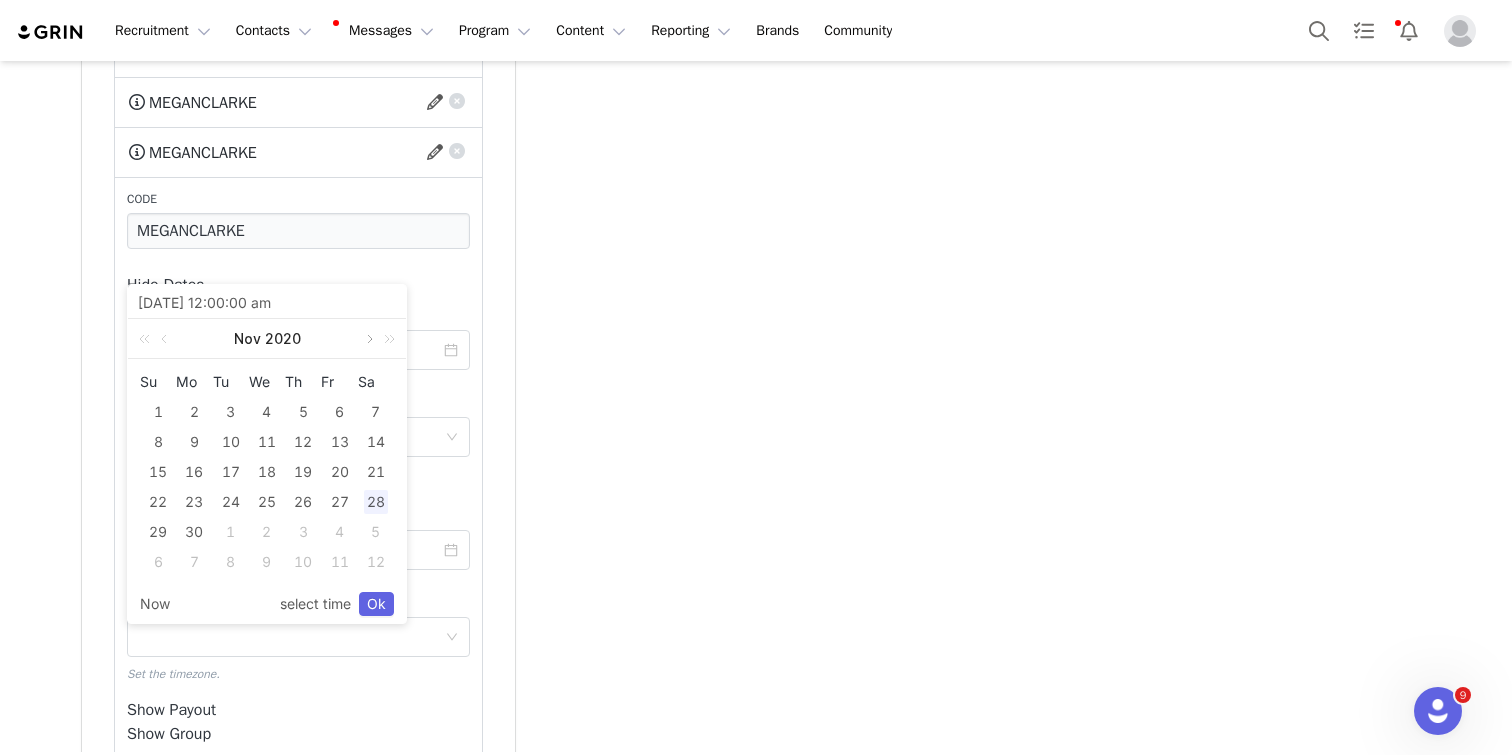 click at bounding box center [368, 339] 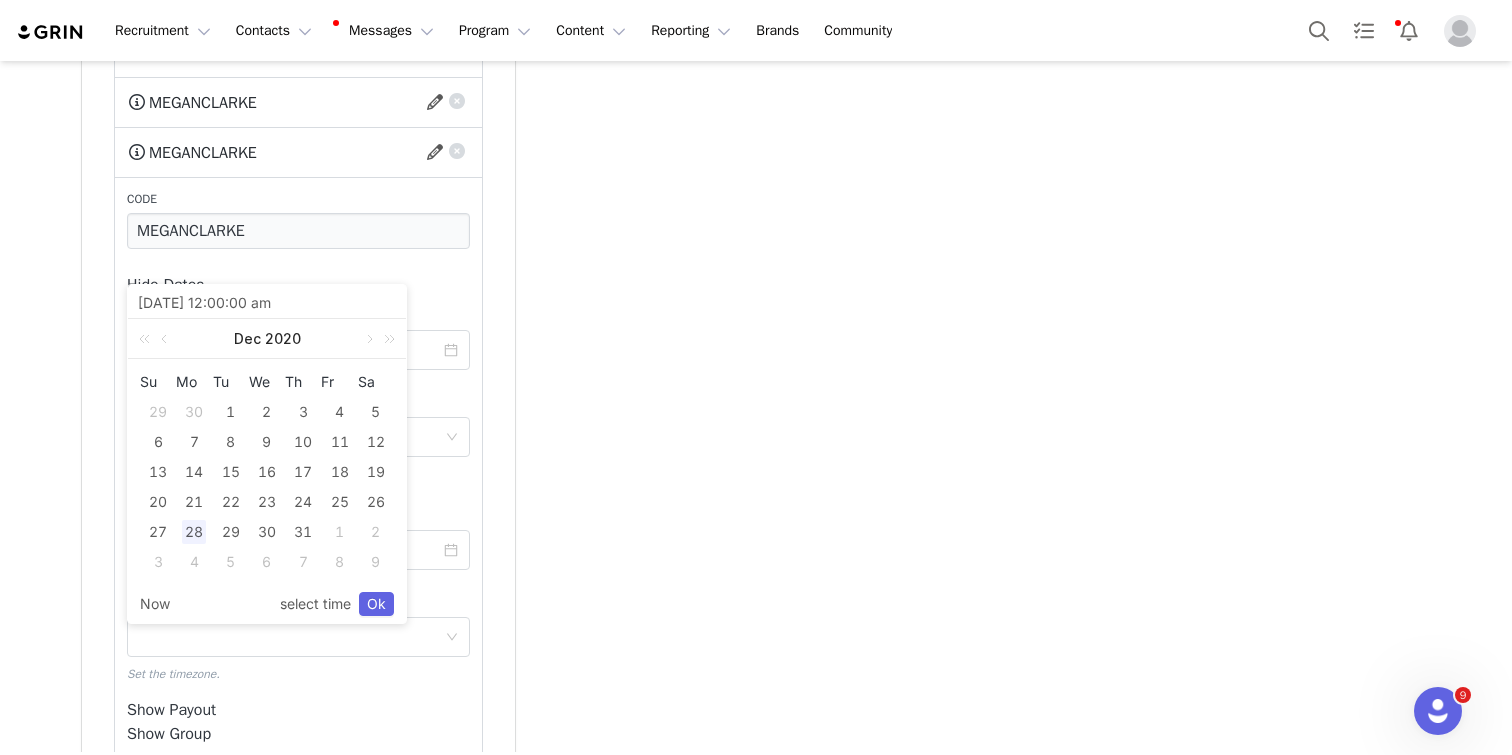 click on "Hide Dates   Start Date  [DATE] 12:00:00 am  Start Timezone  Timezone [GEOGRAPHIC_DATA] - AEST Set the timezone.  End Date   End Timezone  Timezone Set the timezone." at bounding box center (298, 478) 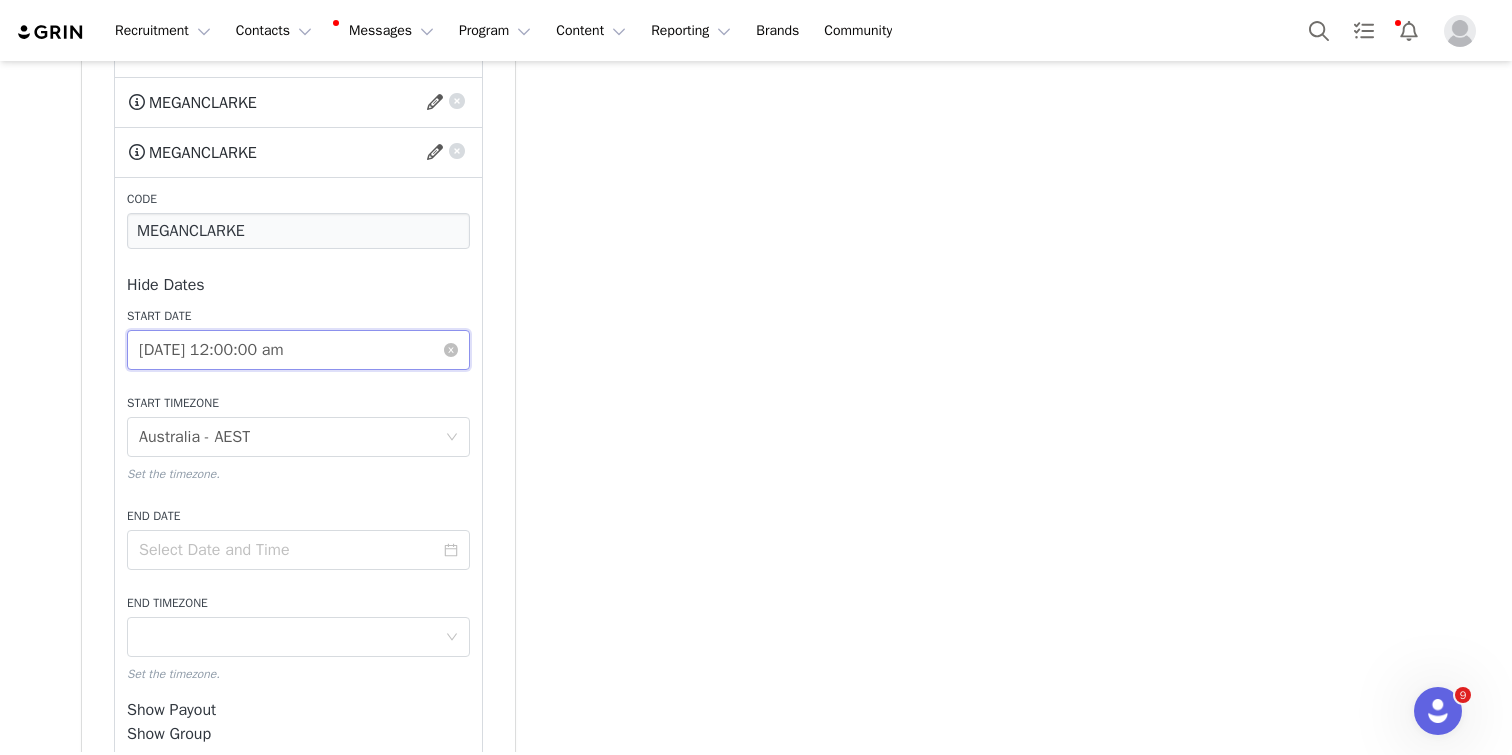 click on "[DATE] 12:00:00 am" at bounding box center [298, 350] 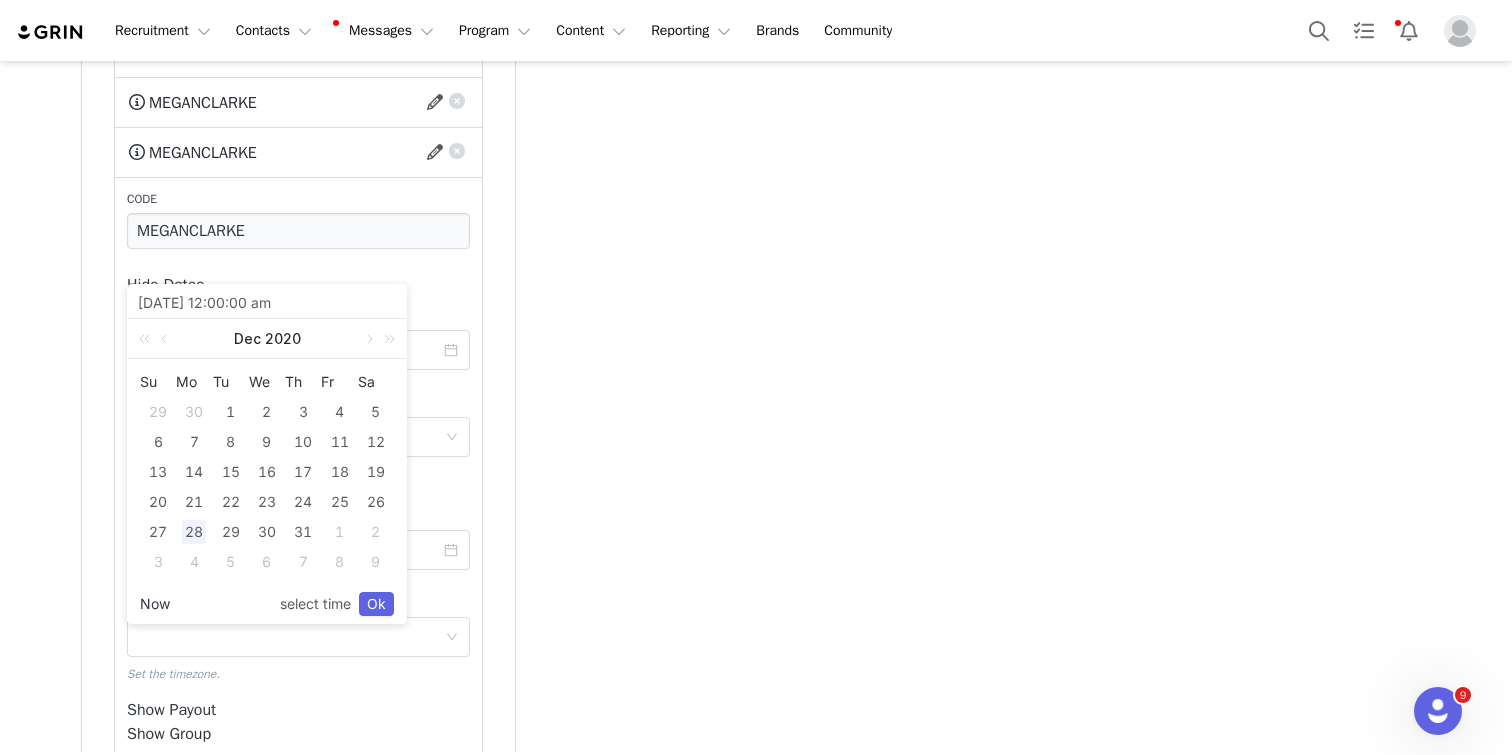 click on "Now" at bounding box center (155, 604) 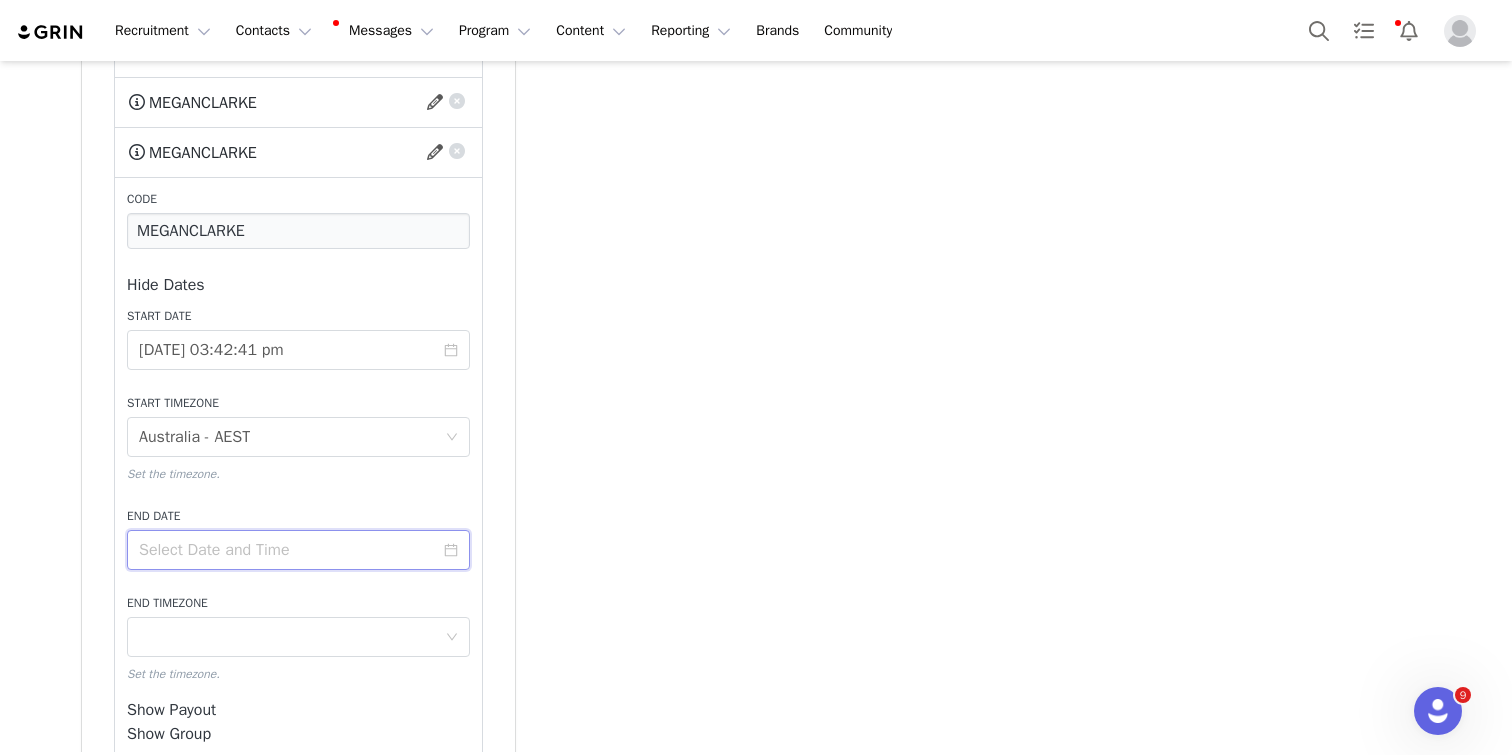 click at bounding box center (298, 550) 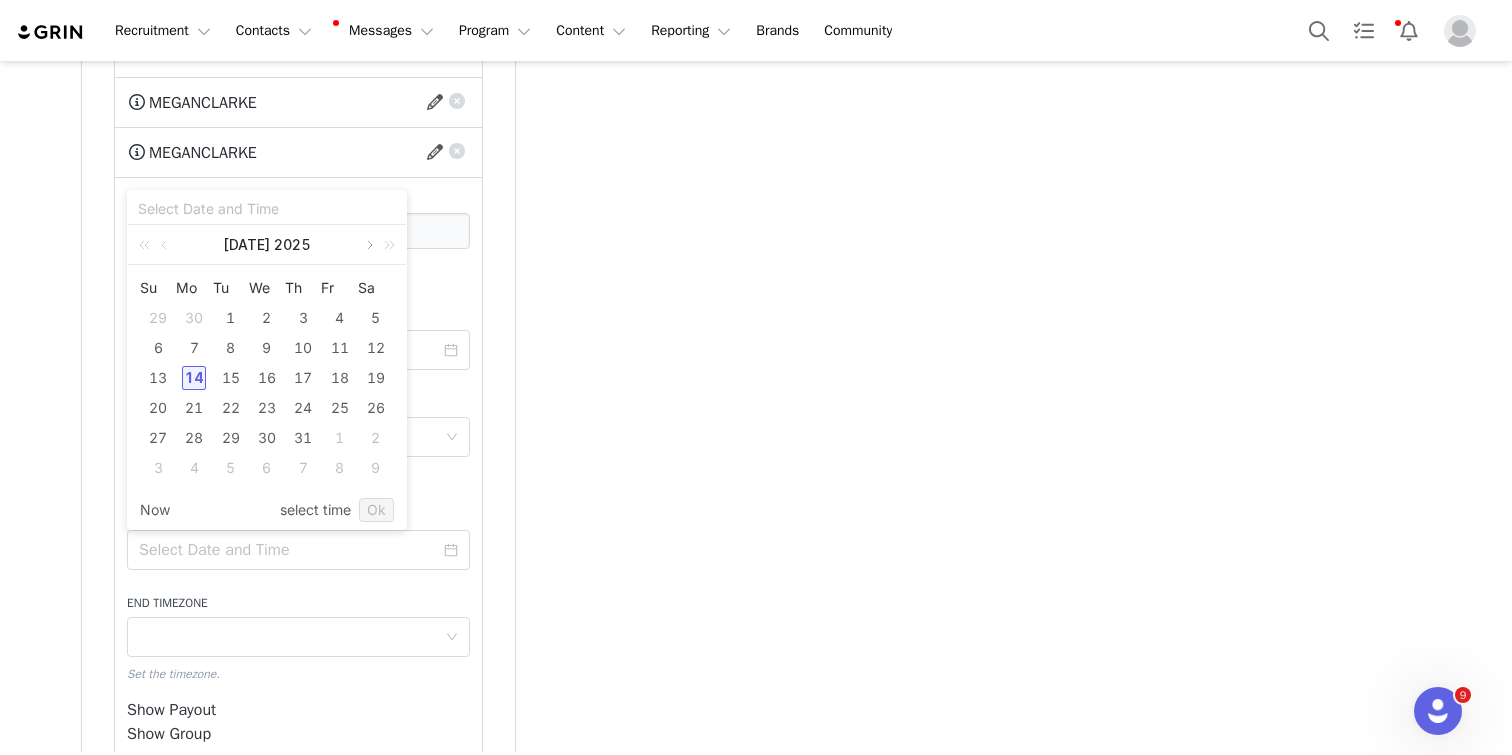 click at bounding box center [368, 245] 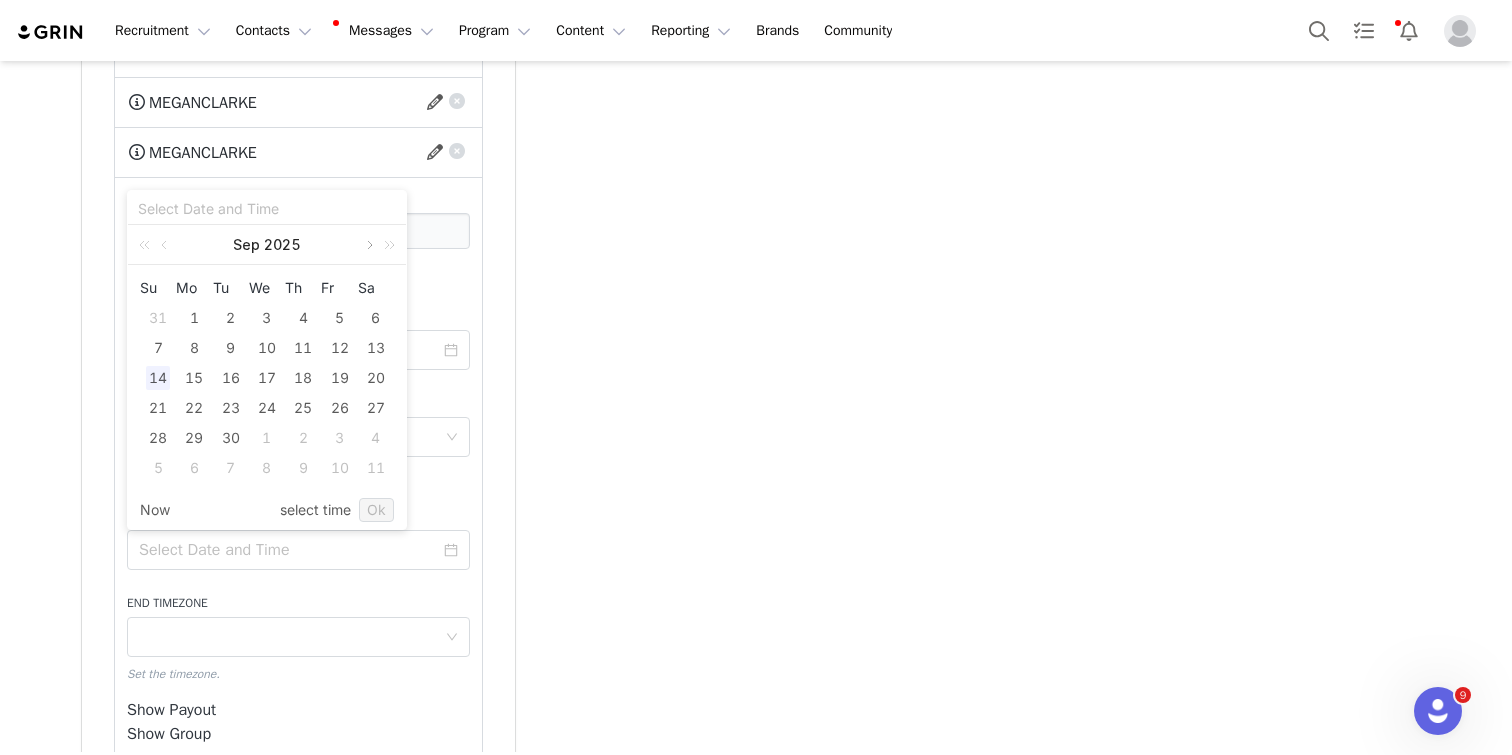 click at bounding box center [368, 245] 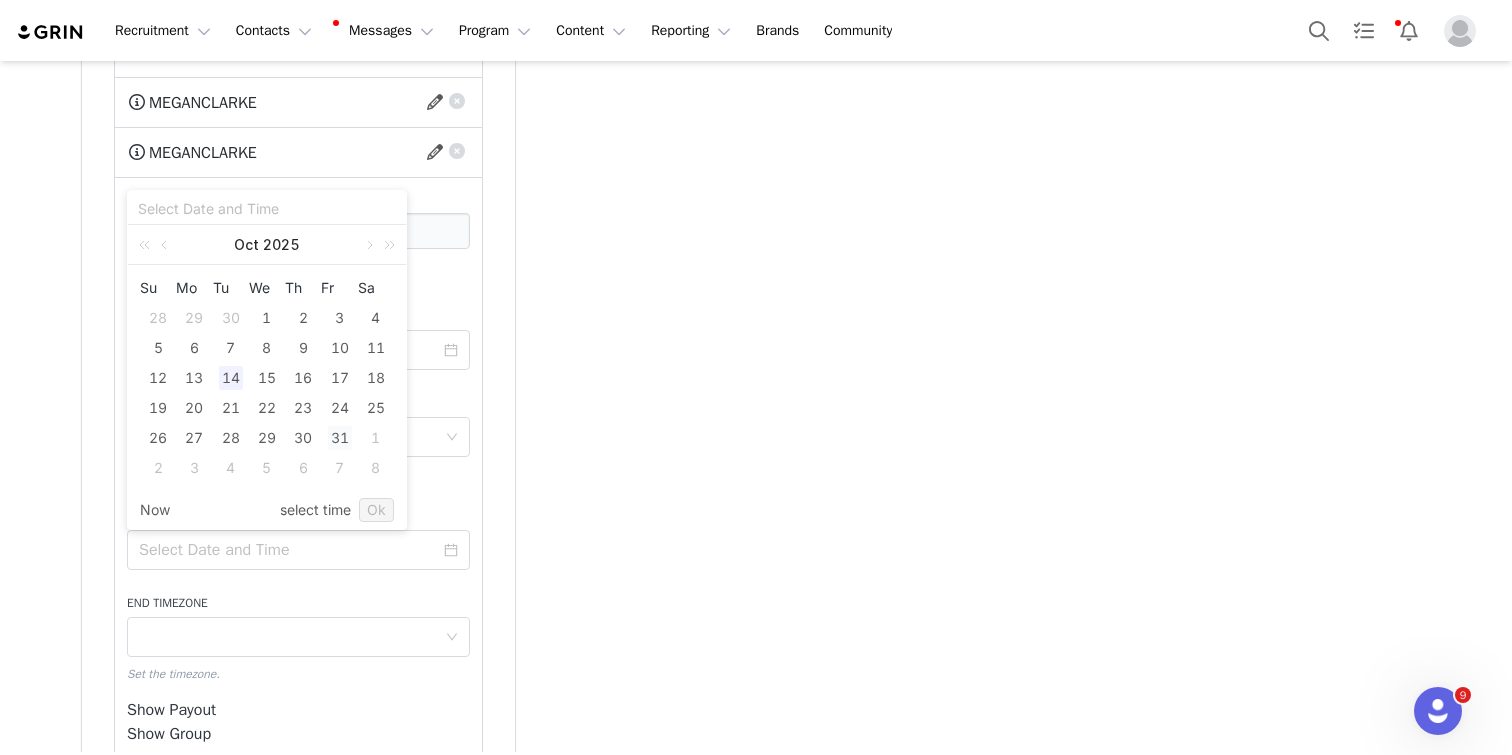 click on "31" at bounding box center [340, 438] 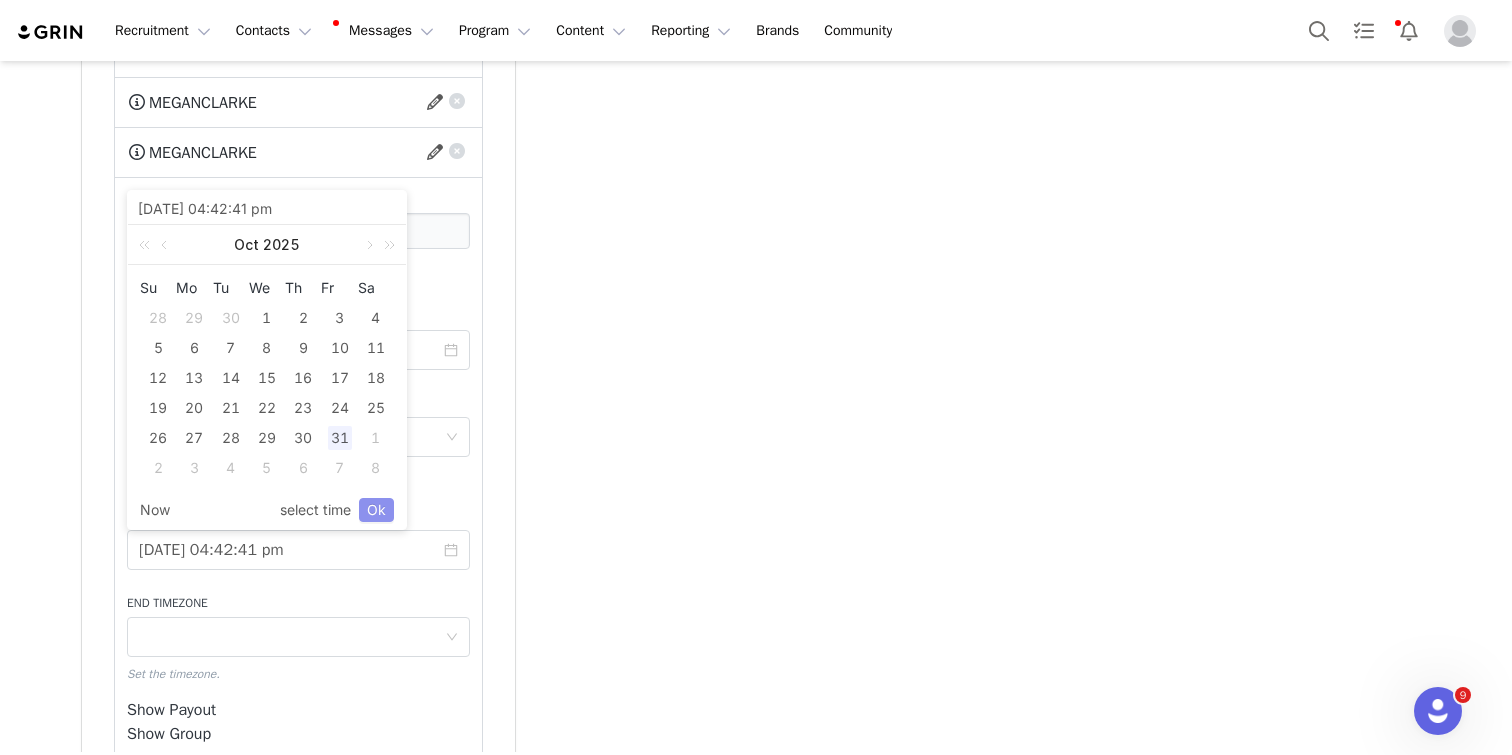 click on "Ok" at bounding box center [376, 510] 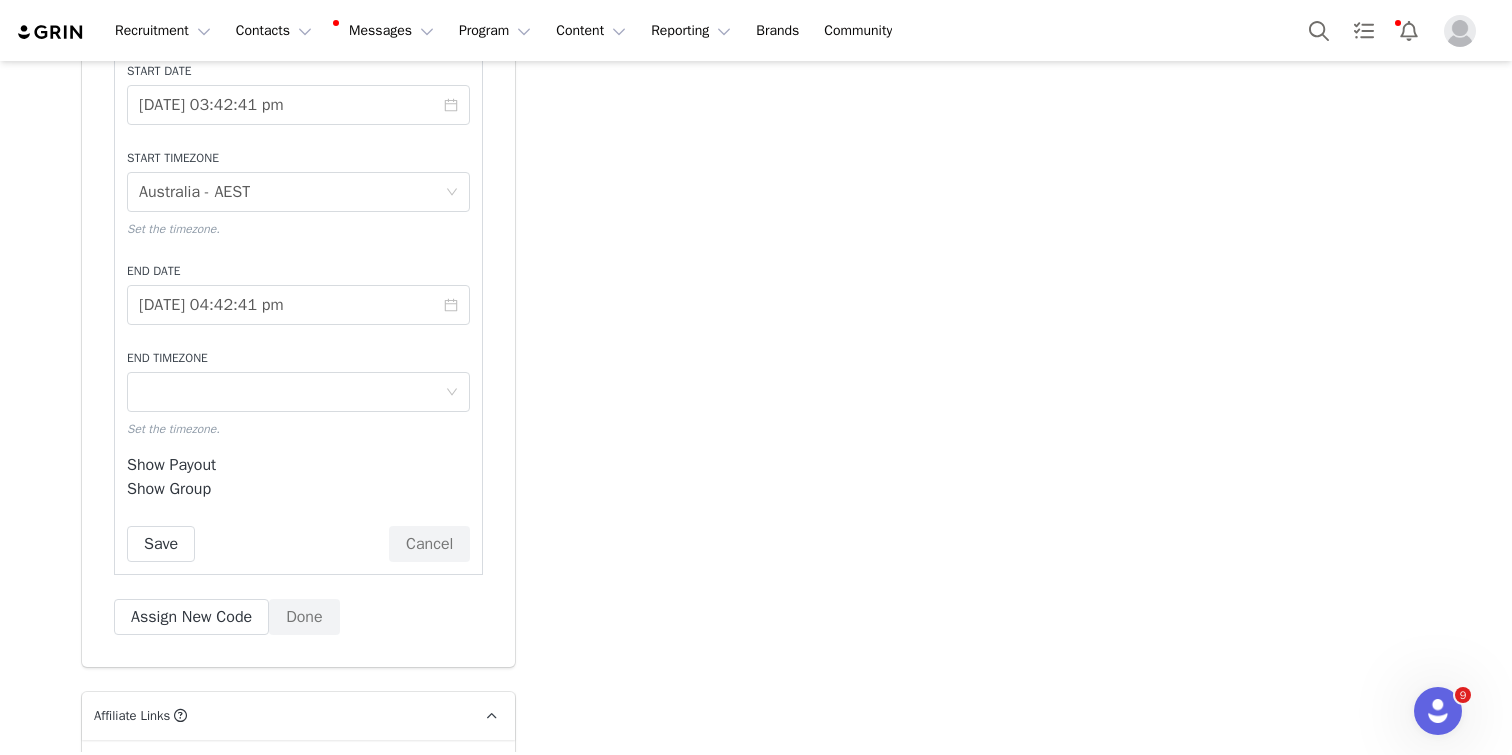 scroll, scrollTop: 4689, scrollLeft: 0, axis: vertical 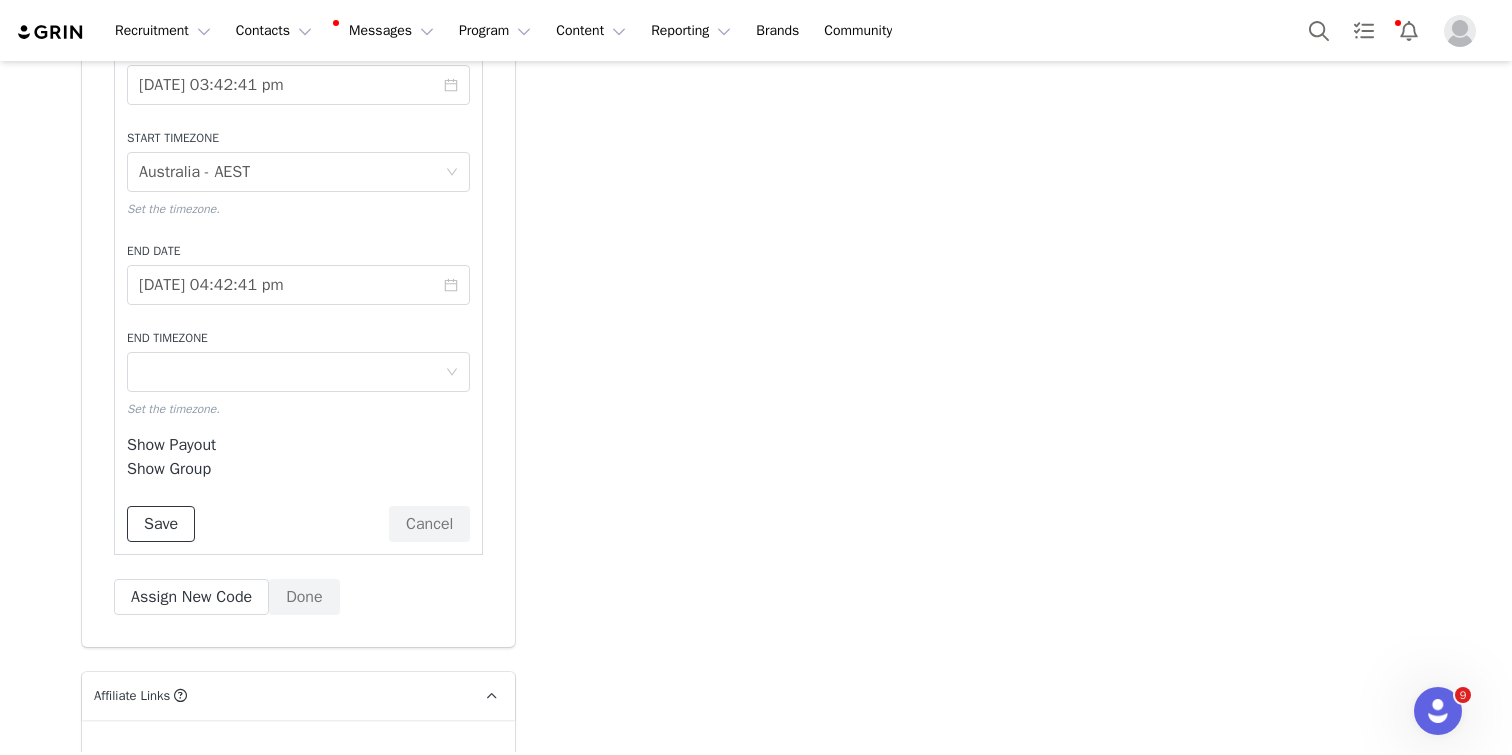 click on "Save" at bounding box center [161, 524] 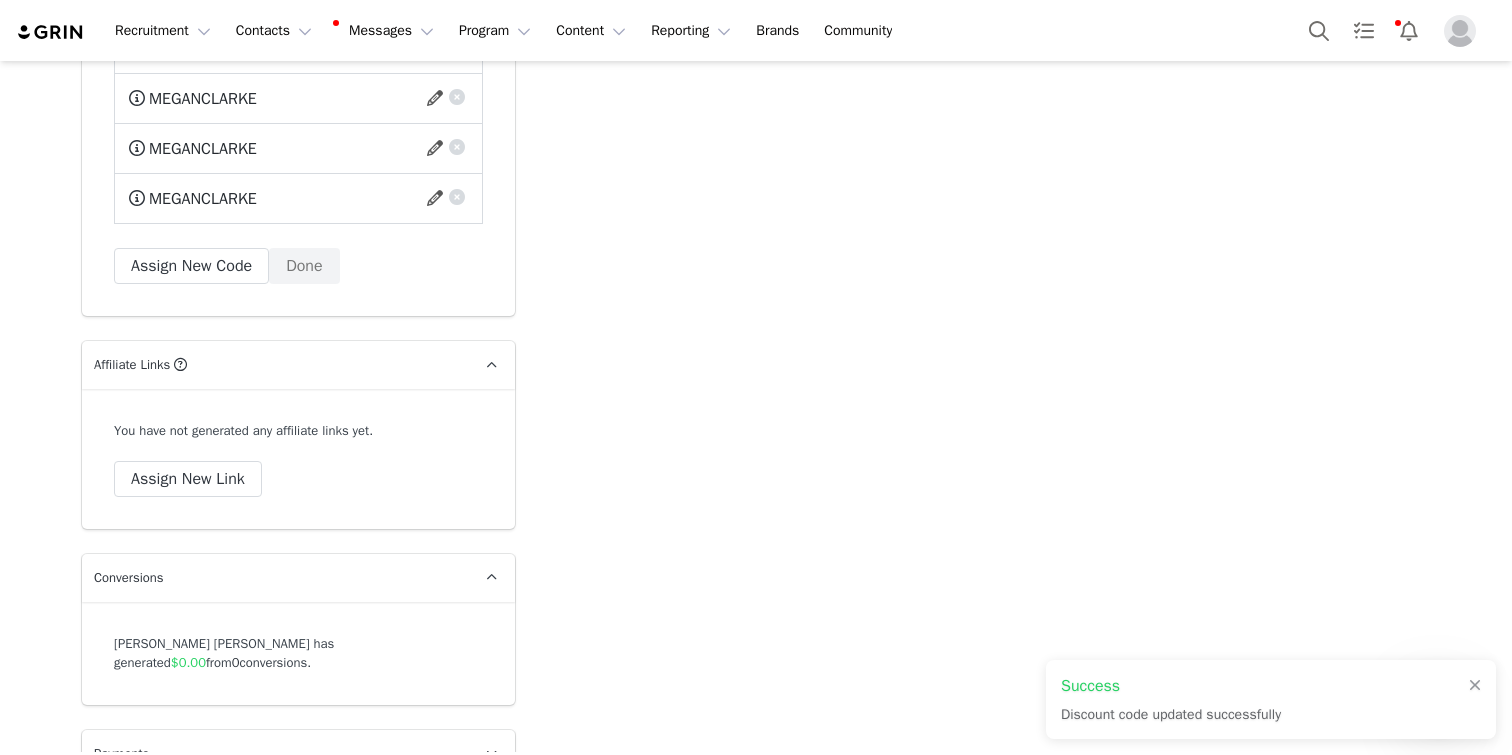 scroll, scrollTop: 4424, scrollLeft: 0, axis: vertical 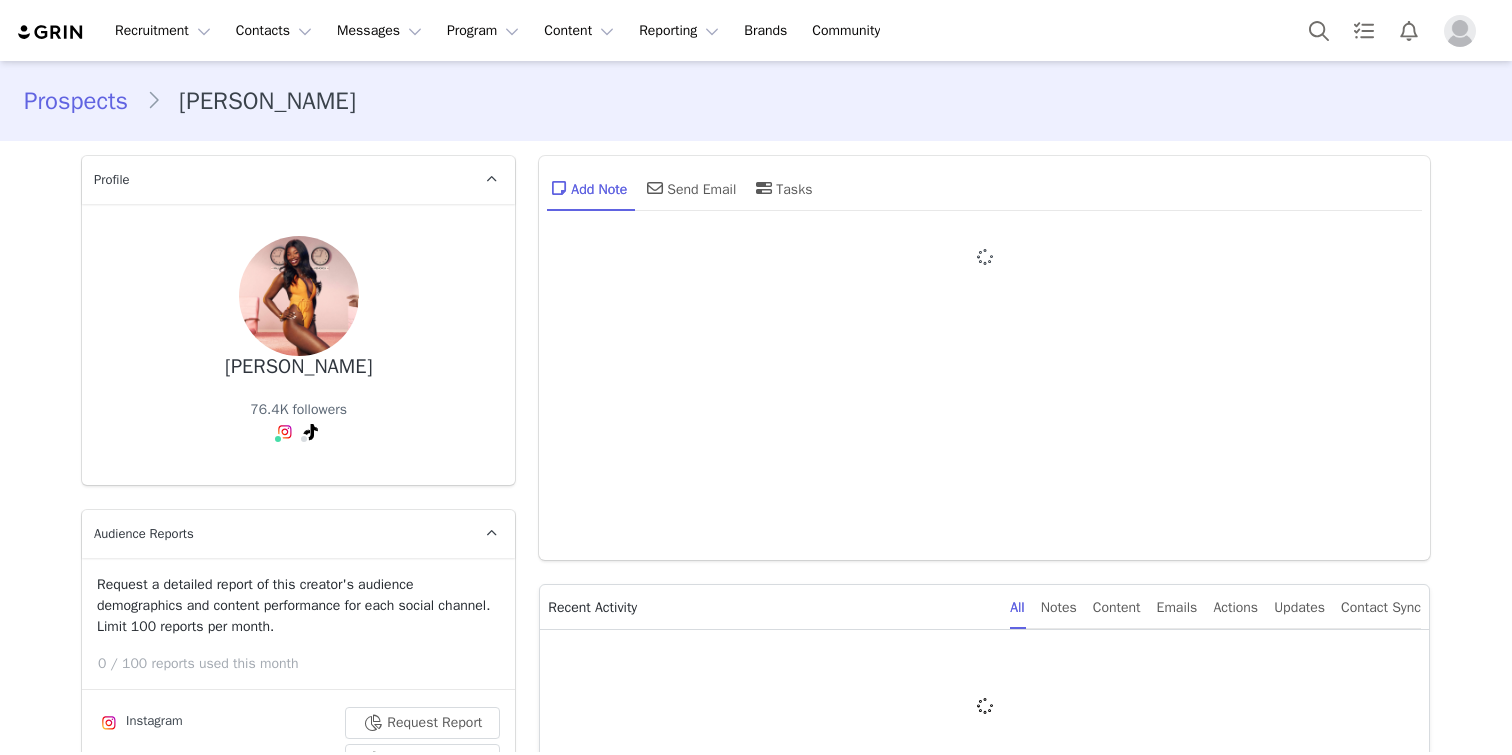 type on "+1 ([GEOGRAPHIC_DATA])" 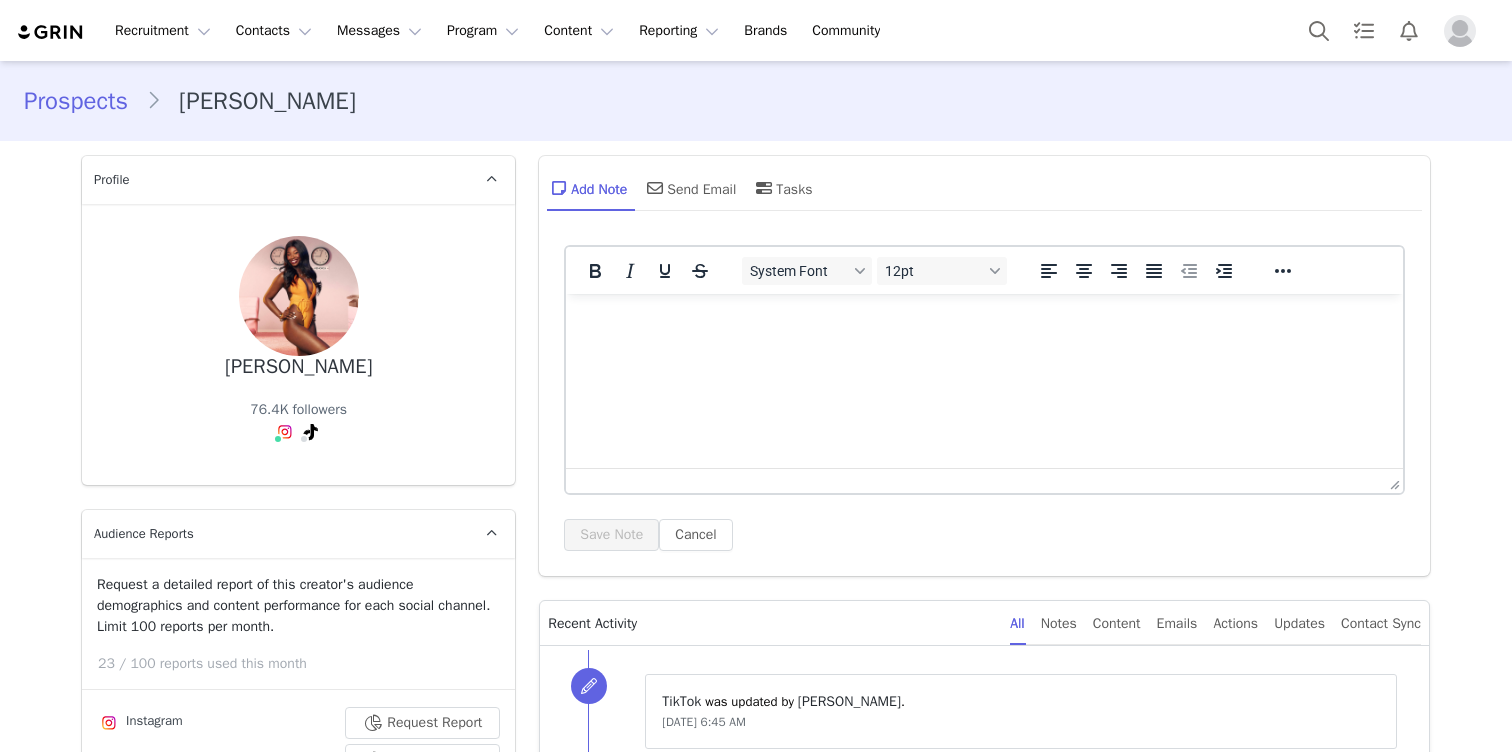 scroll, scrollTop: 0, scrollLeft: 0, axis: both 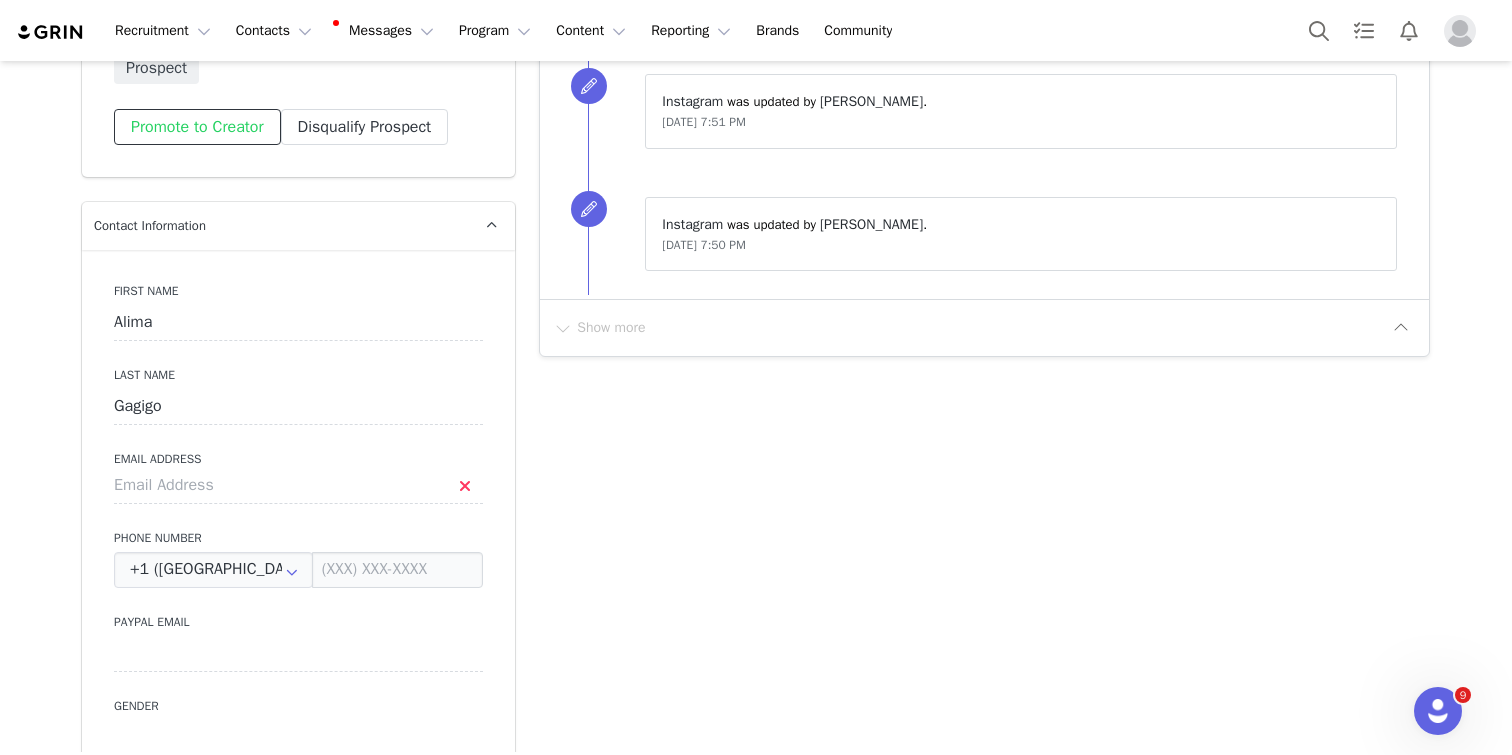 click on "Promote to Creator" at bounding box center [197, 127] 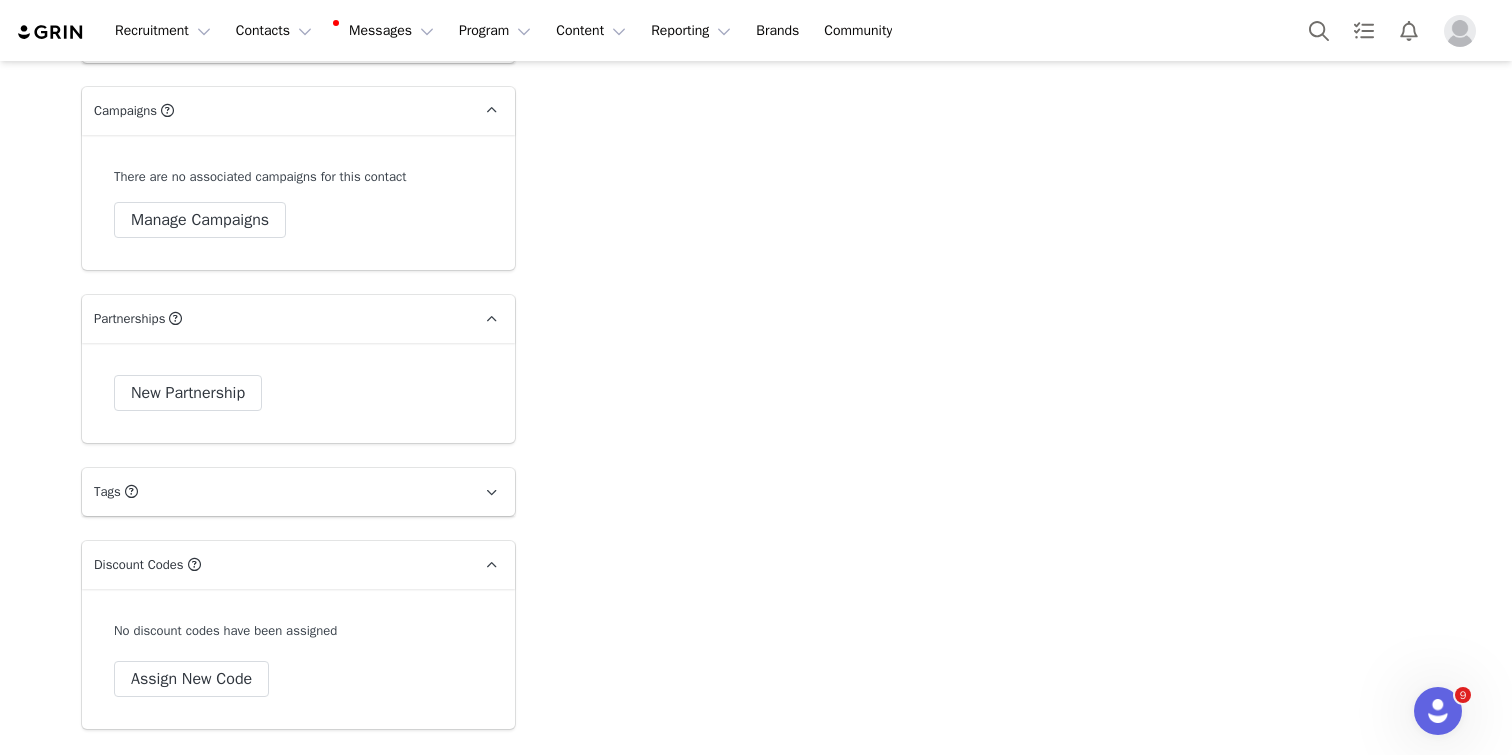 scroll, scrollTop: 4023, scrollLeft: 0, axis: vertical 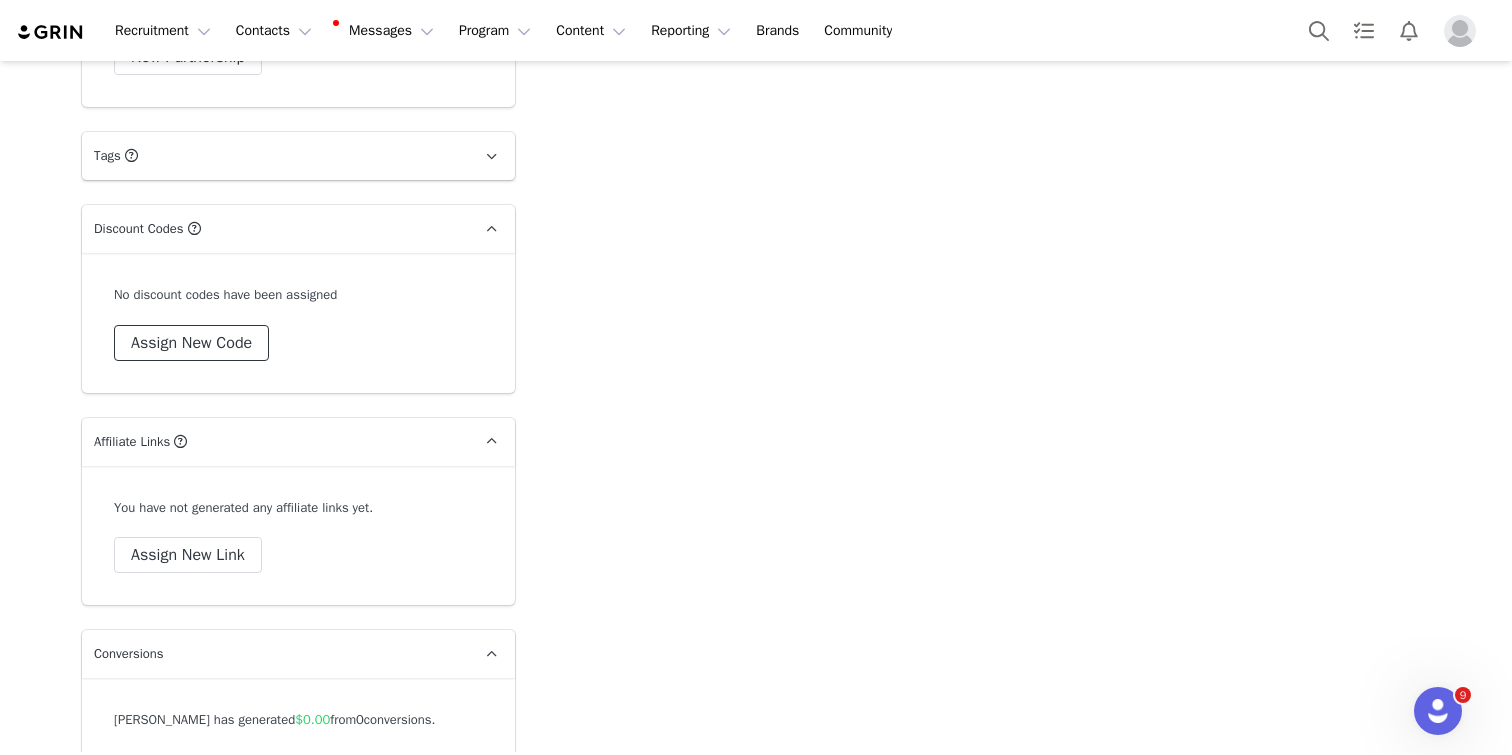 click on "Assign New Code" at bounding box center (191, 343) 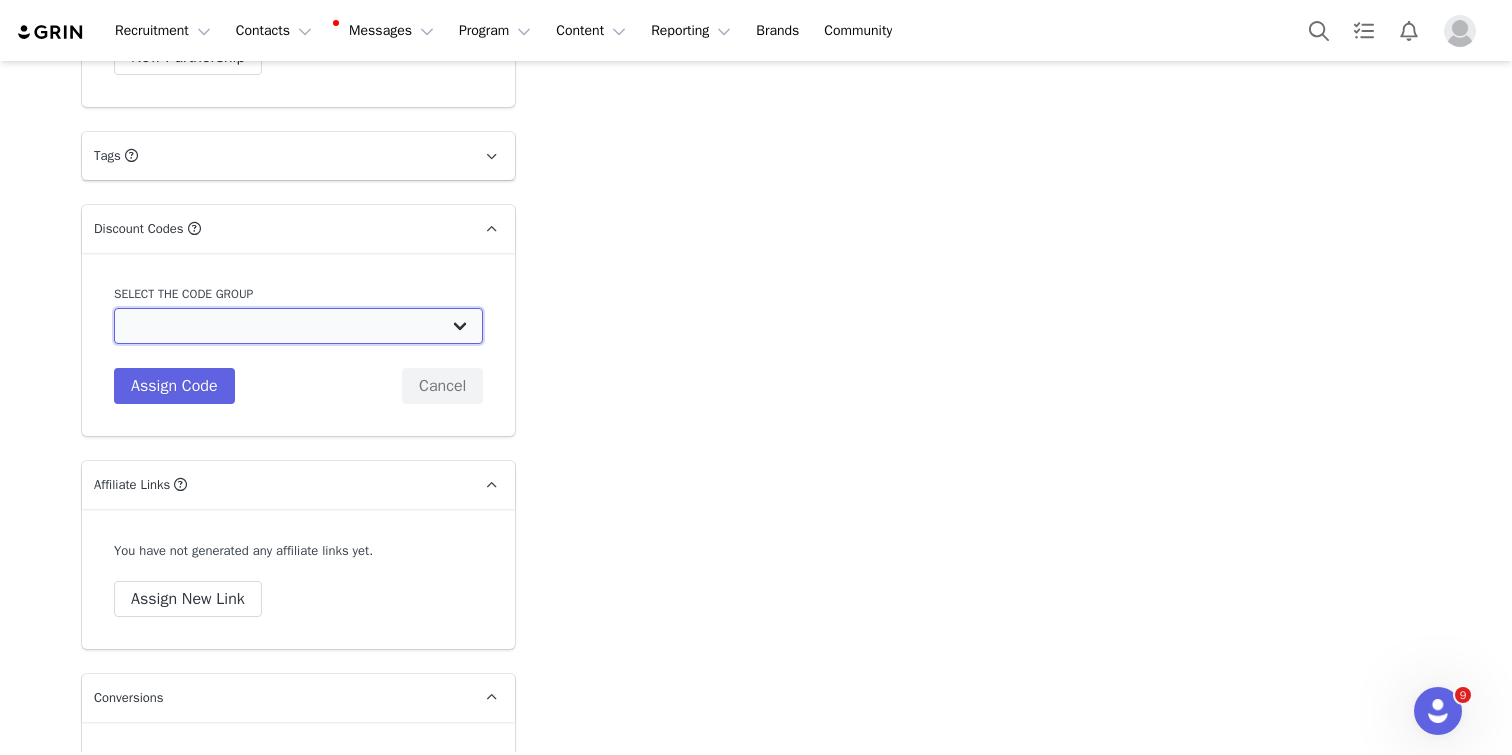 click on "White Fox Boutique AUS: Influencer Code   White Fox Boutique AUS: Affiliates code 15% commission   White Fox Boutique AUS: Affiliate Code 10% Commission   White Fox Boutique [GEOGRAPHIC_DATA]: Influencer Code   White Fox Boutique [GEOGRAPHIC_DATA]: Affiliate Code 15% commission   White Fox Boutique [GEOGRAPHIC_DATA]: Affiliate Code 10% Commission   White Fox Boutique UK: Influencer Code" at bounding box center (298, 326) 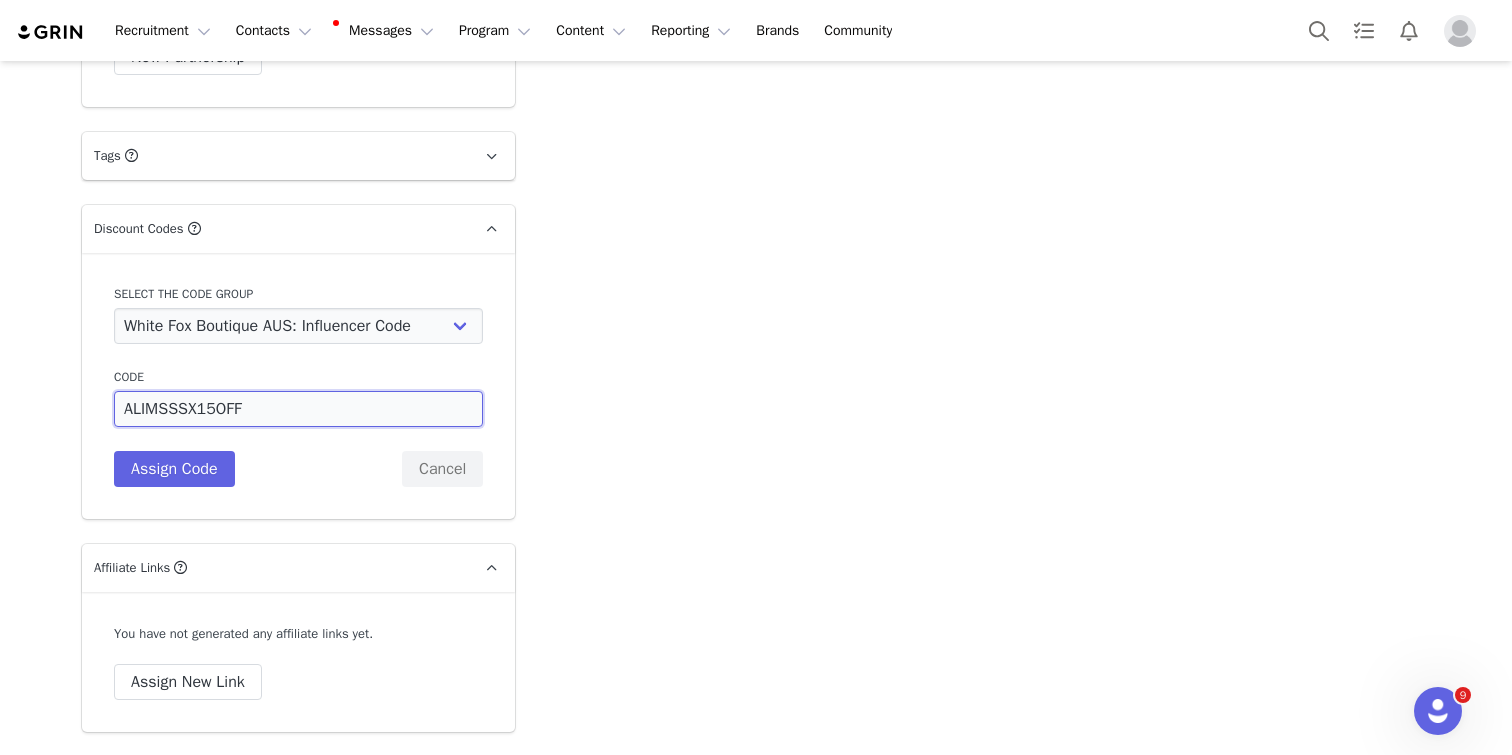 drag, startPoint x: 260, startPoint y: 365, endPoint x: 163, endPoint y: 365, distance: 97 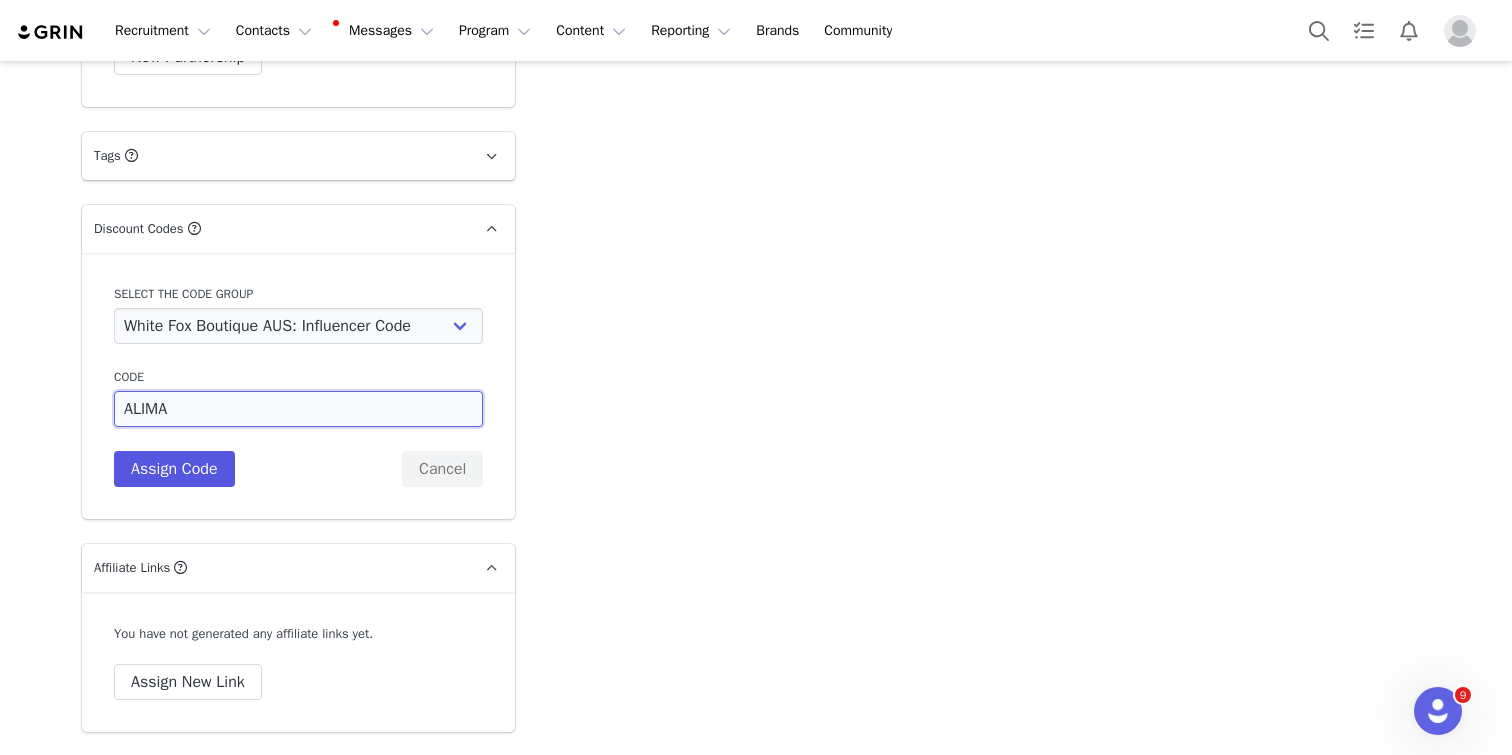type on "ALIMA" 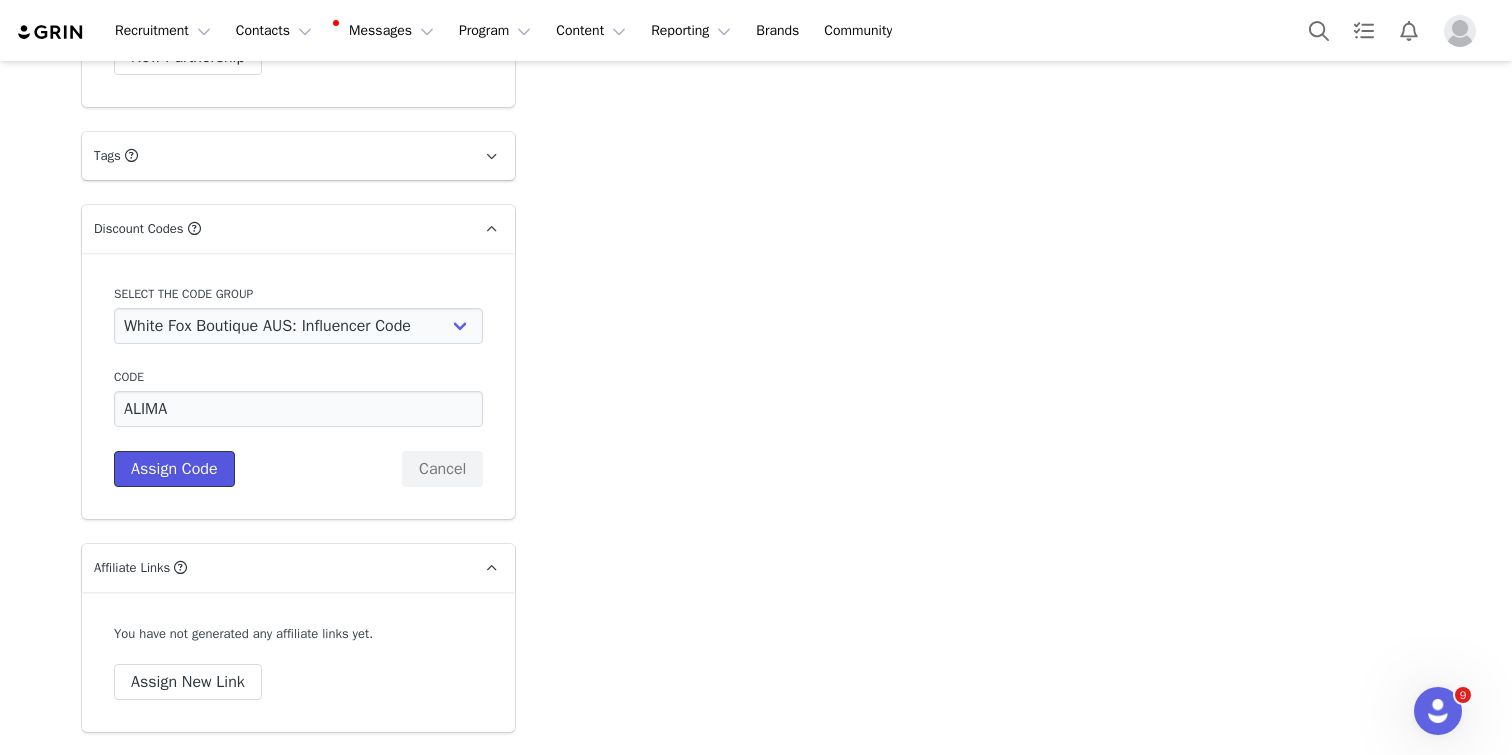 click on "Assign Code" at bounding box center [174, 469] 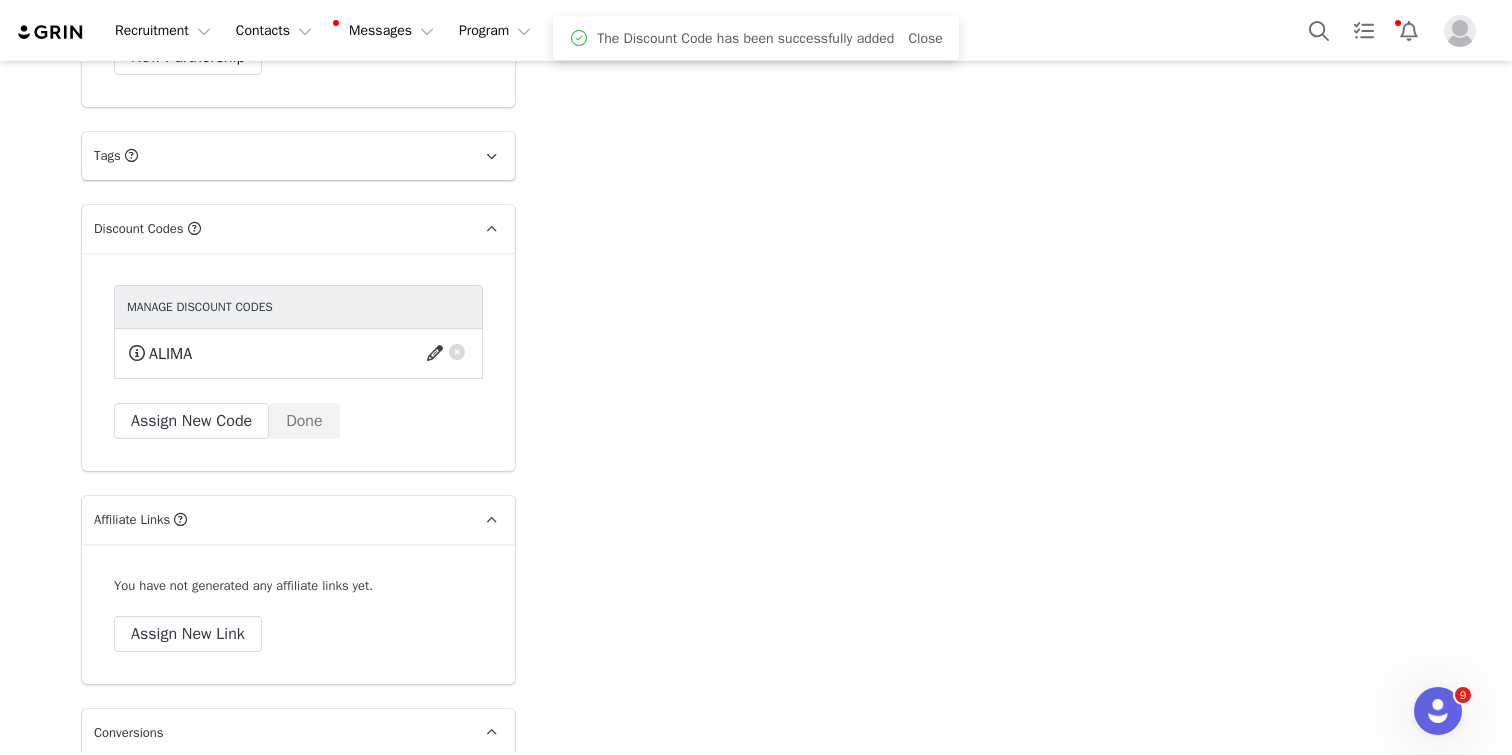 click at bounding box center [438, 354] 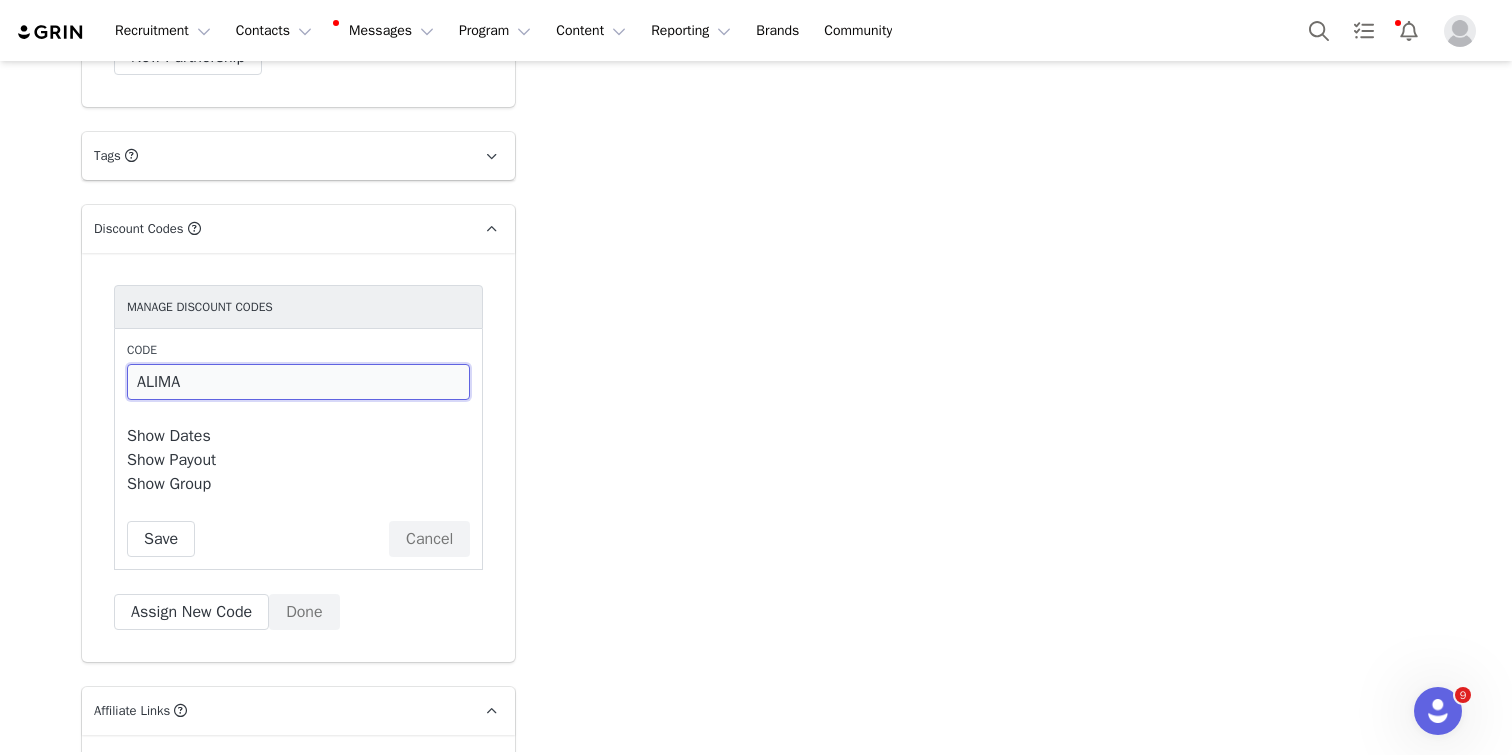 drag, startPoint x: 233, startPoint y: 347, endPoint x: 121, endPoint y: 347, distance: 112 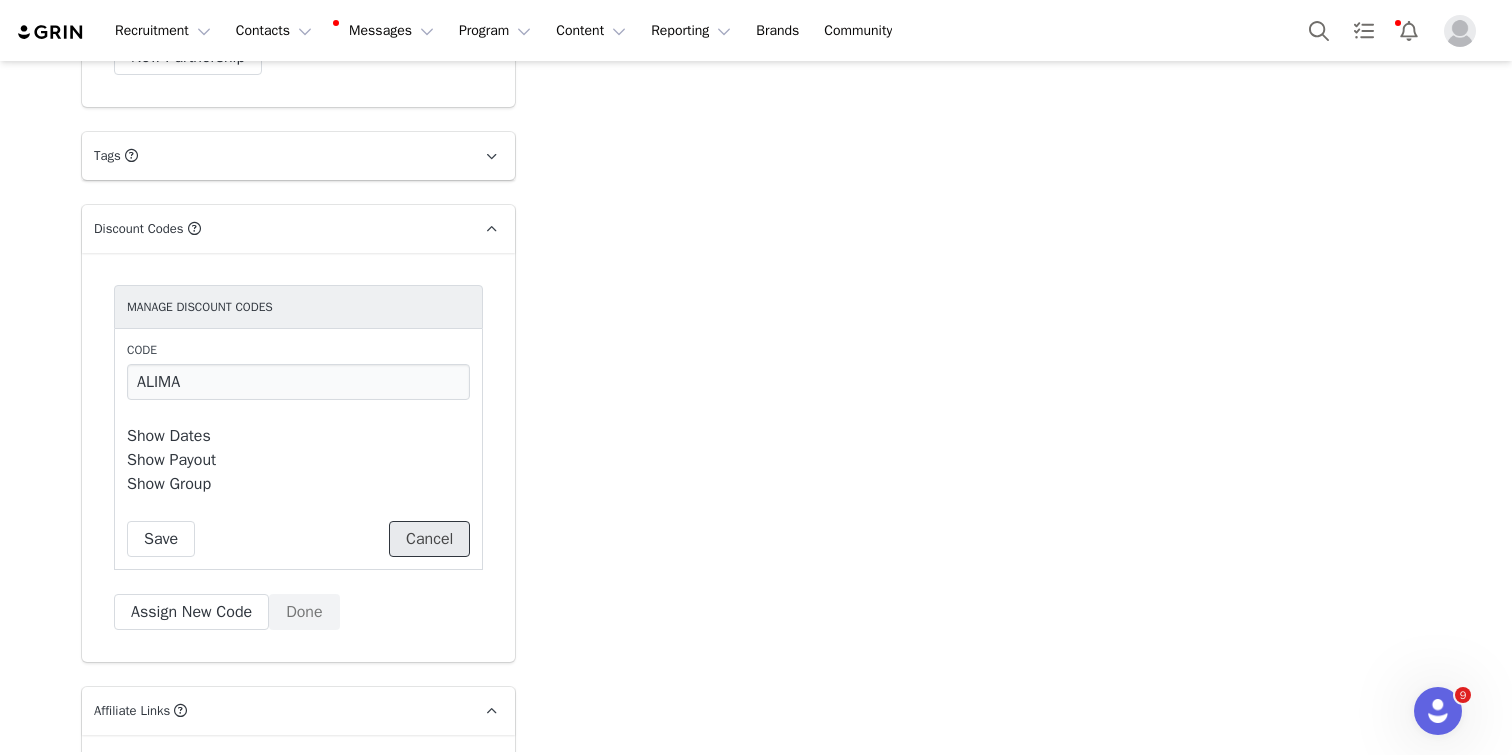 click on "Cancel" at bounding box center [429, 539] 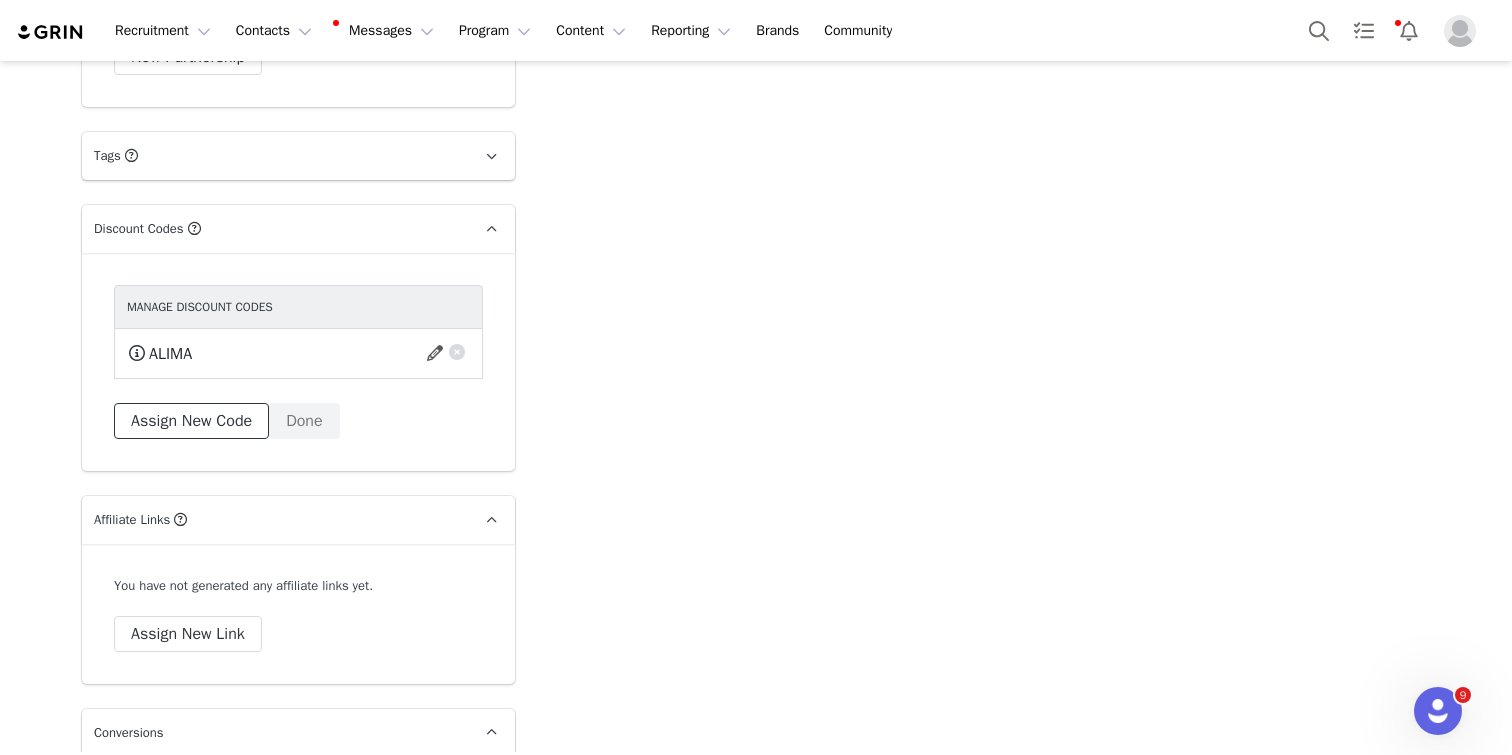 click on "Assign New Code" at bounding box center [191, 421] 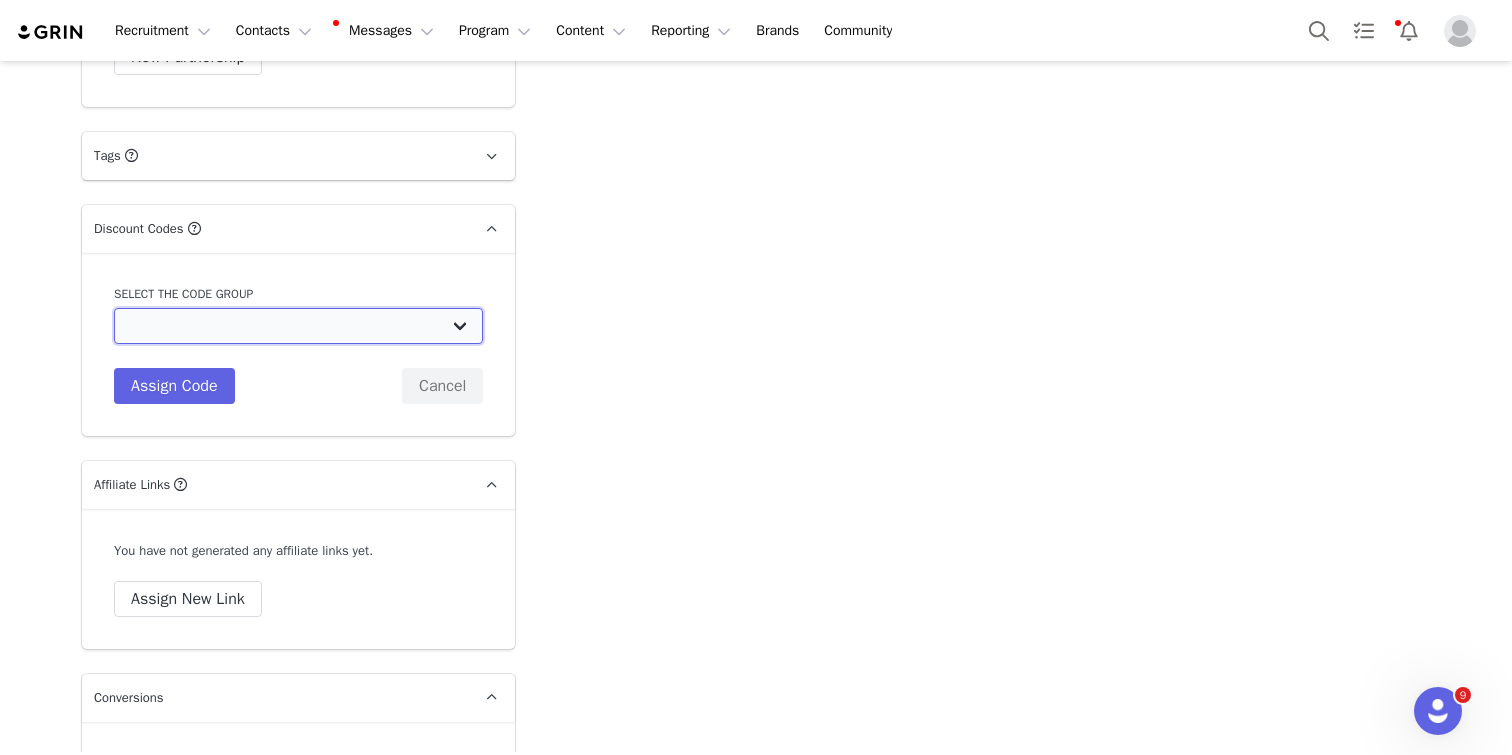 click on "White Fox Boutique AUS: Influencer Code   White Fox Boutique AUS: Affiliates code 15% commission   White Fox Boutique AUS: Affiliate Code 10% Commission   White Fox Boutique [GEOGRAPHIC_DATA]: Influencer Code   White Fox Boutique [GEOGRAPHIC_DATA]: Affiliate Code 15% commission   White Fox Boutique [GEOGRAPHIC_DATA]: Affiliate Code 10% Commission   White Fox Boutique UK: Influencer Code" at bounding box center [298, 326] 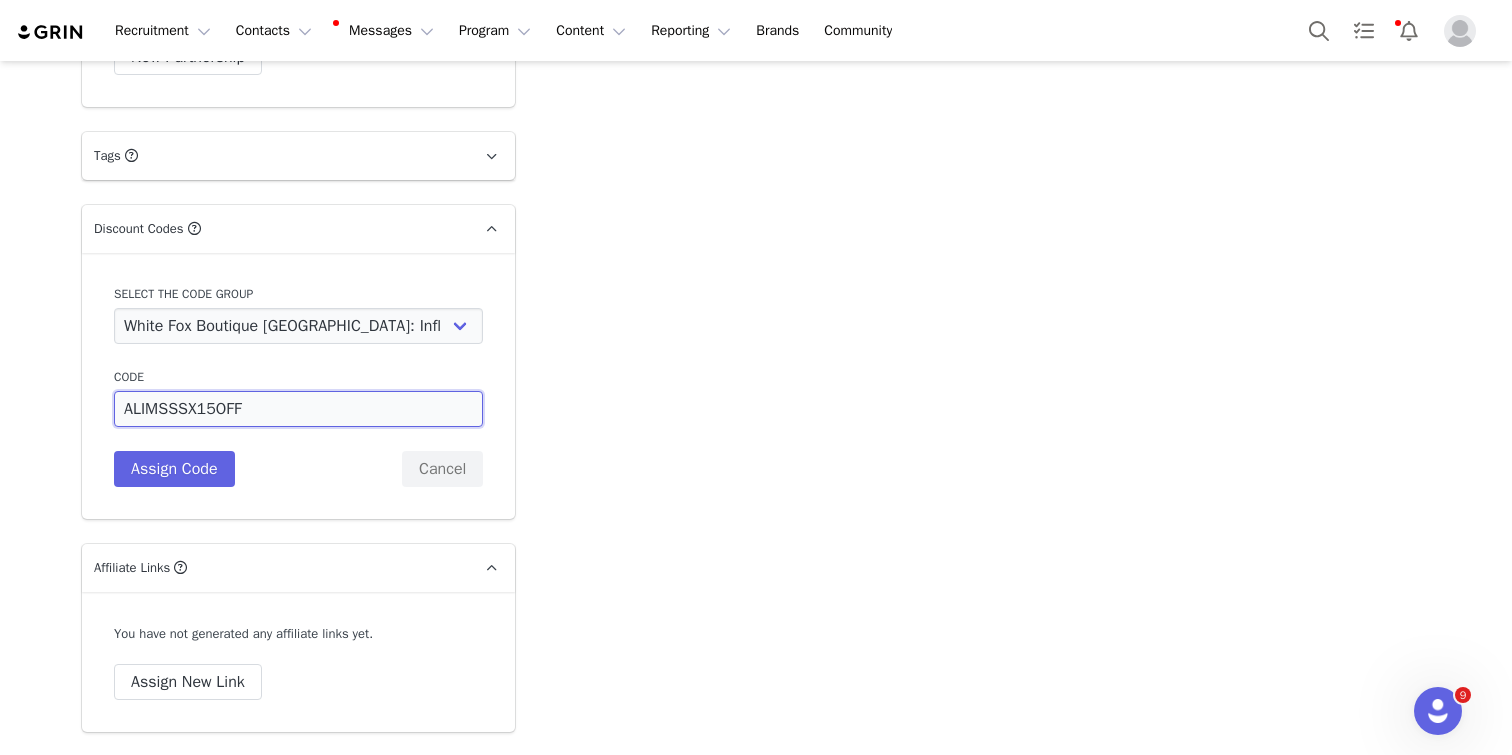 drag, startPoint x: 247, startPoint y: 386, endPoint x: 113, endPoint y: 372, distance: 134.72935 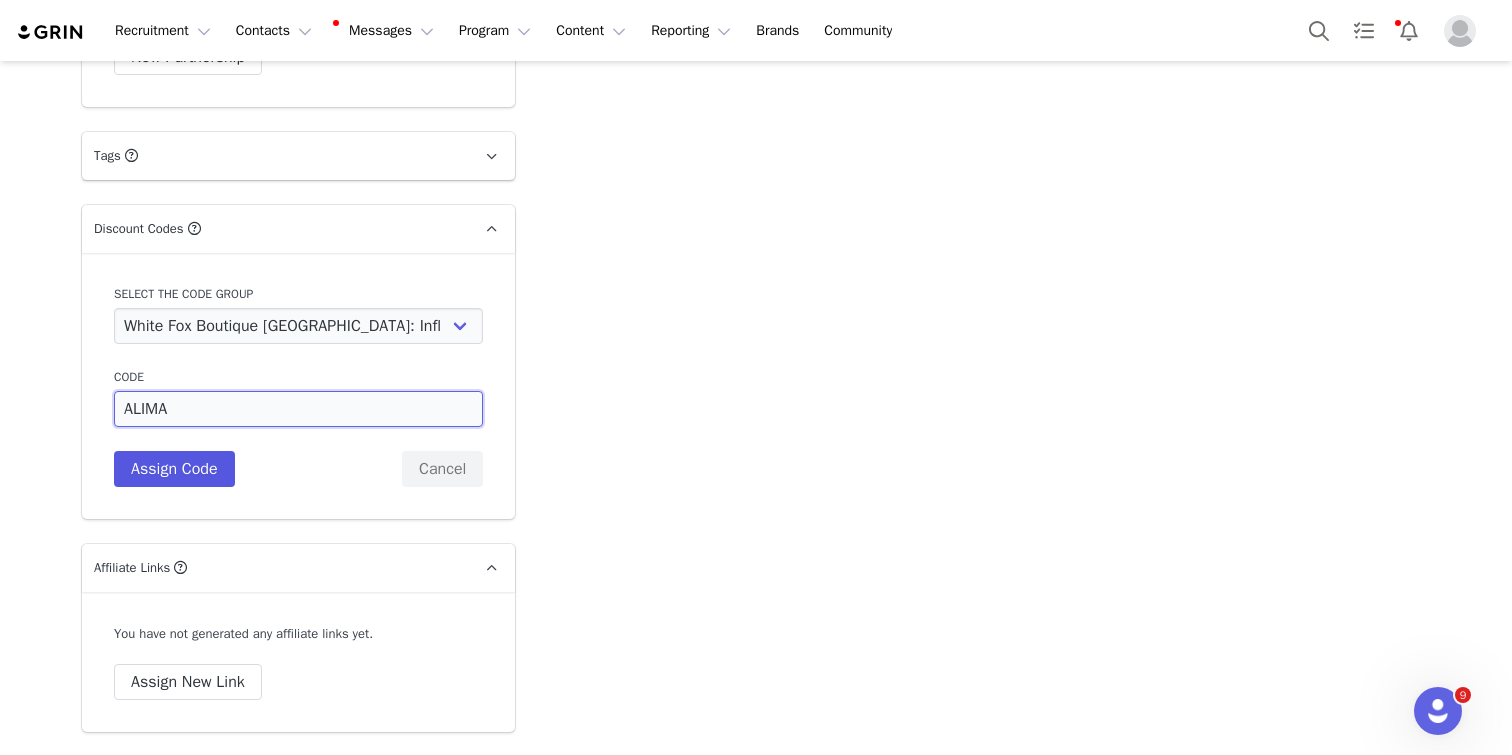 type on "ALIMA" 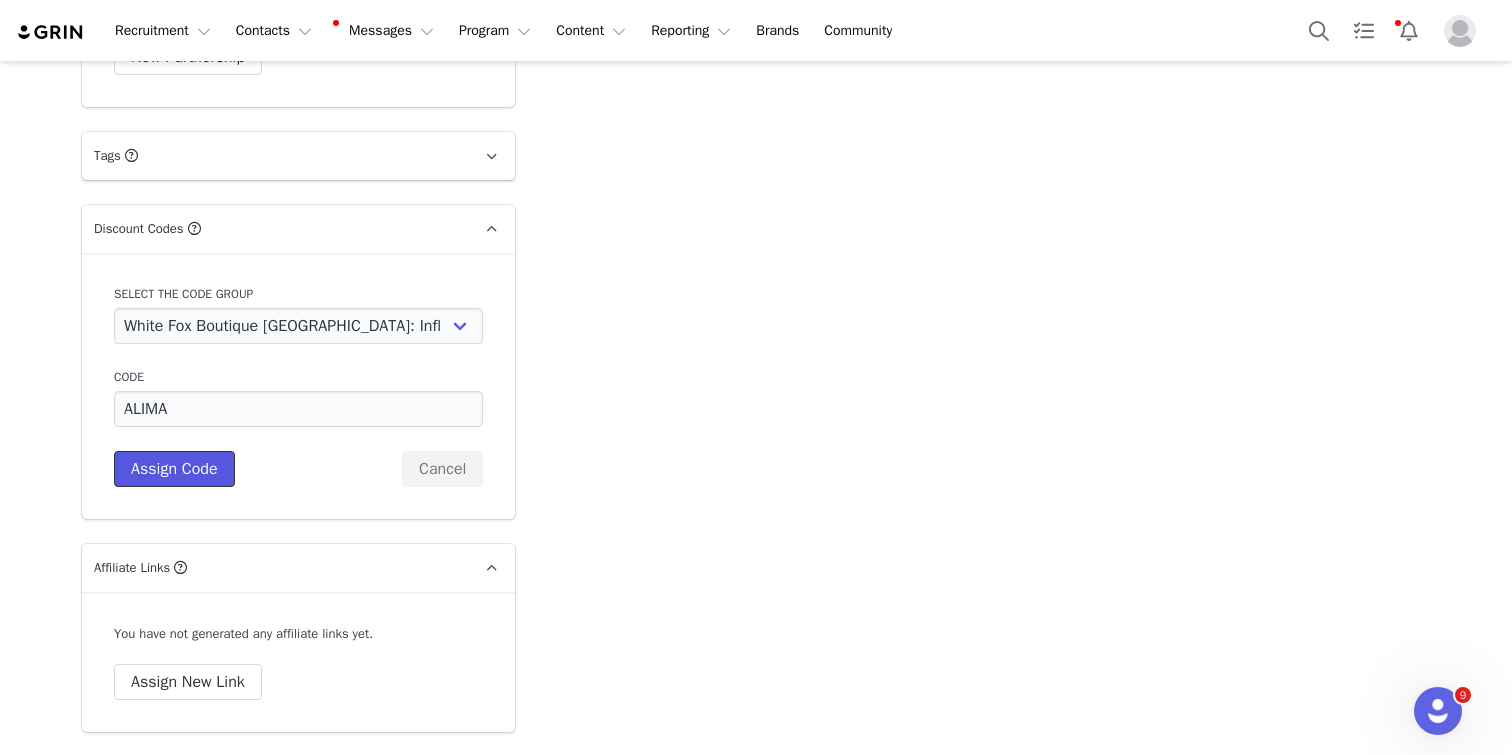click on "Assign Code" at bounding box center (174, 469) 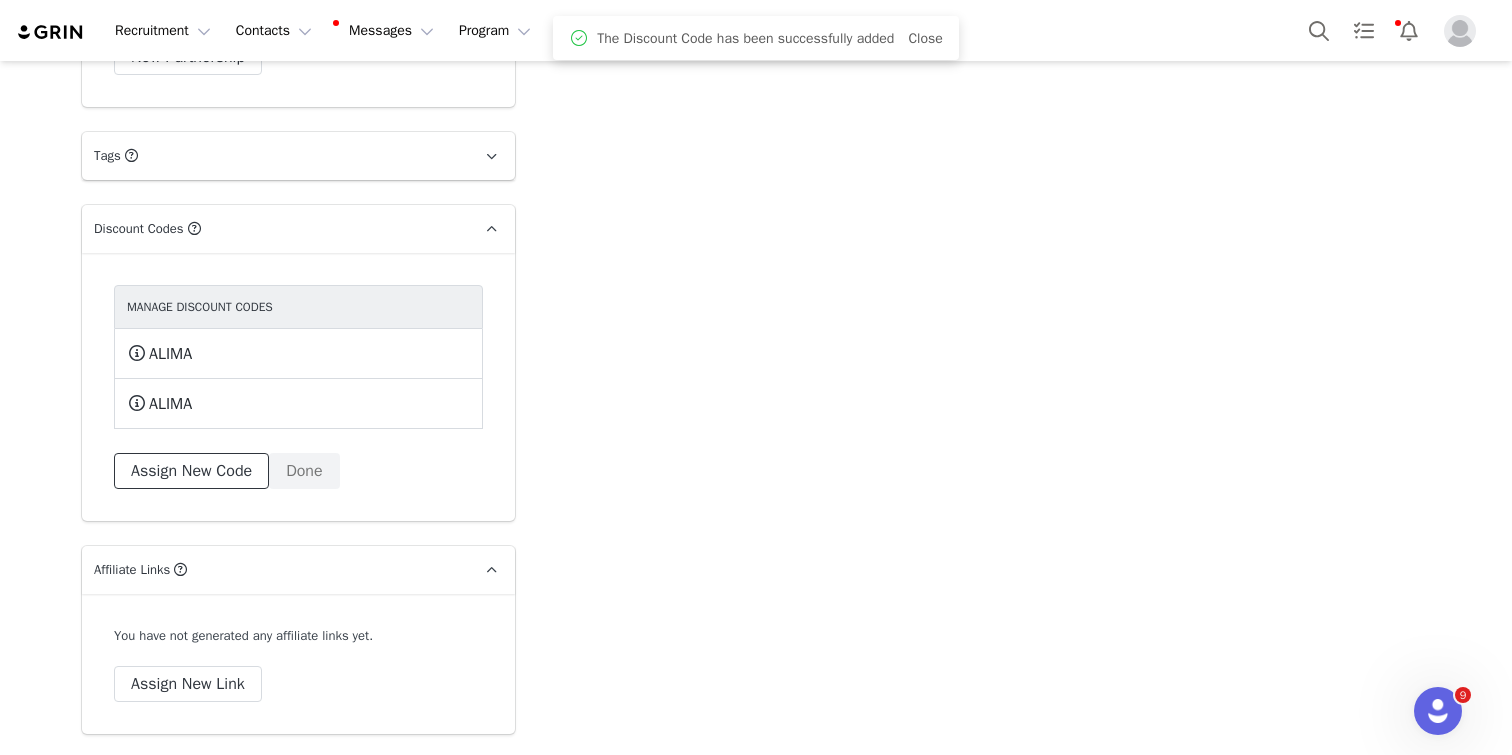 click on "Assign New Code" at bounding box center (191, 471) 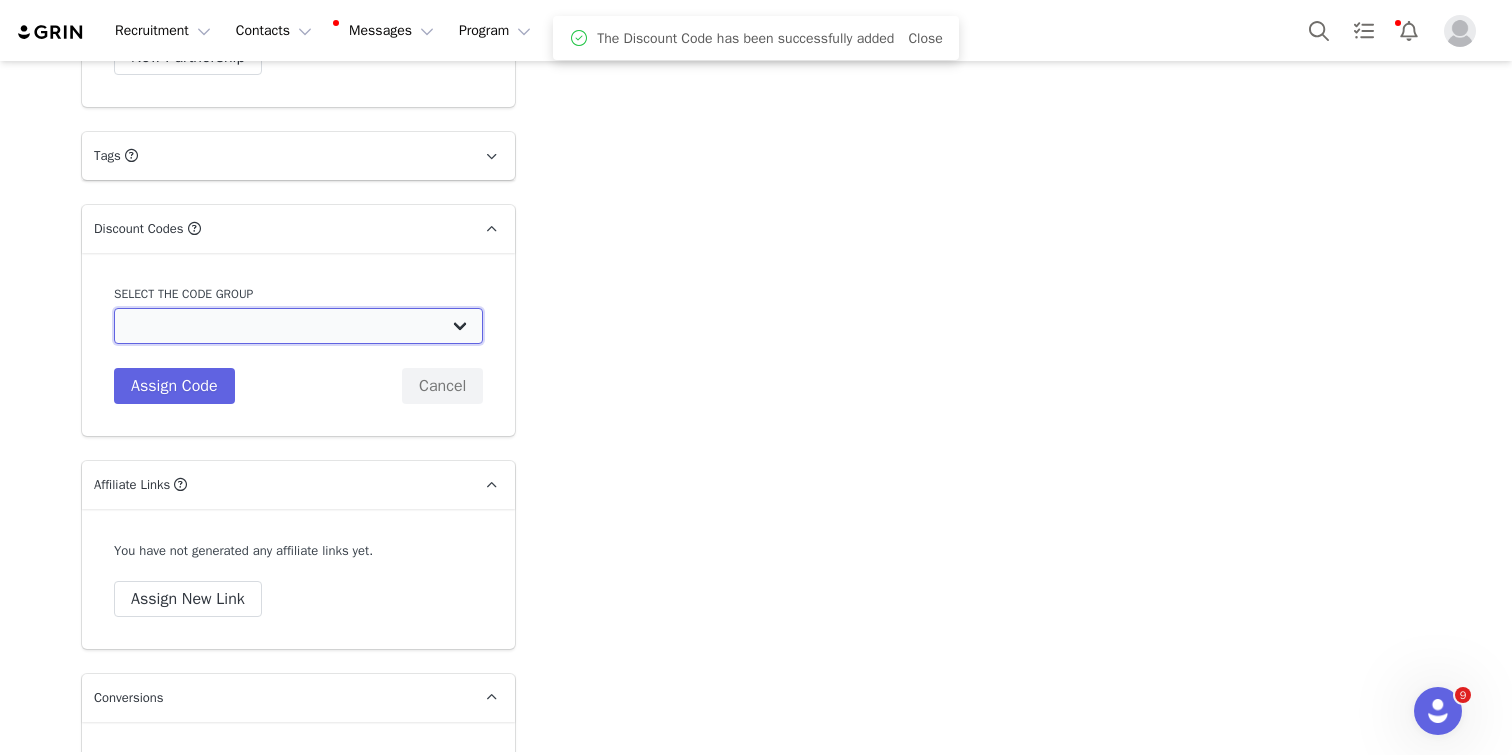 click on "White Fox Boutique AUS: Influencer Code   White Fox Boutique AUS: Affiliates code 15% commission   White Fox Boutique AUS: Affiliate Code 10% Commission   White Fox Boutique [GEOGRAPHIC_DATA]: Influencer Code   White Fox Boutique [GEOGRAPHIC_DATA]: Affiliate Code 15% commission   White Fox Boutique [GEOGRAPHIC_DATA]: Affiliate Code 10% Commission   White Fox Boutique UK: Influencer Code" at bounding box center [298, 326] 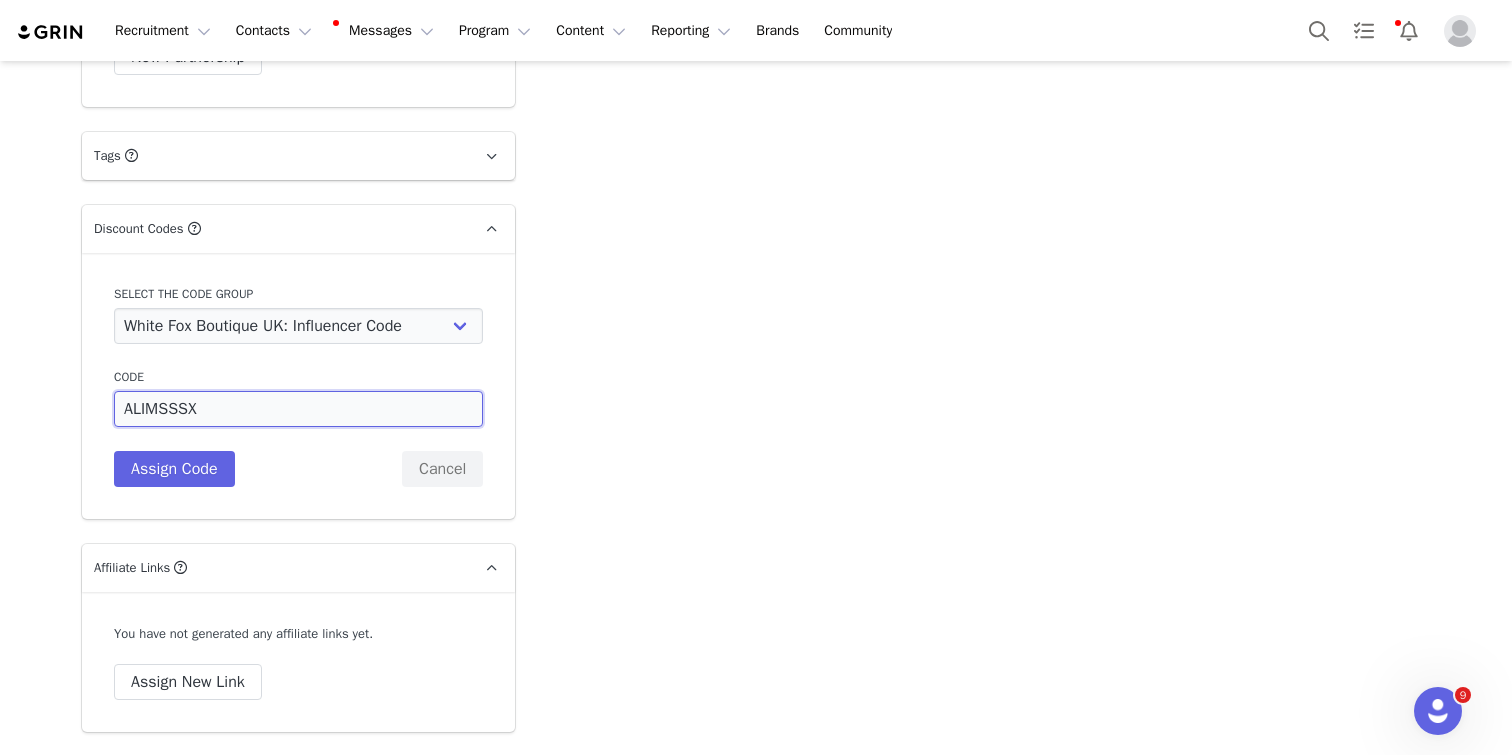 drag, startPoint x: 232, startPoint y: 376, endPoint x: 126, endPoint y: 372, distance: 106.07545 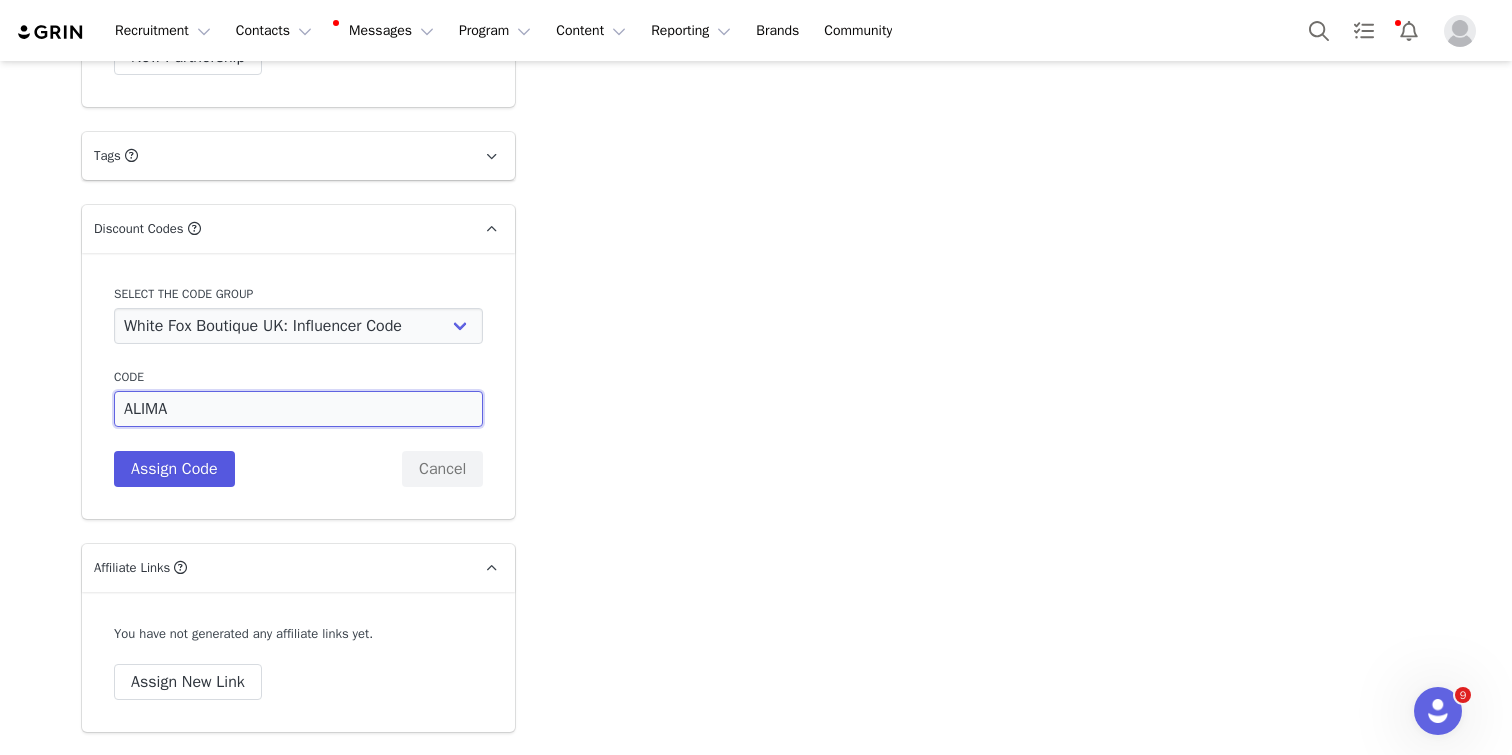 type on "ALIMA" 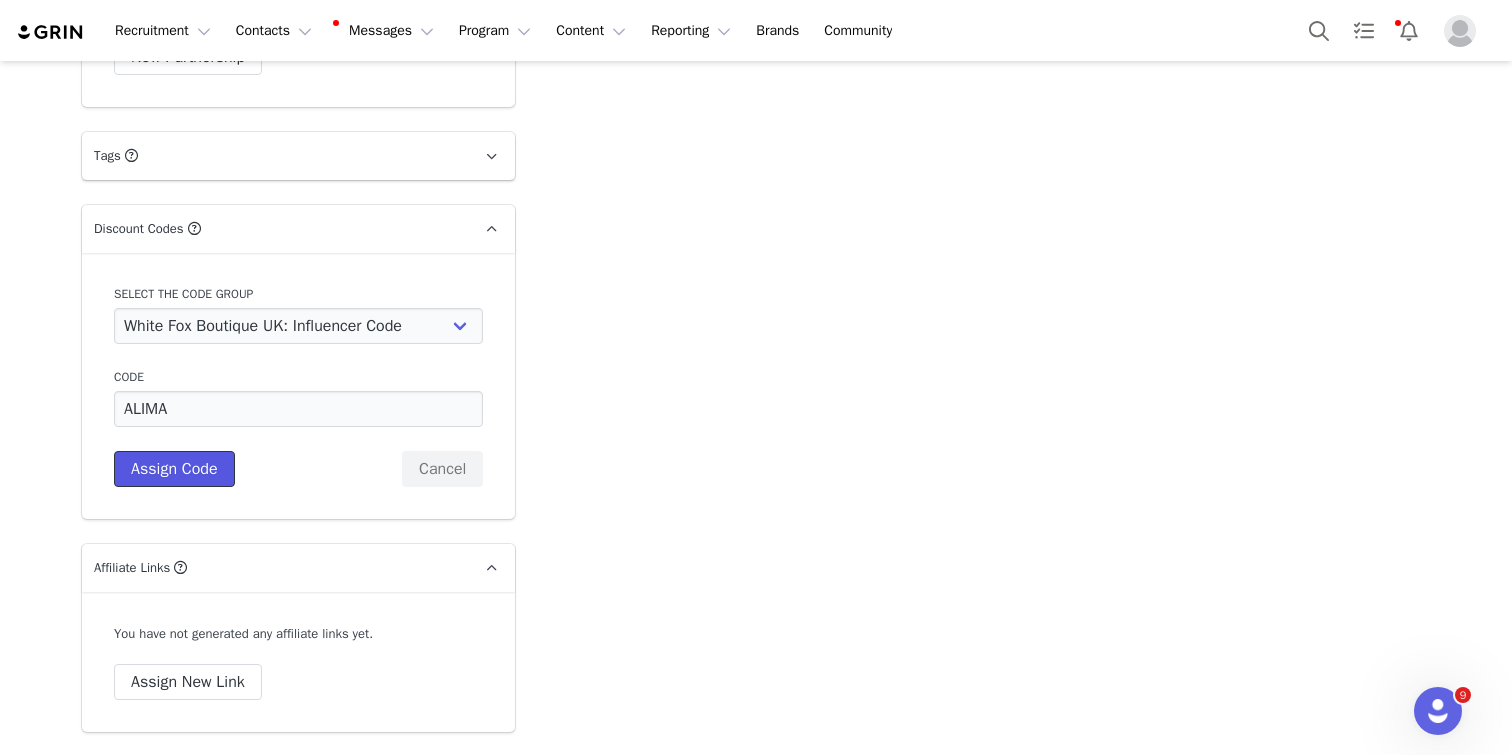 click on "Assign Code" at bounding box center [174, 469] 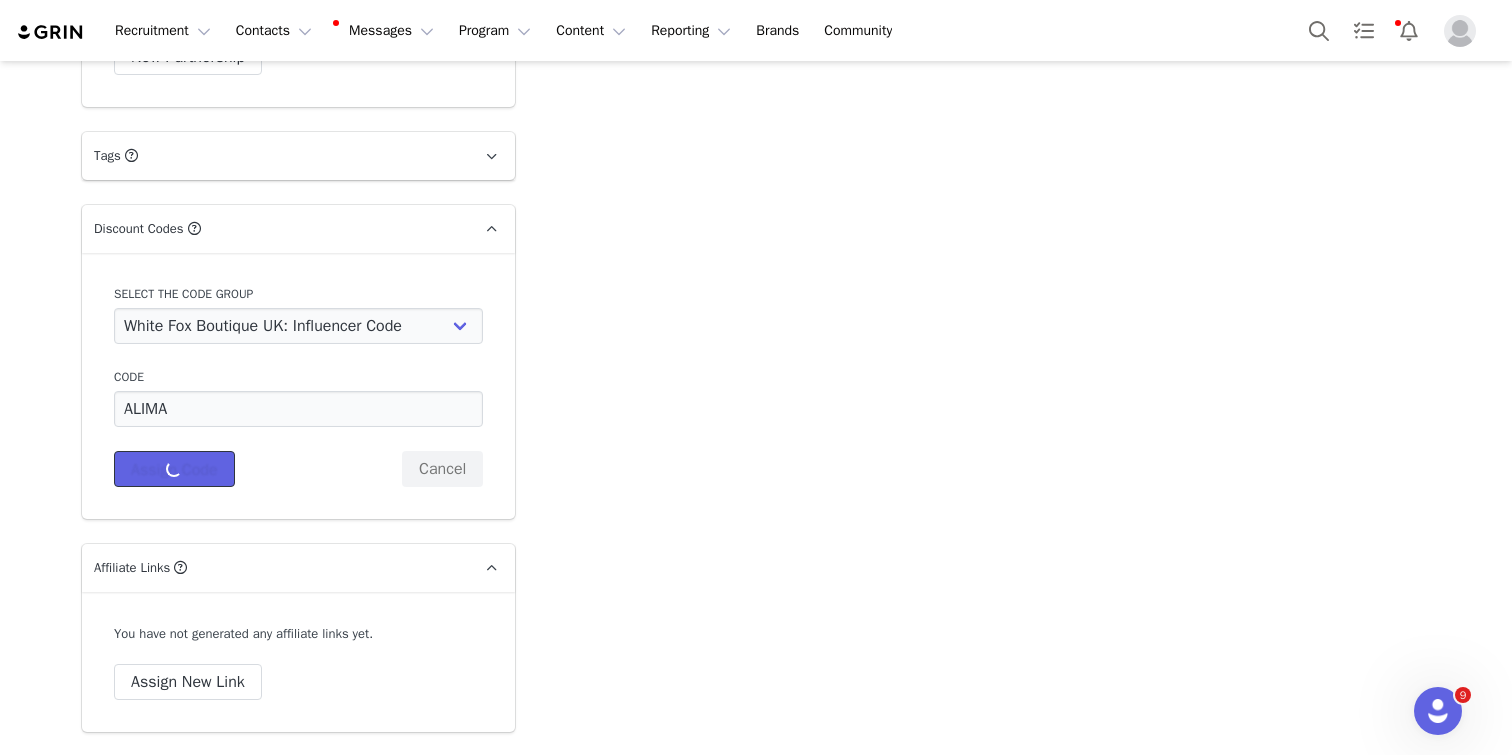 scroll, scrollTop: 4056, scrollLeft: 0, axis: vertical 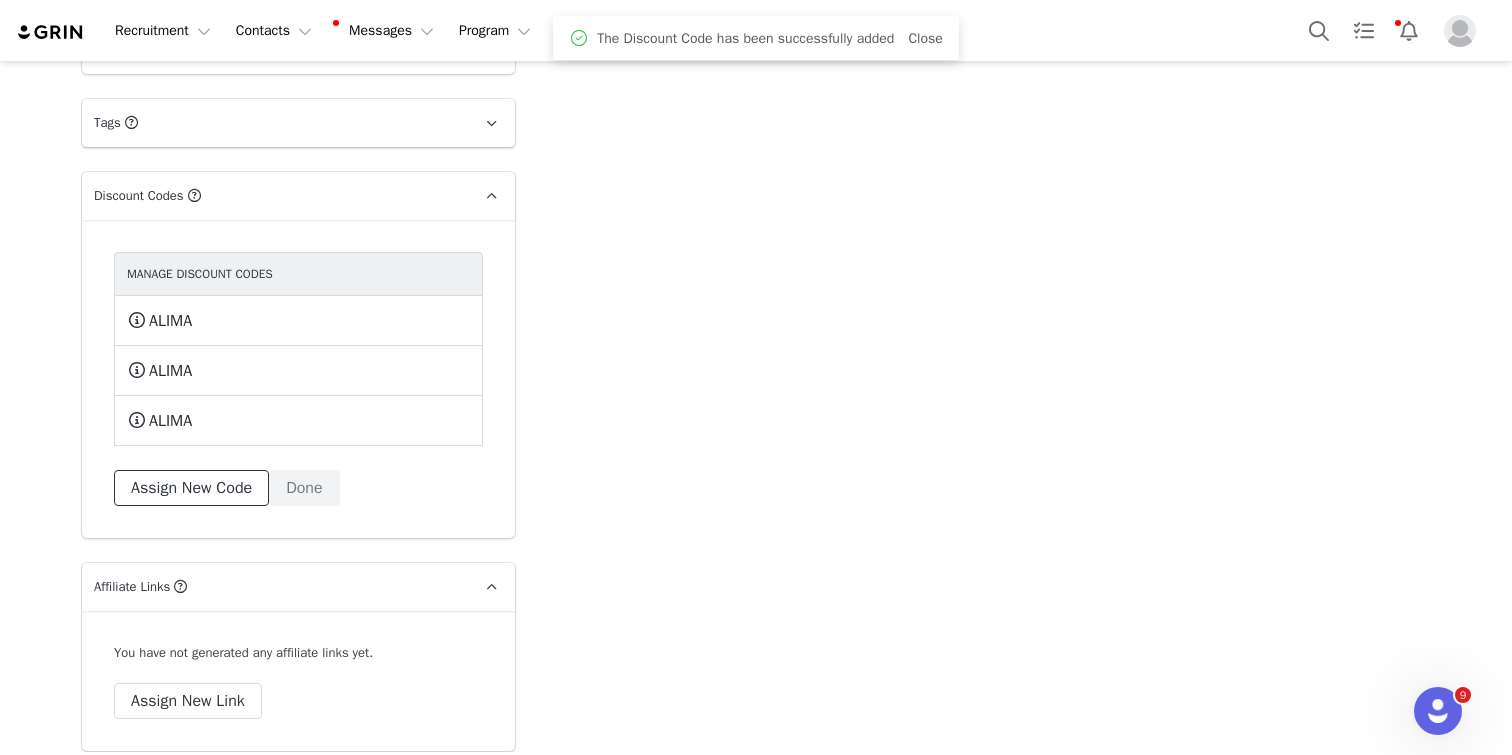 click on "Assign New Code" at bounding box center (191, 488) 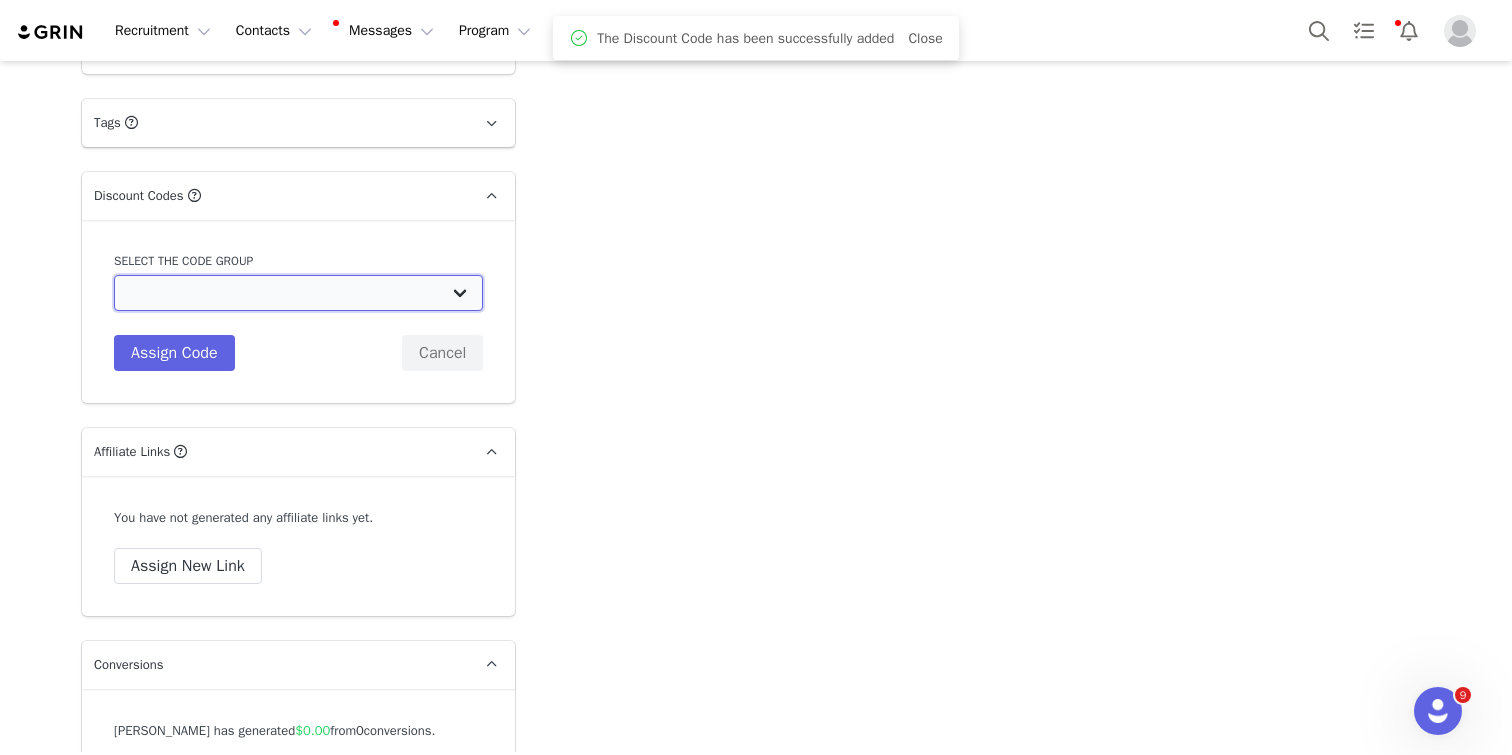 click on "White Fox Boutique AUS: Influencer Code   White Fox Boutique AUS: Affiliates code 15% commission   White Fox Boutique AUS: Affiliate Code 10% Commission   White Fox Boutique [GEOGRAPHIC_DATA]: Influencer Code   White Fox Boutique [GEOGRAPHIC_DATA]: Affiliate Code 15% commission   White Fox Boutique [GEOGRAPHIC_DATA]: Affiliate Code 10% Commission   White Fox Boutique UK: Influencer Code" at bounding box center (298, 293) 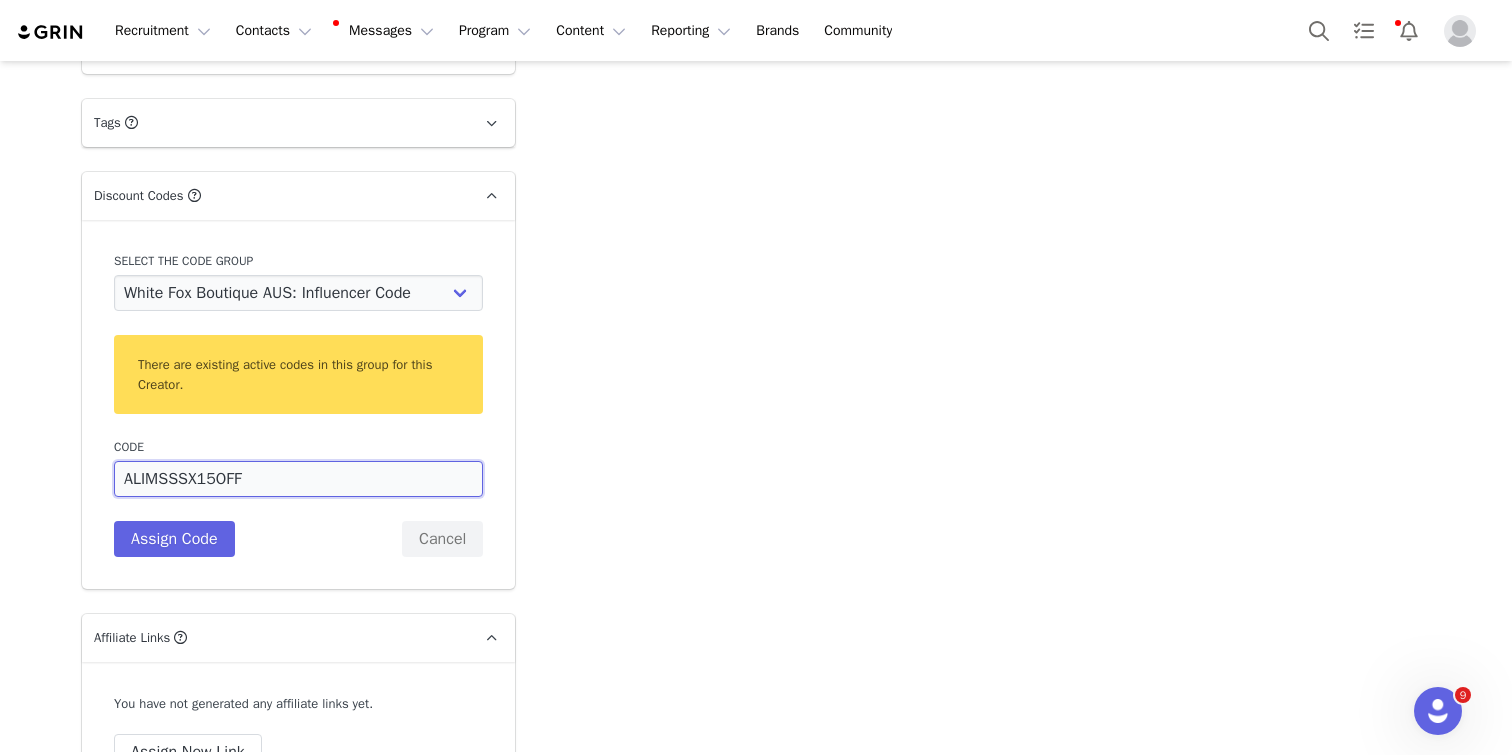 click on "ALIMSSSX15OFF" at bounding box center [298, 479] 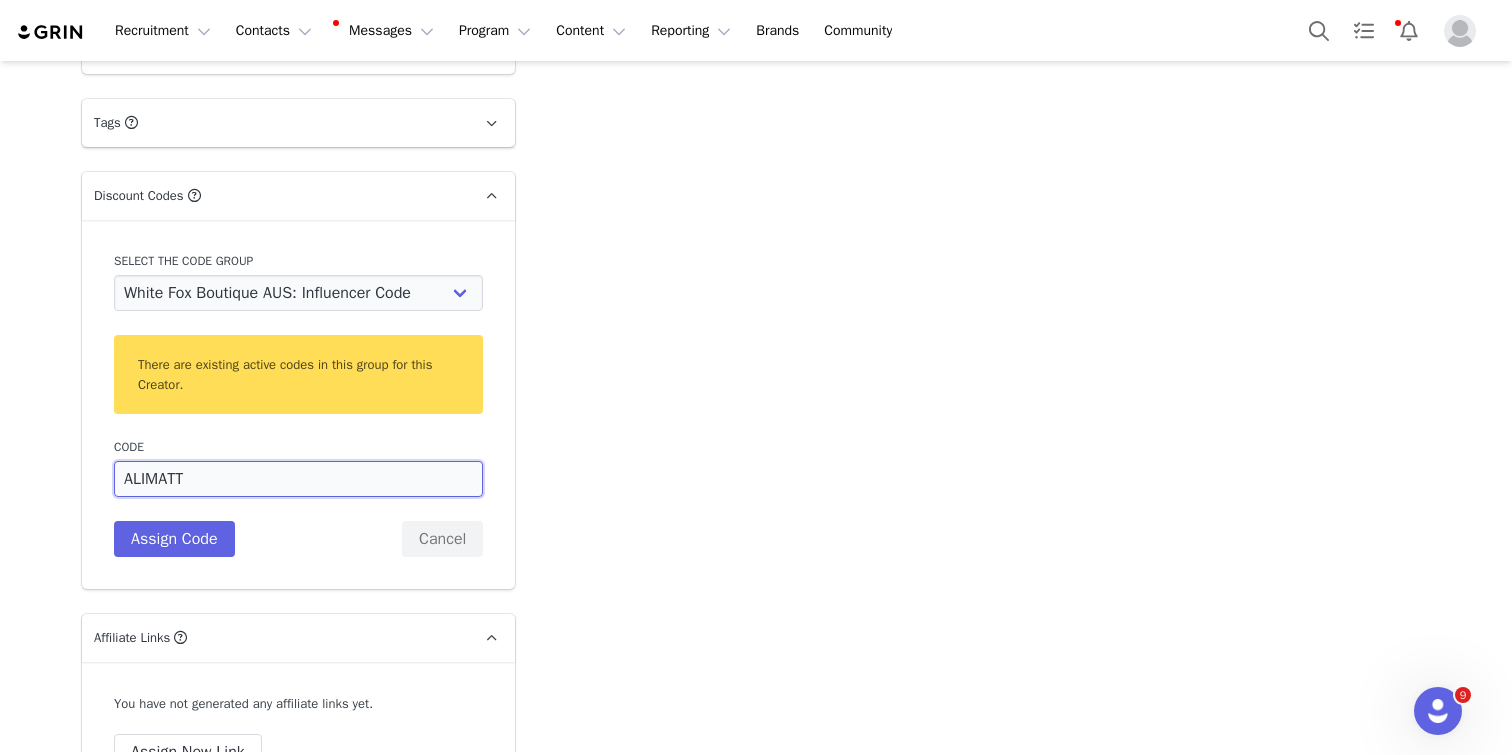 drag, startPoint x: 233, startPoint y: 440, endPoint x: 103, endPoint y: 435, distance: 130.09612 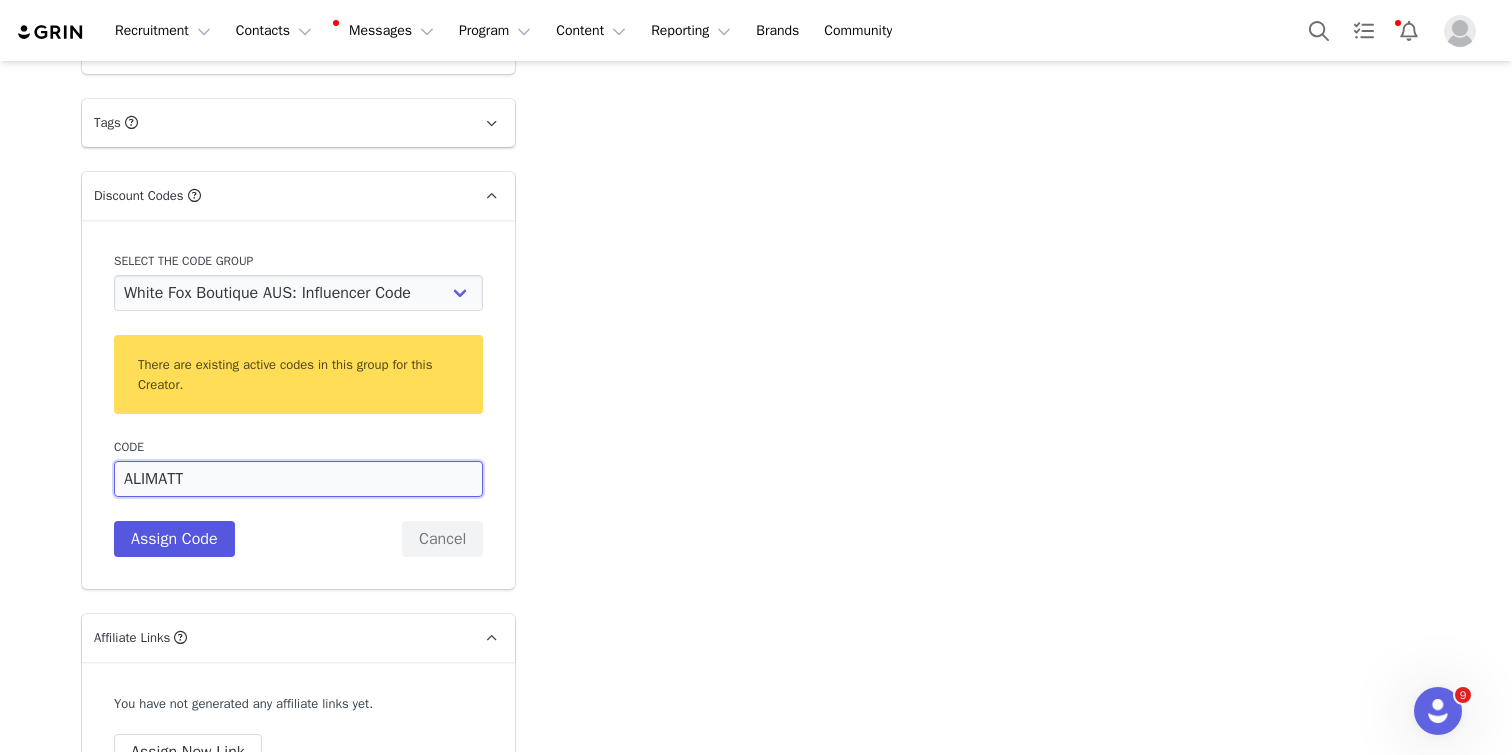 type on "ALIMATT" 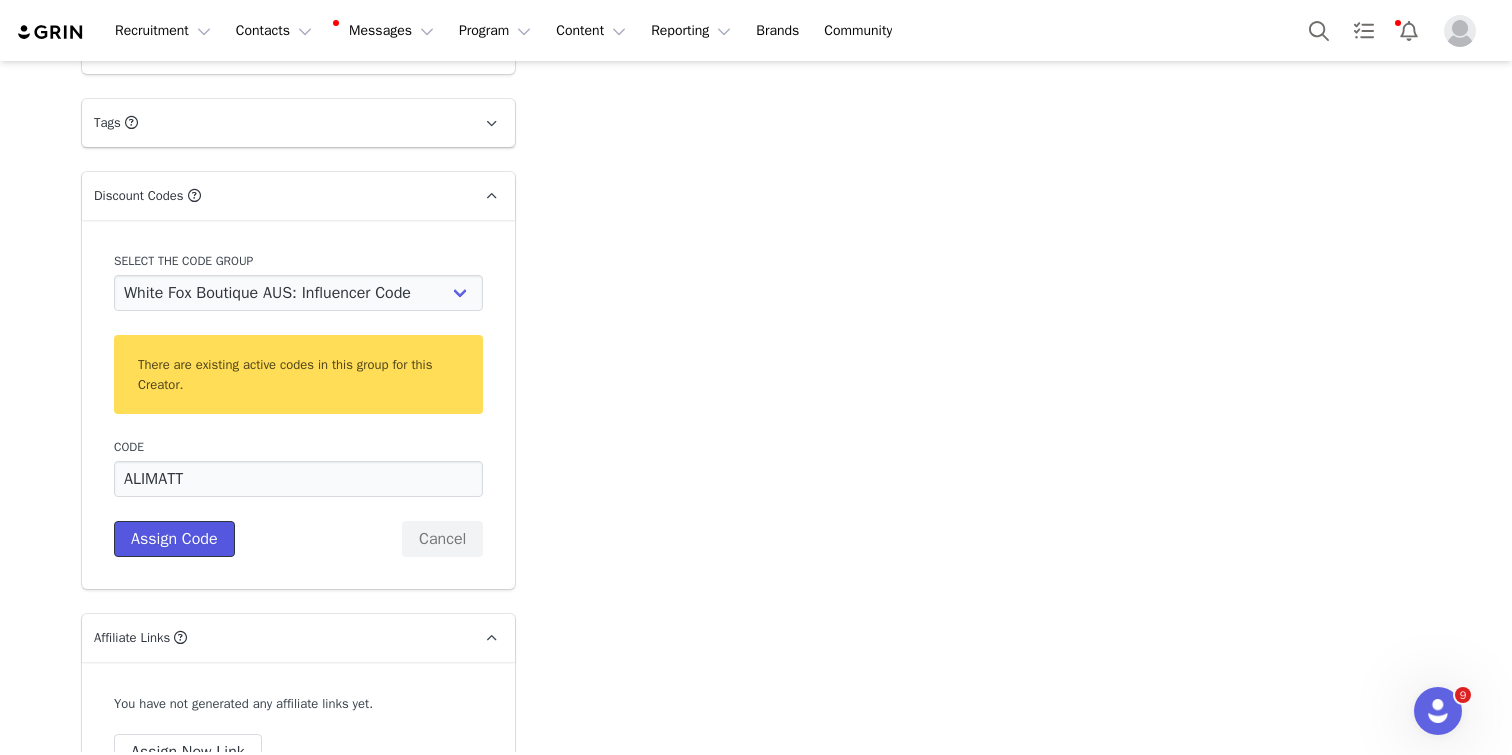 click on "Assign Code" at bounding box center (174, 539) 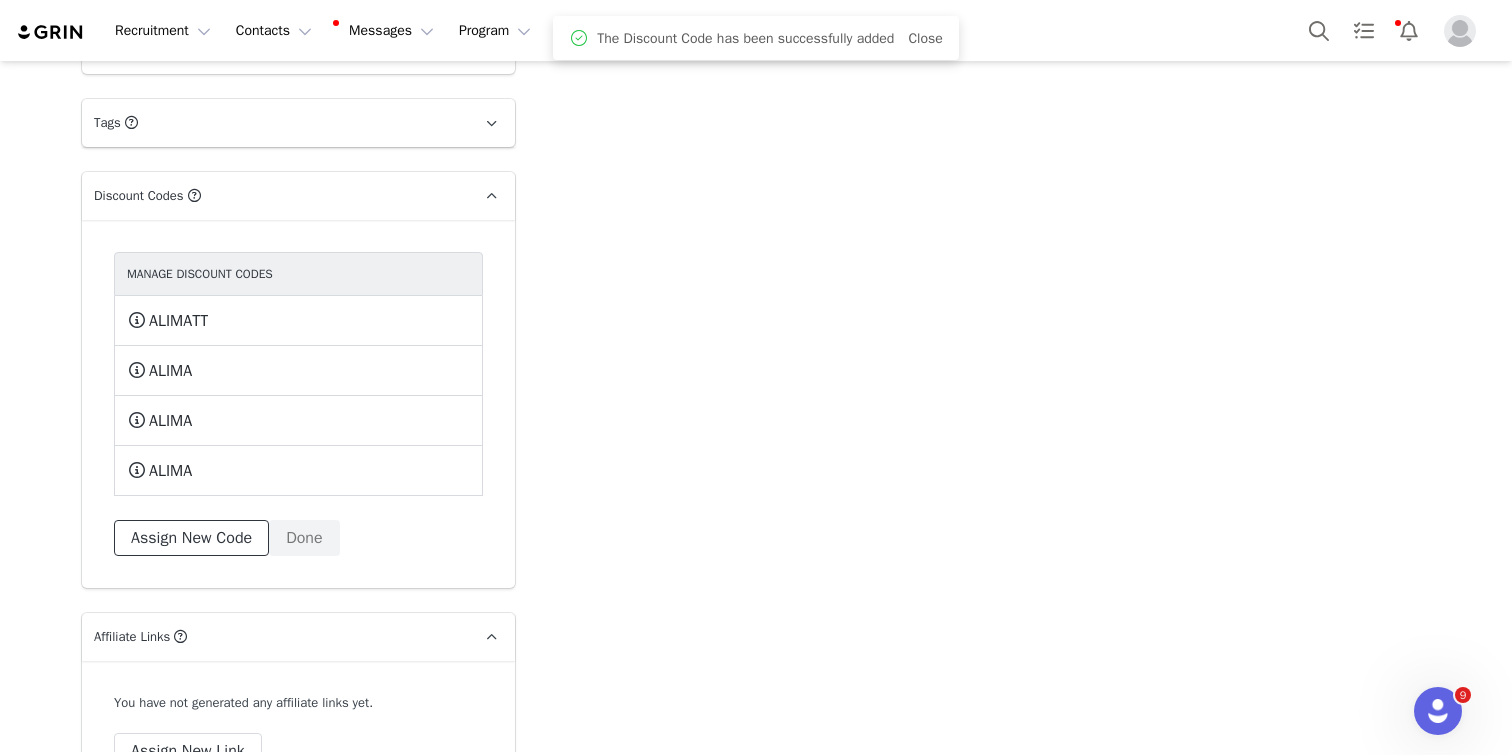 click on "Assign New Code" at bounding box center (191, 538) 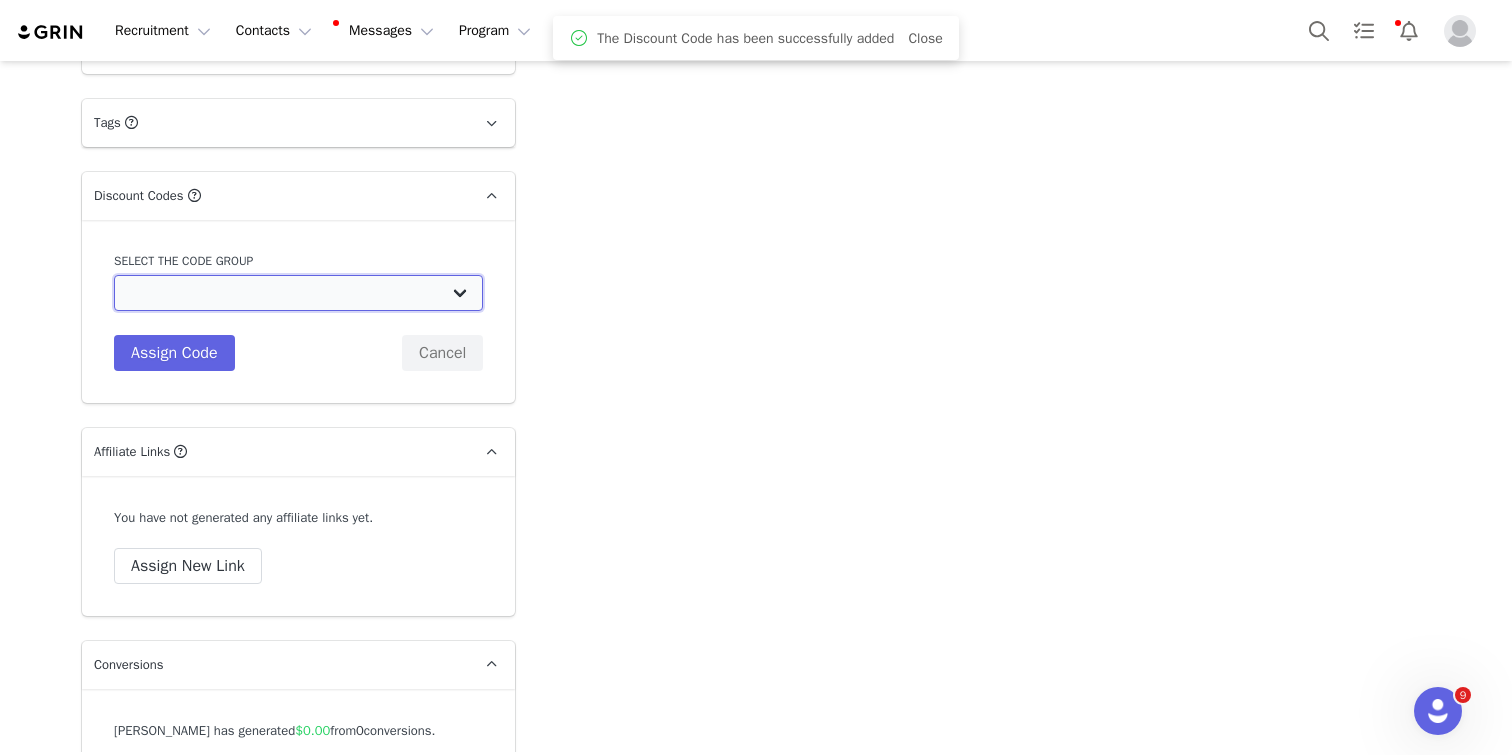 click on "White Fox Boutique AUS: Influencer Code   White Fox Boutique AUS: Affiliates code 15% commission   White Fox Boutique AUS: Affiliate Code 10% Commission   White Fox Boutique [GEOGRAPHIC_DATA]: Influencer Code   White Fox Boutique [GEOGRAPHIC_DATA]: Affiliate Code 15% commission   White Fox Boutique [GEOGRAPHIC_DATA]: Affiliate Code 10% Commission   White Fox Boutique UK: Influencer Code" at bounding box center (298, 293) 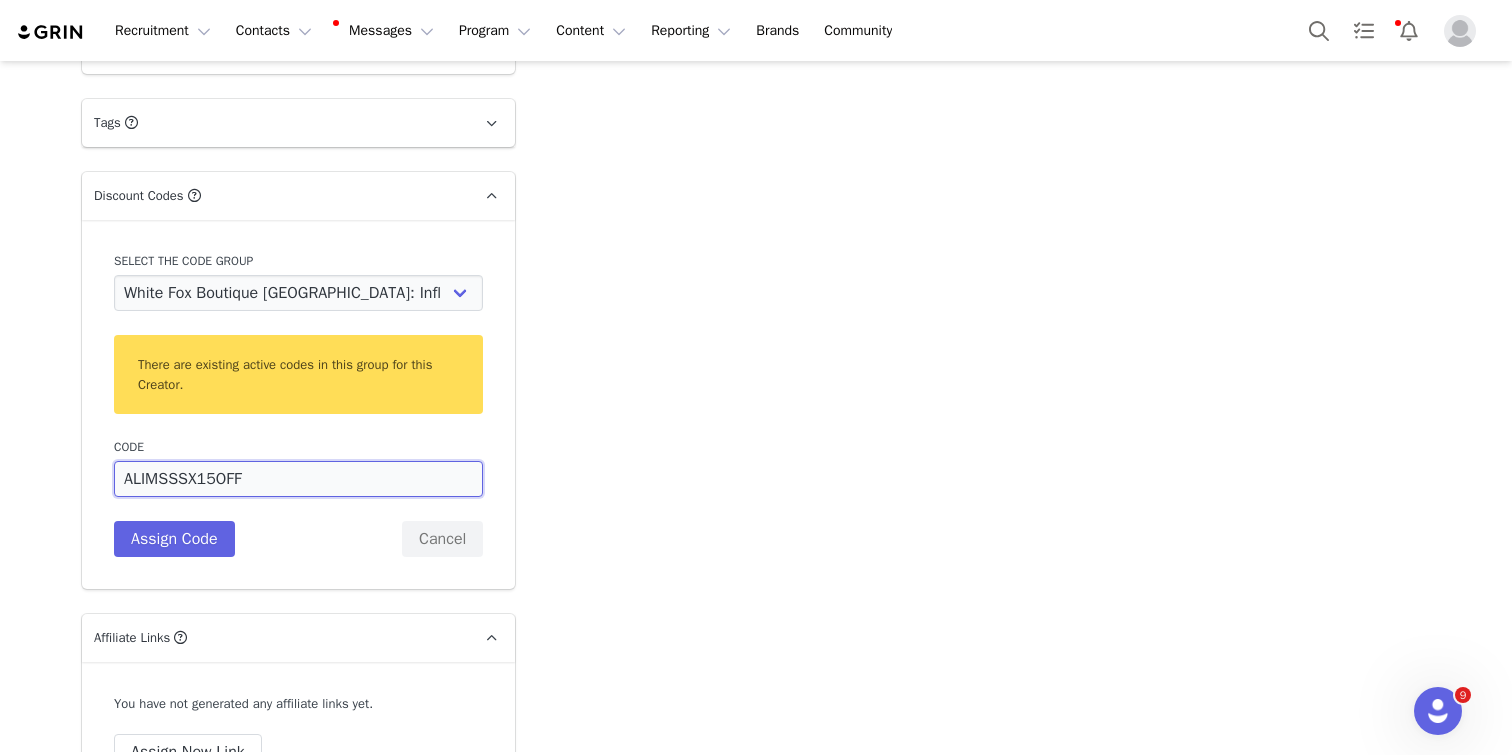 drag, startPoint x: 259, startPoint y: 445, endPoint x: 124, endPoint y: 442, distance: 135.03333 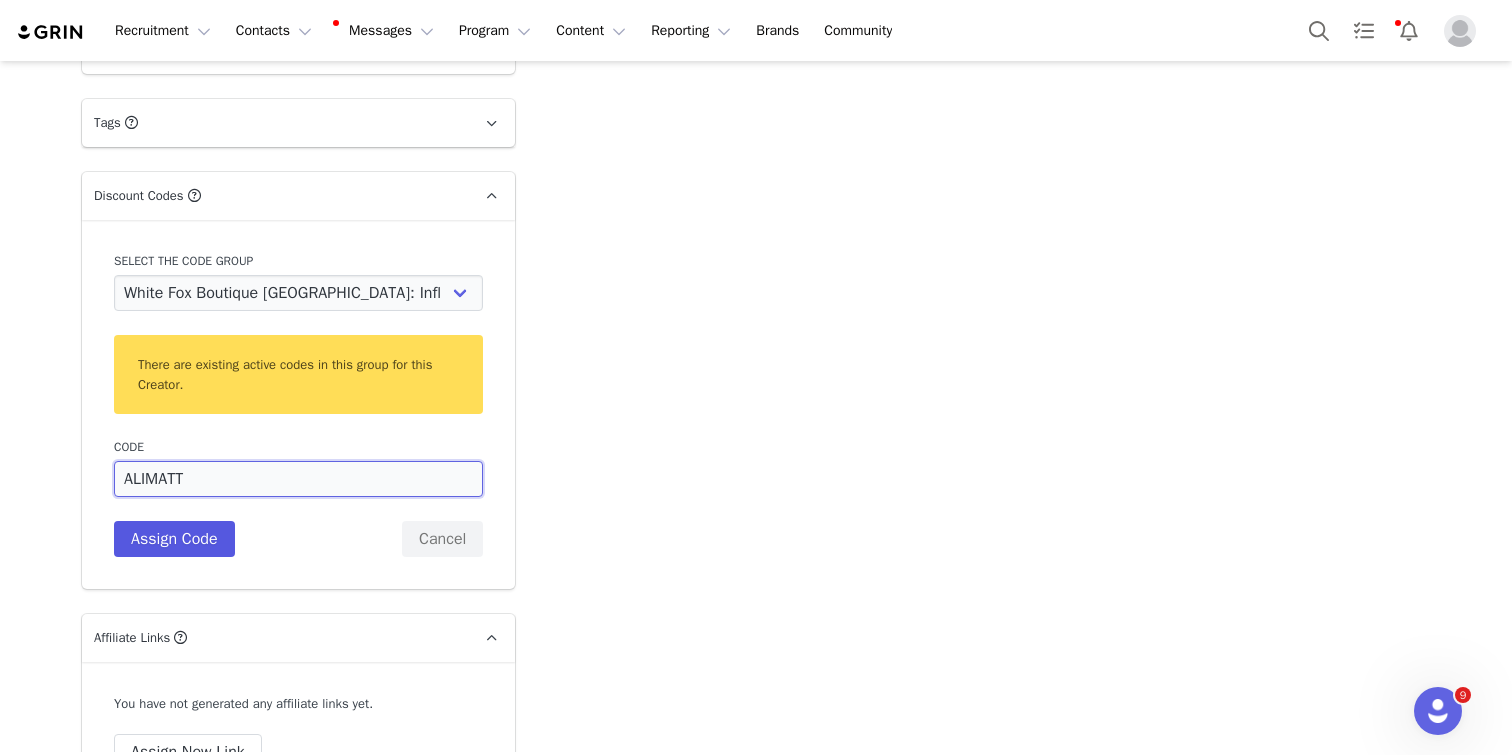 type on "ALIMATT" 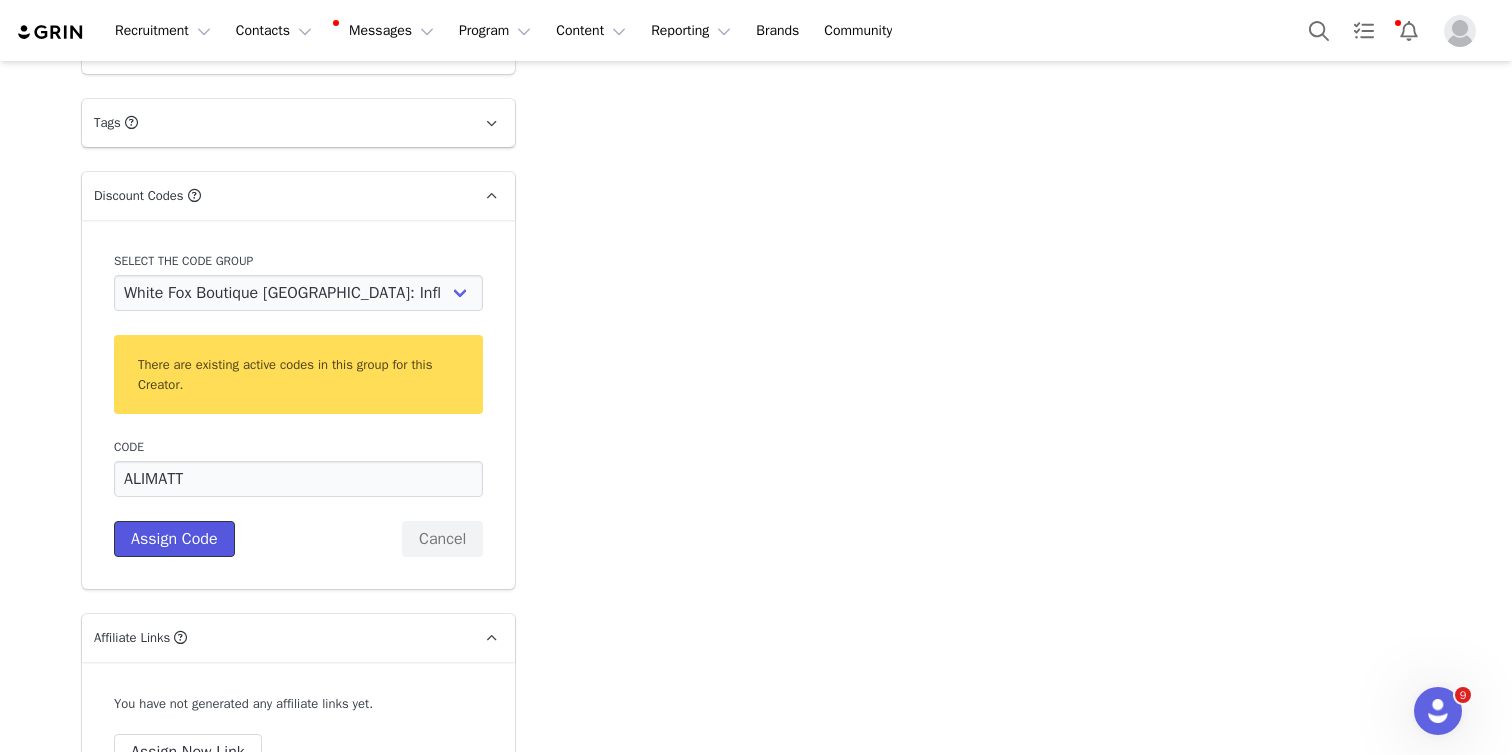 click on "Assign Code" at bounding box center [174, 539] 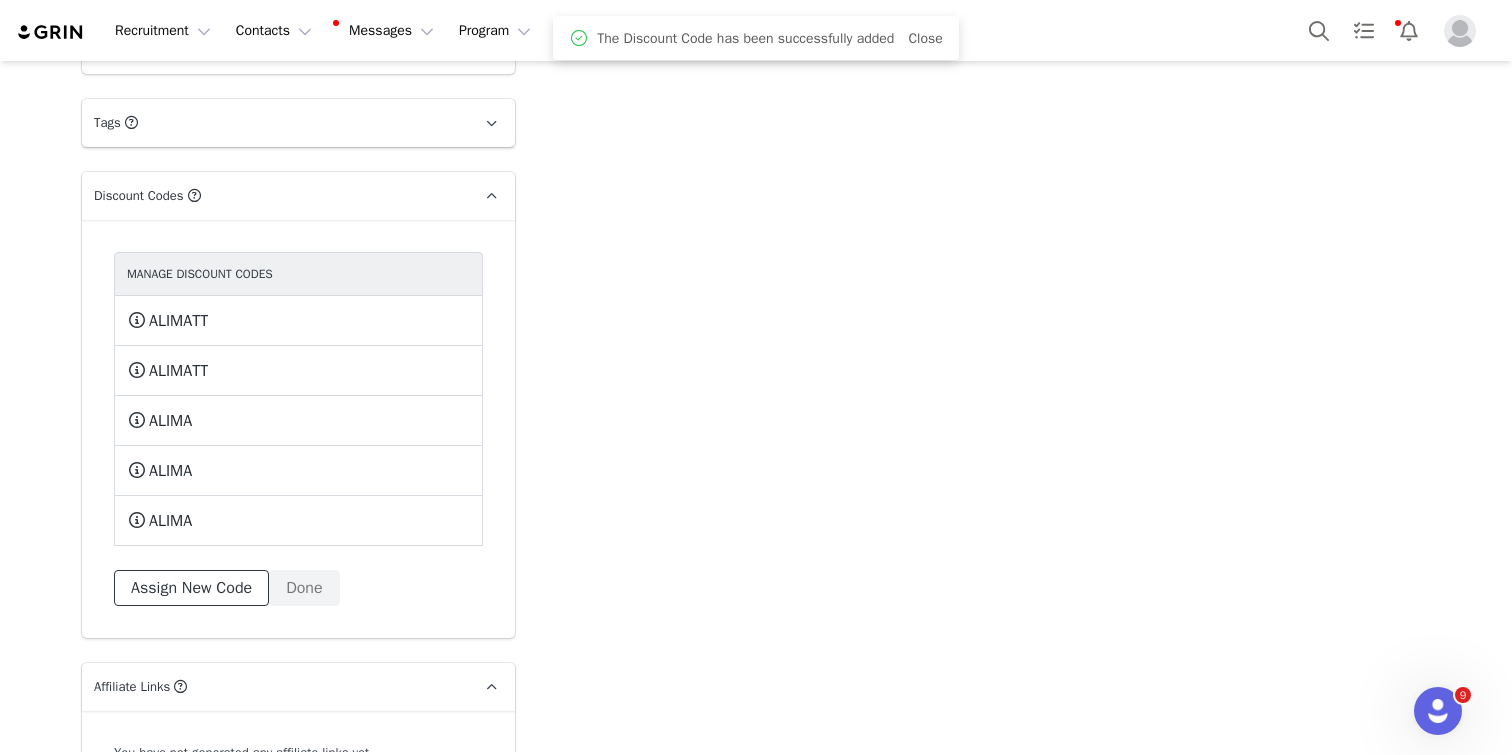 click on "Assign New Code" at bounding box center (191, 588) 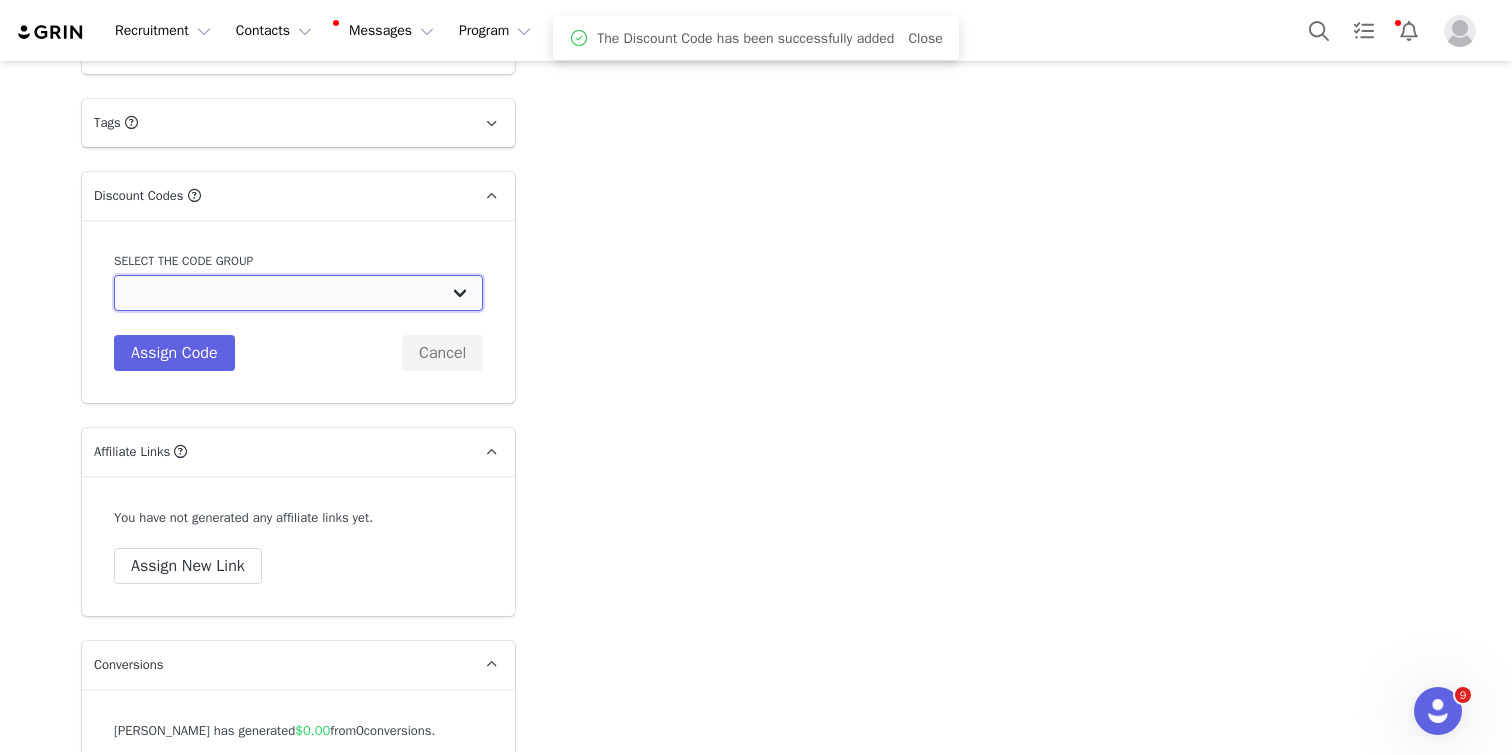 click on "White Fox Boutique AUS: Influencer Code   White Fox Boutique AUS: Affiliates code 15% commission   White Fox Boutique AUS: Affiliate Code 10% Commission   White Fox Boutique [GEOGRAPHIC_DATA]: Influencer Code   White Fox Boutique [GEOGRAPHIC_DATA]: Affiliate Code 15% commission   White Fox Boutique [GEOGRAPHIC_DATA]: Affiliate Code 10% Commission   White Fox Boutique UK: Influencer Code" at bounding box center (298, 293) 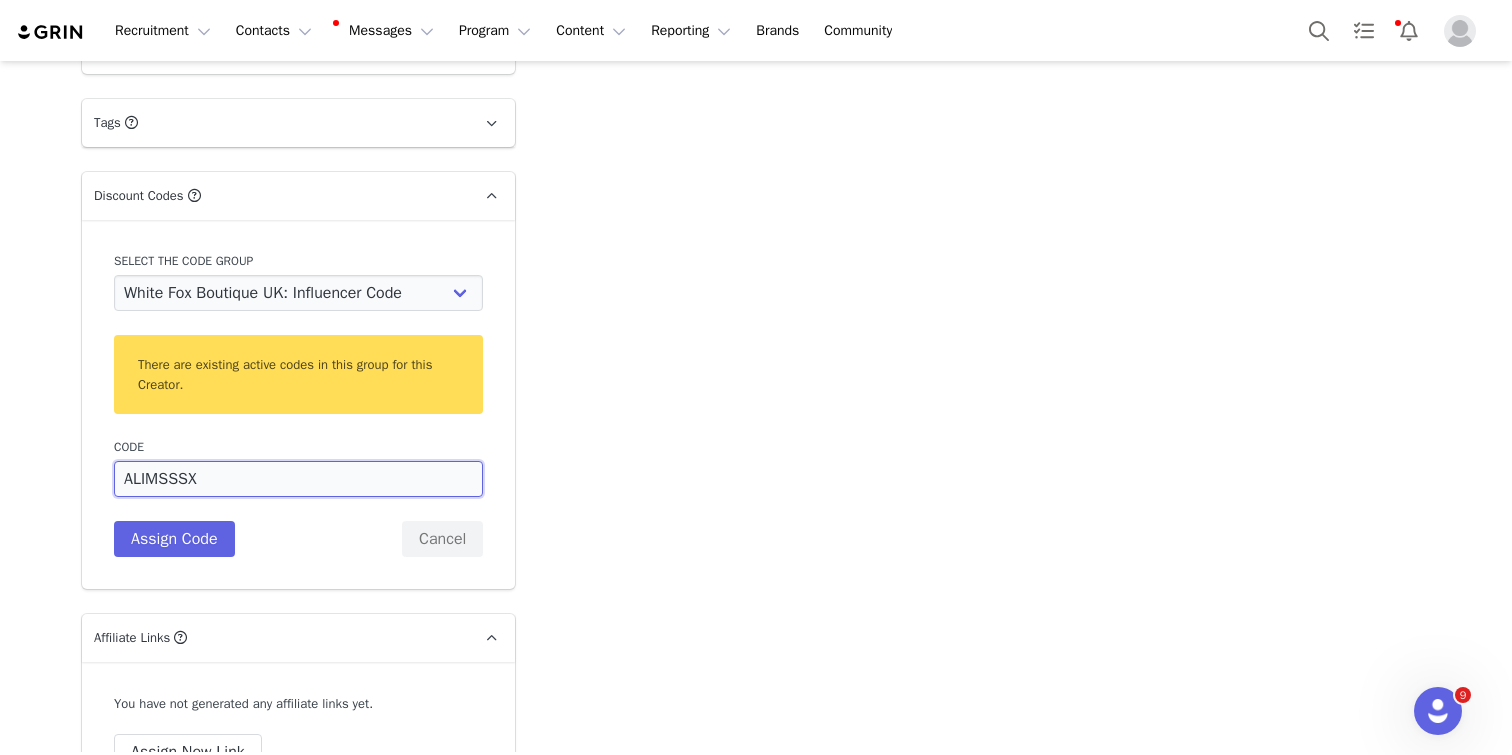 drag, startPoint x: 254, startPoint y: 446, endPoint x: 114, endPoint y: 444, distance: 140.01428 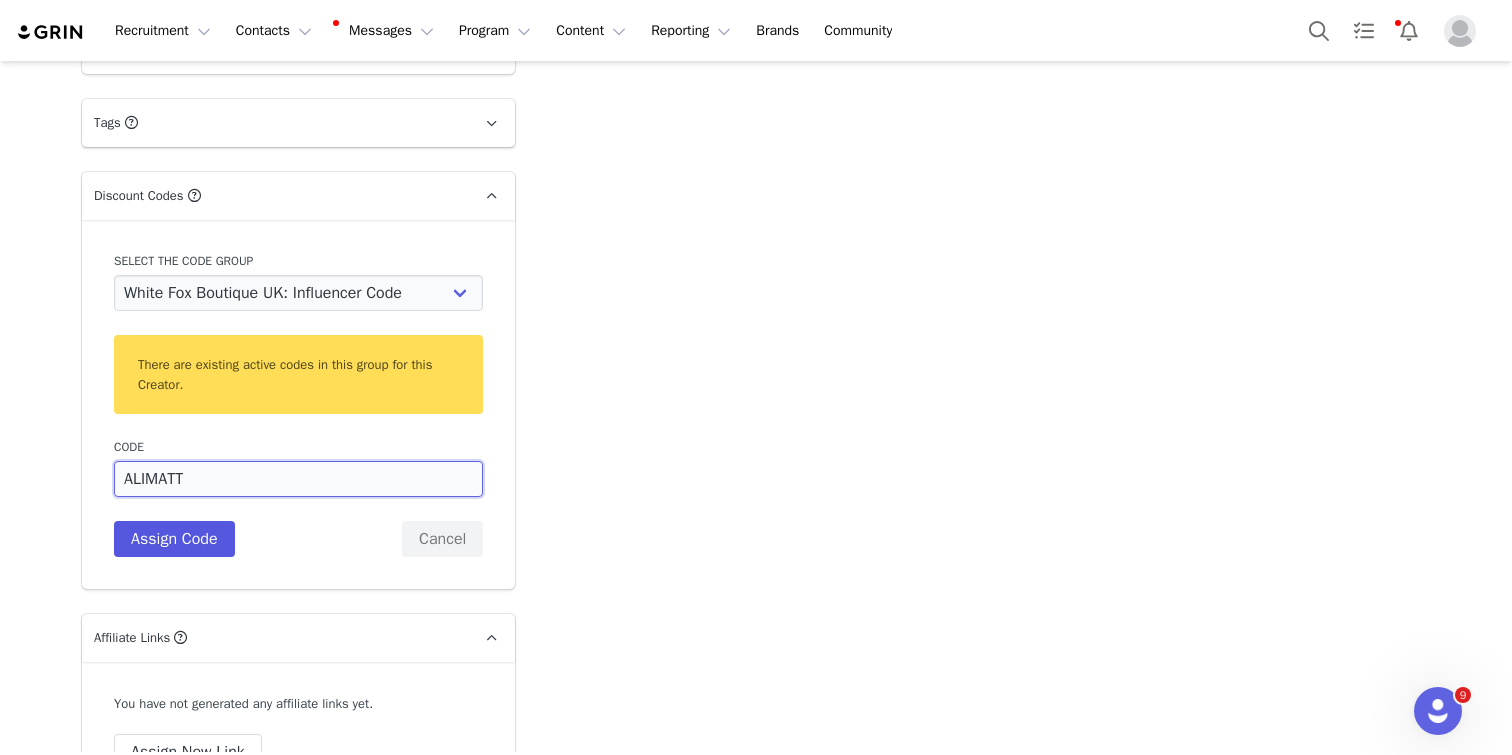 type on "ALIMATT" 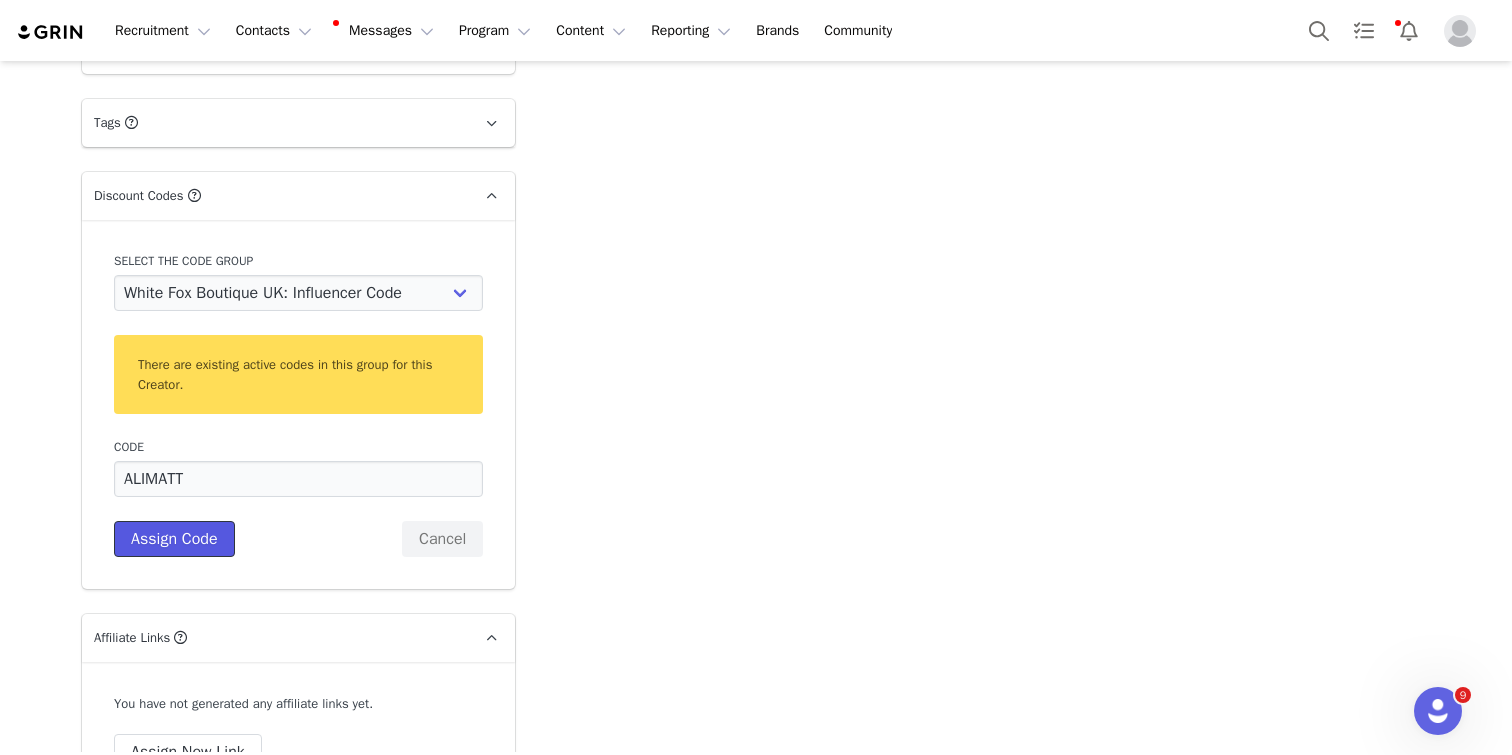 click on "Assign Code" at bounding box center (174, 539) 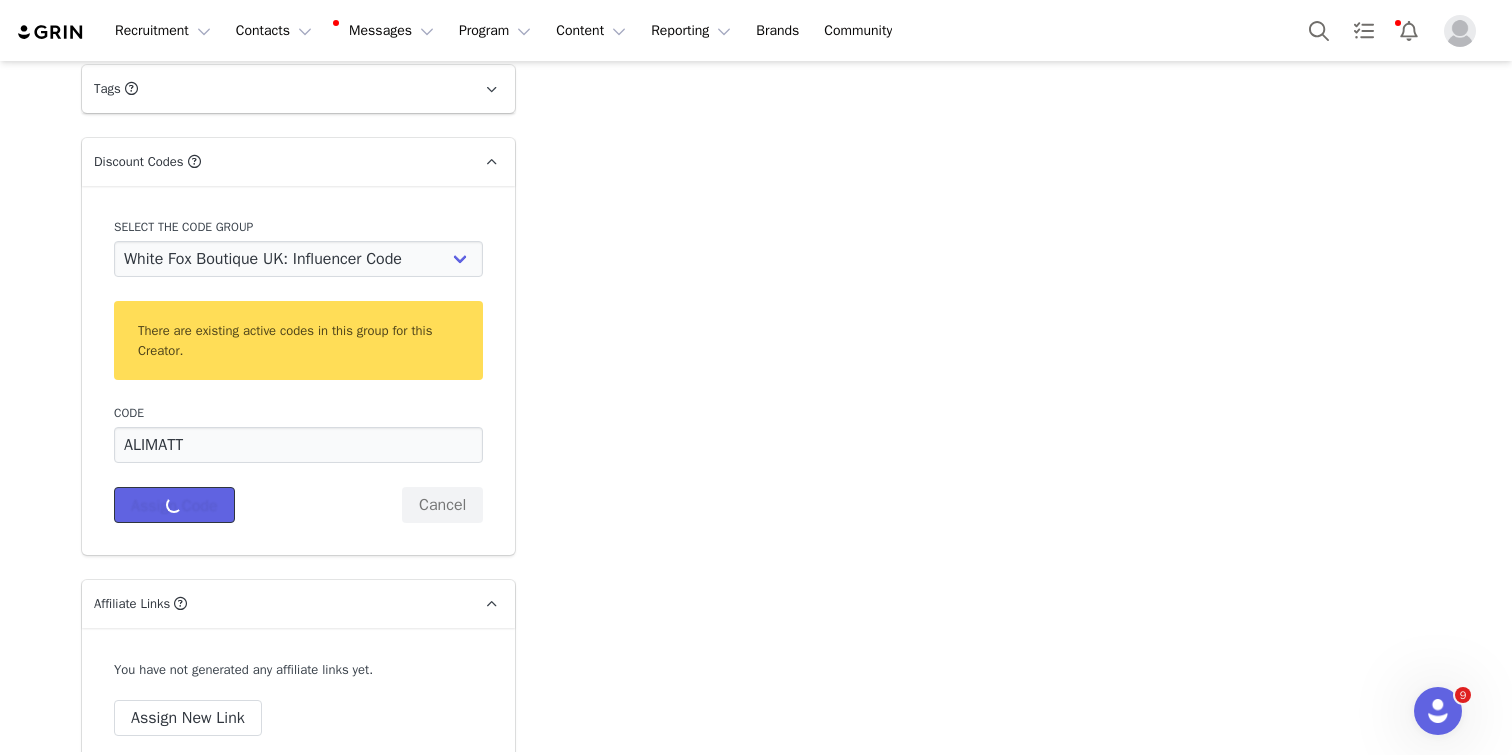 scroll, scrollTop: 4098, scrollLeft: 0, axis: vertical 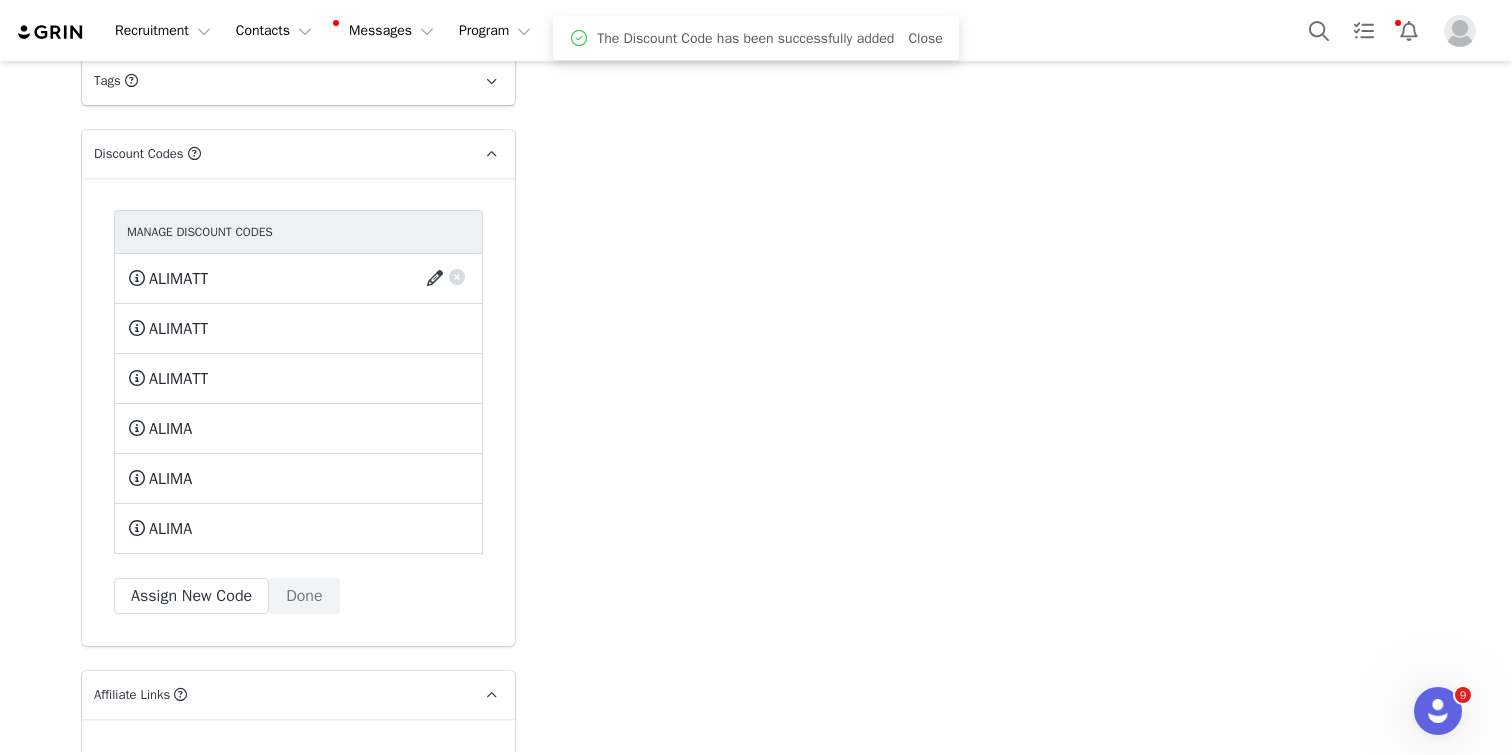 click at bounding box center [438, 279] 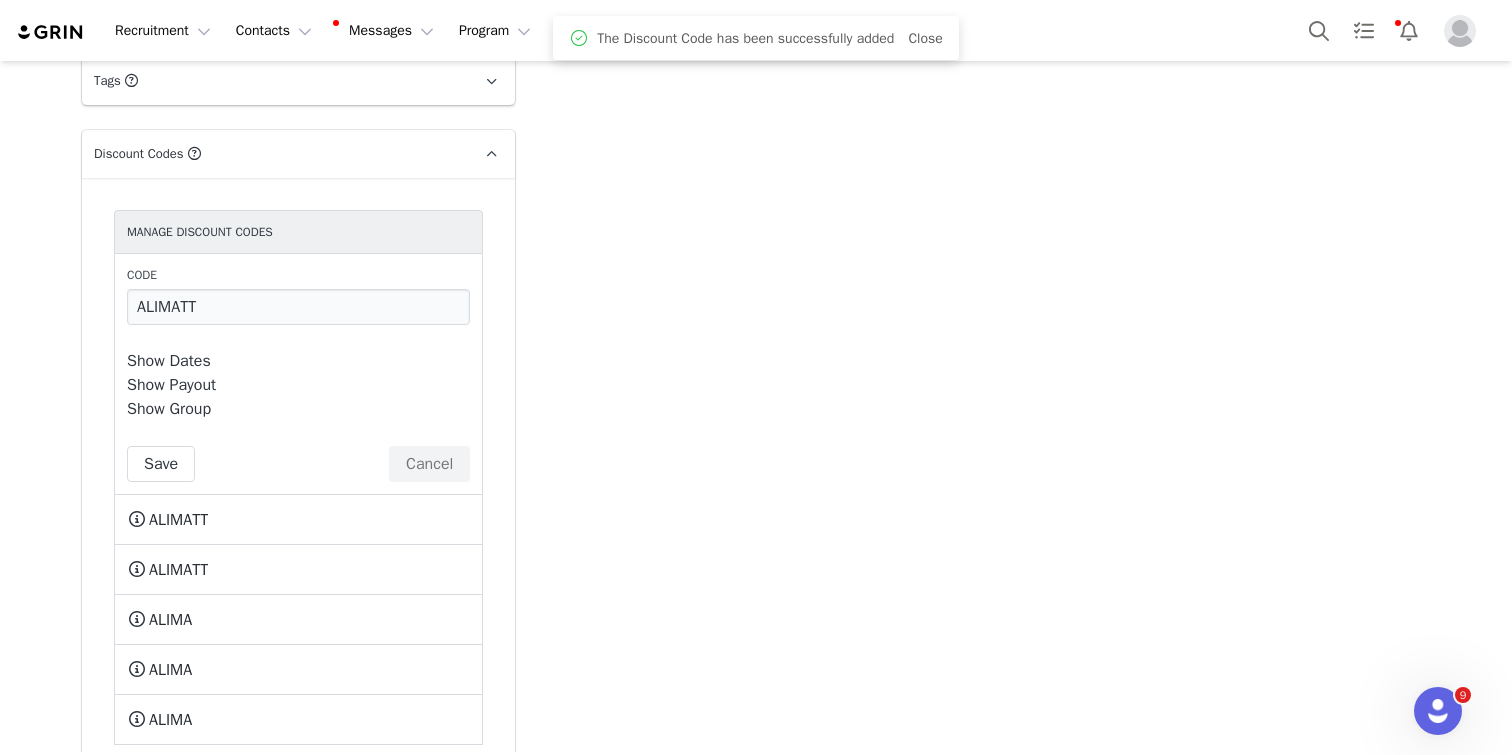 click on "Show Dates" at bounding box center (169, 361) 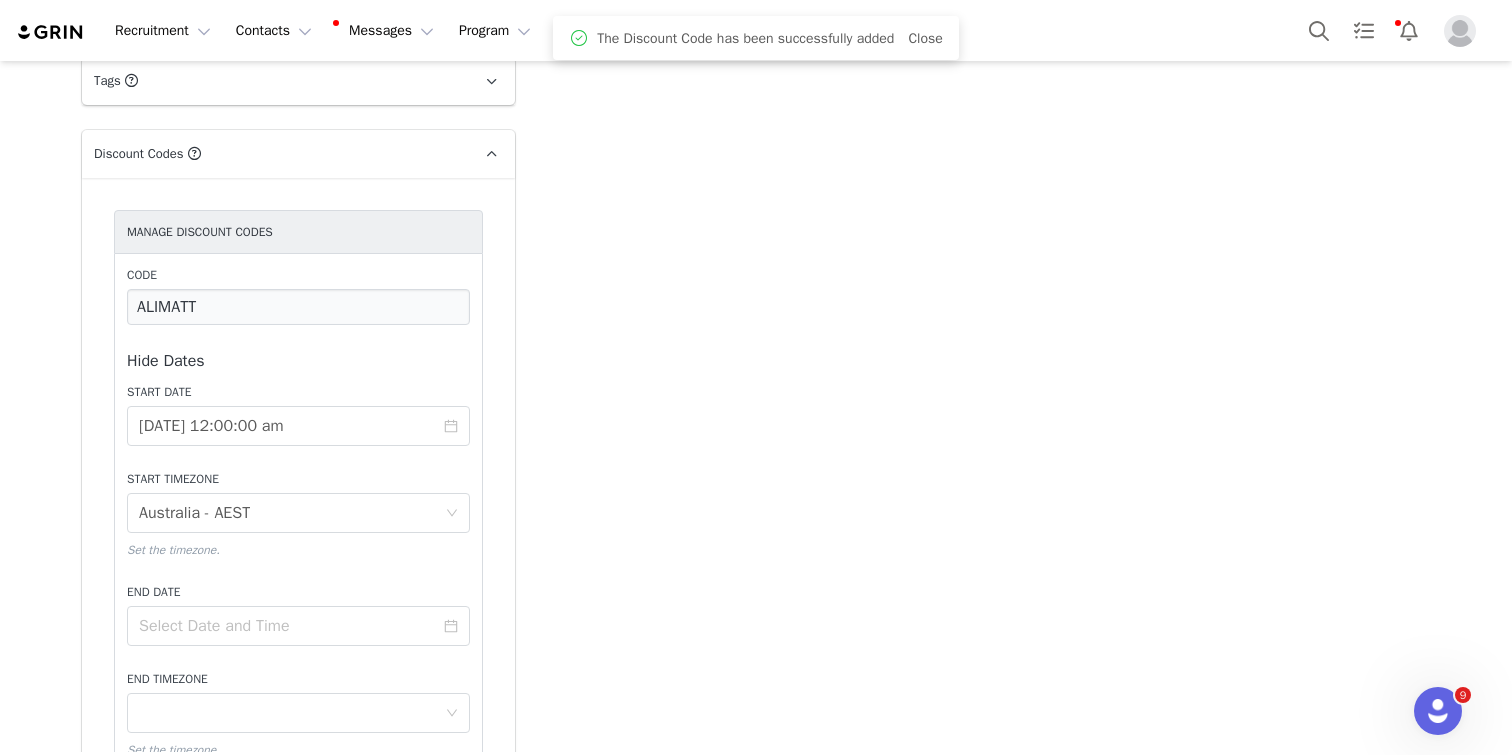 click on "Start Date  2024-09-02 12:00:00 am  Start Timezone  Timezone Australia - AEST Set the timezone.  End Date   End Timezone  Timezone Set the timezone." at bounding box center [298, 571] 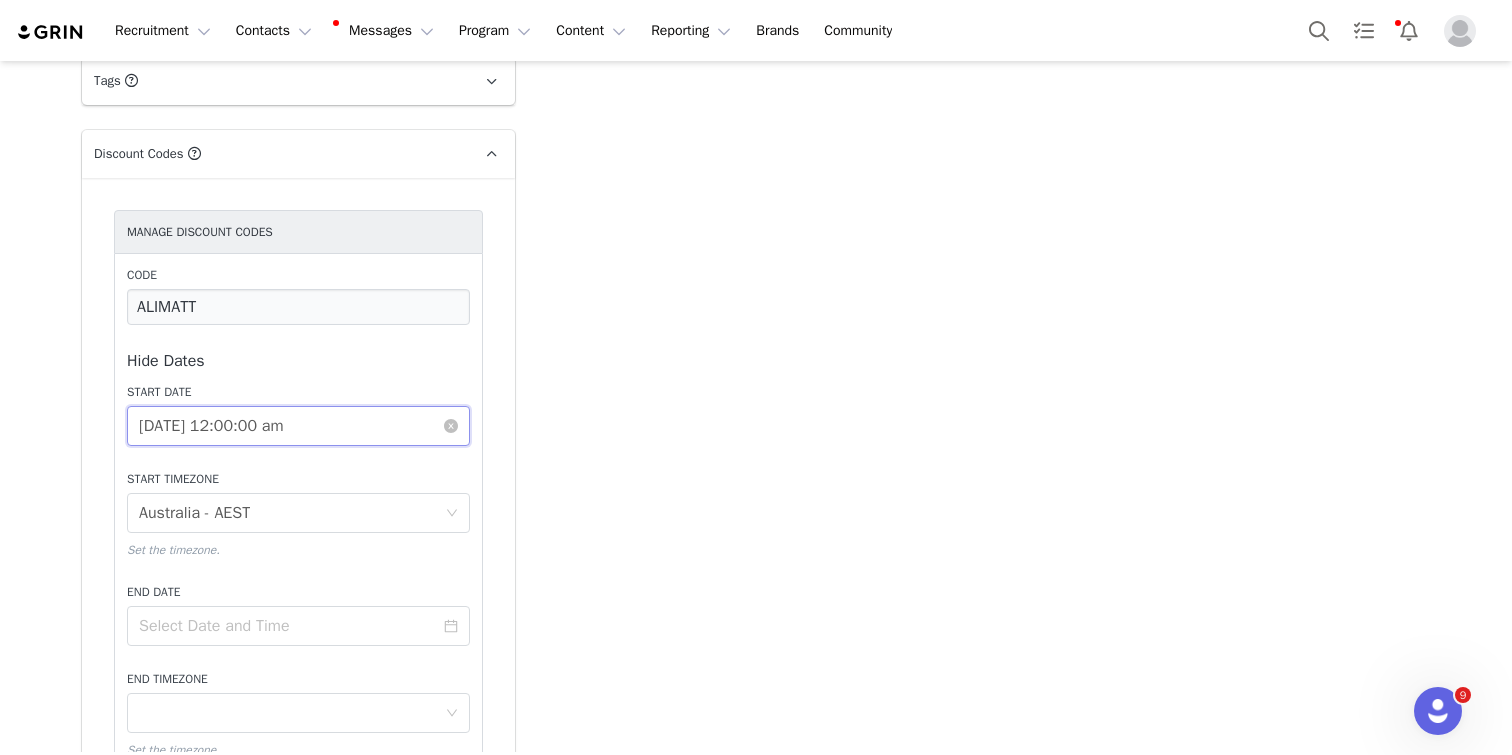 click on "[DATE] 12:00:00 am" at bounding box center (298, 426) 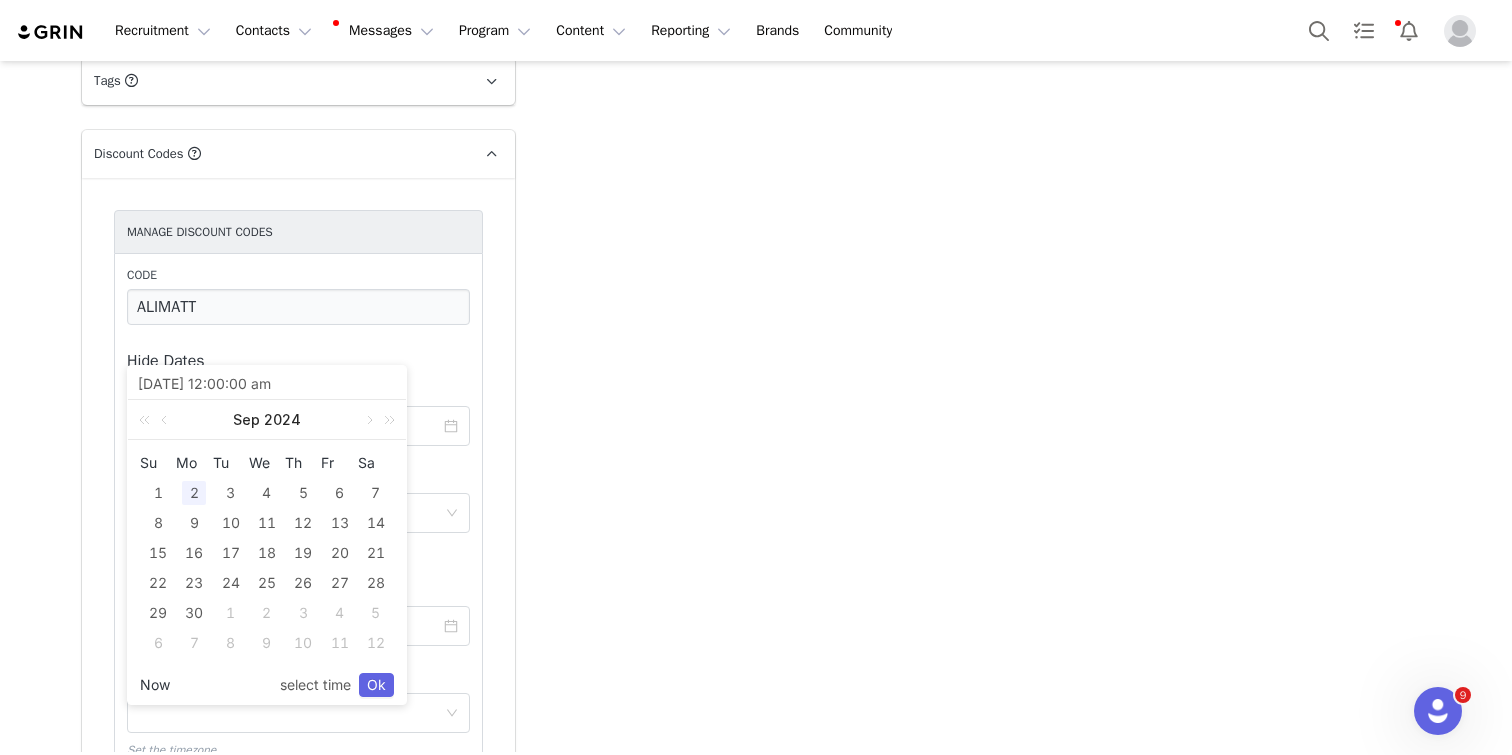 click on "Now" at bounding box center [155, 685] 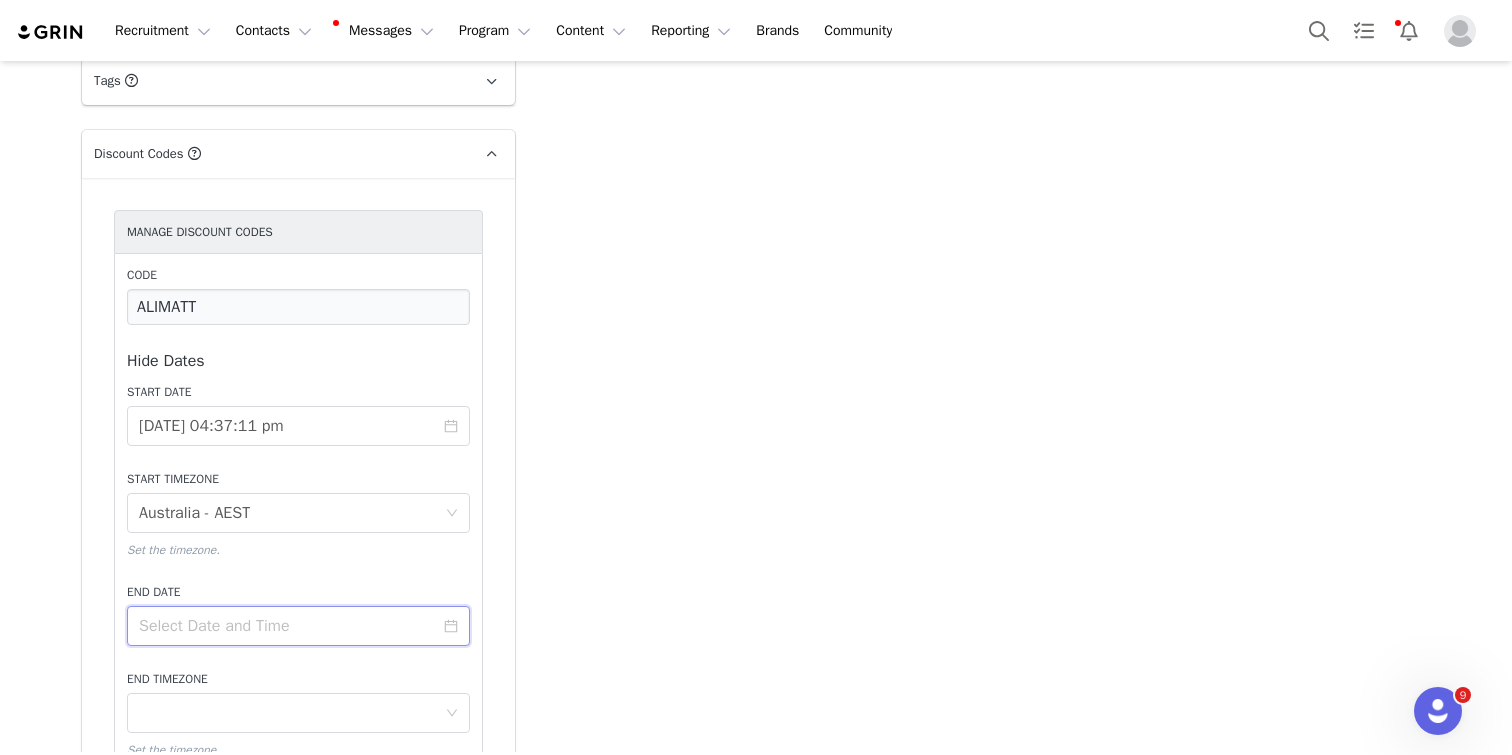 click at bounding box center (298, 626) 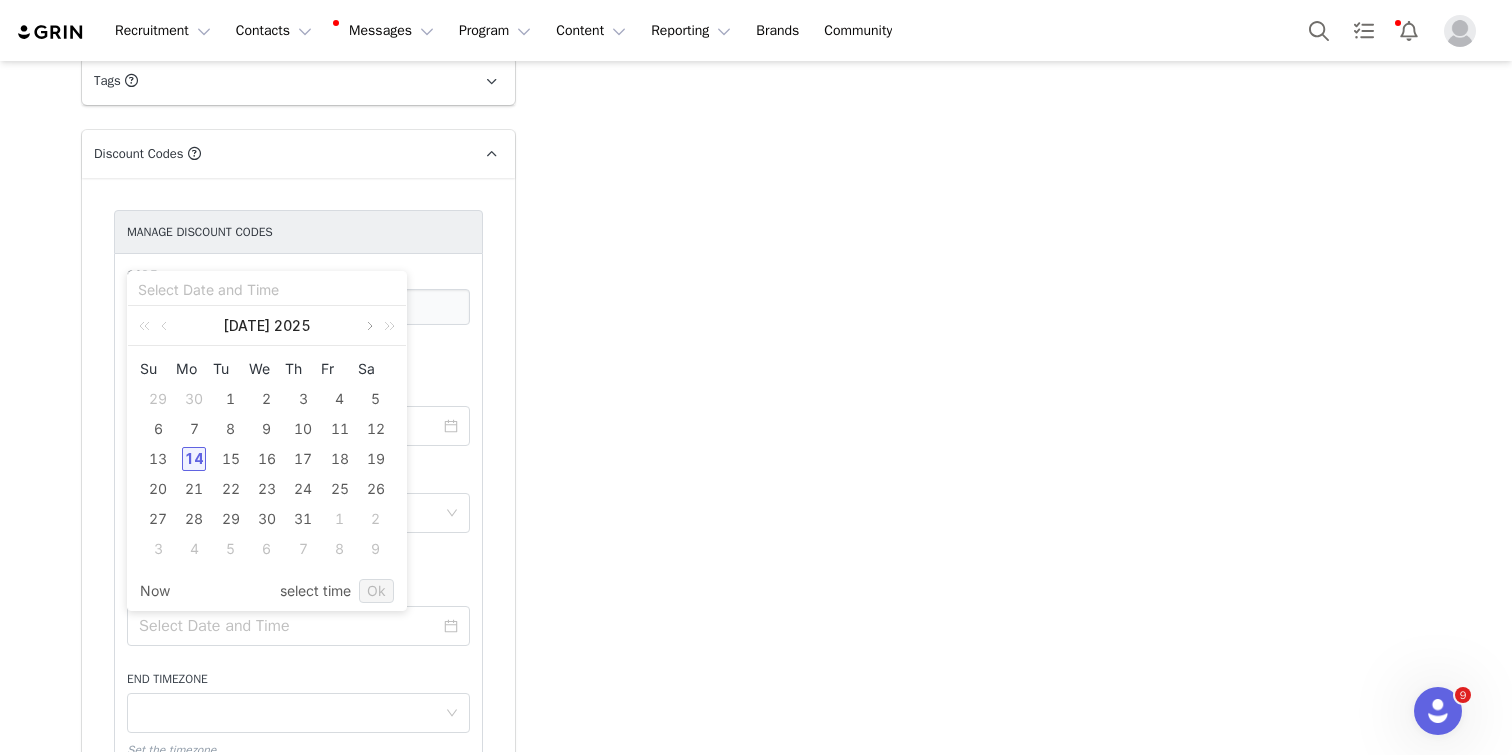 click at bounding box center (368, 326) 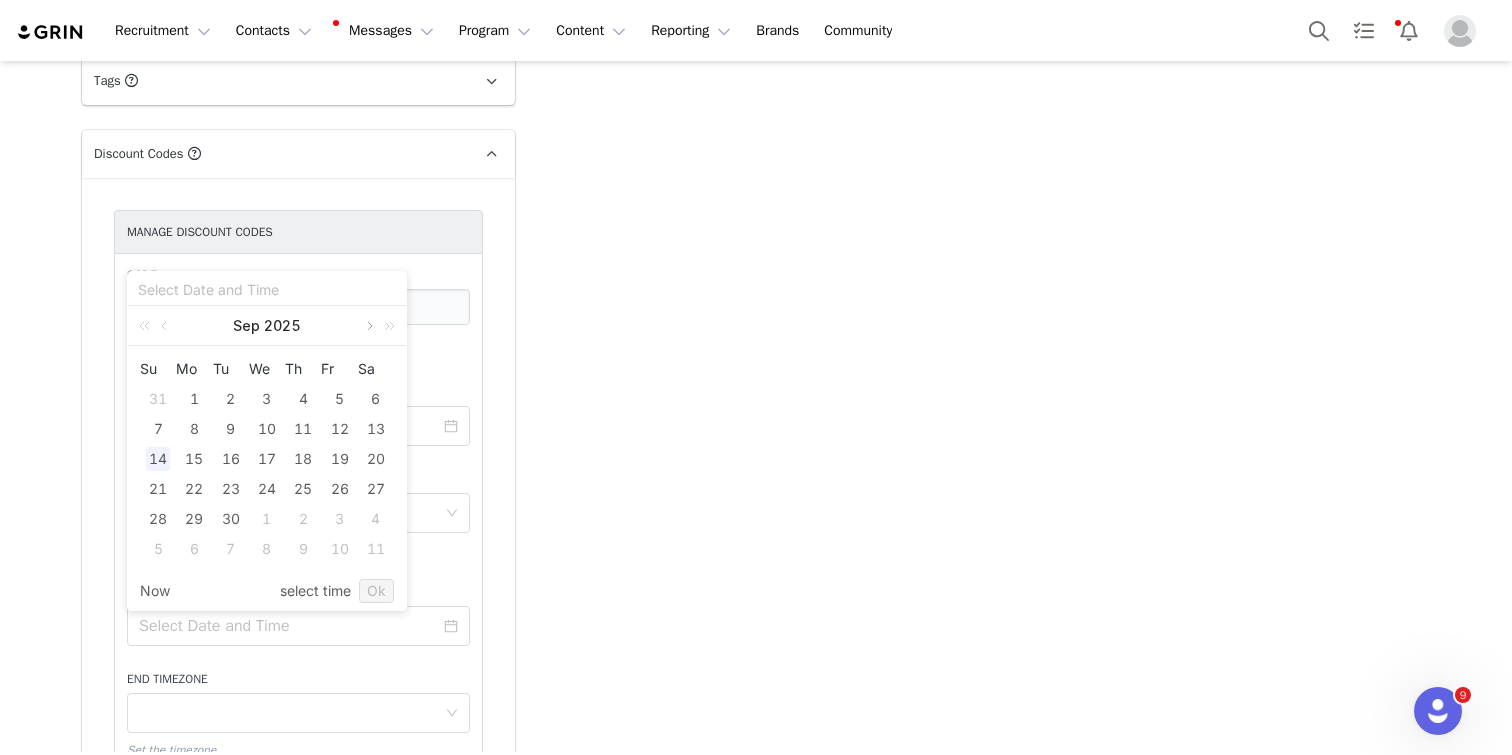 click at bounding box center (368, 326) 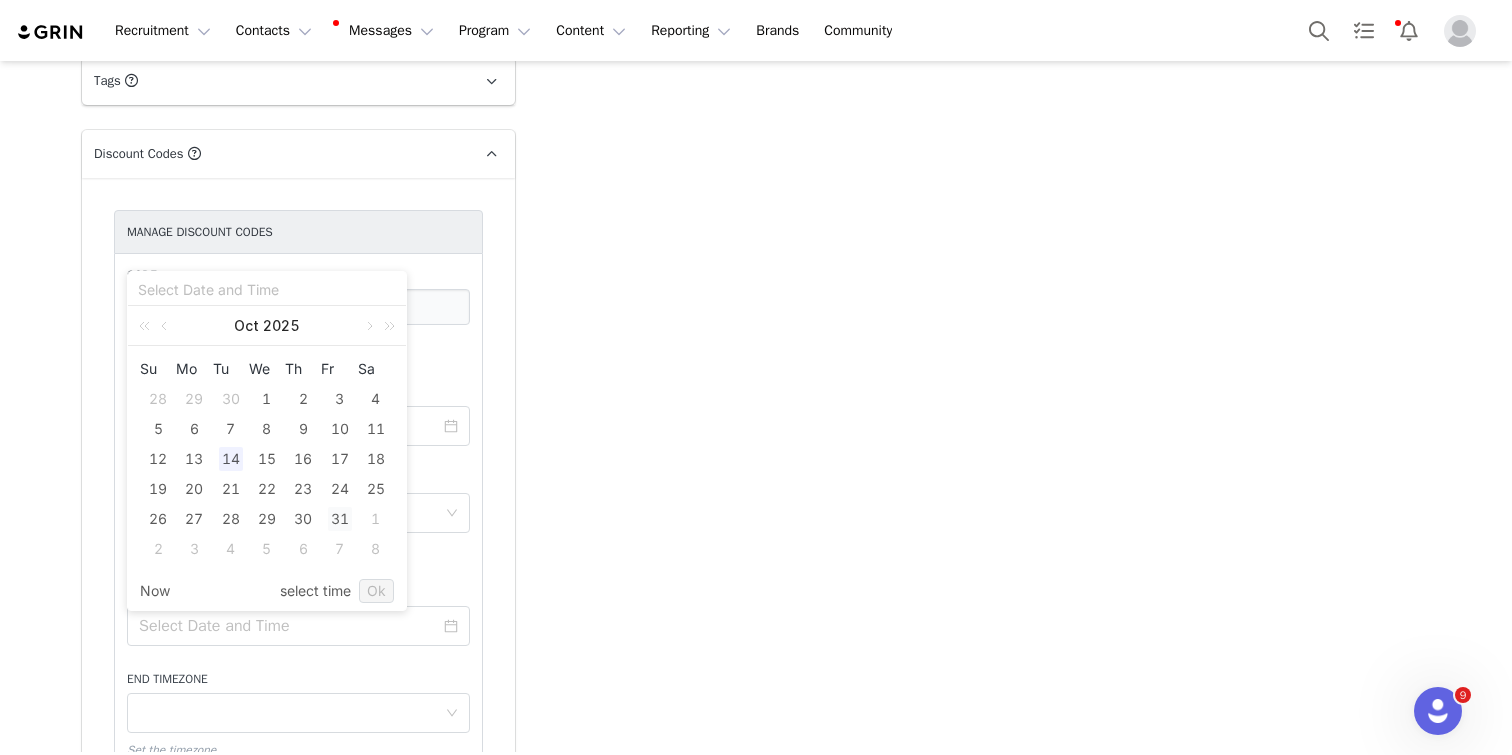 click on "31" at bounding box center [340, 519] 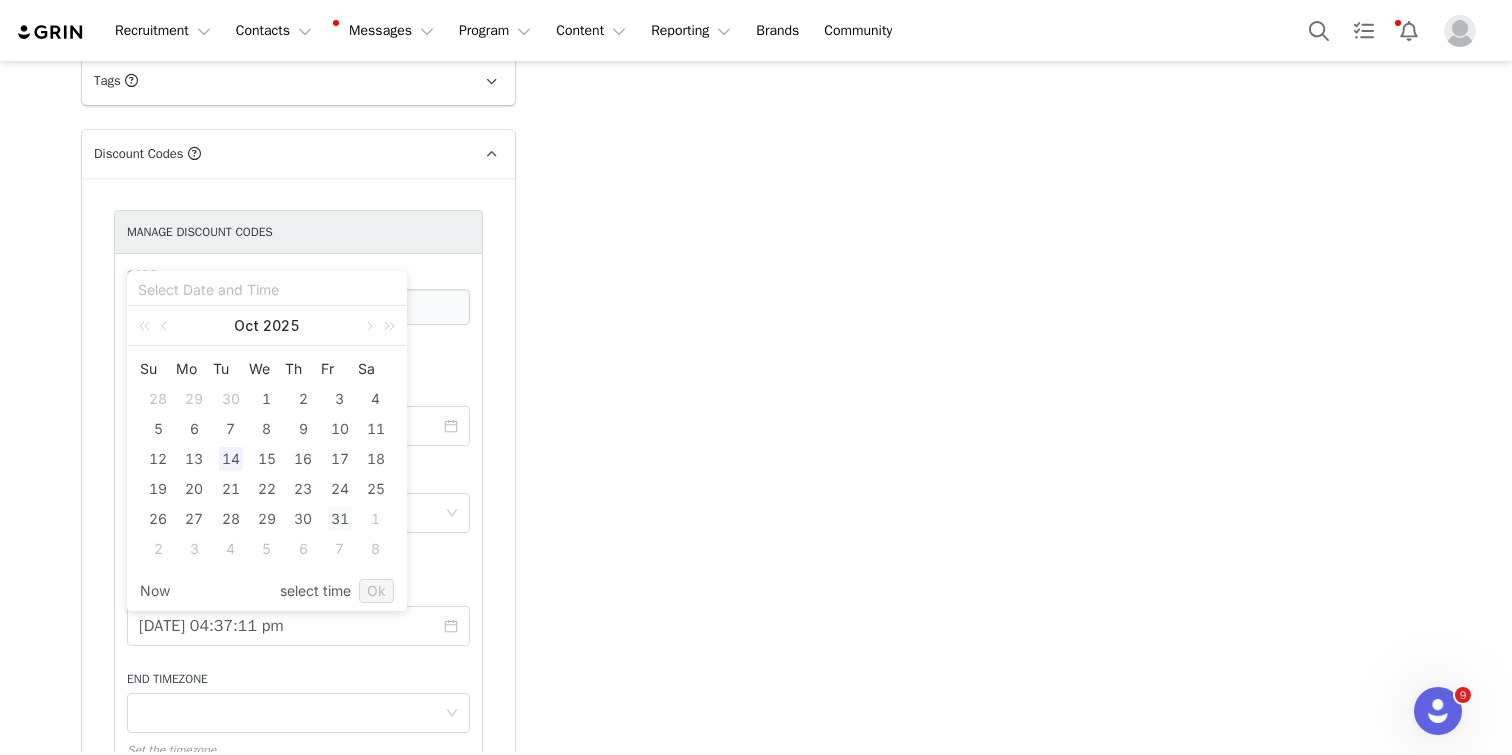 type on "2025-10-31 04:37:11 pm" 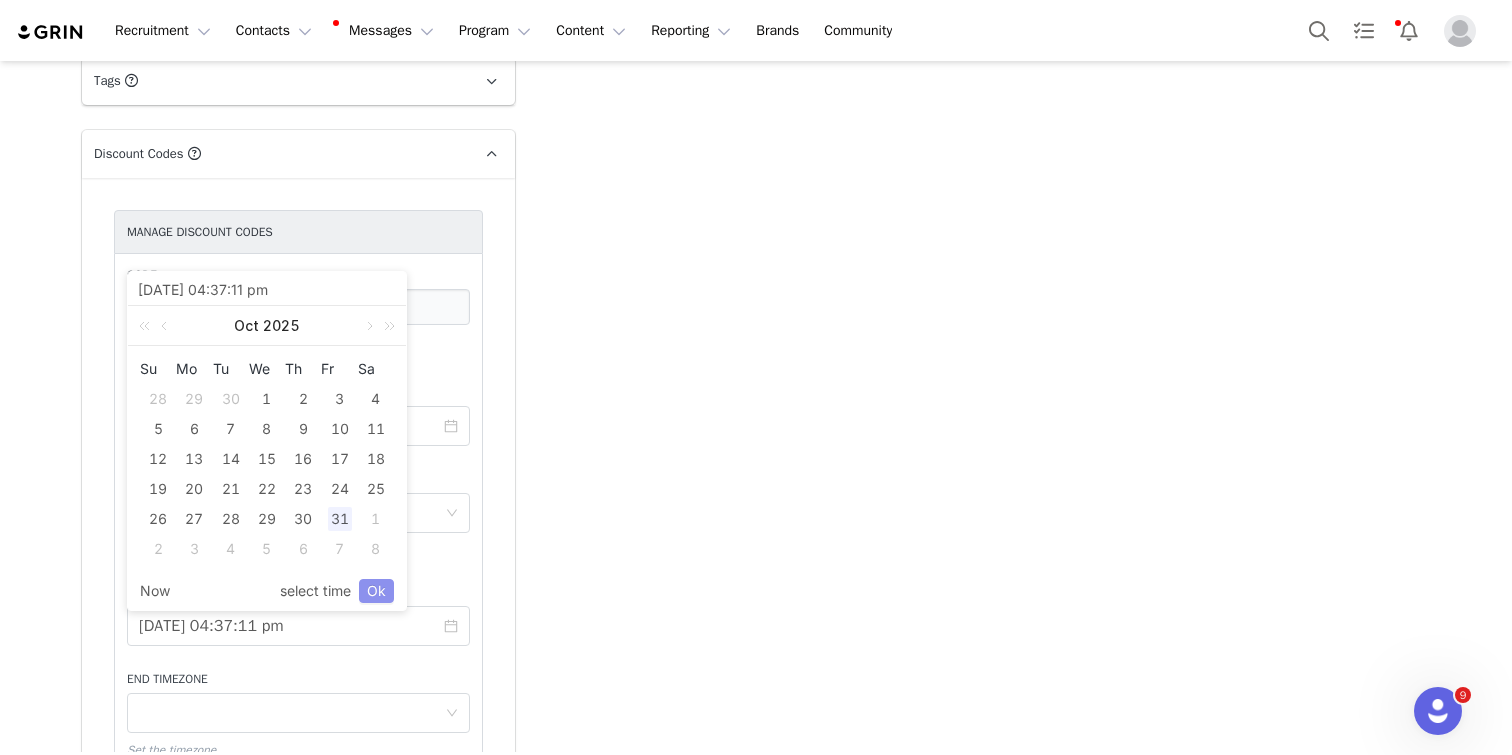 click on "Ok" at bounding box center (376, 591) 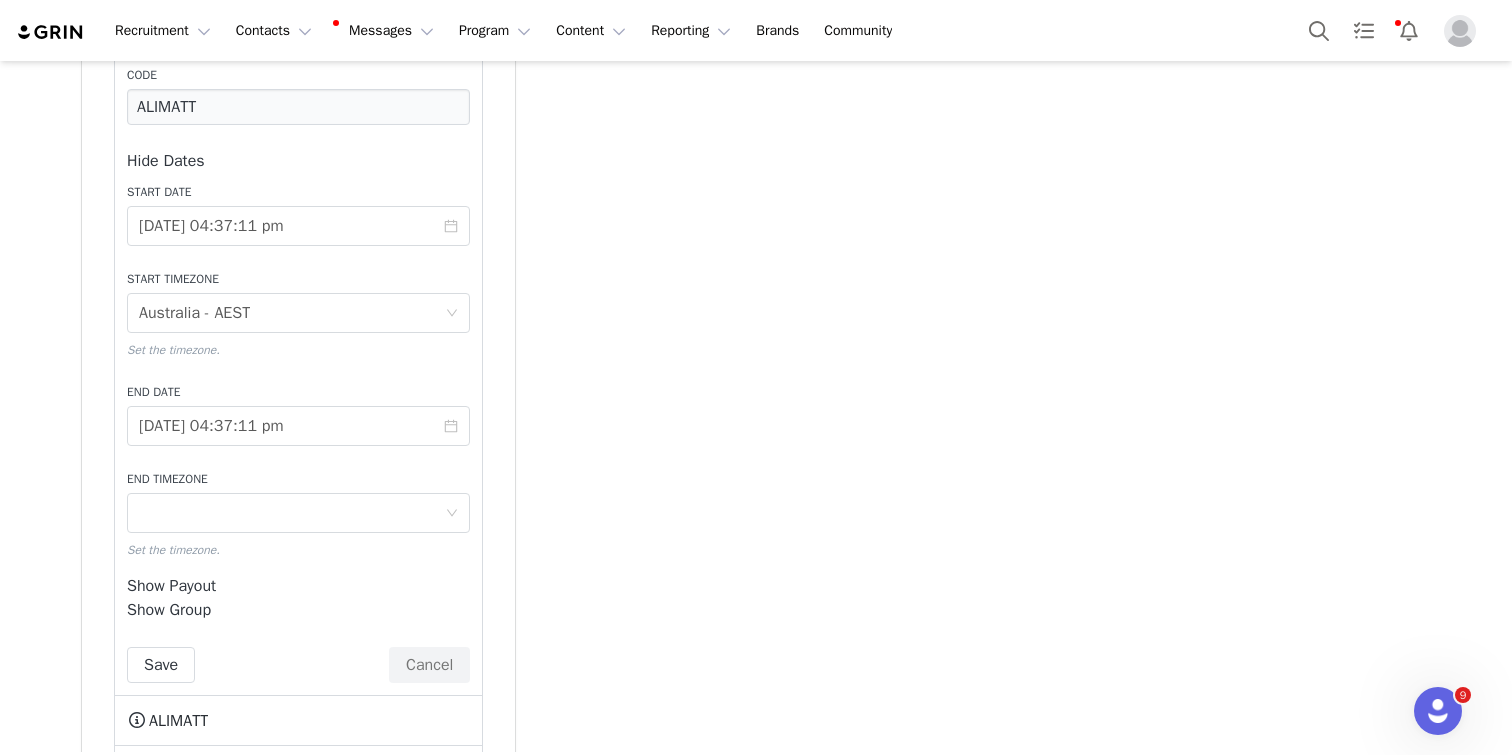 scroll, scrollTop: 4420, scrollLeft: 0, axis: vertical 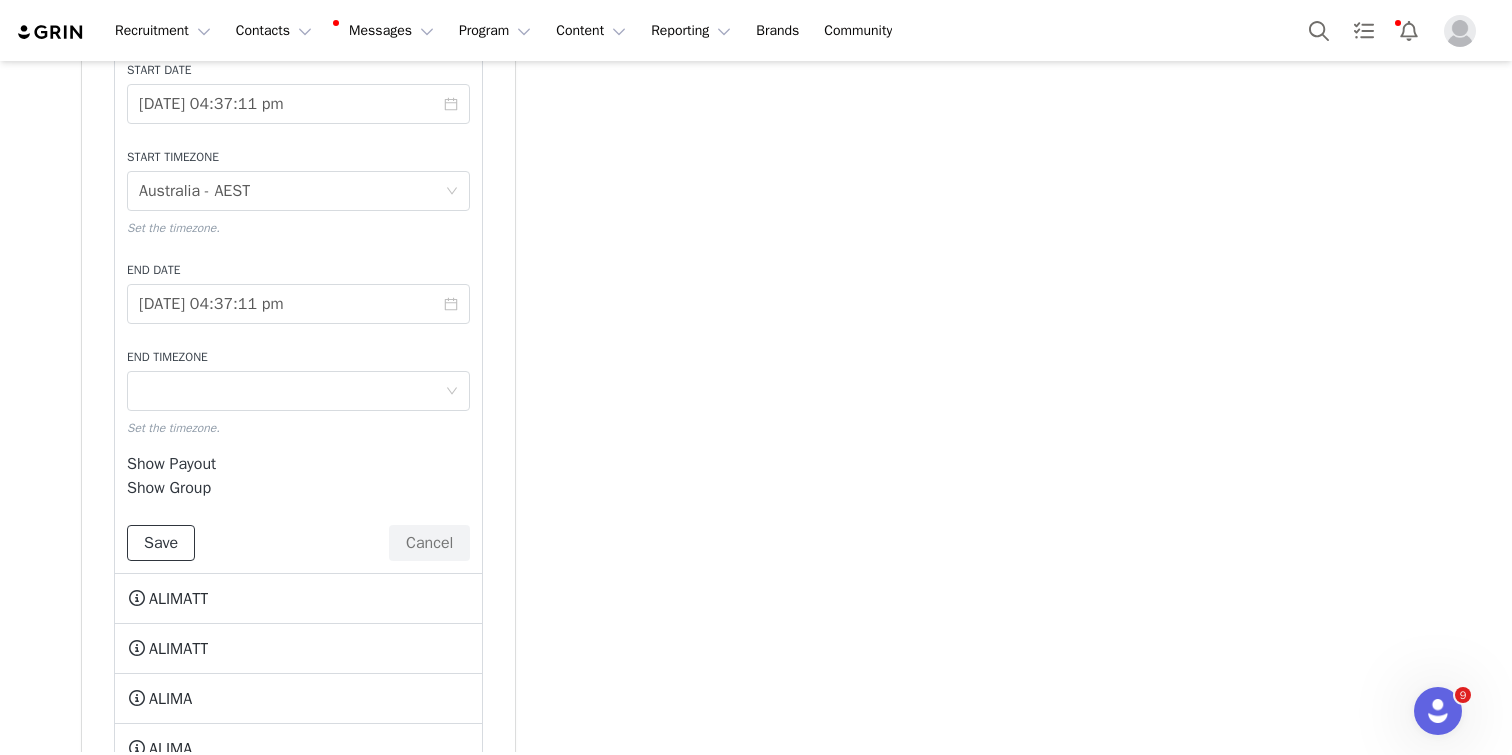 click on "Save" at bounding box center (161, 543) 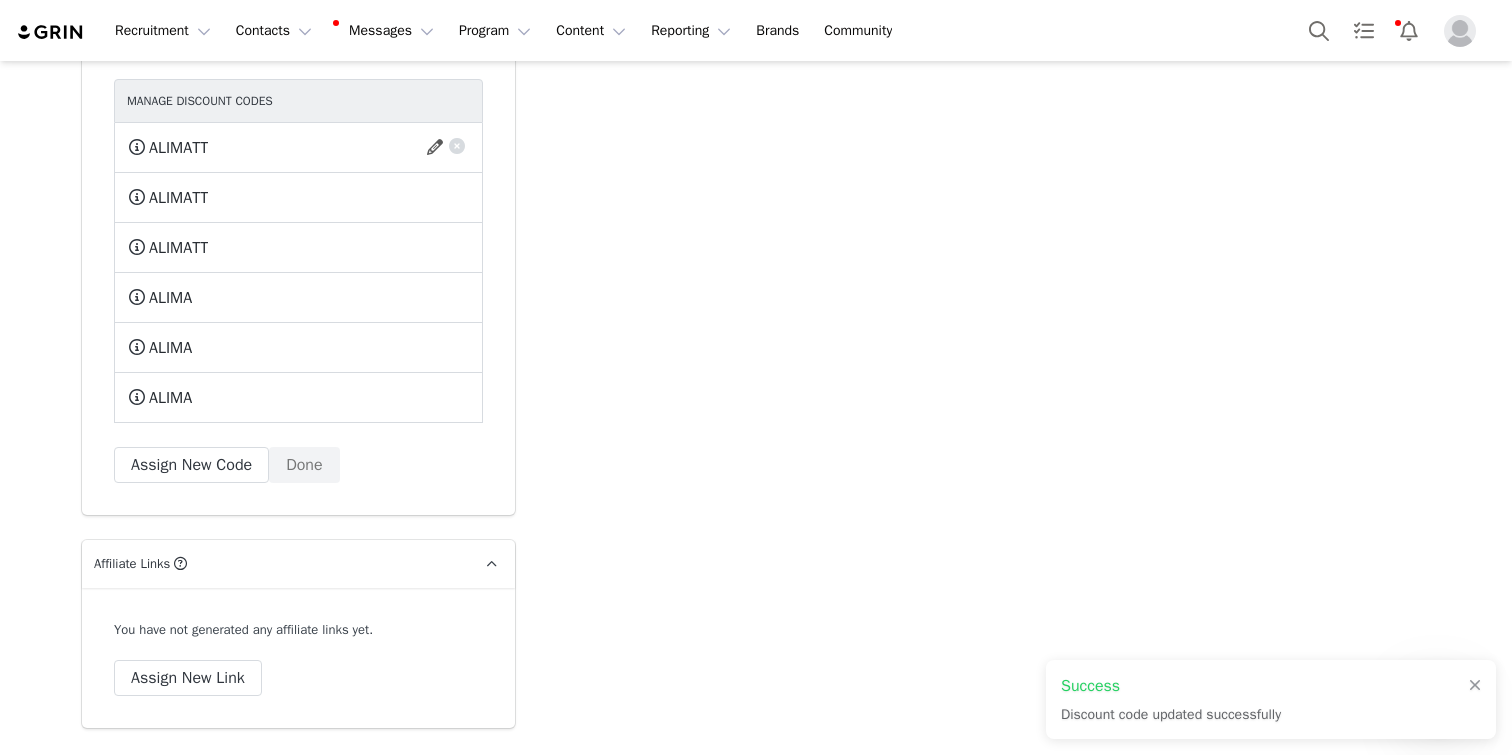 scroll, scrollTop: 4106, scrollLeft: 0, axis: vertical 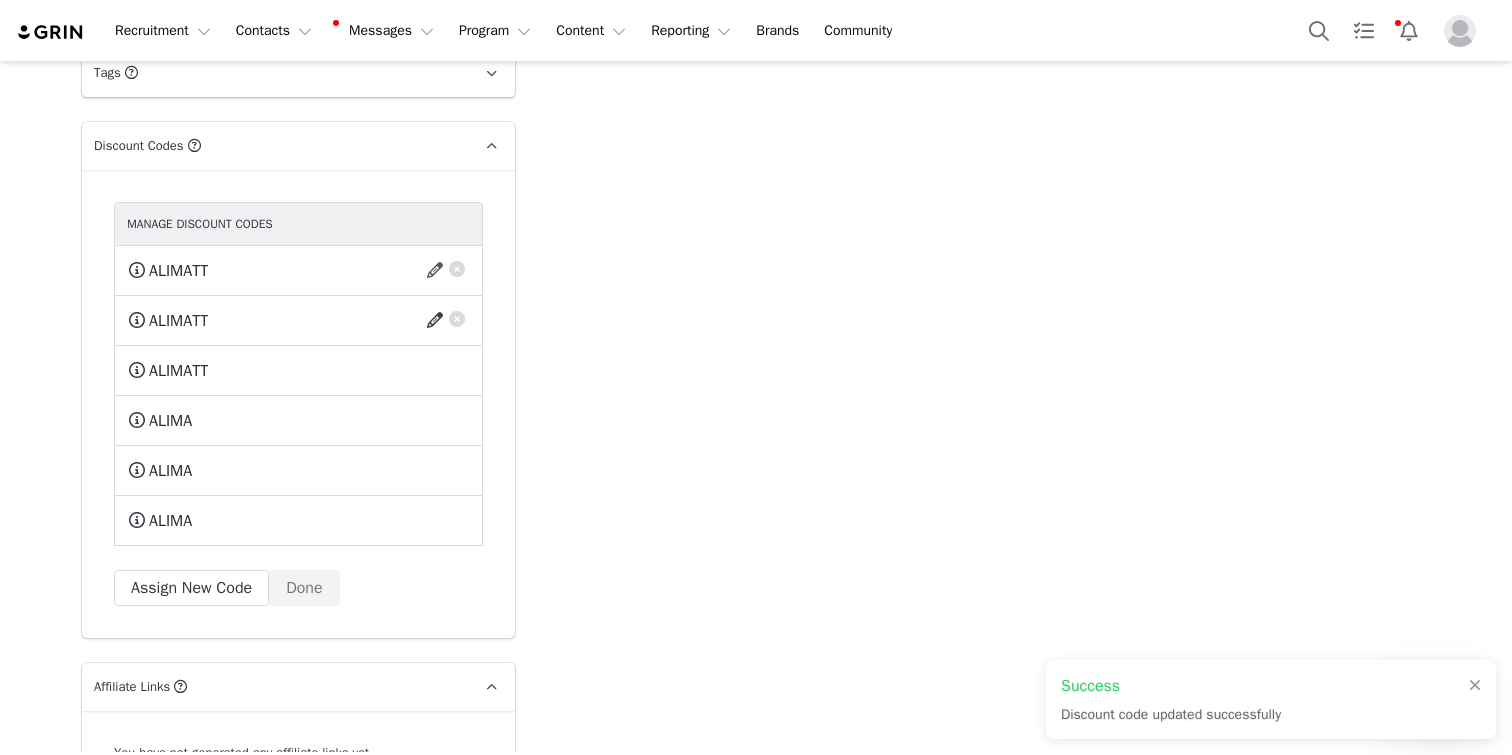 click at bounding box center (438, 321) 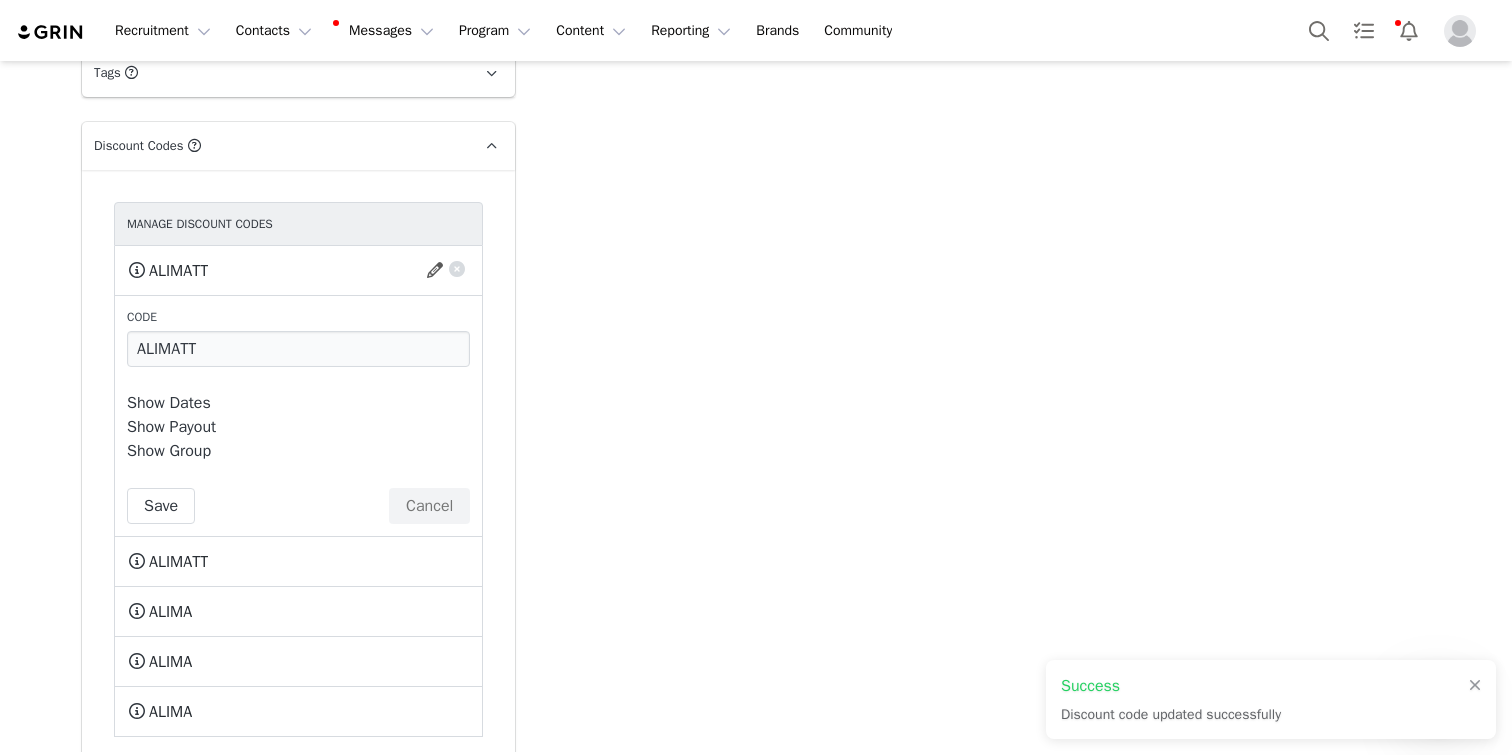 click on "Show Dates" at bounding box center (169, 403) 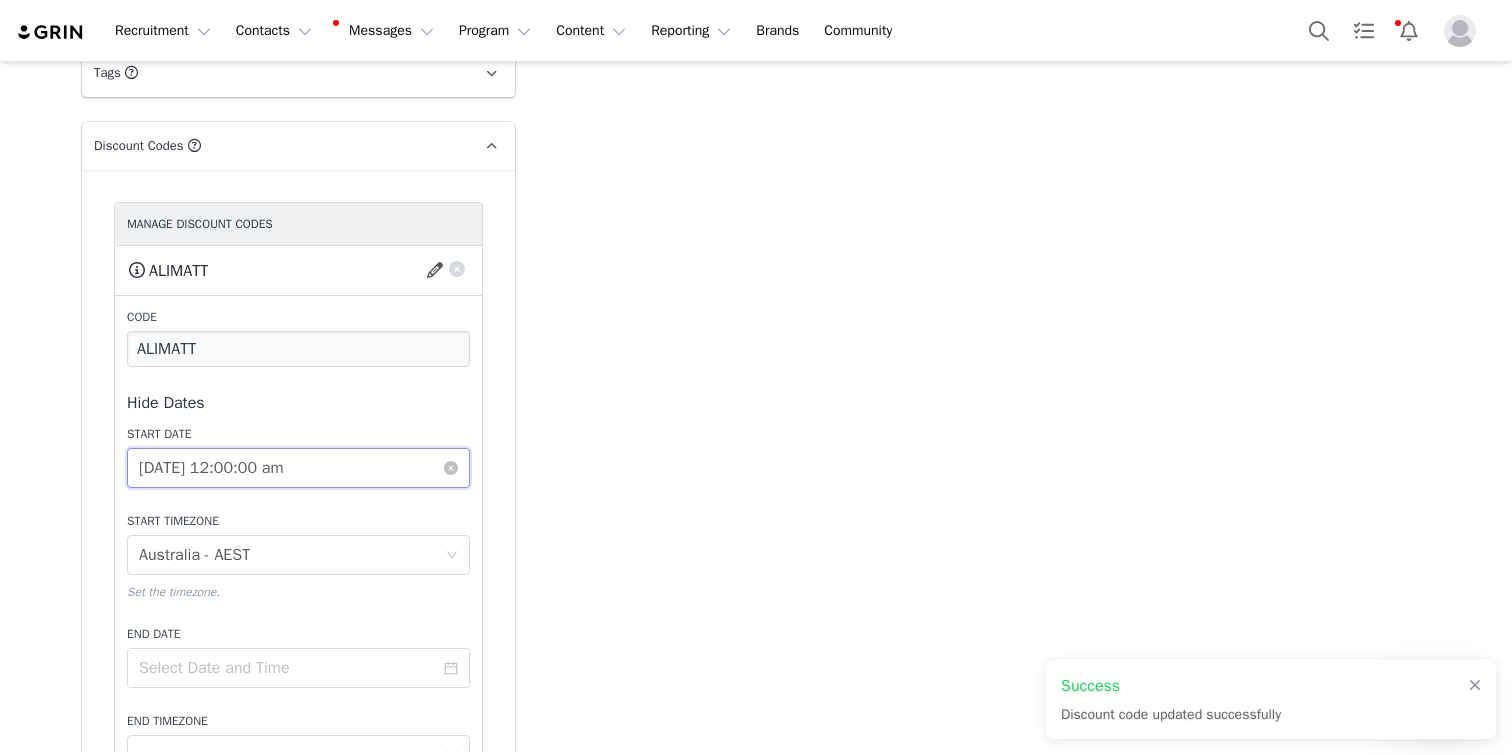 click on "[DATE] 12:00:00 am" at bounding box center (298, 468) 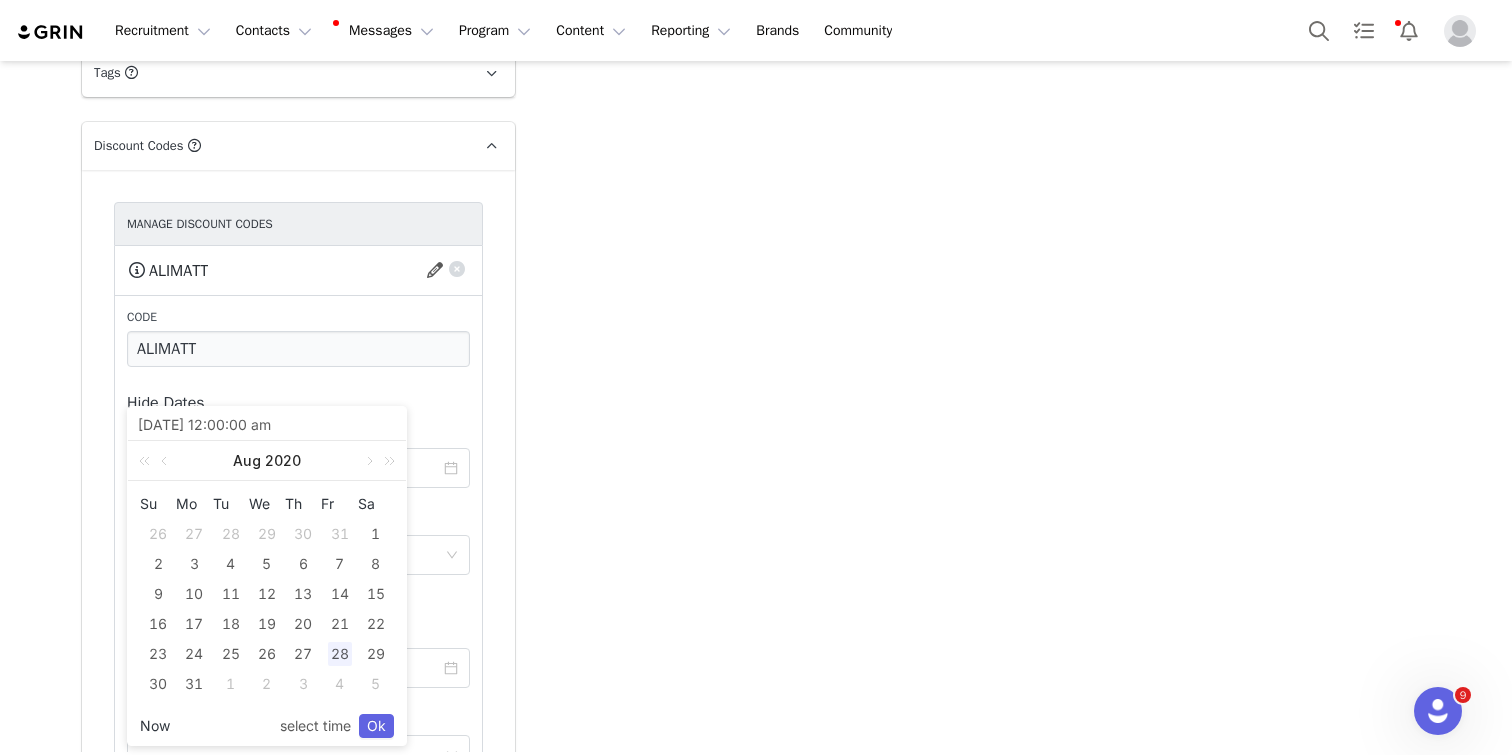 click on "Now" at bounding box center (155, 726) 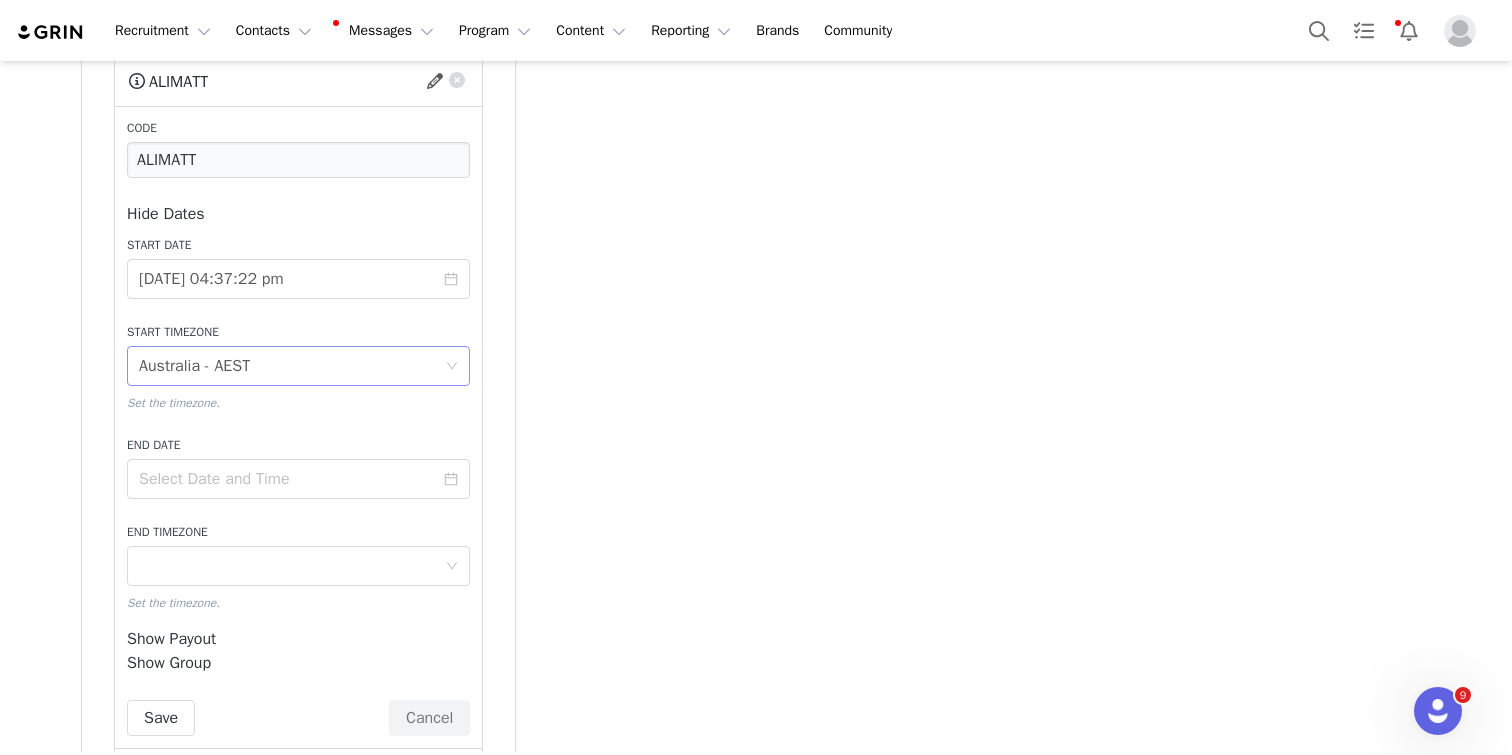 scroll, scrollTop: 4350, scrollLeft: 0, axis: vertical 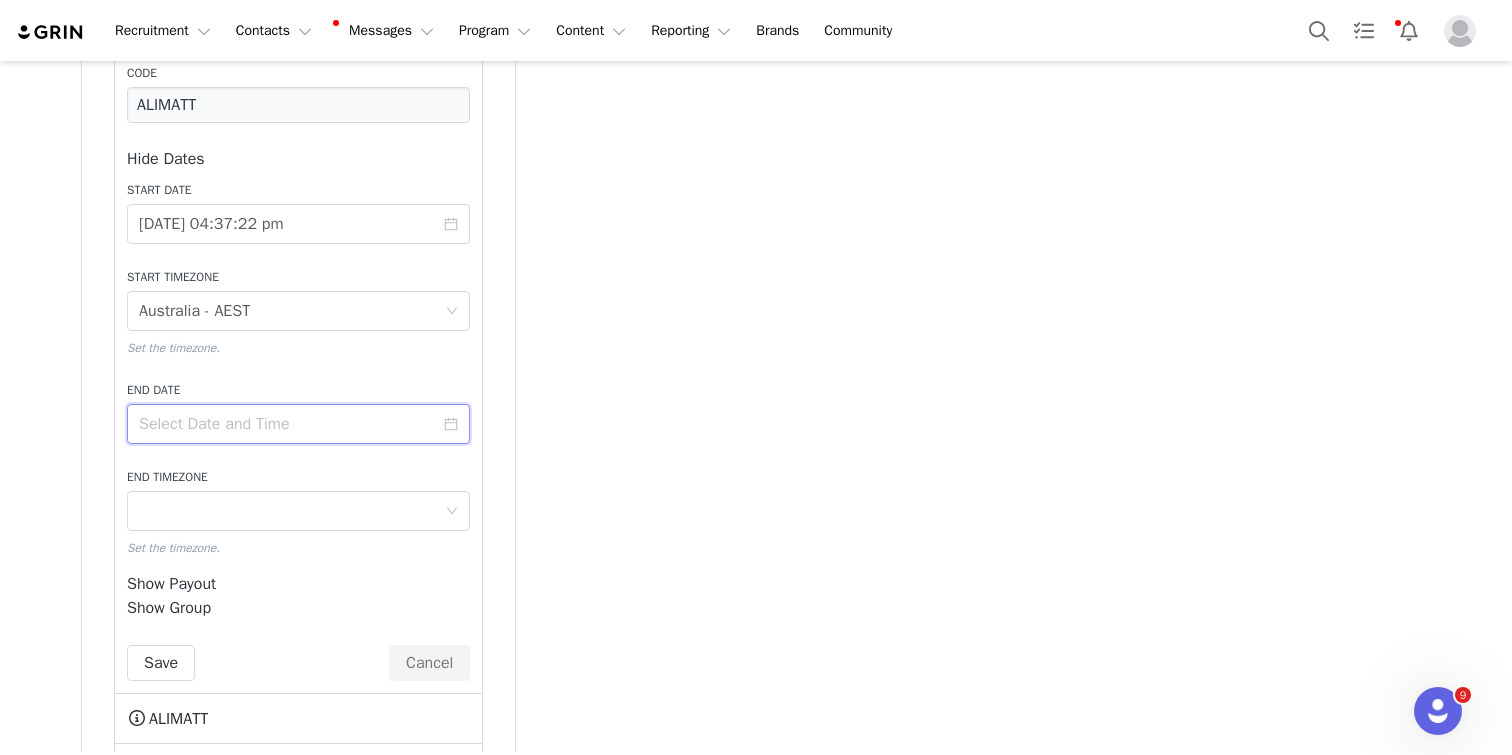 click at bounding box center [298, 424] 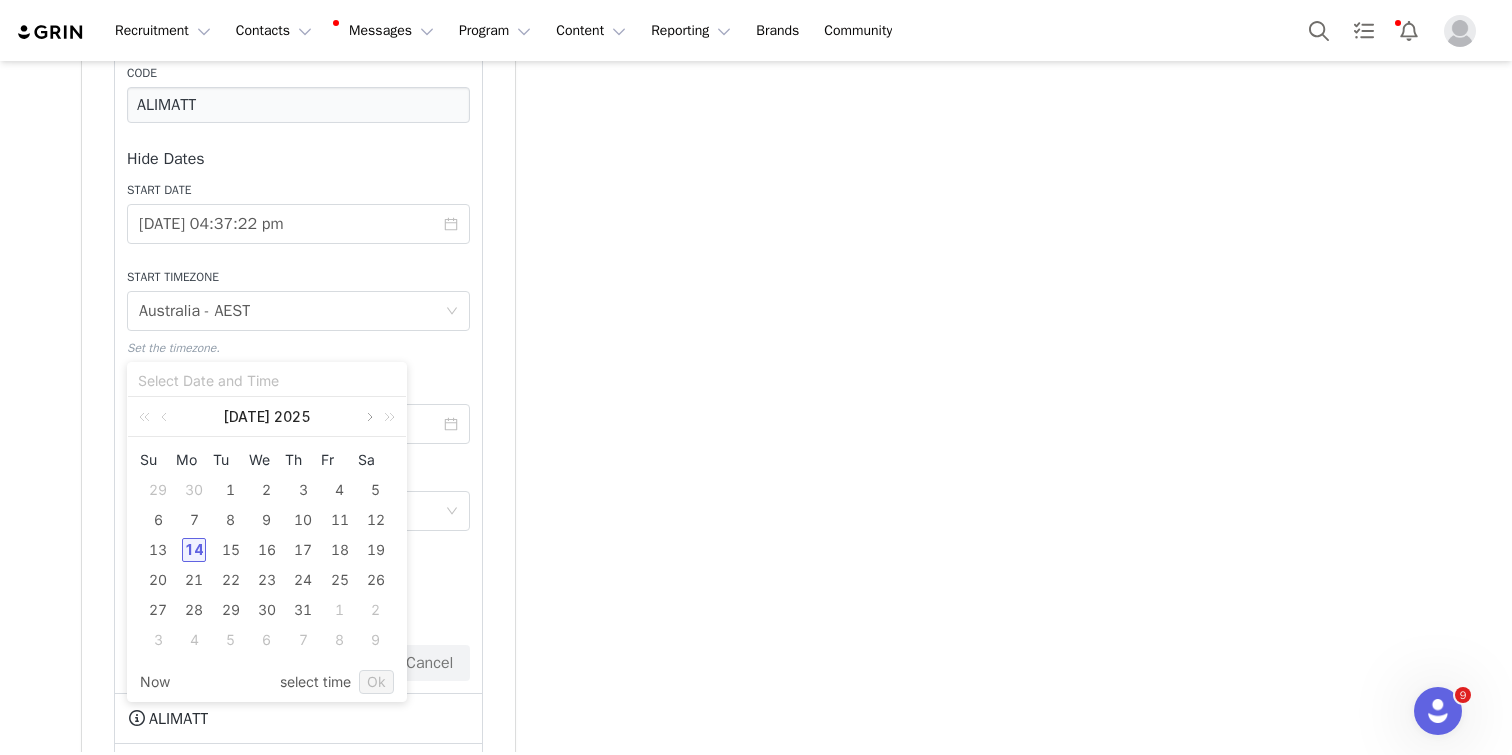 click at bounding box center (368, 417) 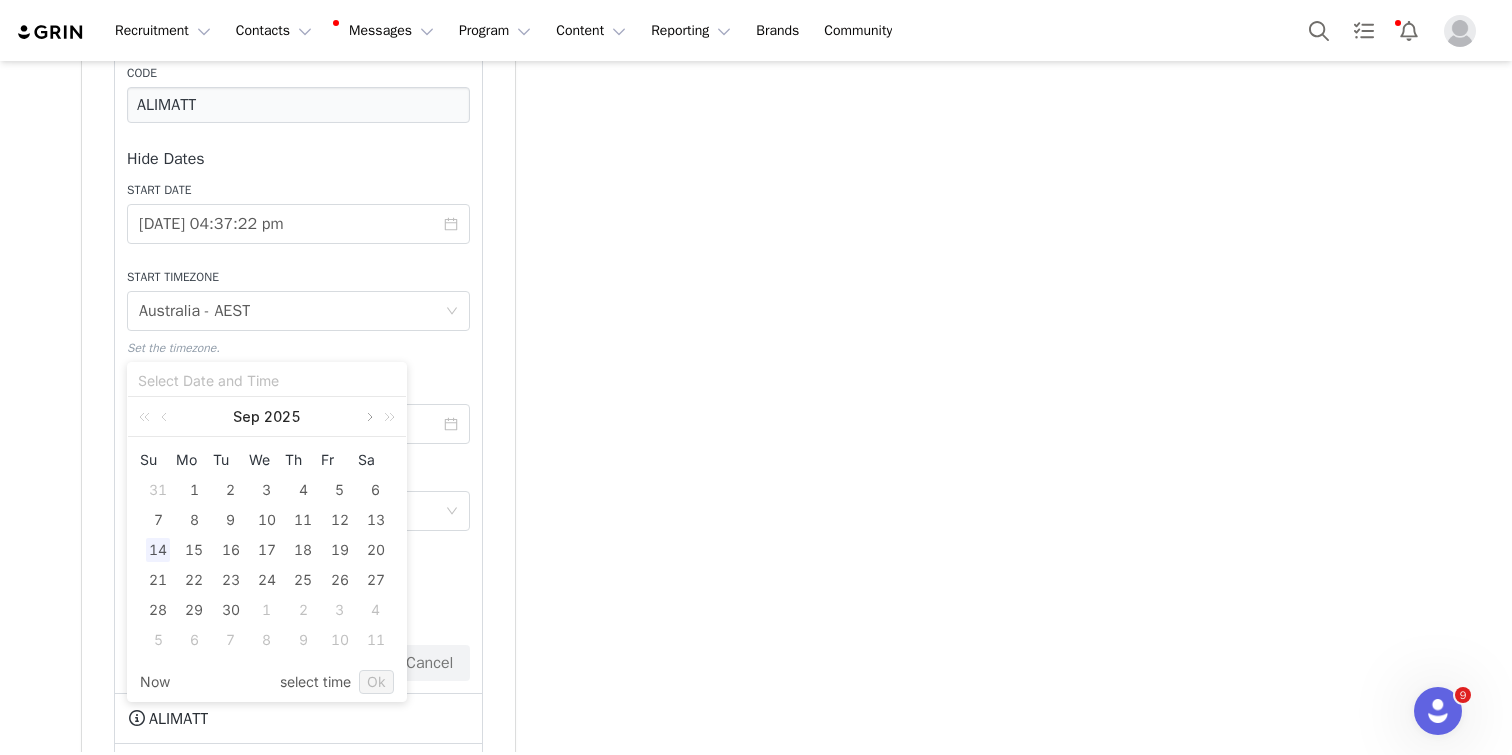 click at bounding box center [368, 417] 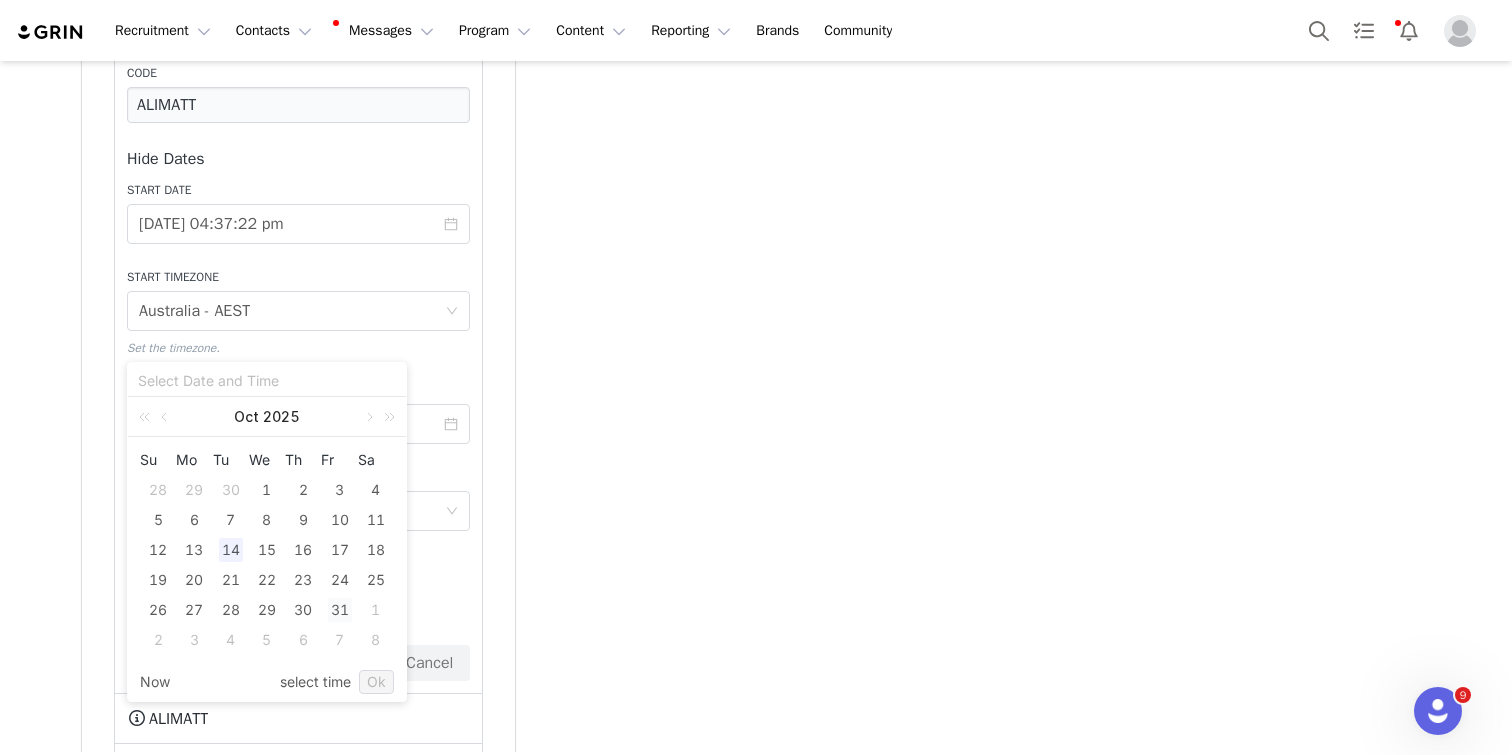 click on "31" at bounding box center [340, 610] 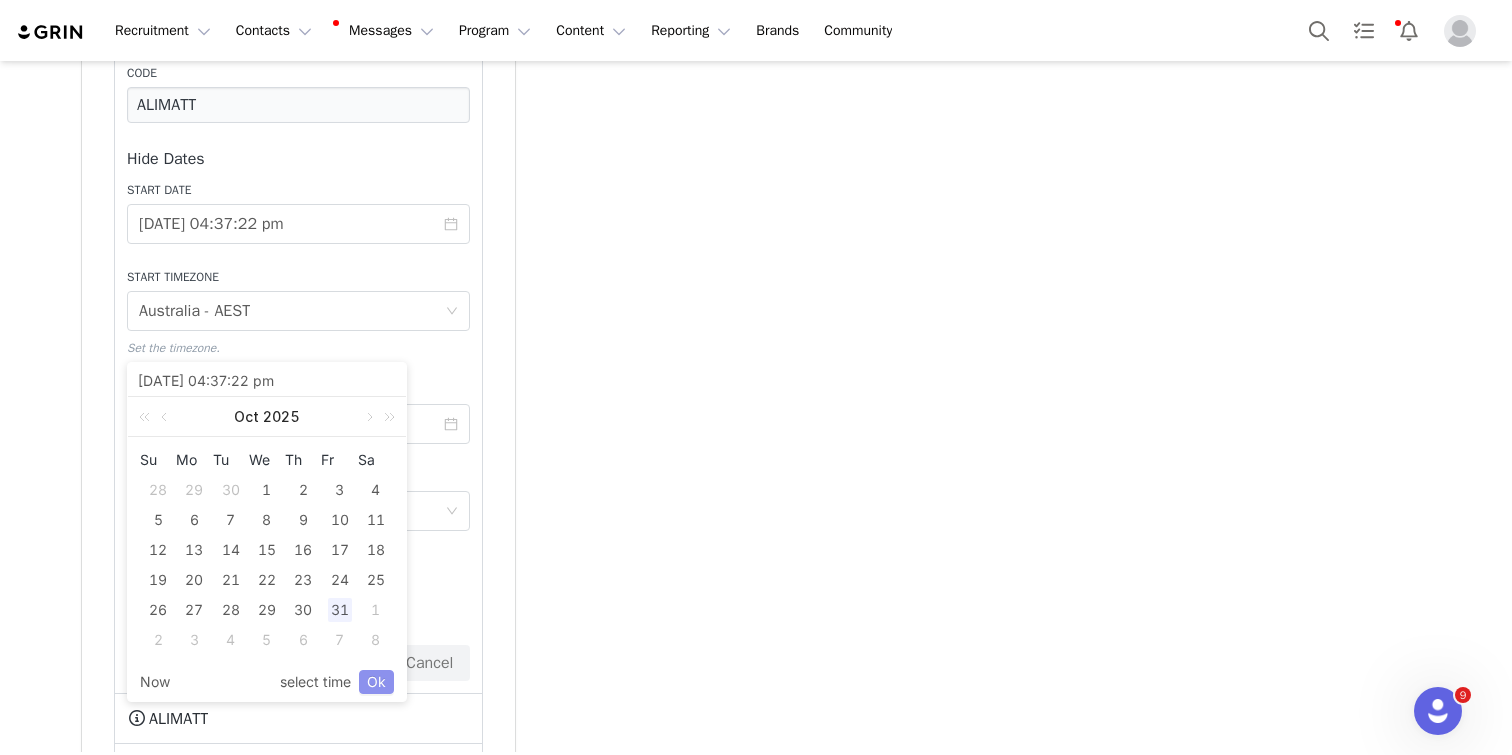 click on "Ok" at bounding box center (376, 682) 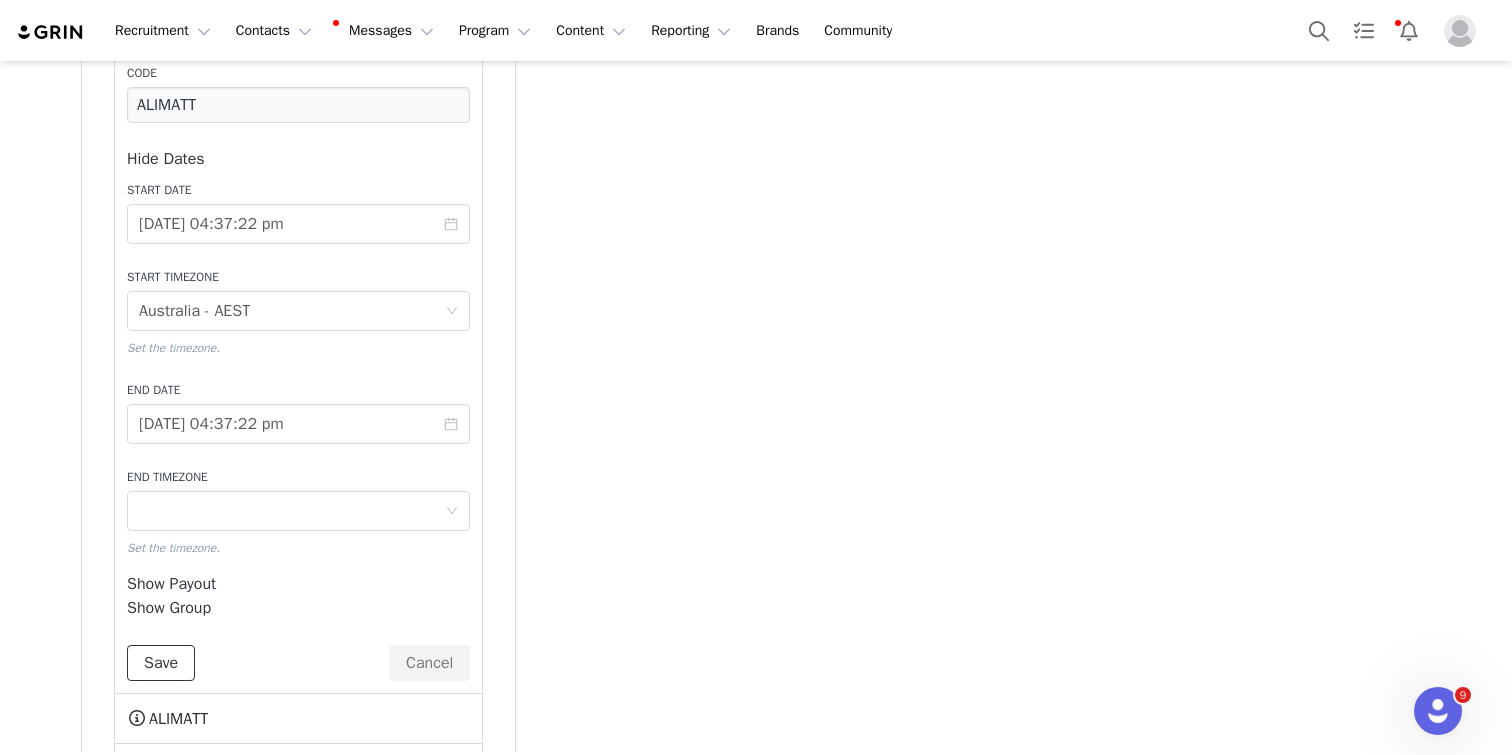 click on "Save" at bounding box center (161, 663) 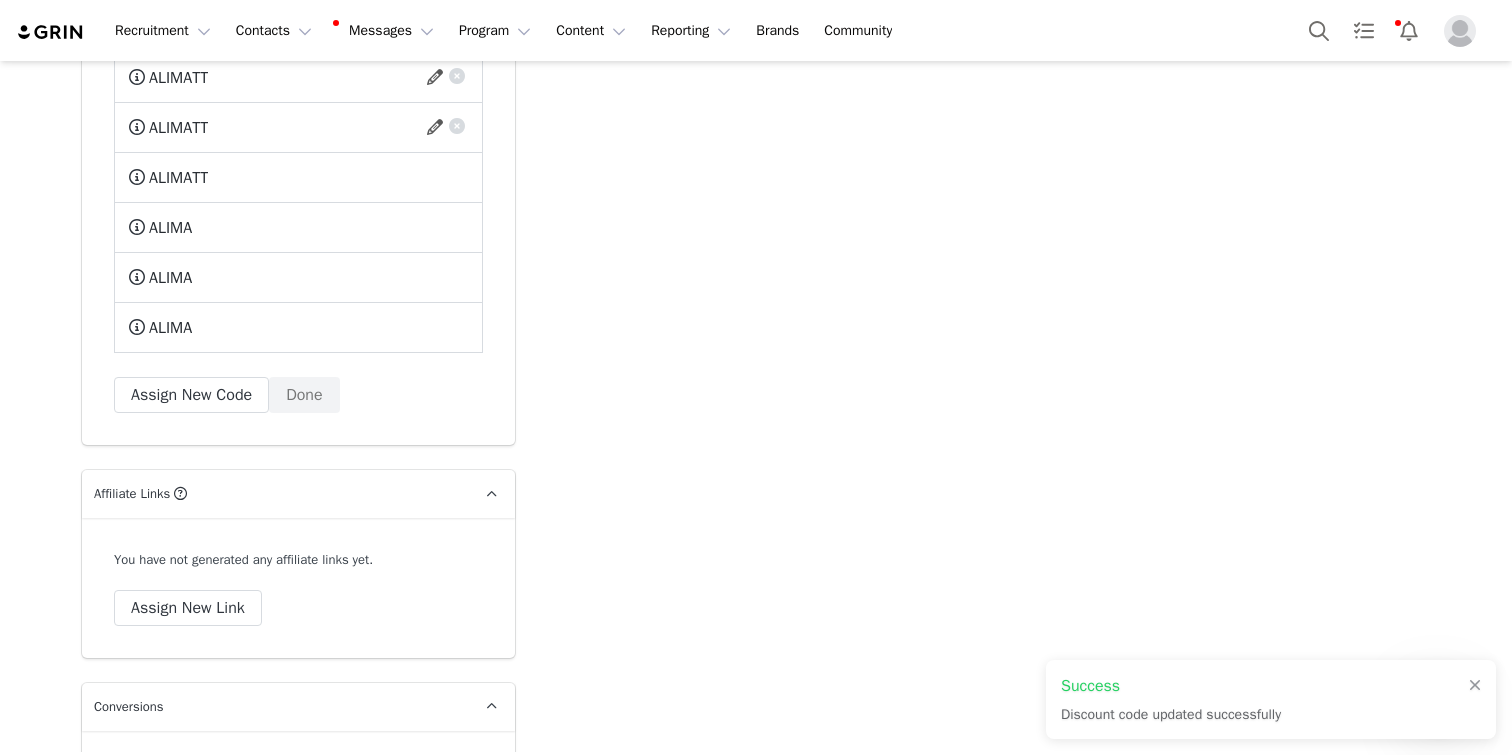 scroll, scrollTop: 4232, scrollLeft: 0, axis: vertical 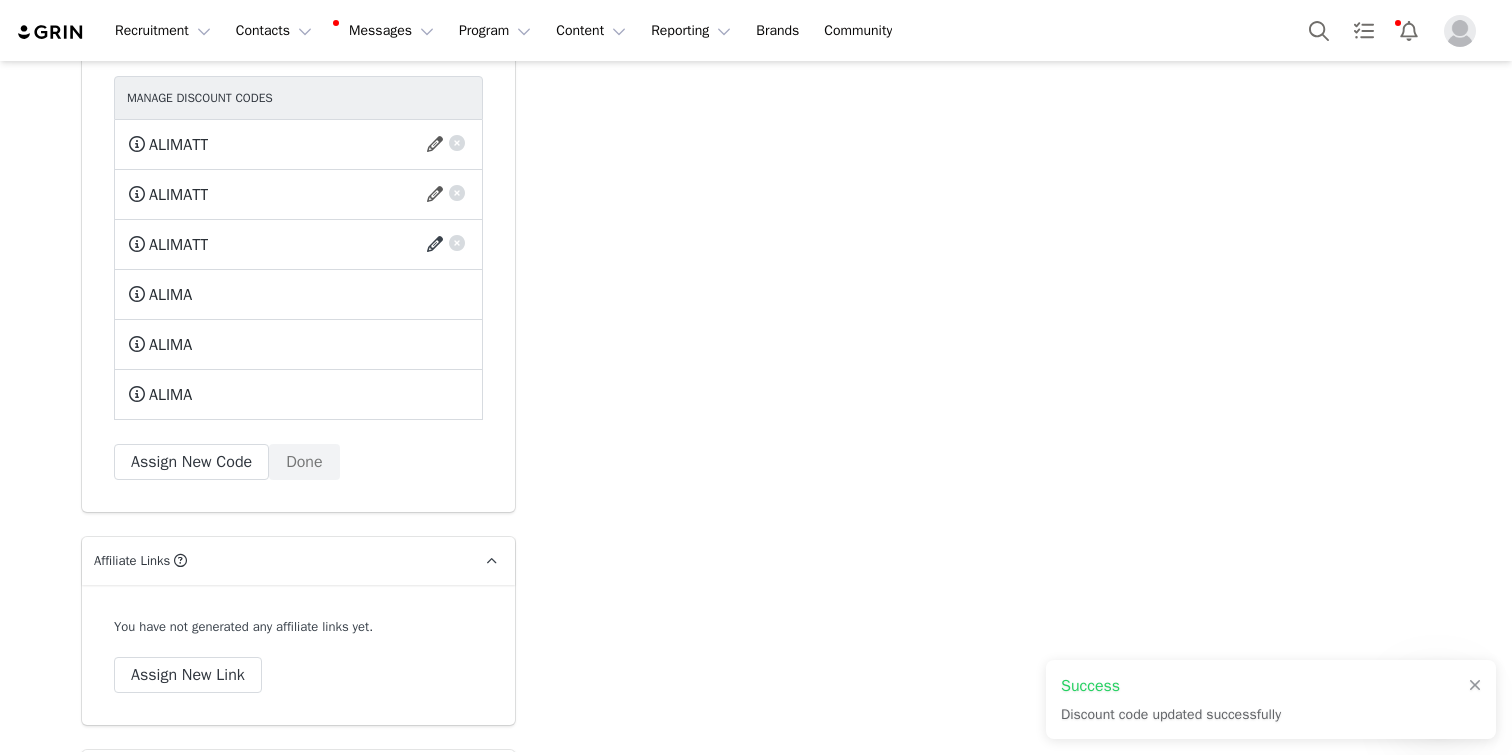 click at bounding box center (438, 245) 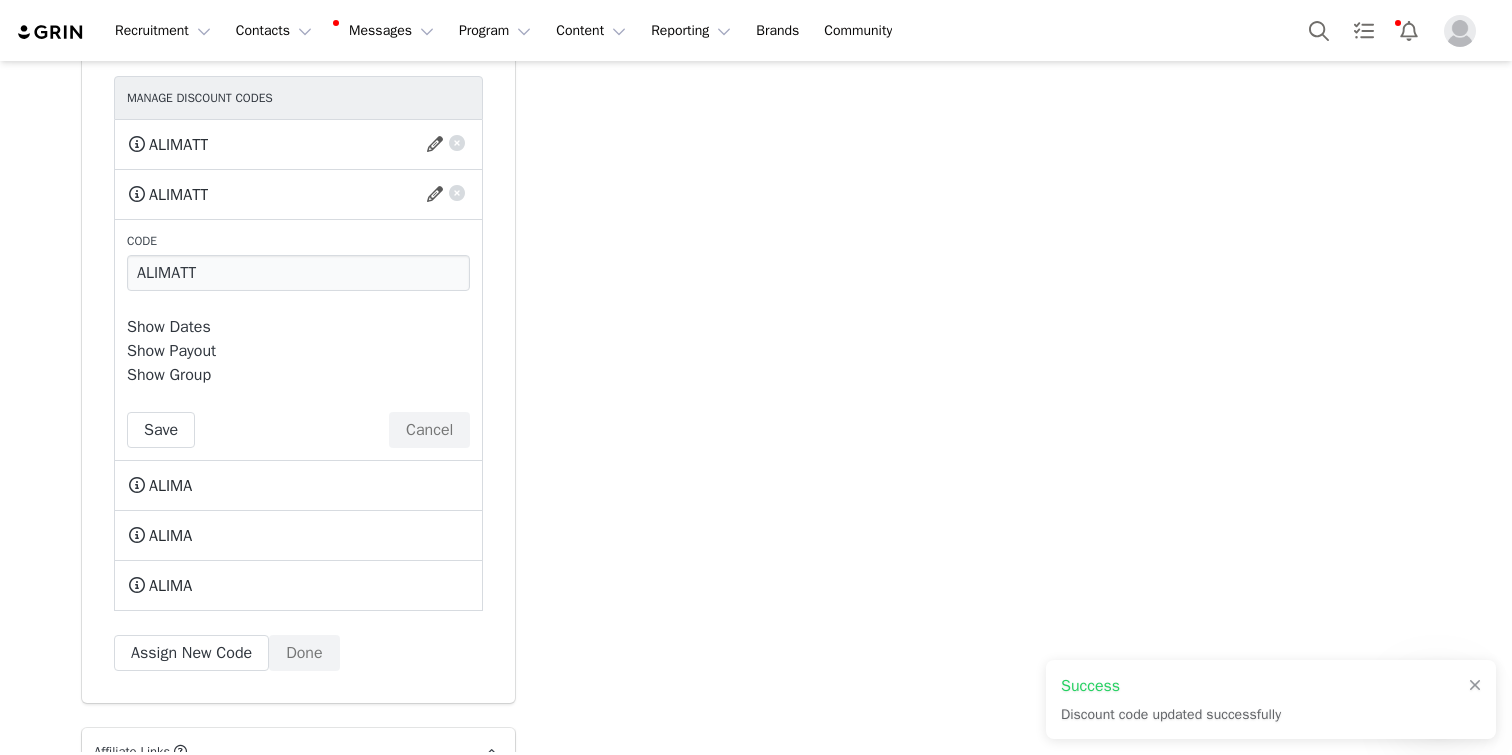 click on "Show Dates" at bounding box center [169, 327] 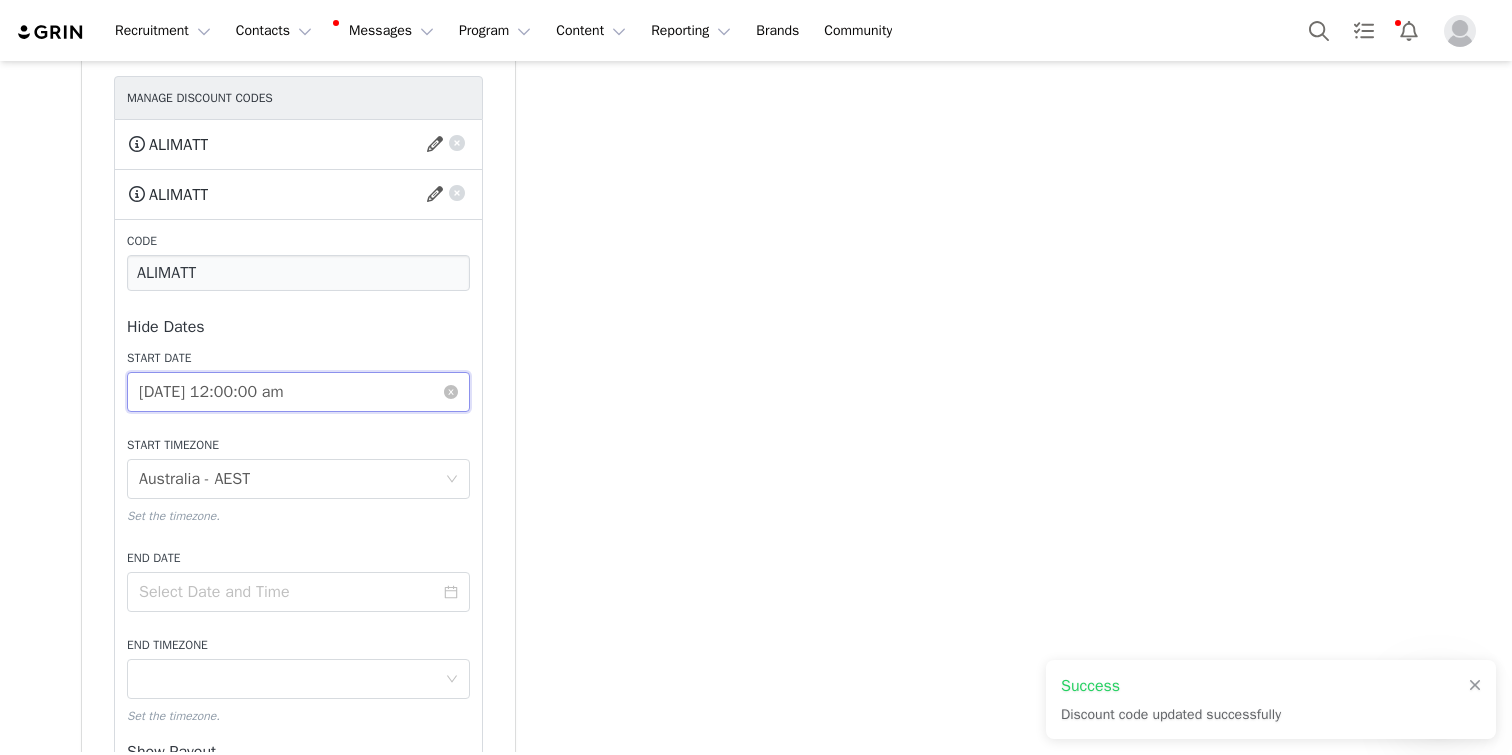 click on "[DATE] 12:00:00 am" at bounding box center [298, 392] 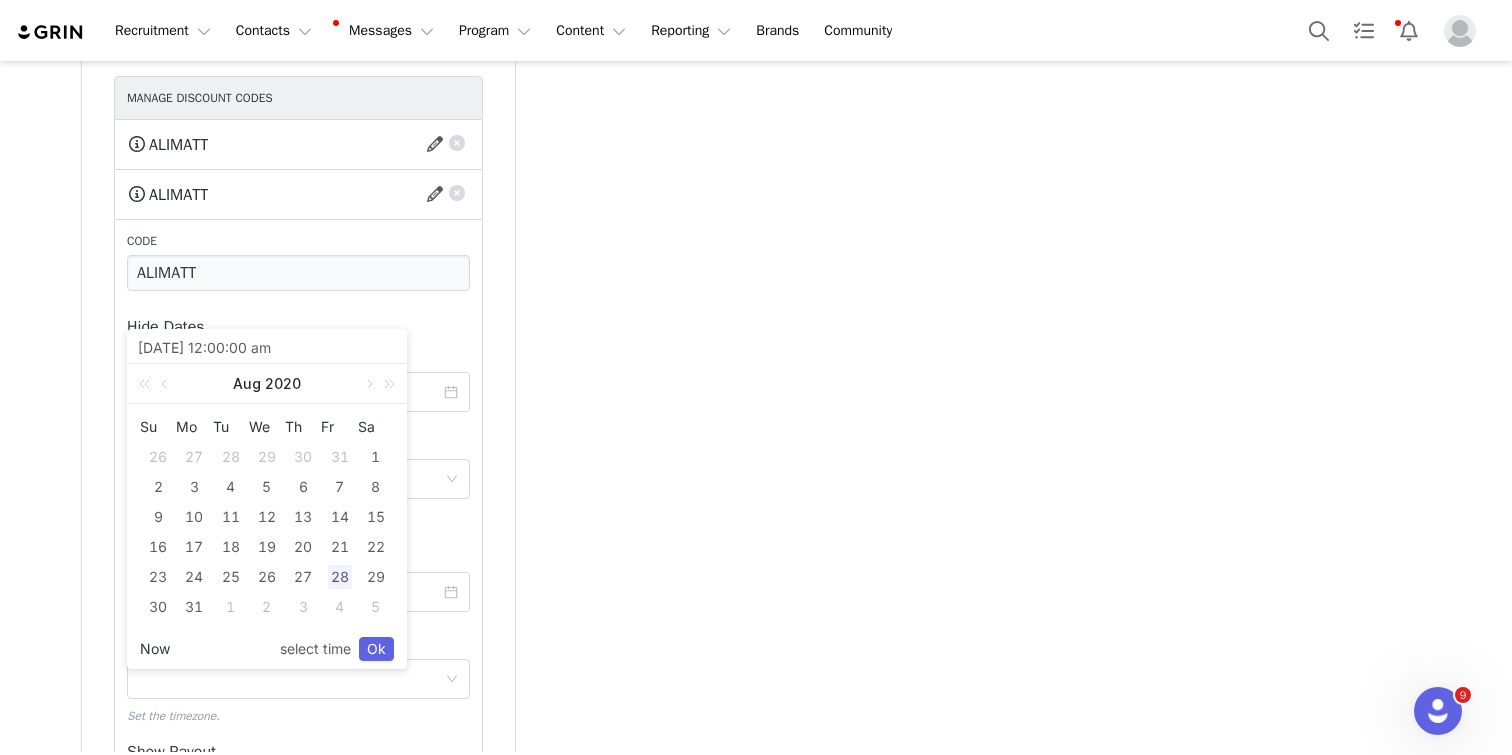 click on "Now" at bounding box center (155, 649) 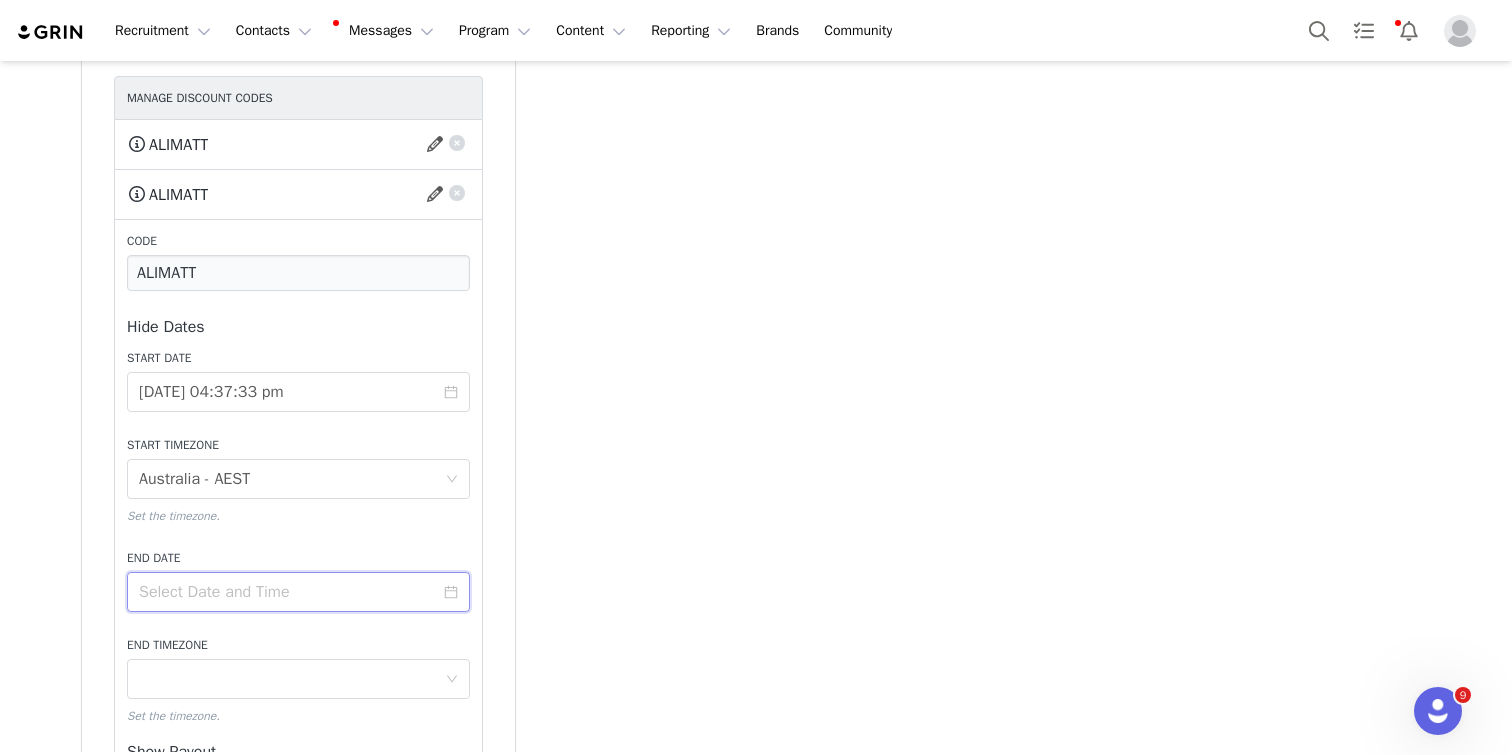 click at bounding box center [298, 592] 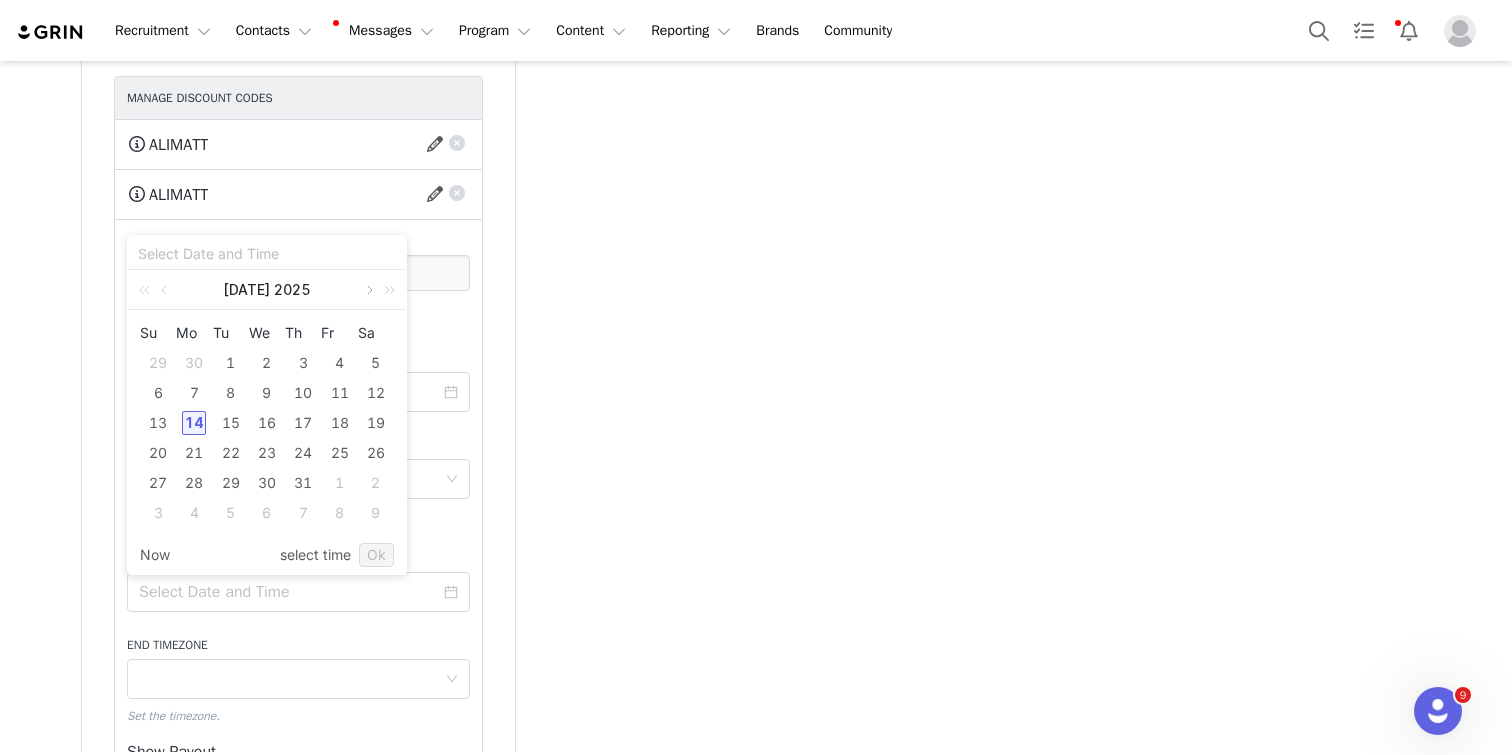 click at bounding box center (368, 290) 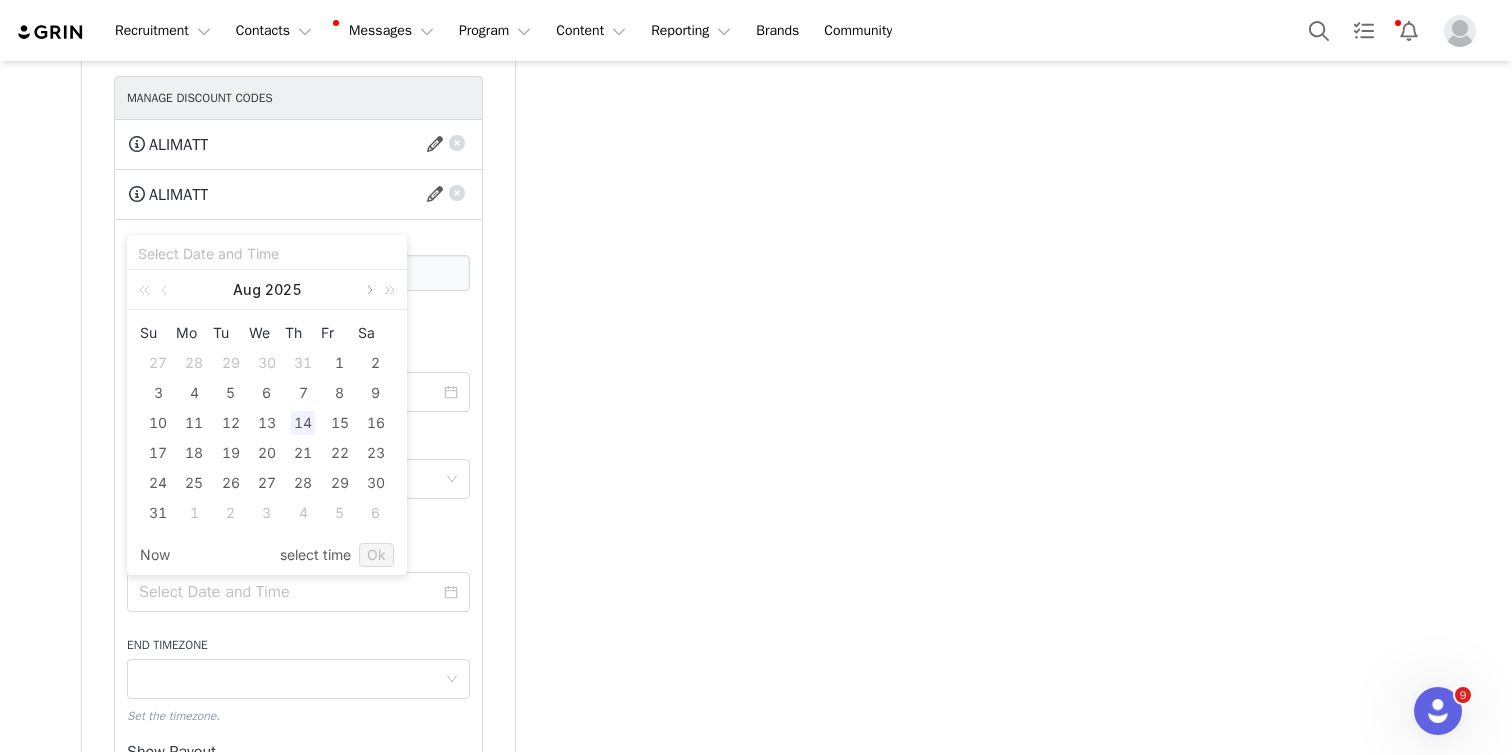 click at bounding box center (368, 290) 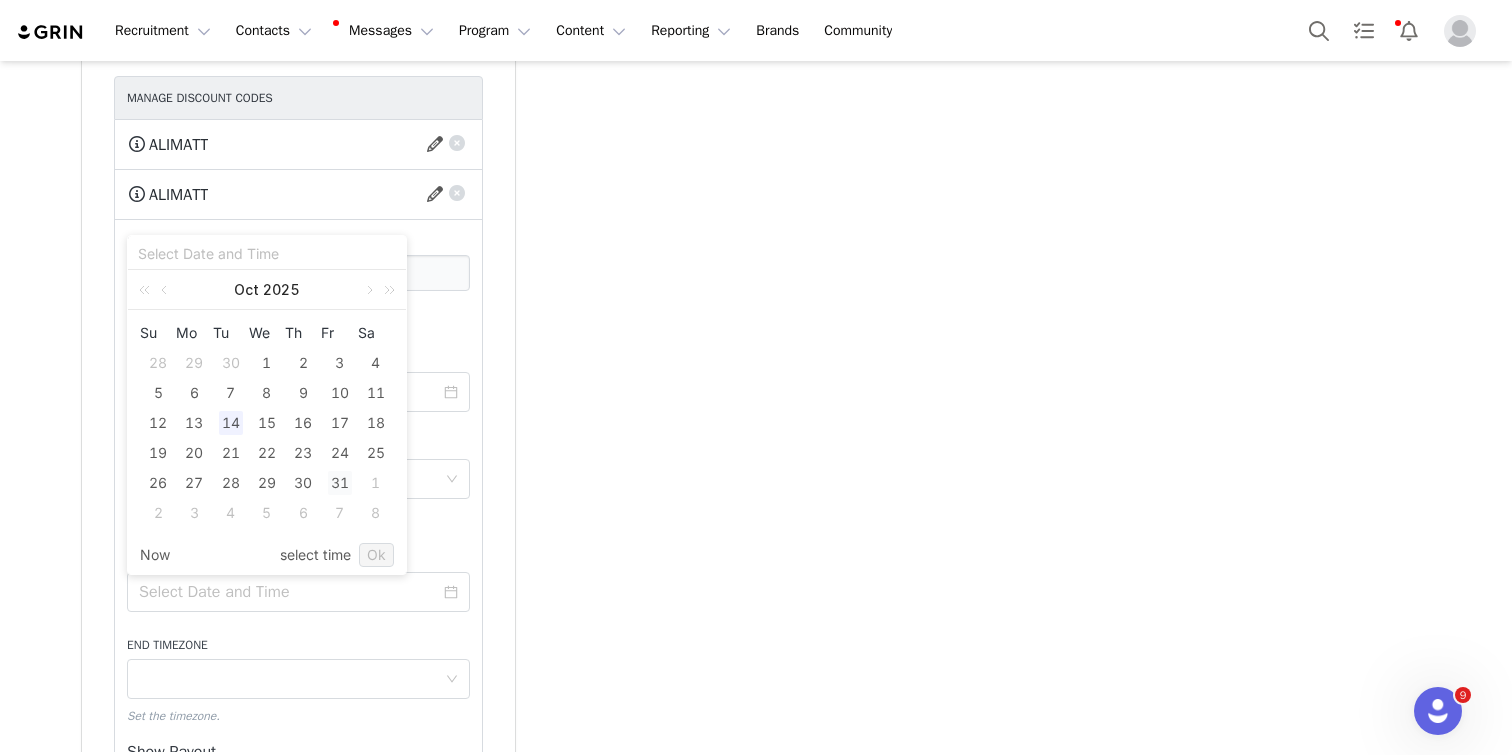 click on "31" at bounding box center (340, 483) 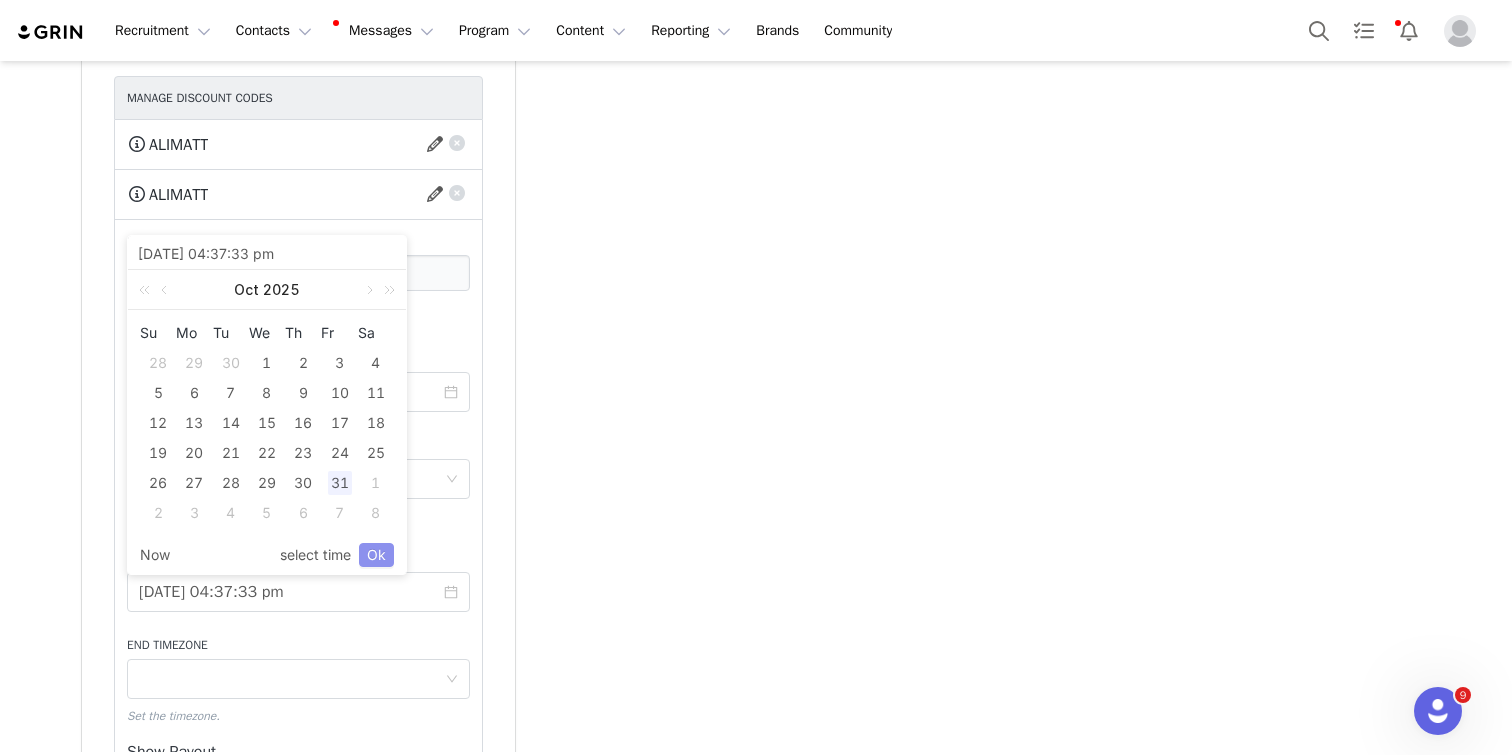 click on "Ok" at bounding box center (376, 555) 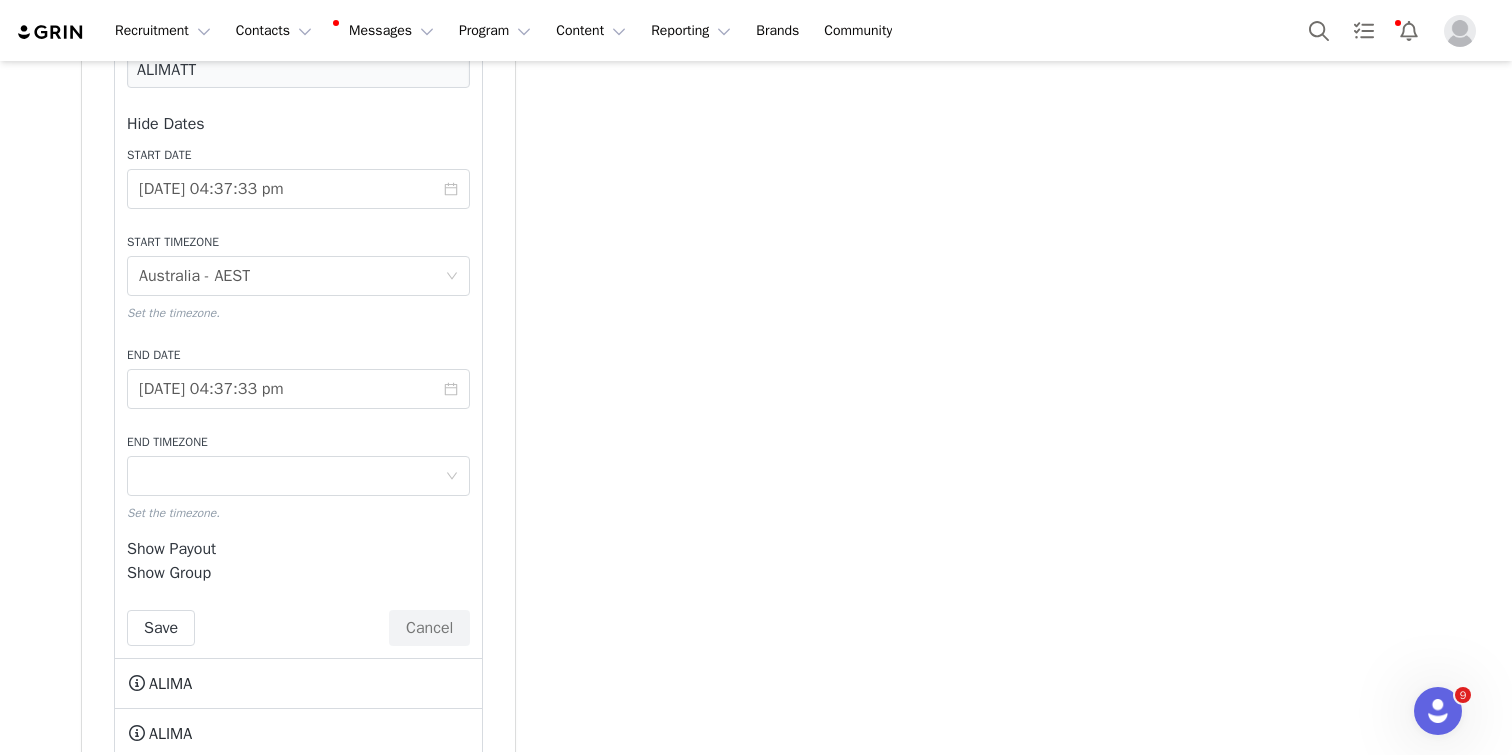 scroll, scrollTop: 4520, scrollLeft: 0, axis: vertical 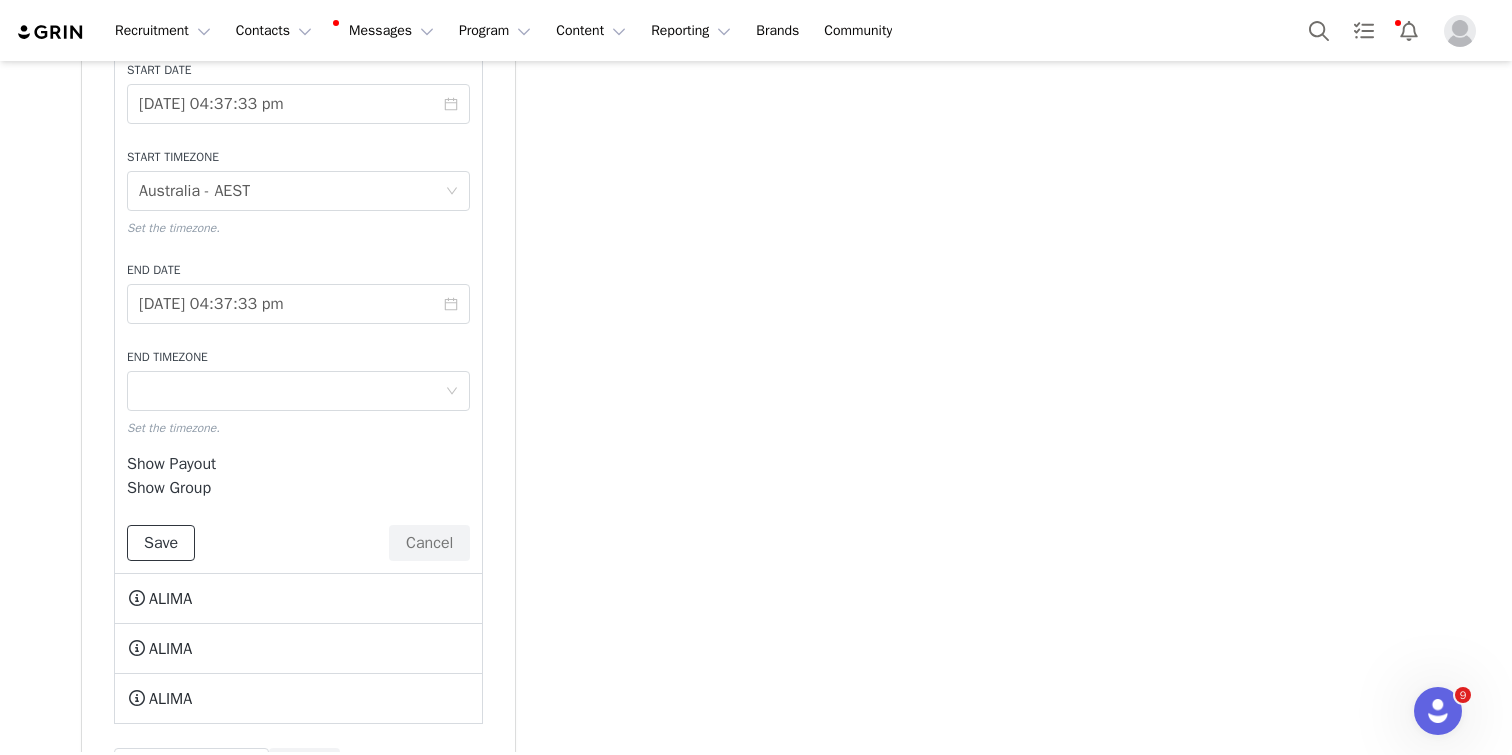 click on "Save" at bounding box center (161, 543) 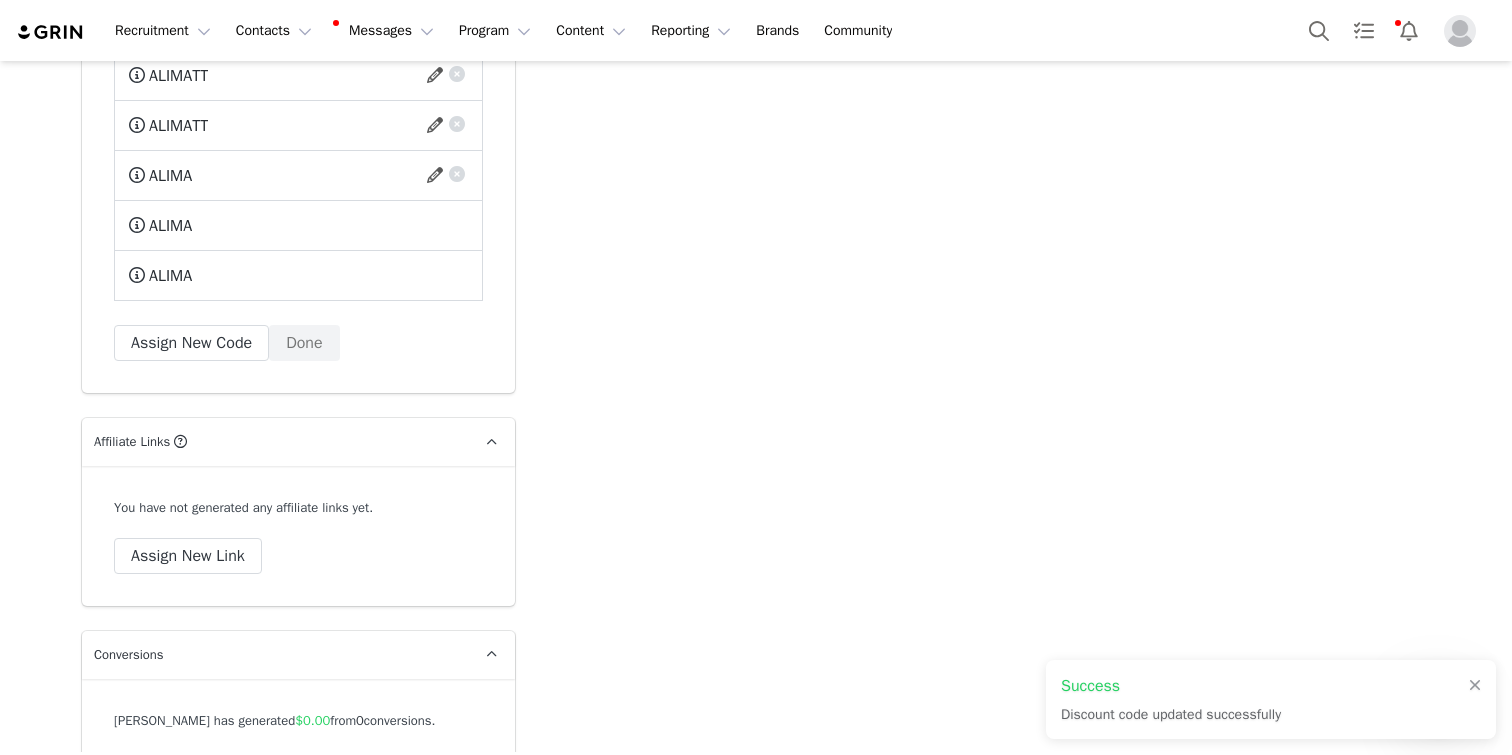 scroll, scrollTop: 4349, scrollLeft: 0, axis: vertical 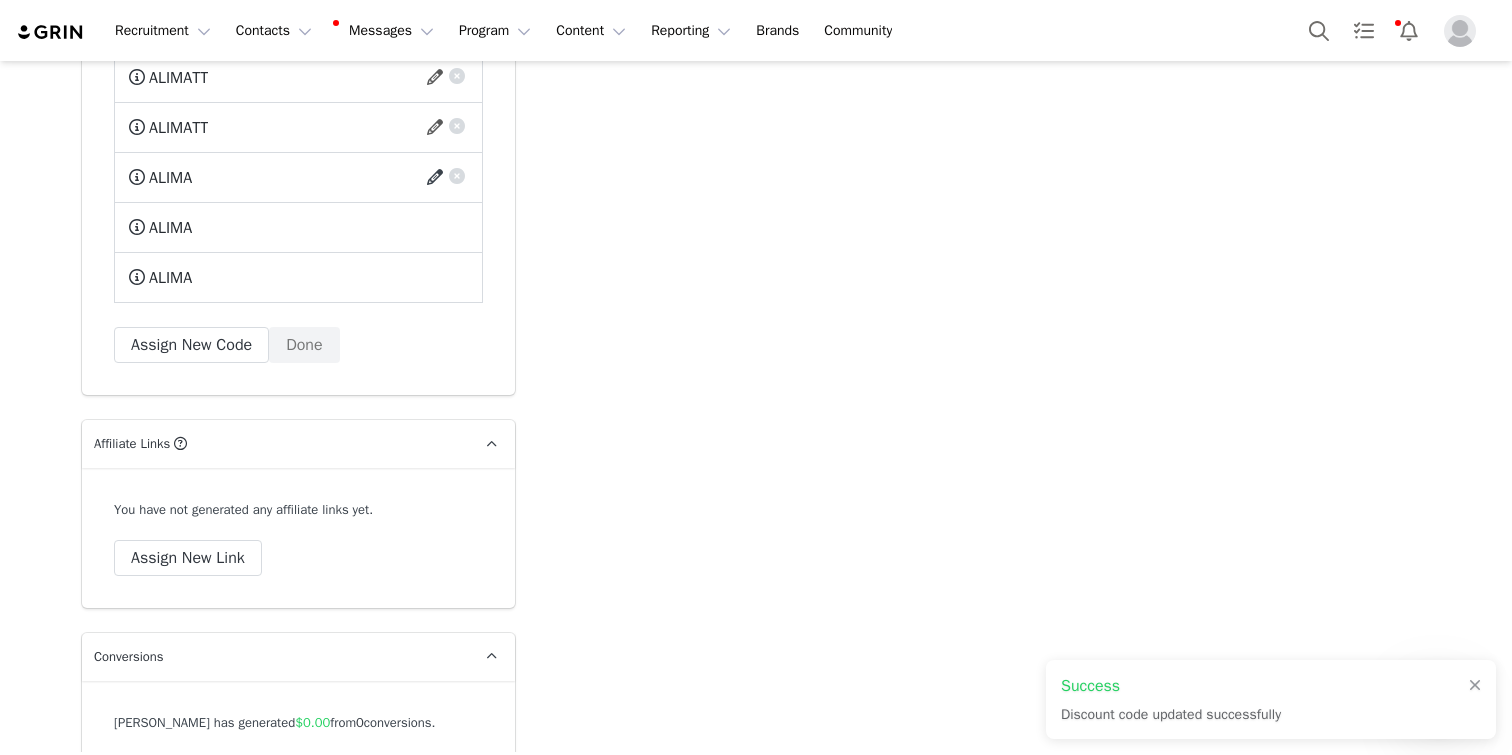 click at bounding box center [438, 178] 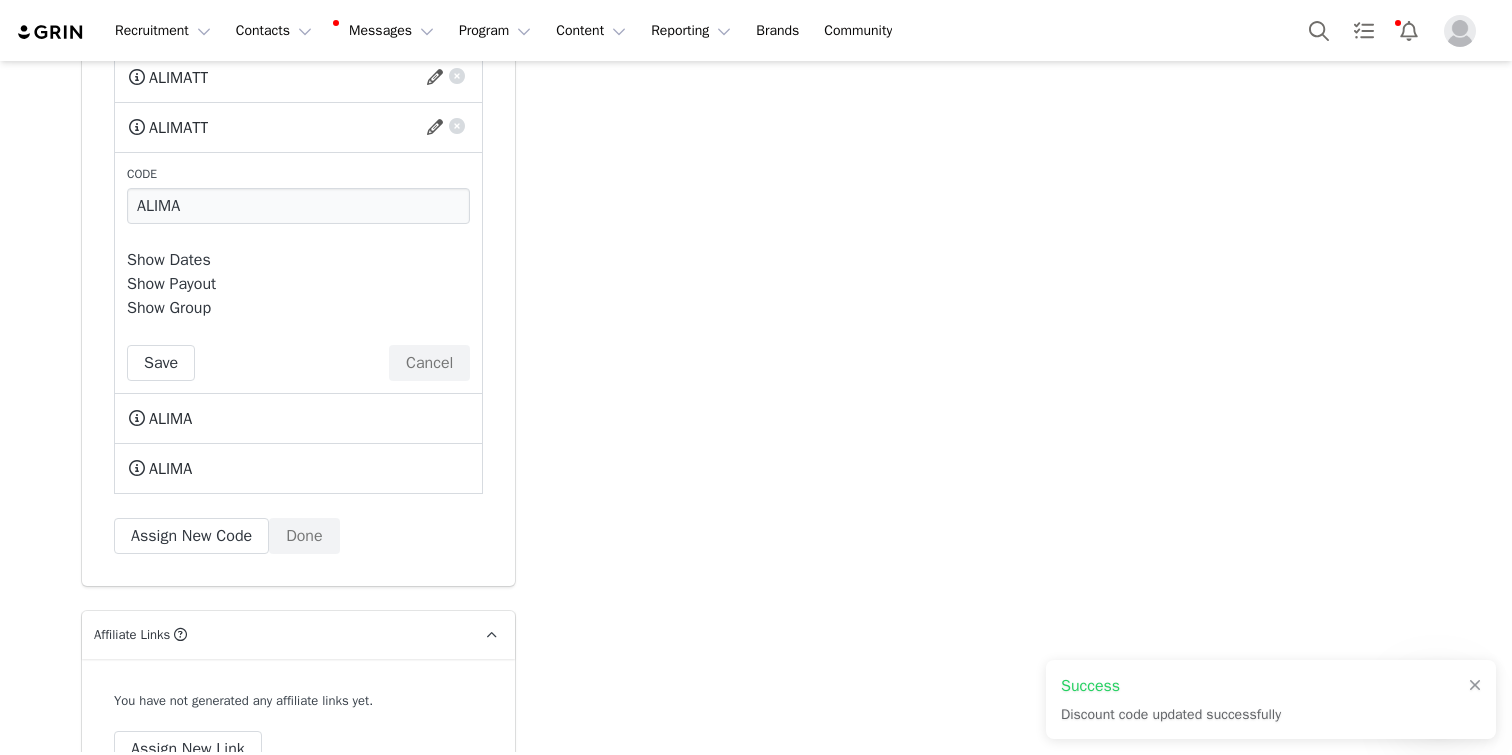 click on "Show Dates" at bounding box center (169, 260) 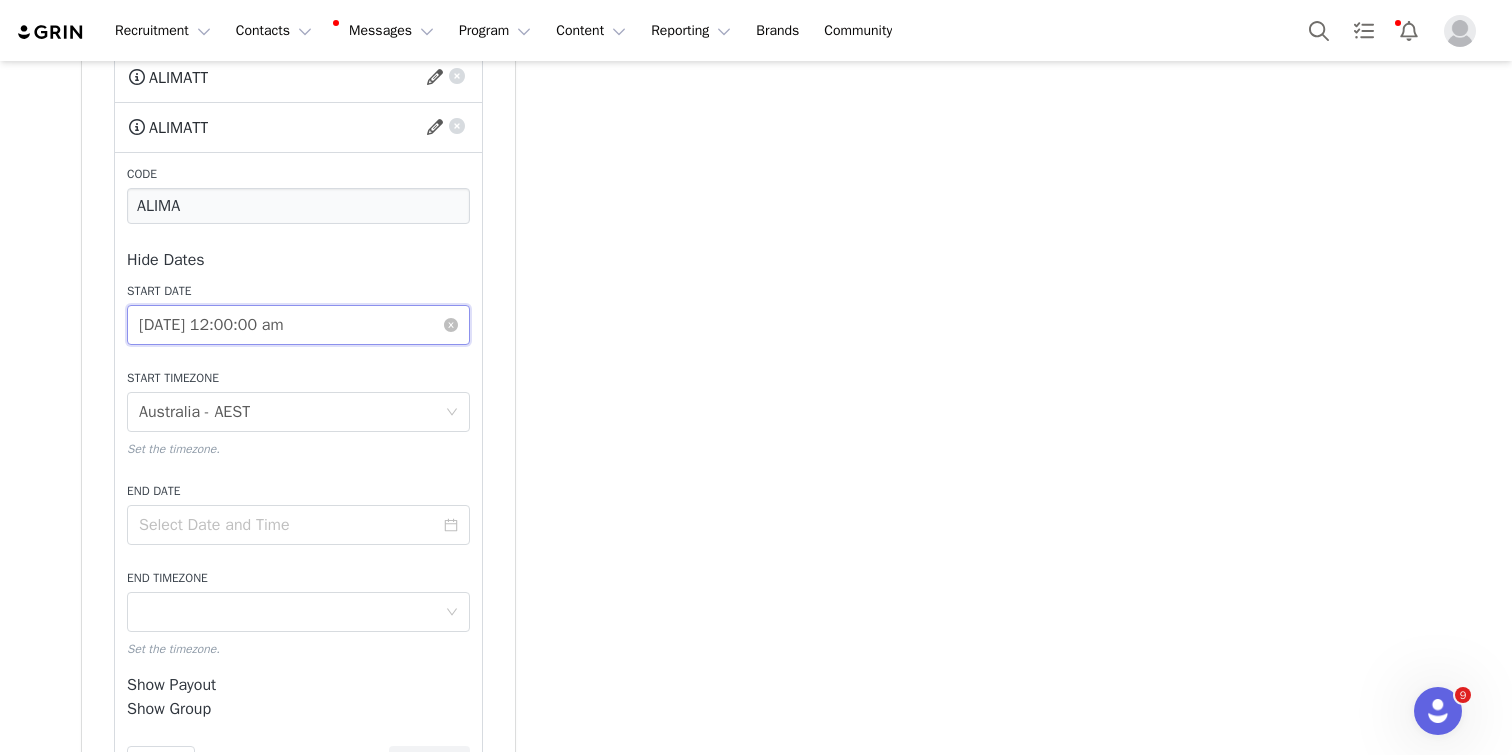 click on "[DATE] 12:00:00 am" at bounding box center (298, 325) 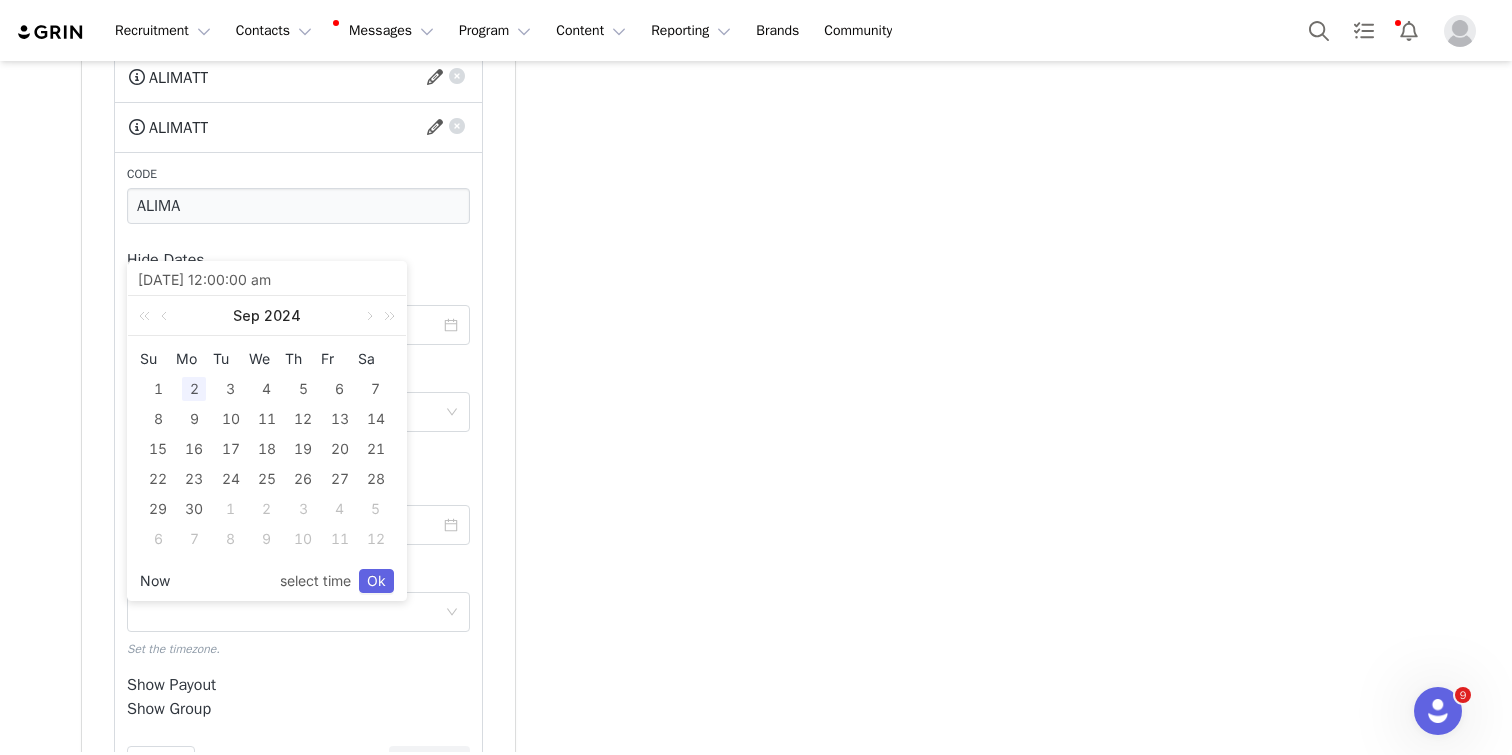 click on "Now" at bounding box center [155, 581] 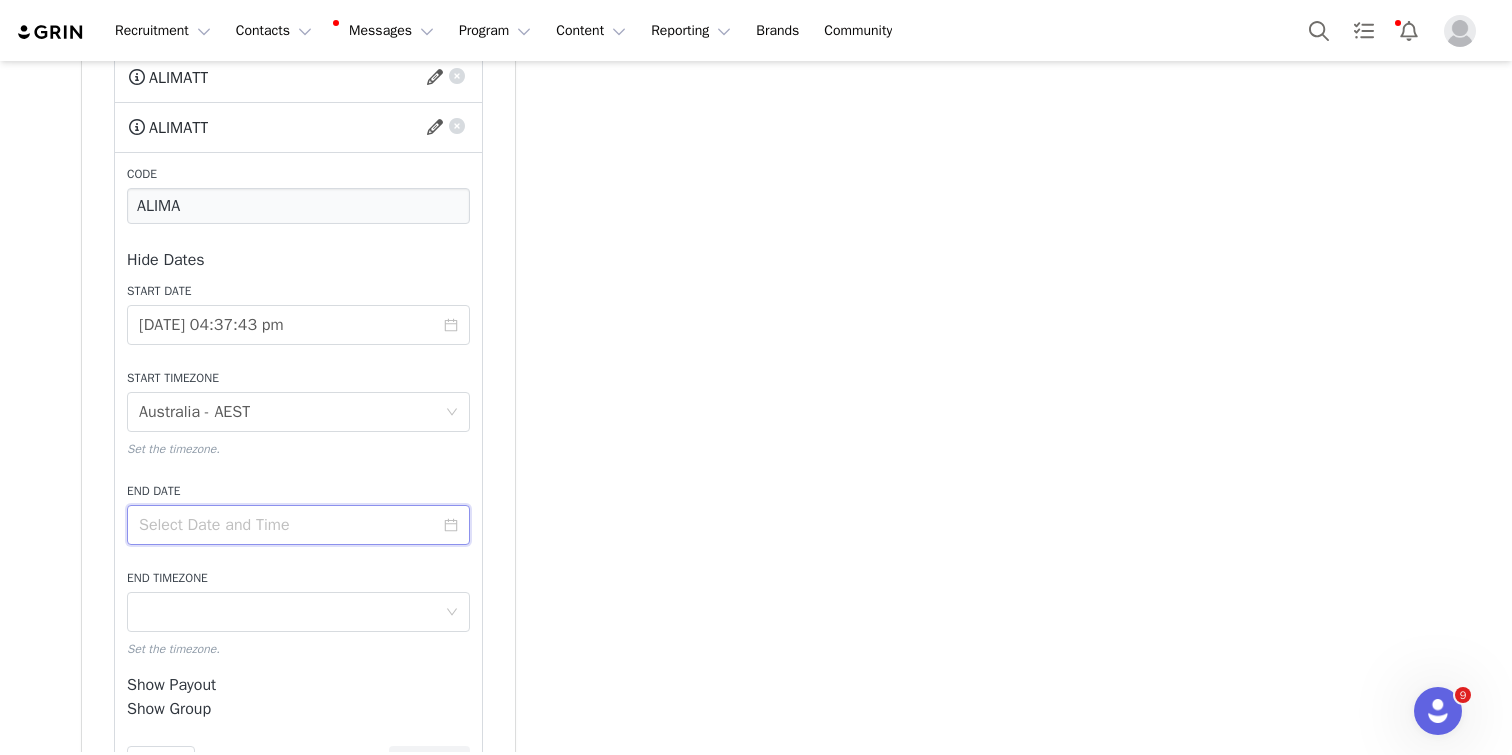 click at bounding box center [298, 525] 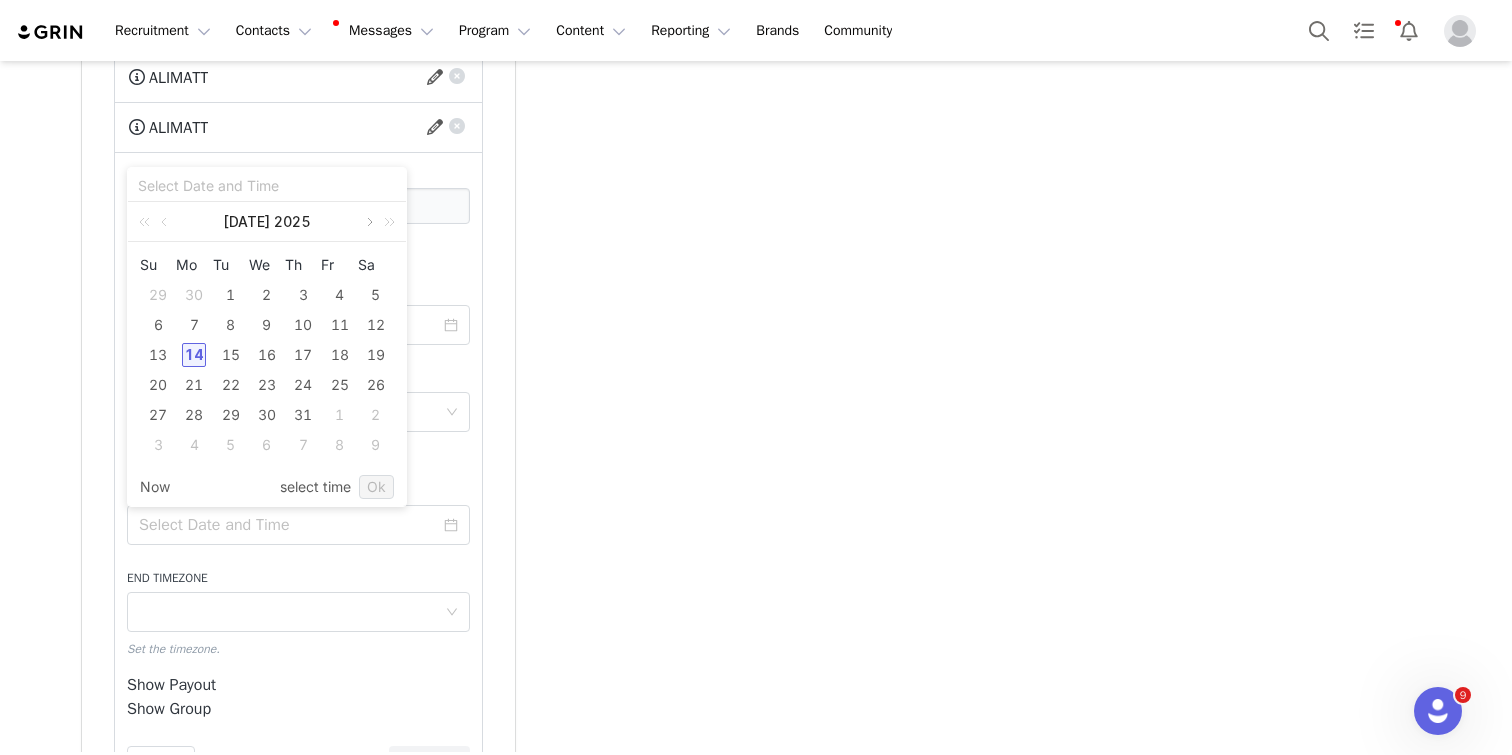 click at bounding box center (368, 222) 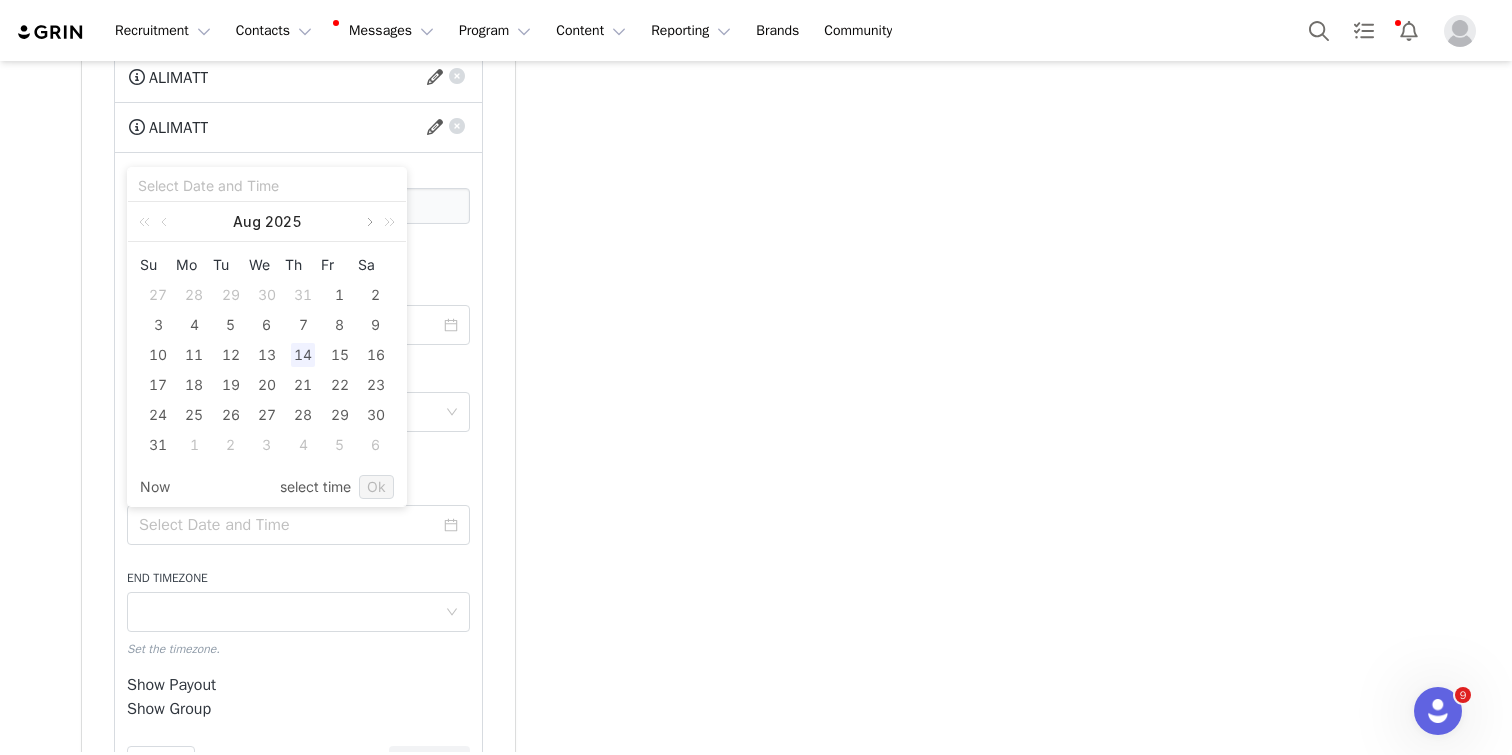 click at bounding box center [368, 222] 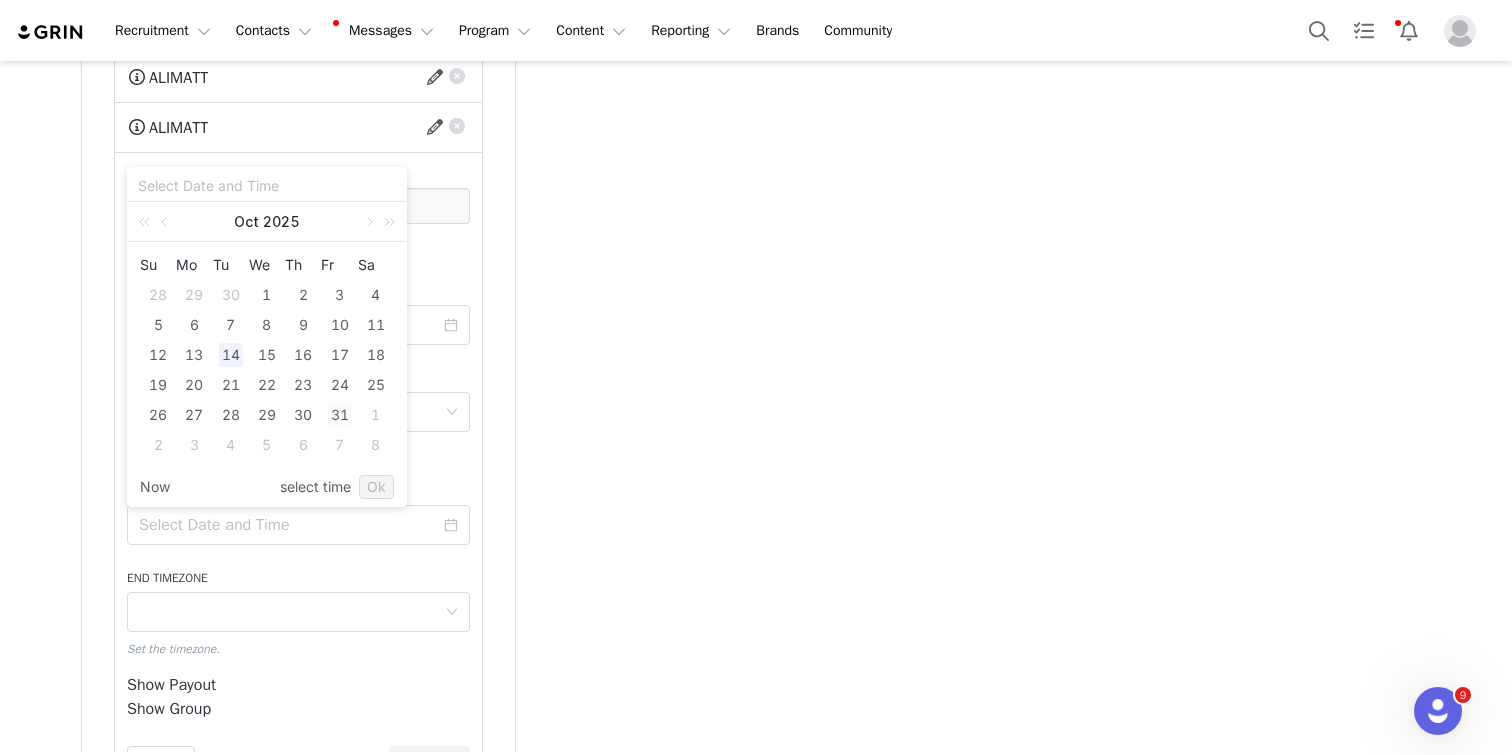 click on "31" at bounding box center (340, 415) 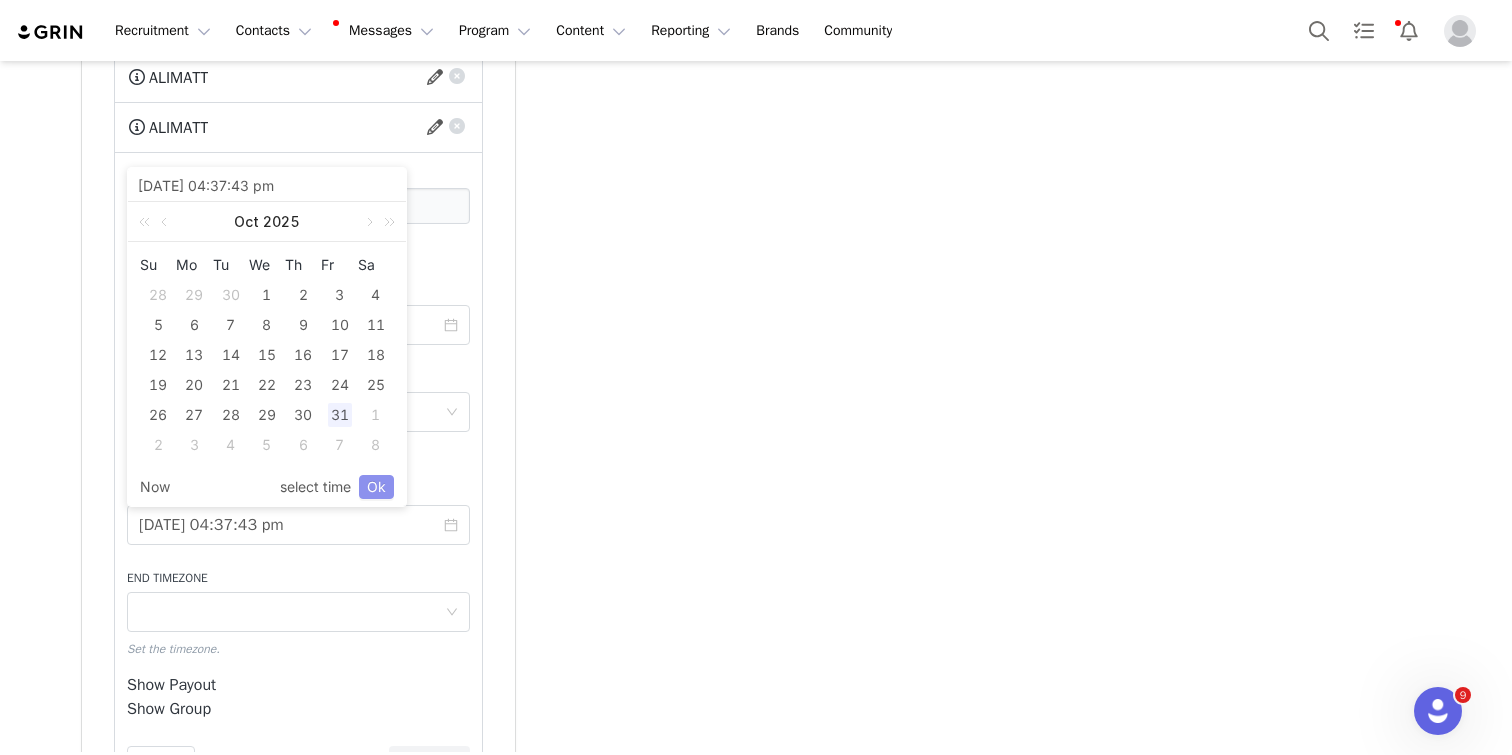 click on "Ok" at bounding box center (376, 487) 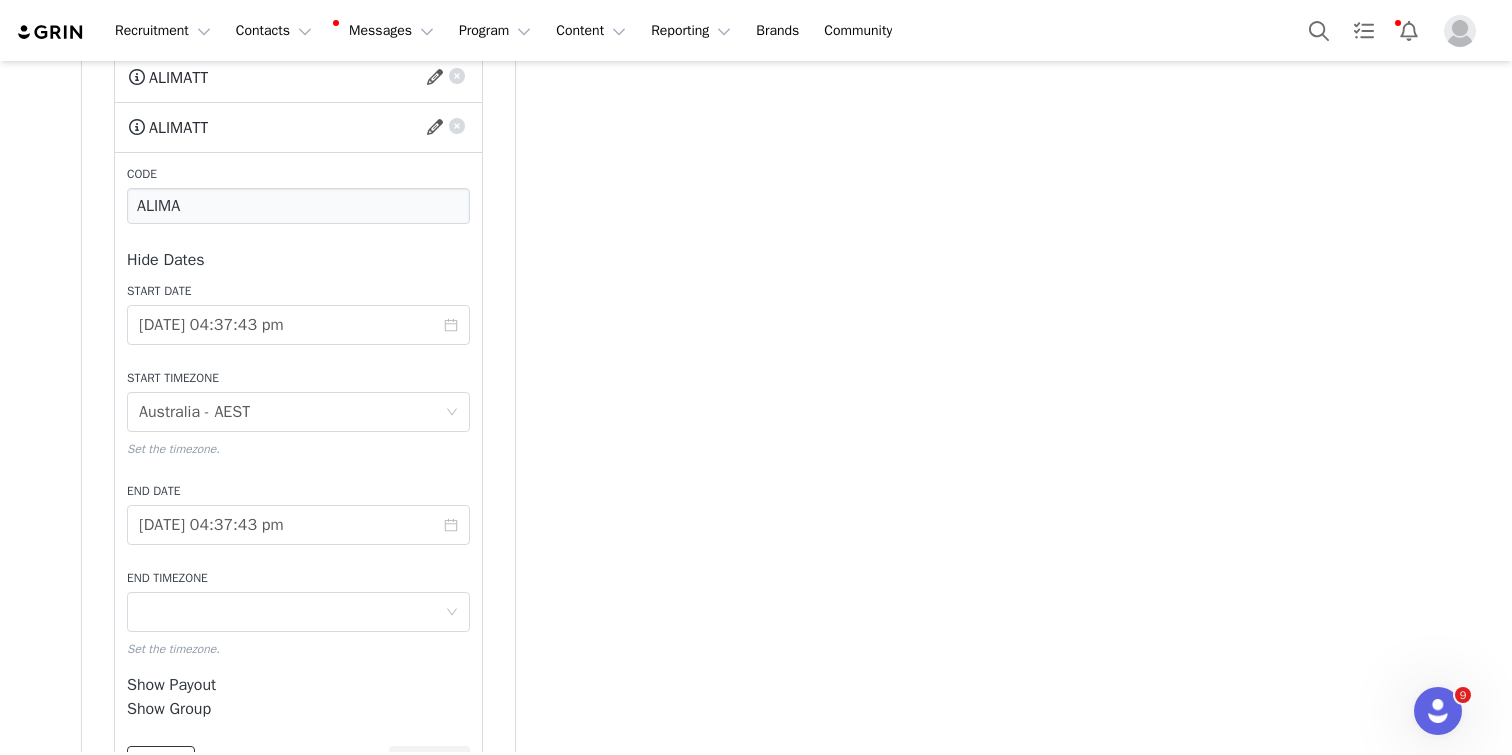 click on "Save" at bounding box center [161, 764] 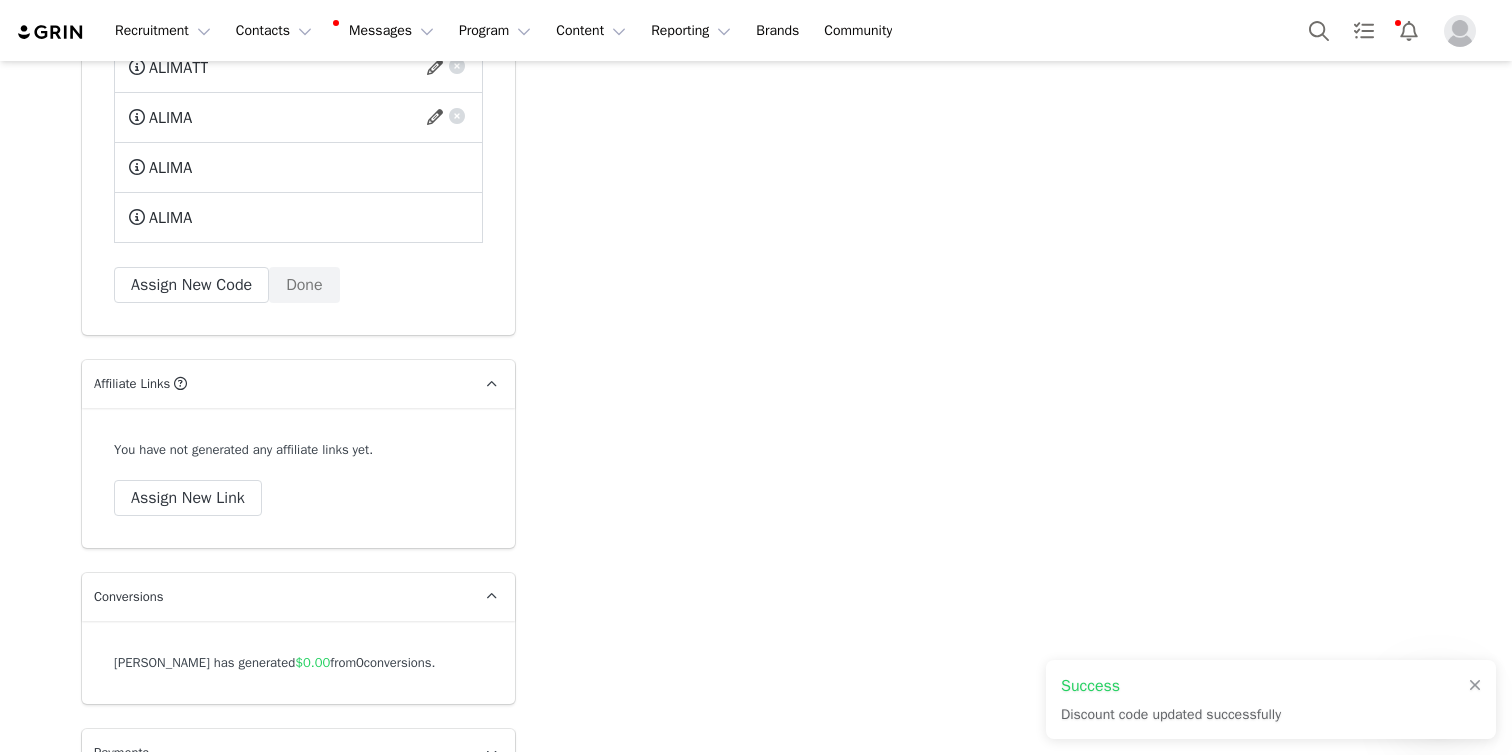 scroll, scrollTop: 4405, scrollLeft: 0, axis: vertical 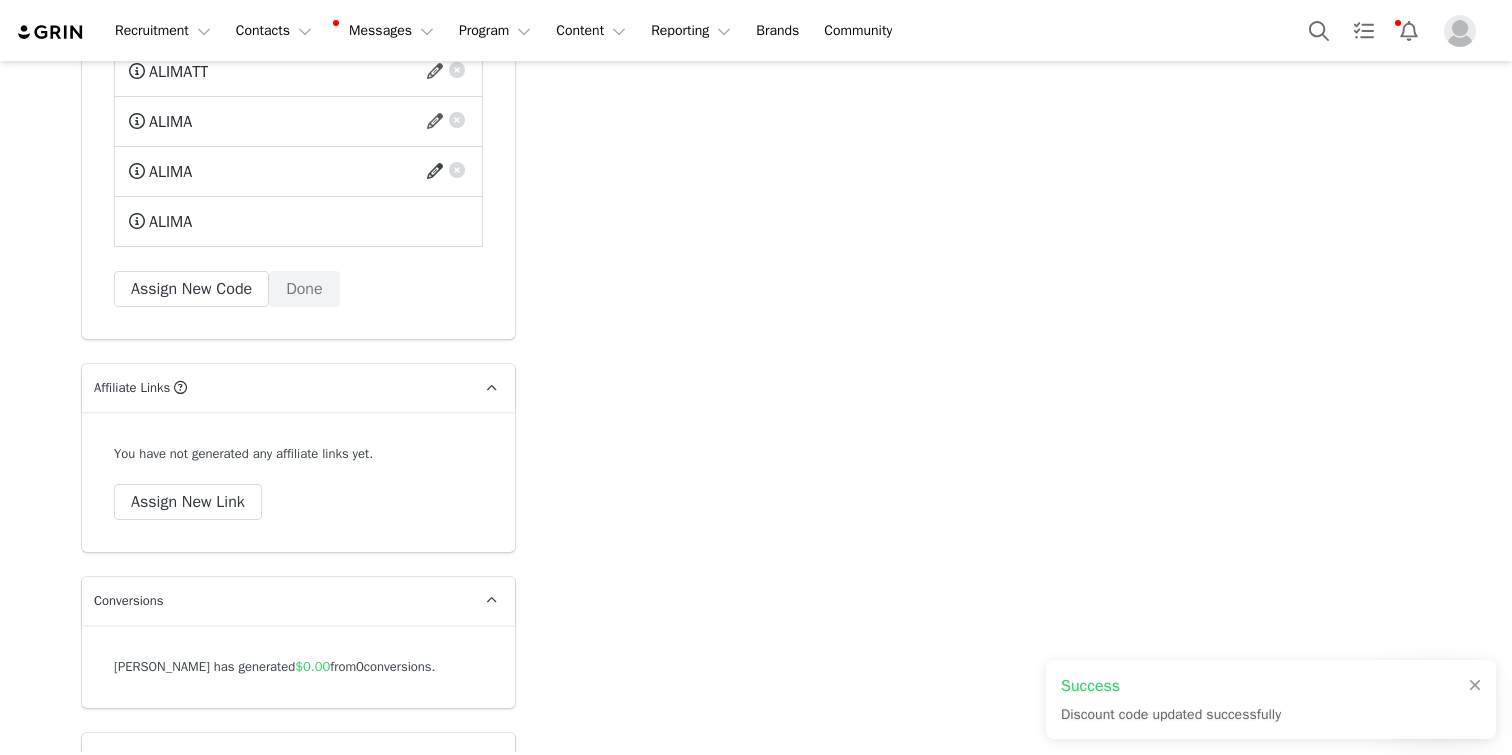 click at bounding box center [438, 172] 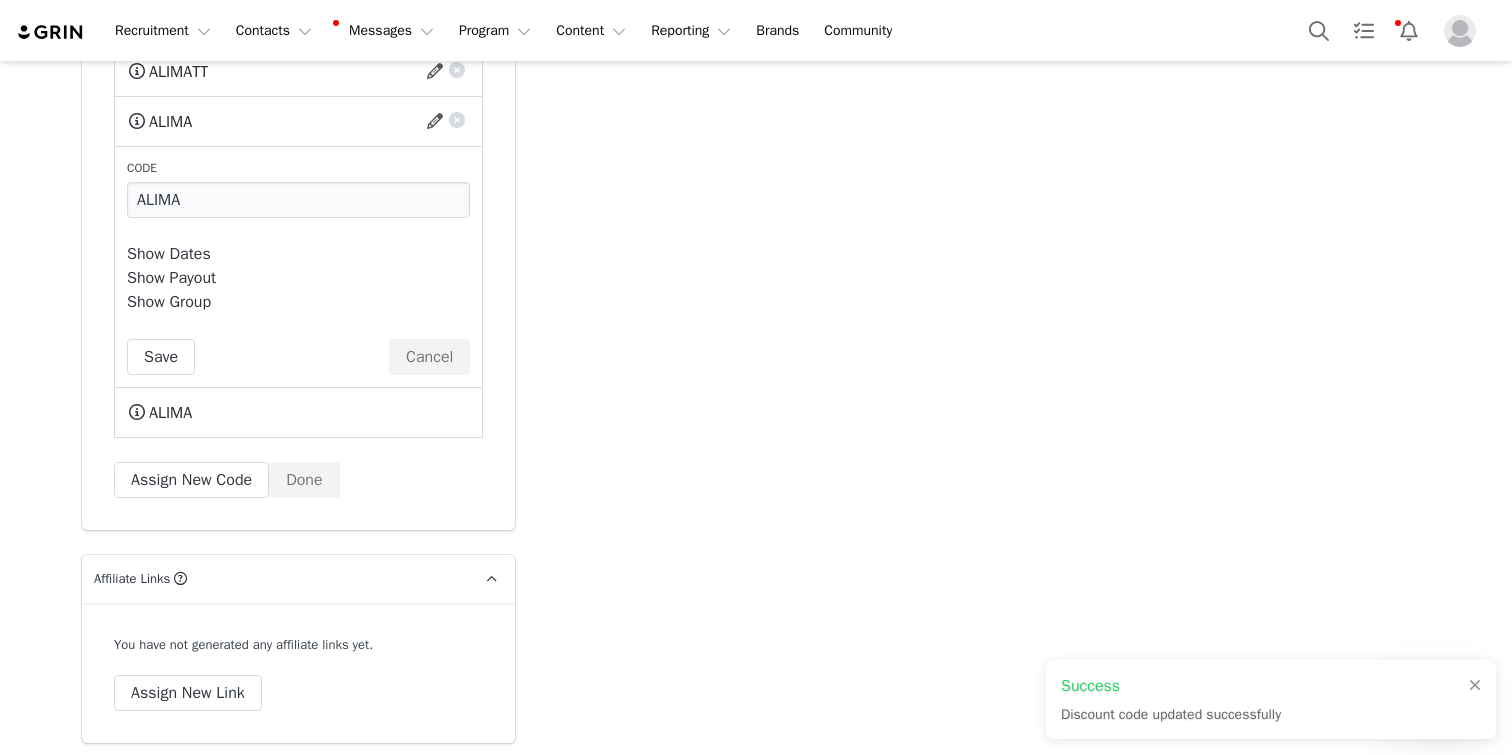 click on "Show Dates" at bounding box center [169, 254] 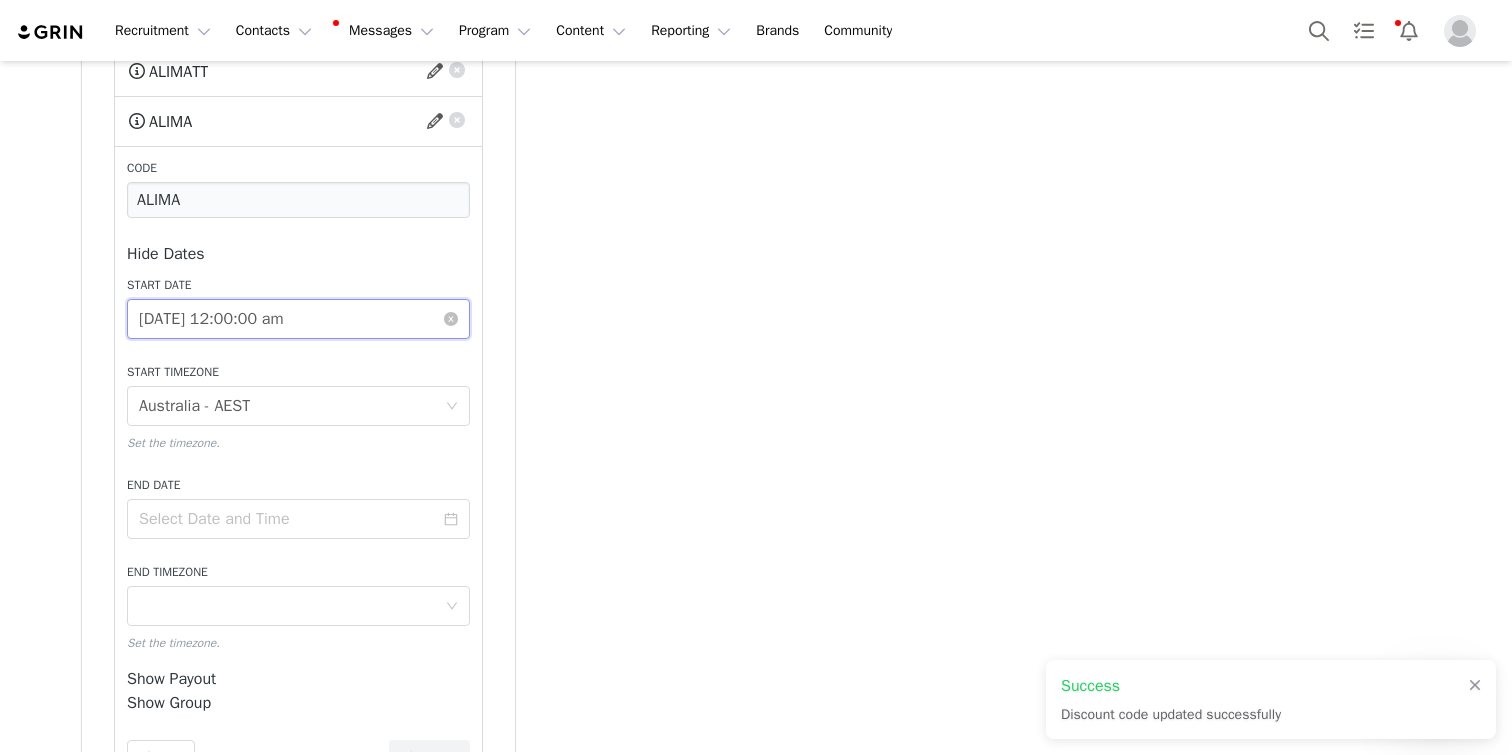 click on "[DATE] 12:00:00 am" at bounding box center (298, 319) 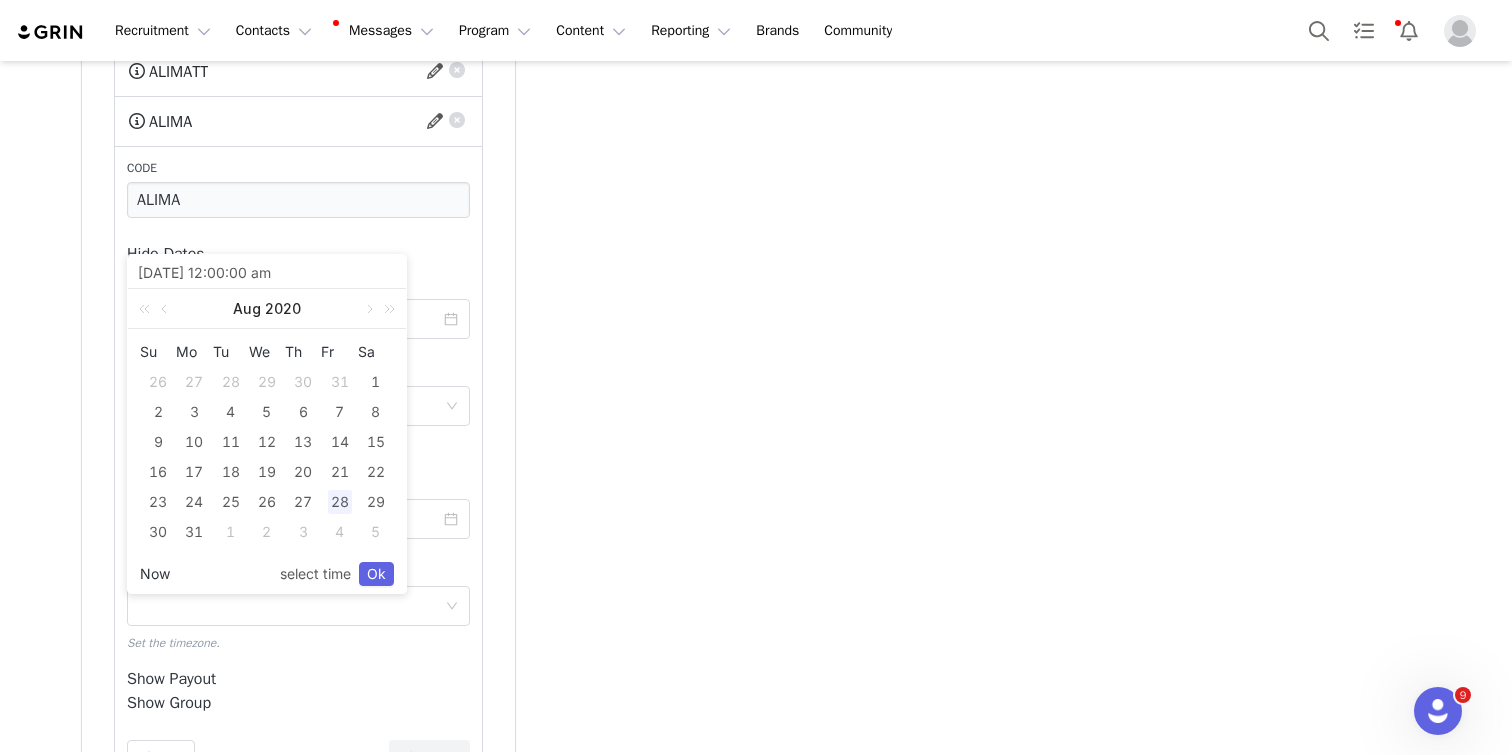 click on "Now" at bounding box center [155, 574] 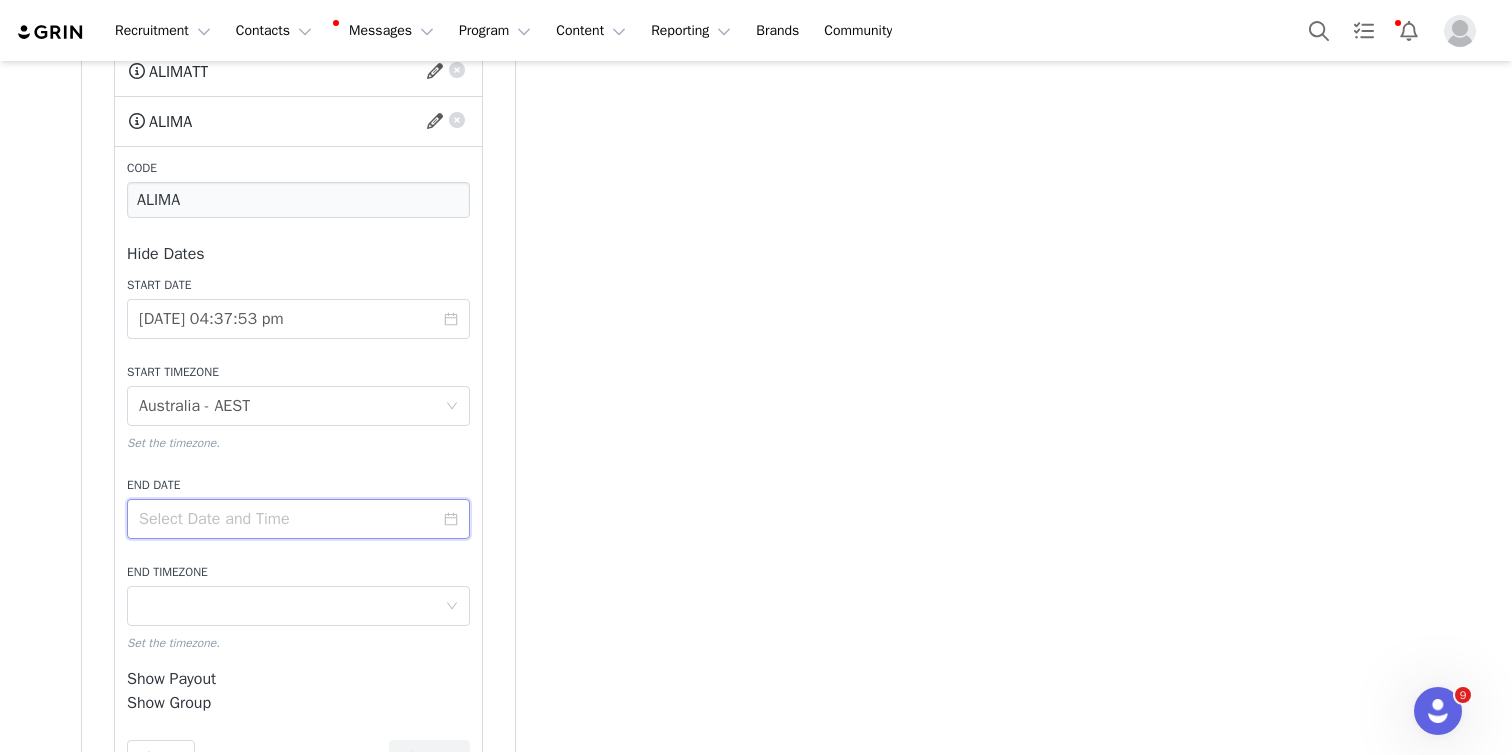 click at bounding box center (298, 519) 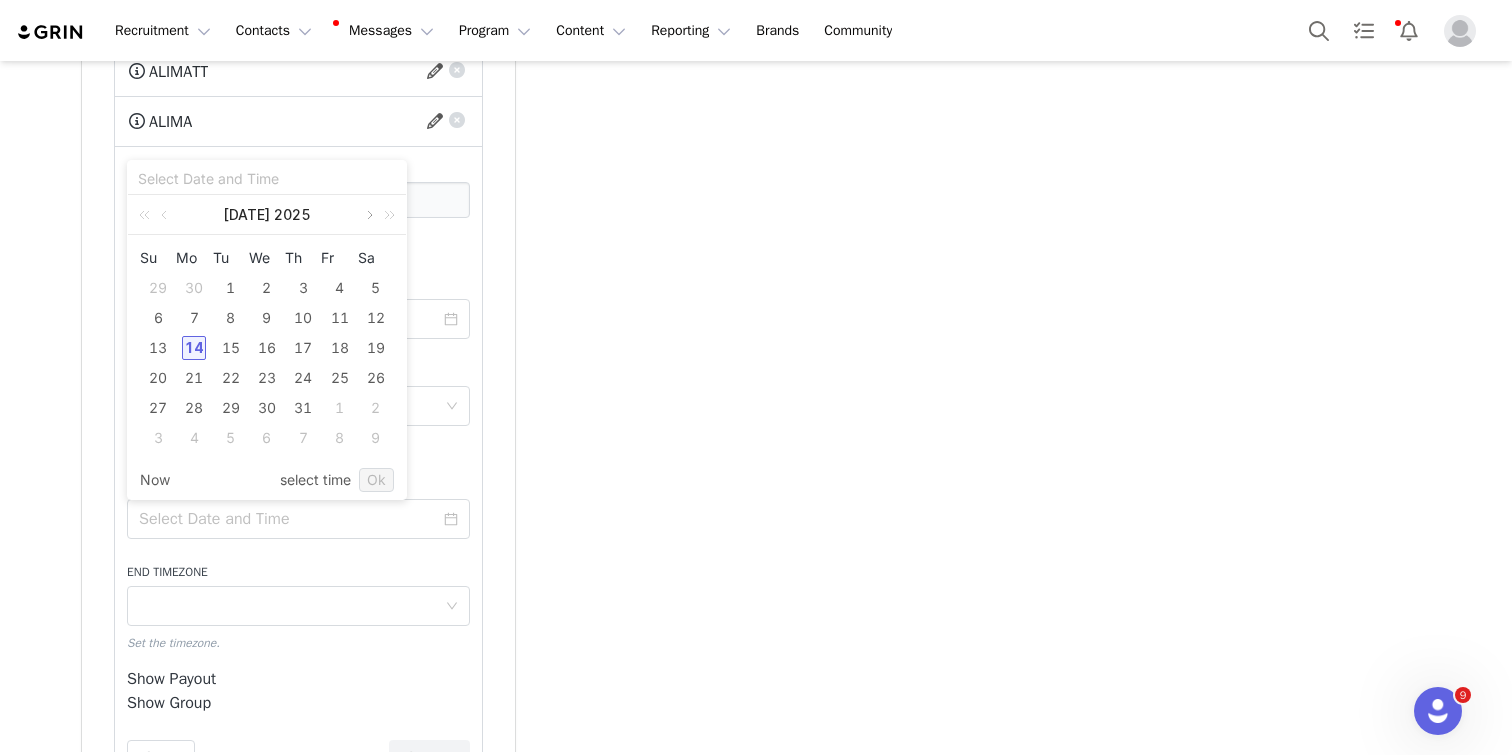 click at bounding box center (368, 215) 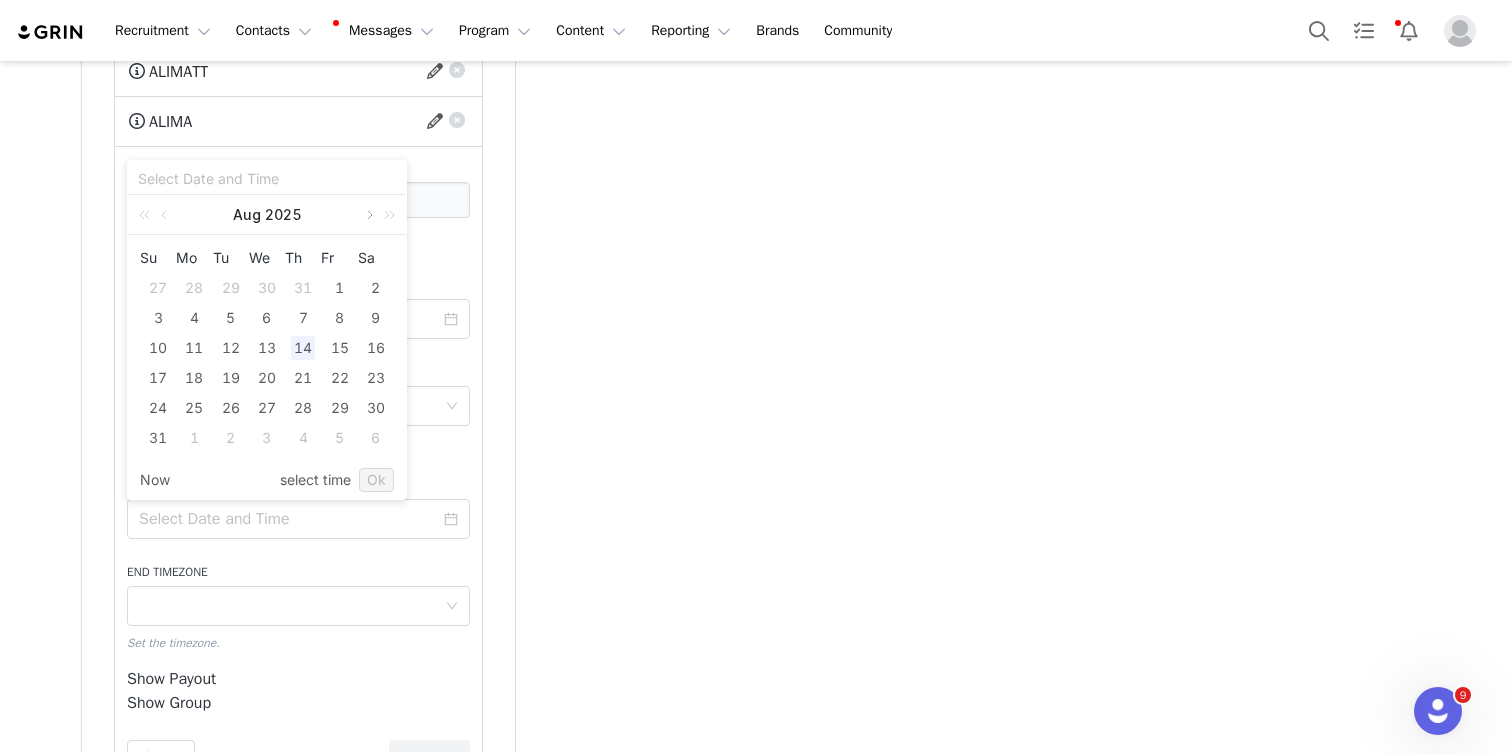 click at bounding box center [368, 215] 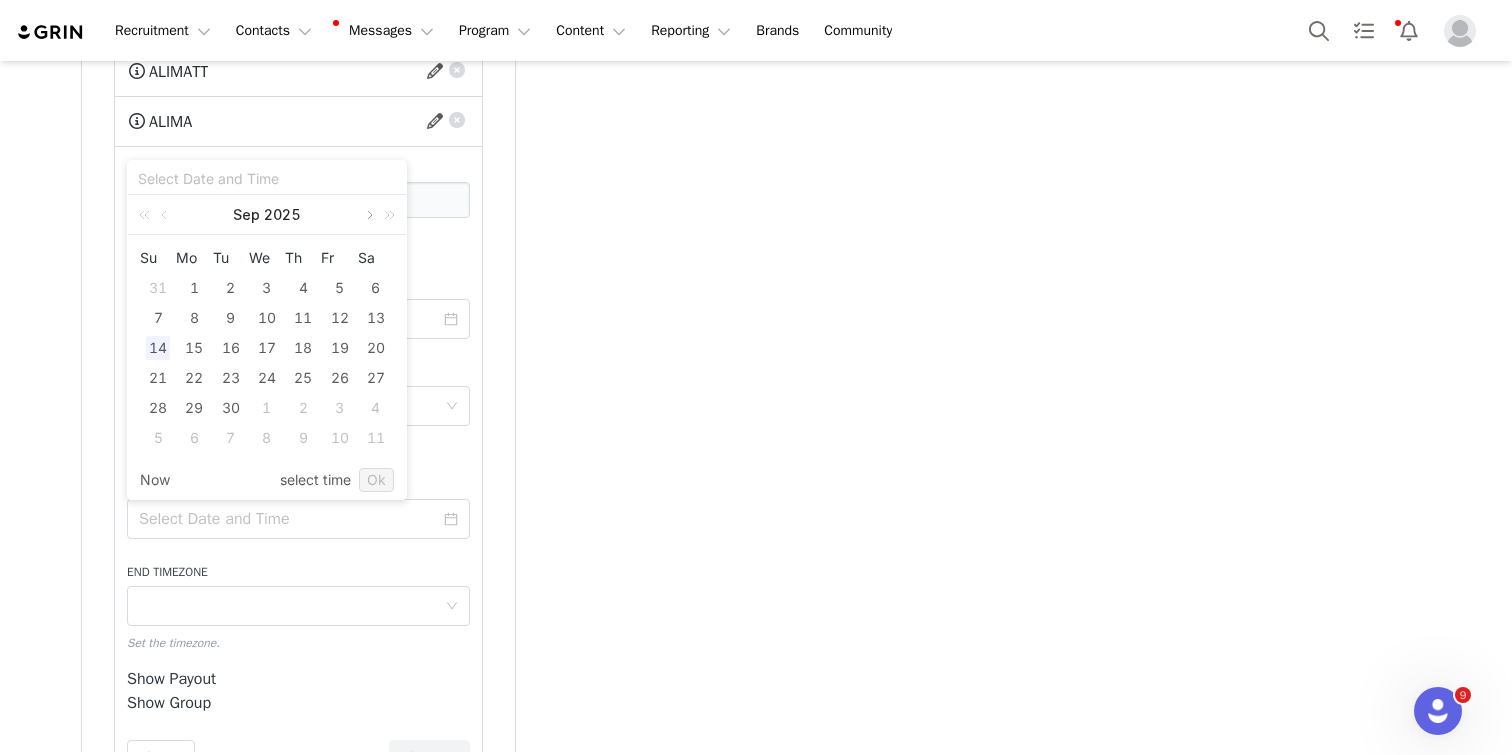 click at bounding box center (368, 215) 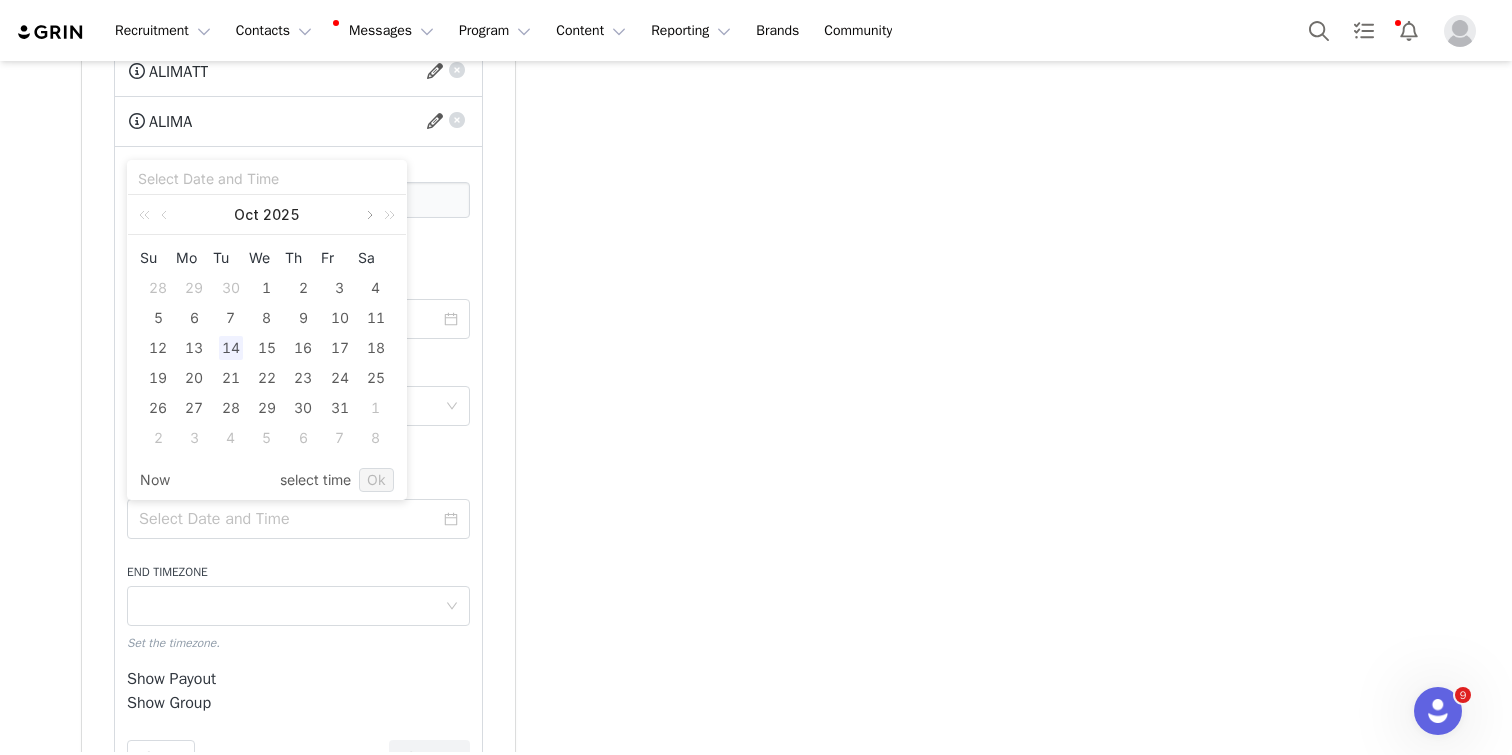 click at bounding box center [368, 215] 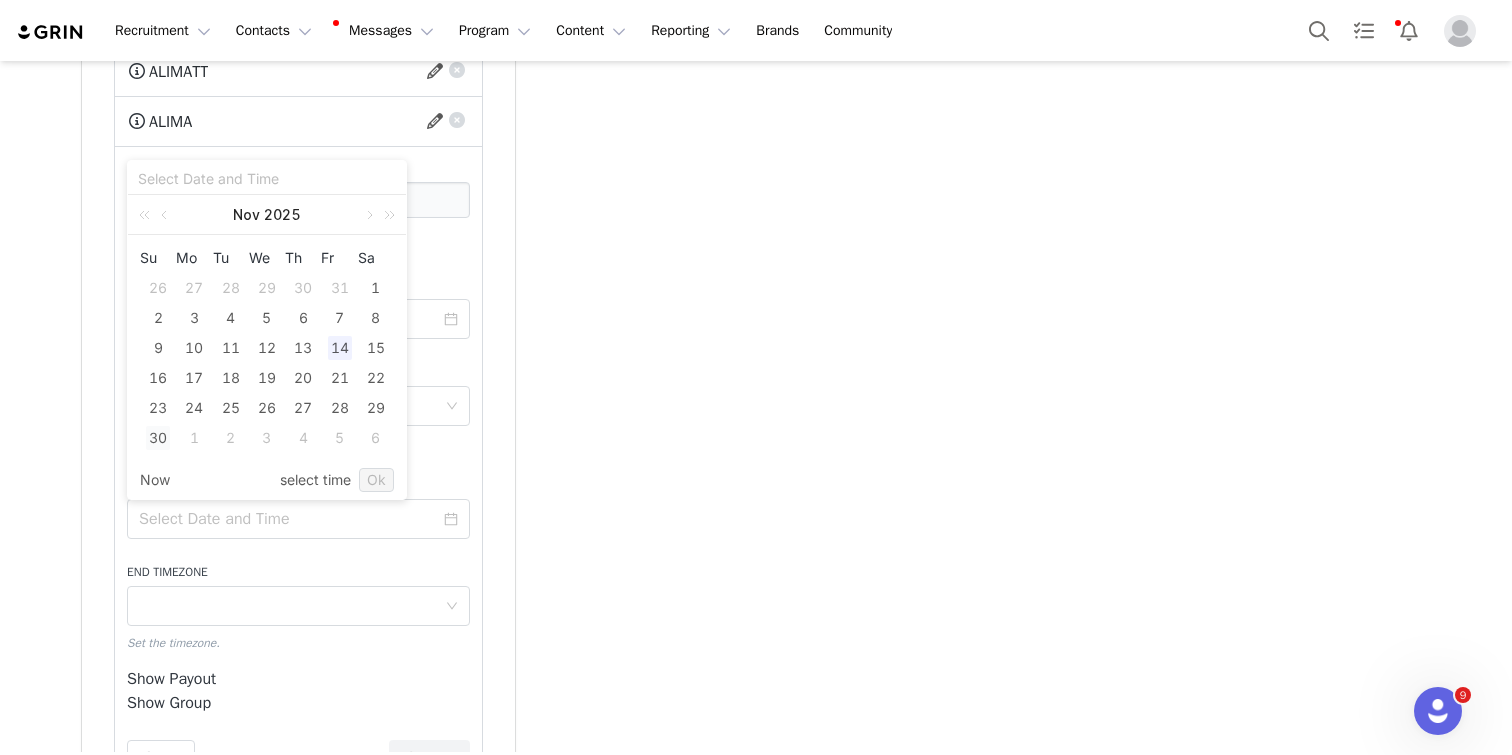 click on "30" at bounding box center [158, 438] 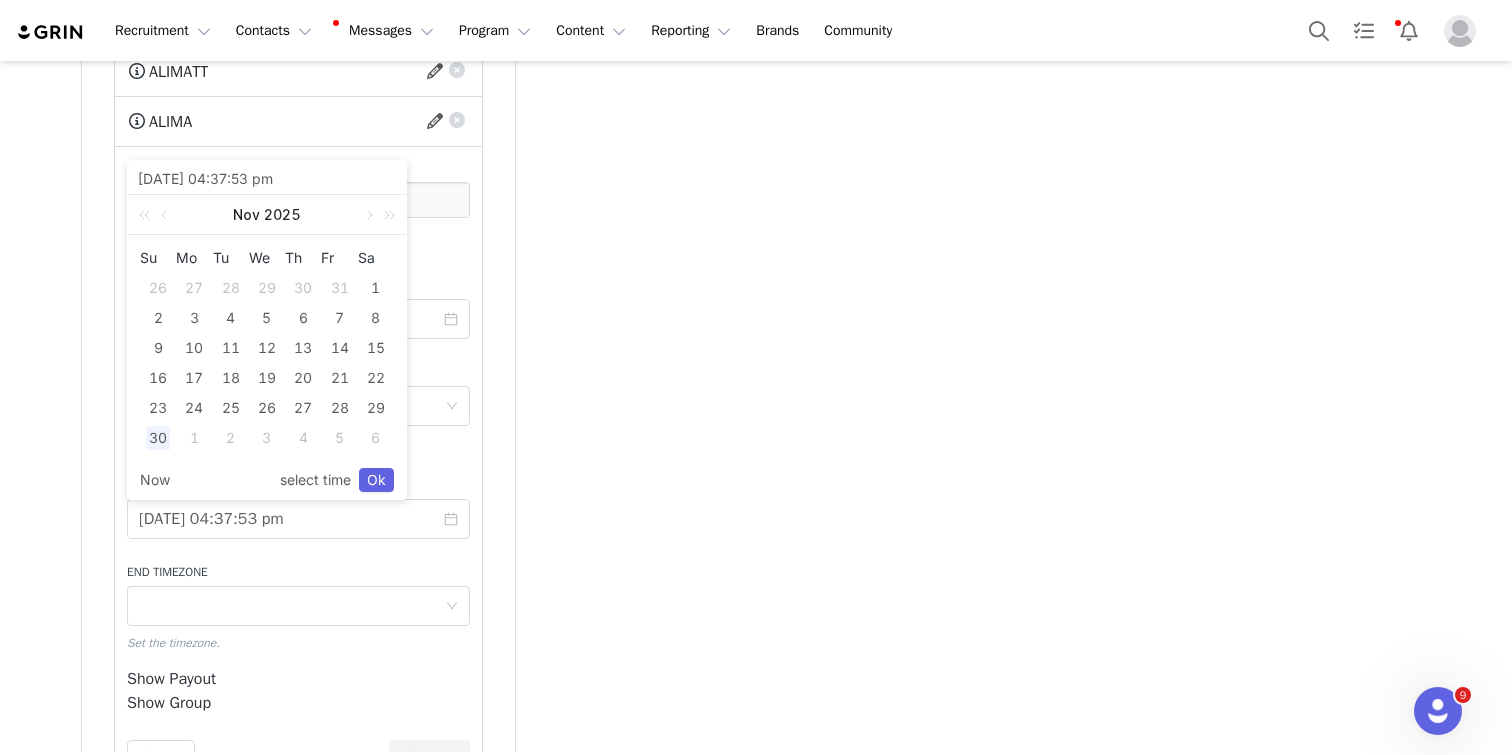 click on "Now select time Ok" at bounding box center (267, 480) 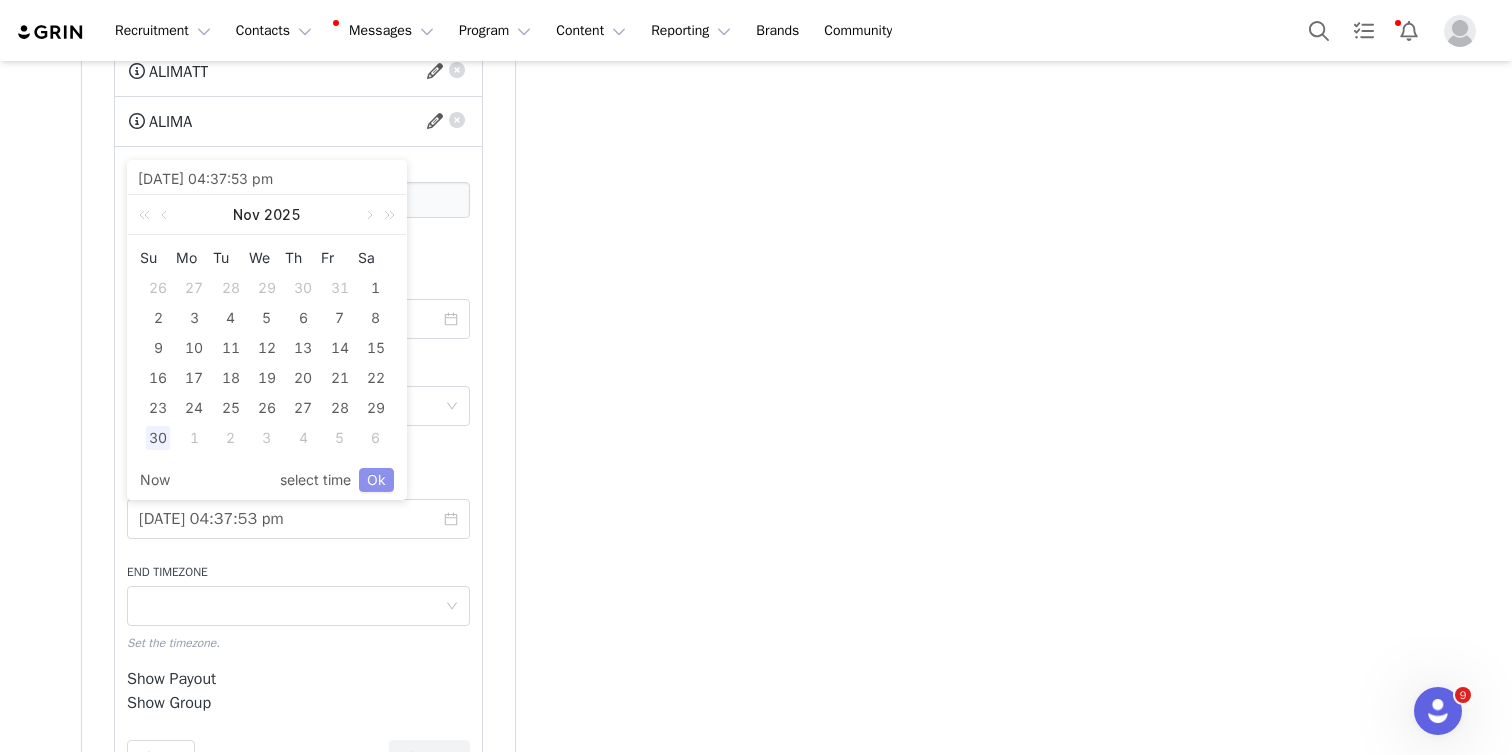 click on "Ok" at bounding box center [376, 480] 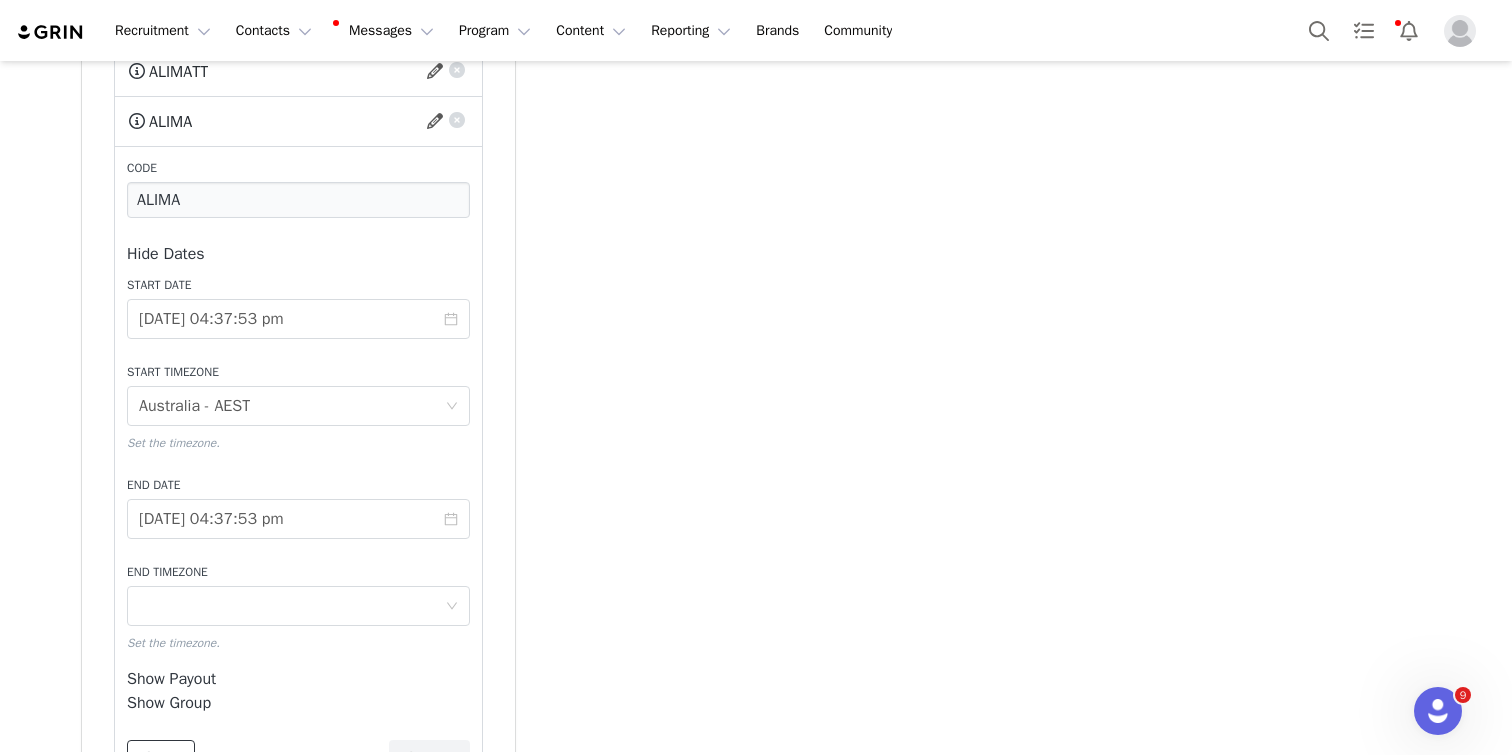 click on "Save" at bounding box center (161, 758) 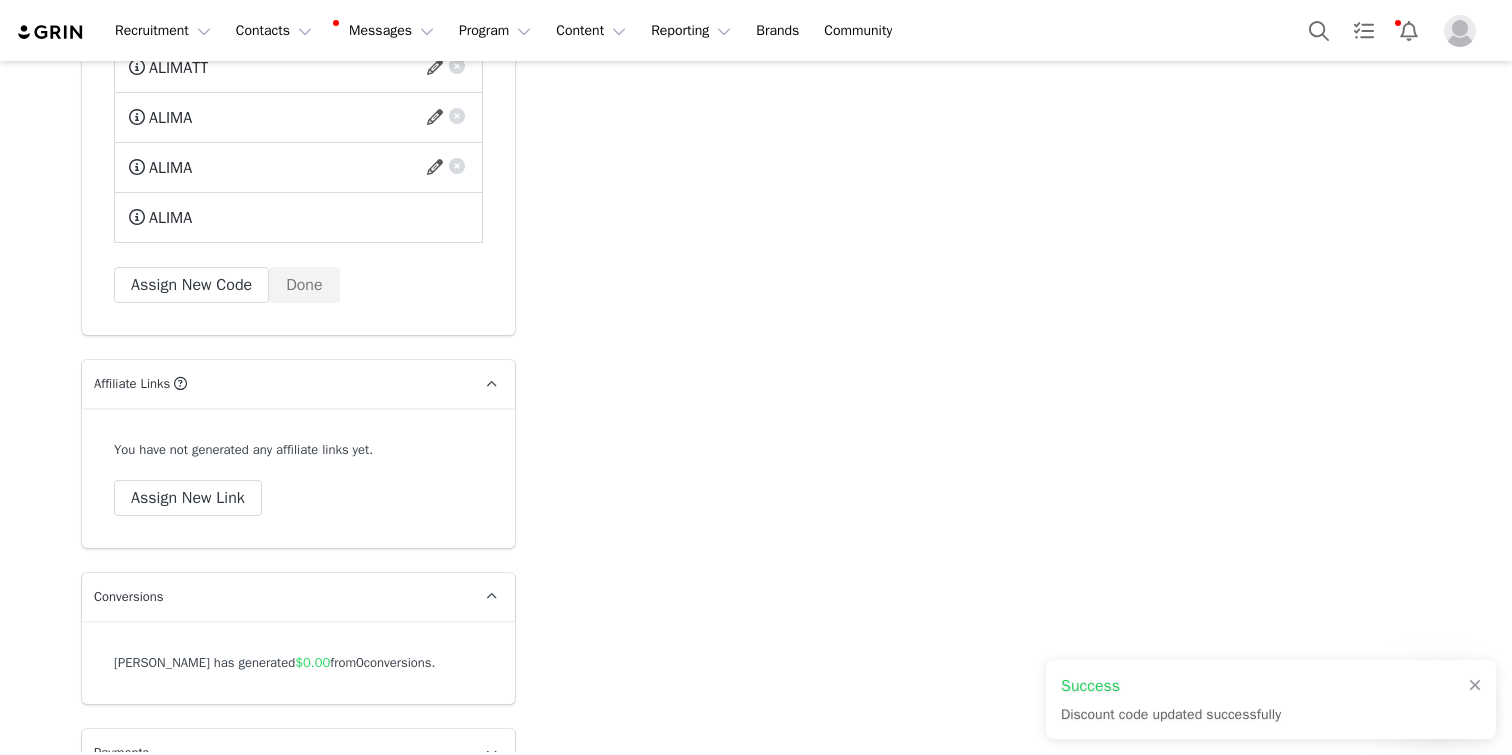 scroll, scrollTop: 4405, scrollLeft: 0, axis: vertical 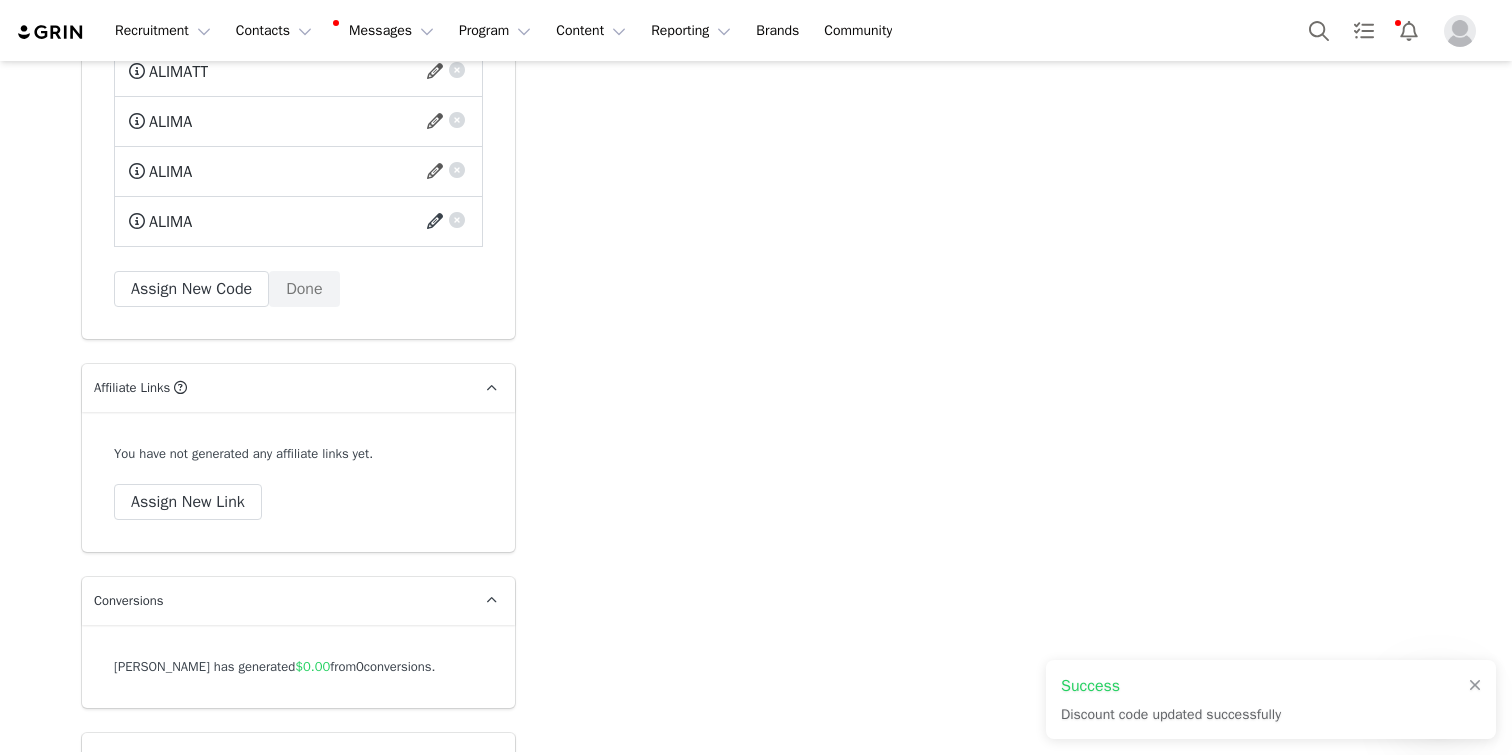 click at bounding box center [438, 222] 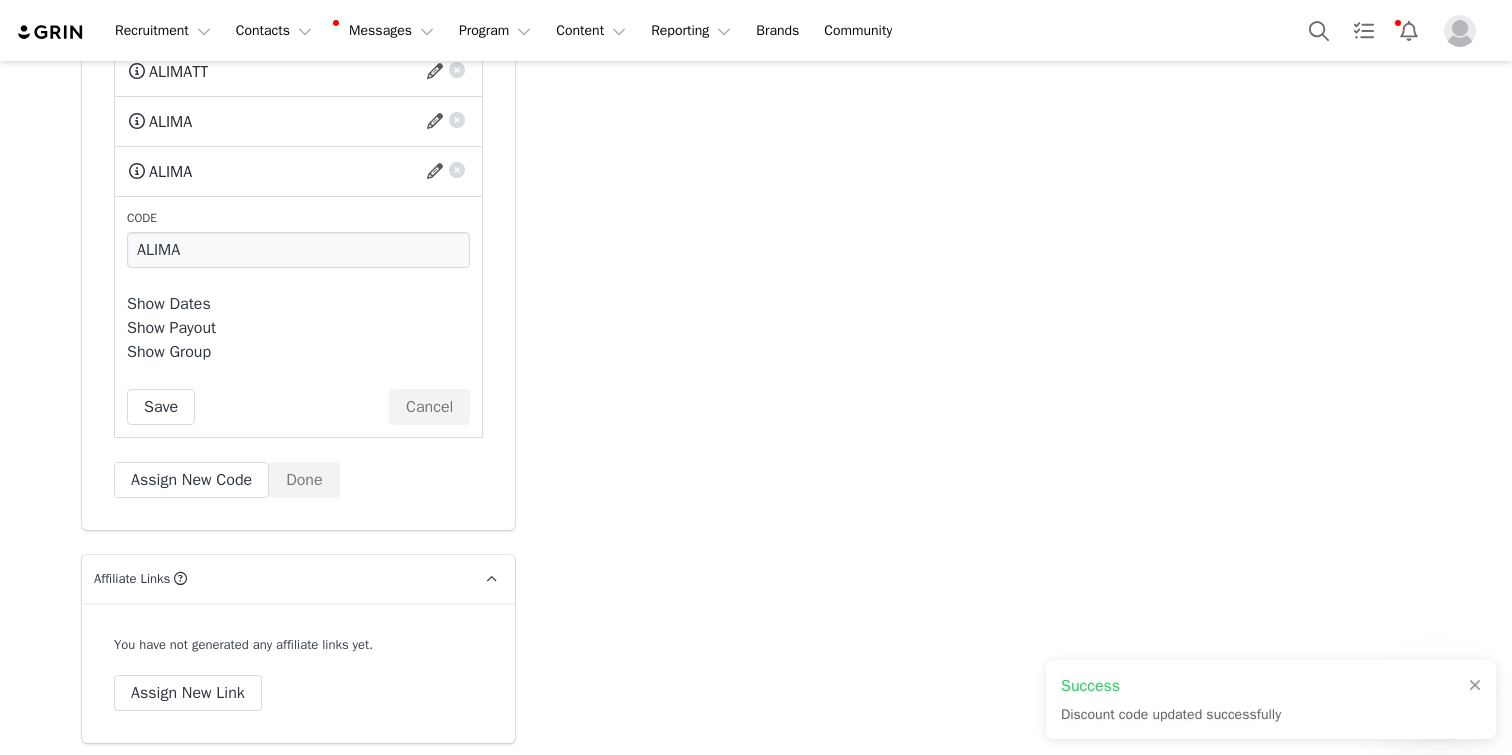 click on "Show Dates" at bounding box center (169, 304) 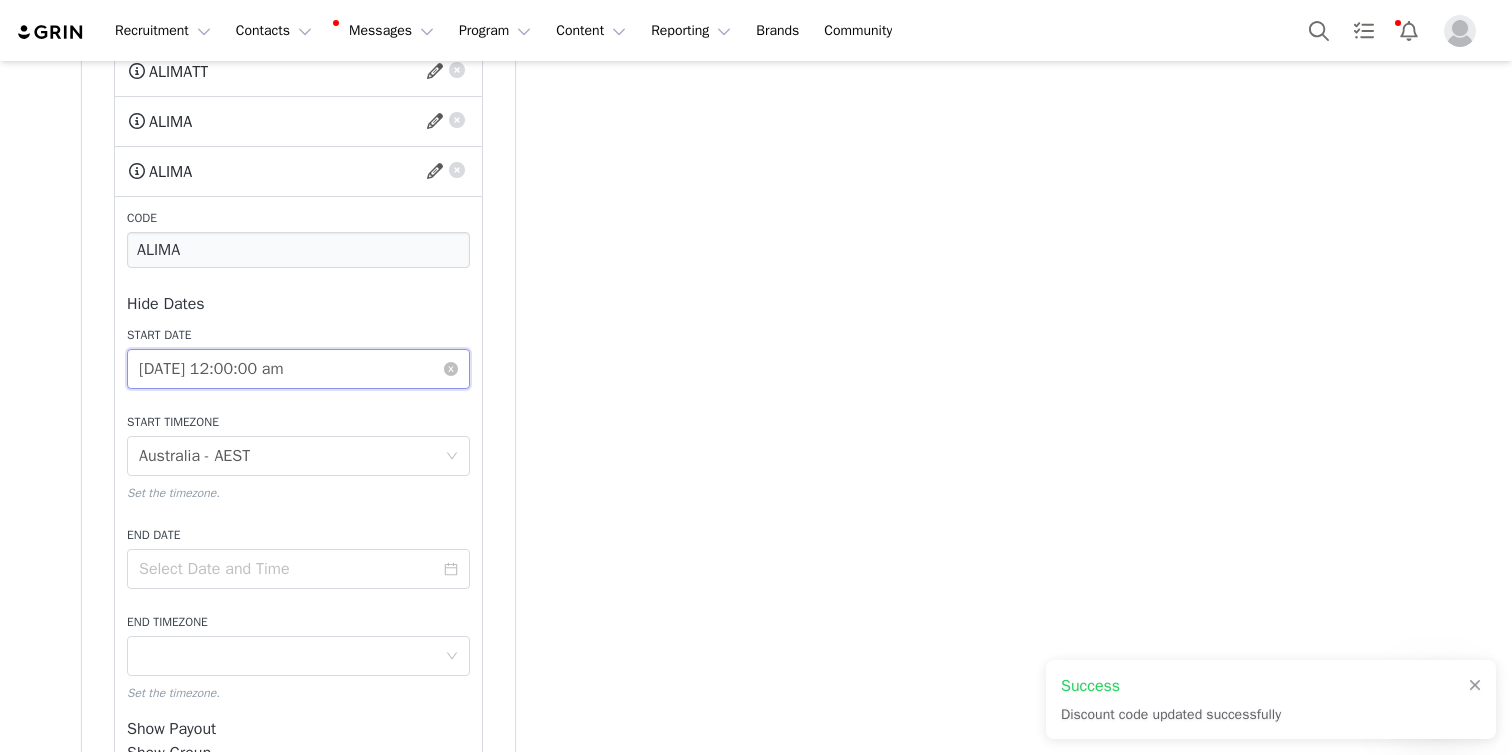 click on "[DATE] 12:00:00 am" at bounding box center (298, 369) 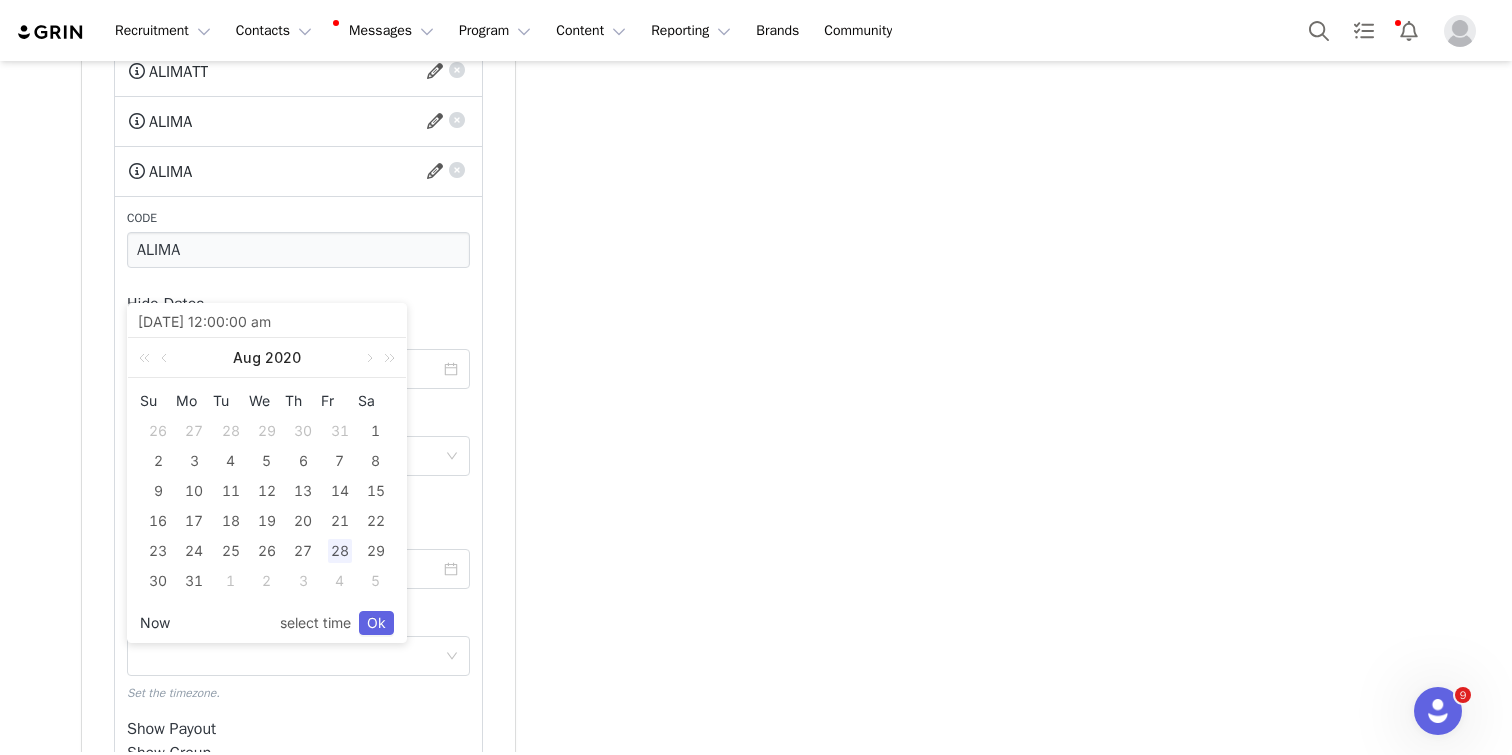 click on "Now" at bounding box center (155, 623) 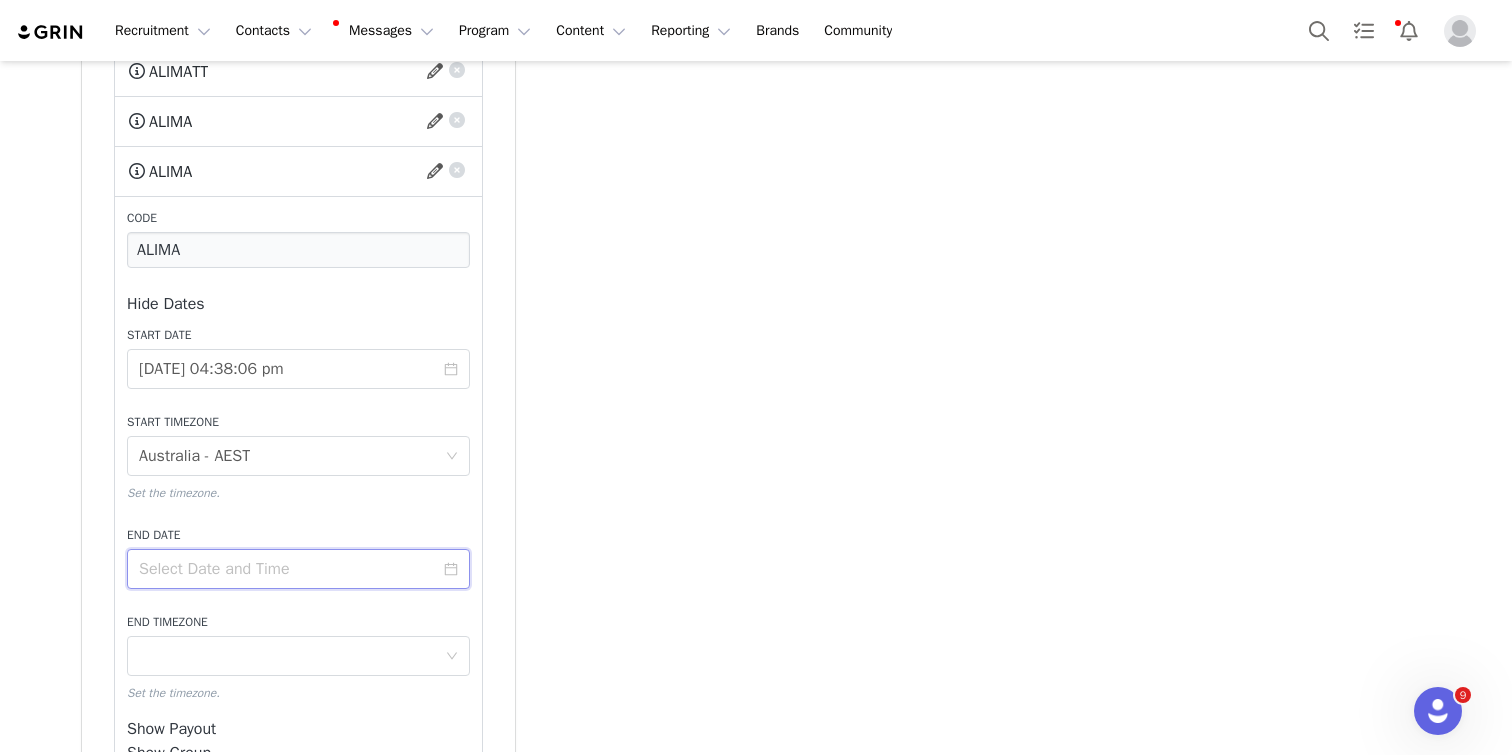 click at bounding box center (298, 569) 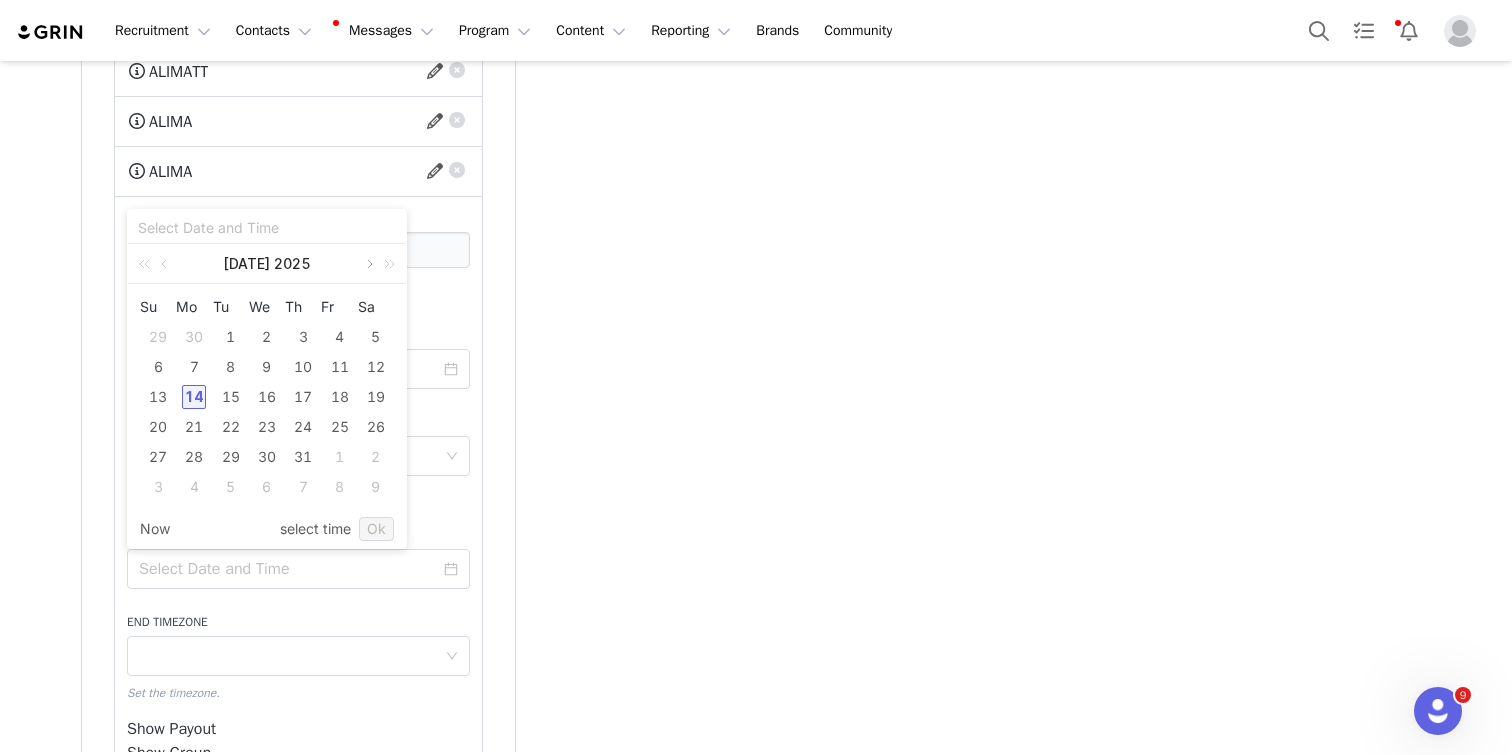 click at bounding box center [368, 264] 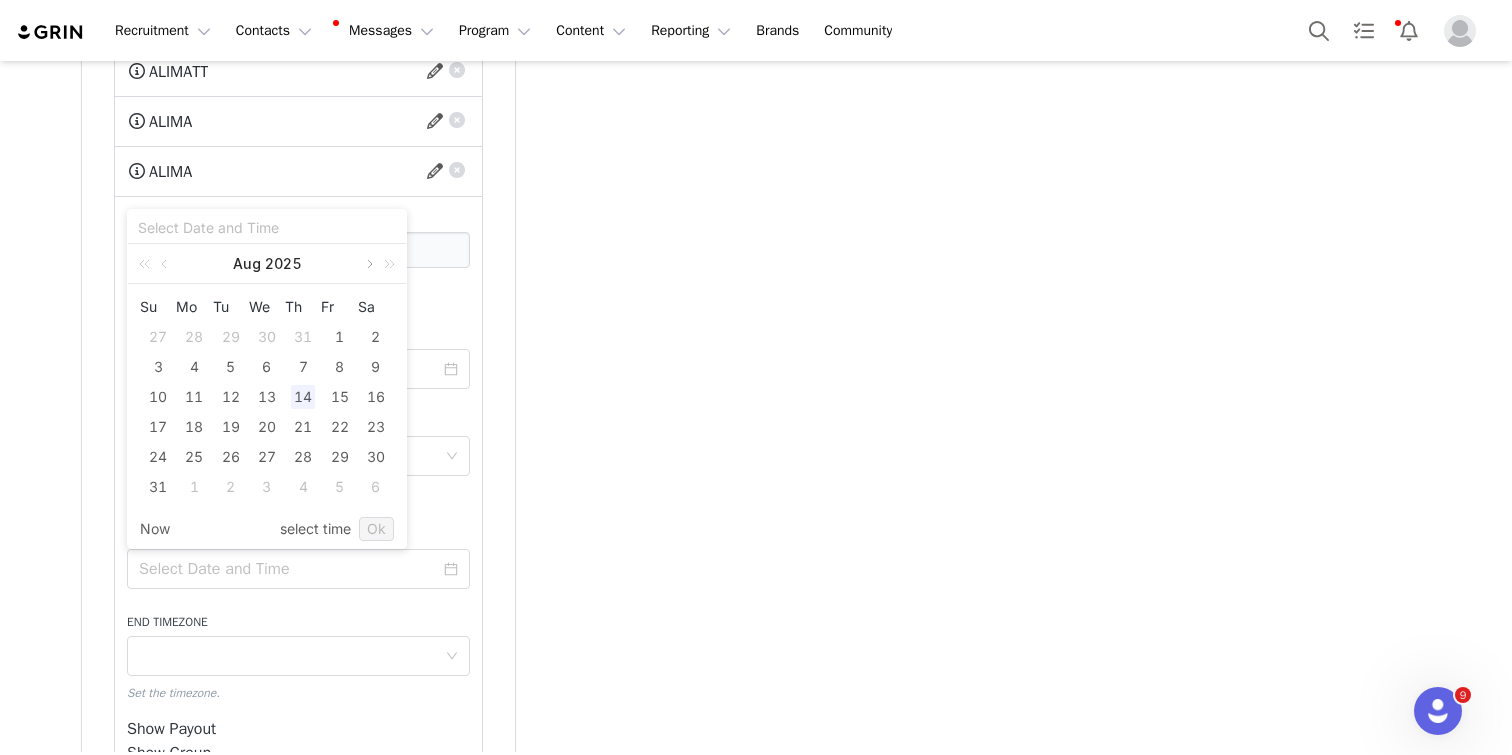 click at bounding box center [368, 264] 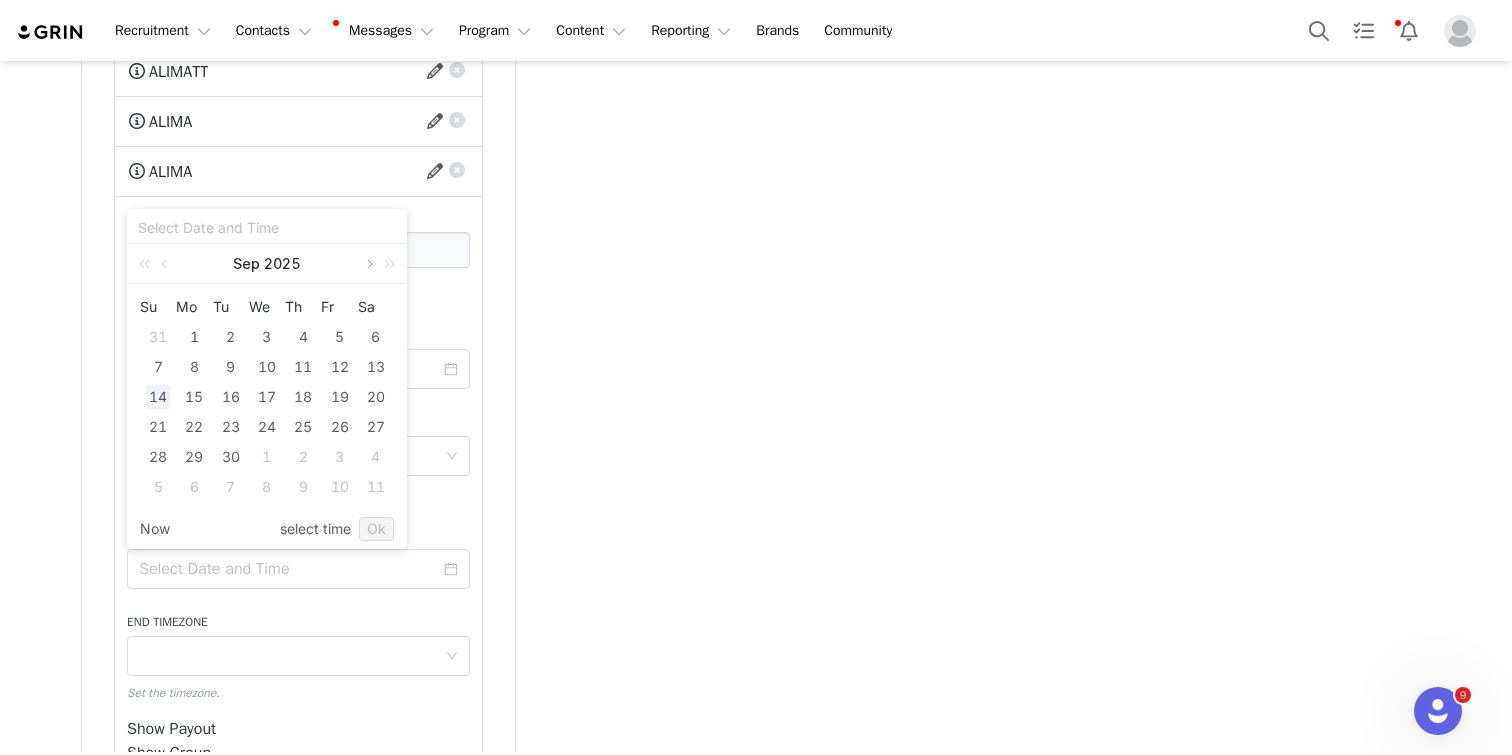 click at bounding box center [368, 264] 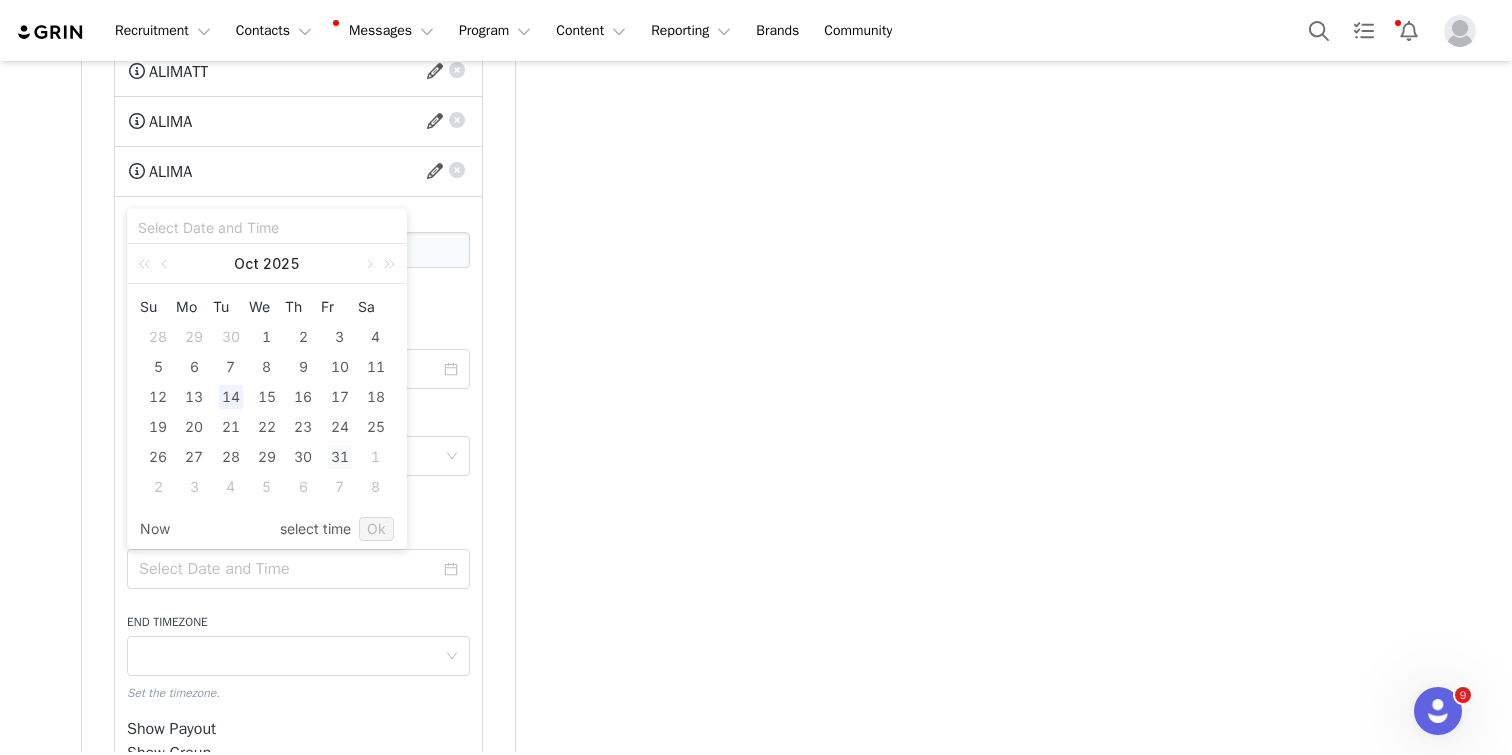 click on "31" at bounding box center (340, 457) 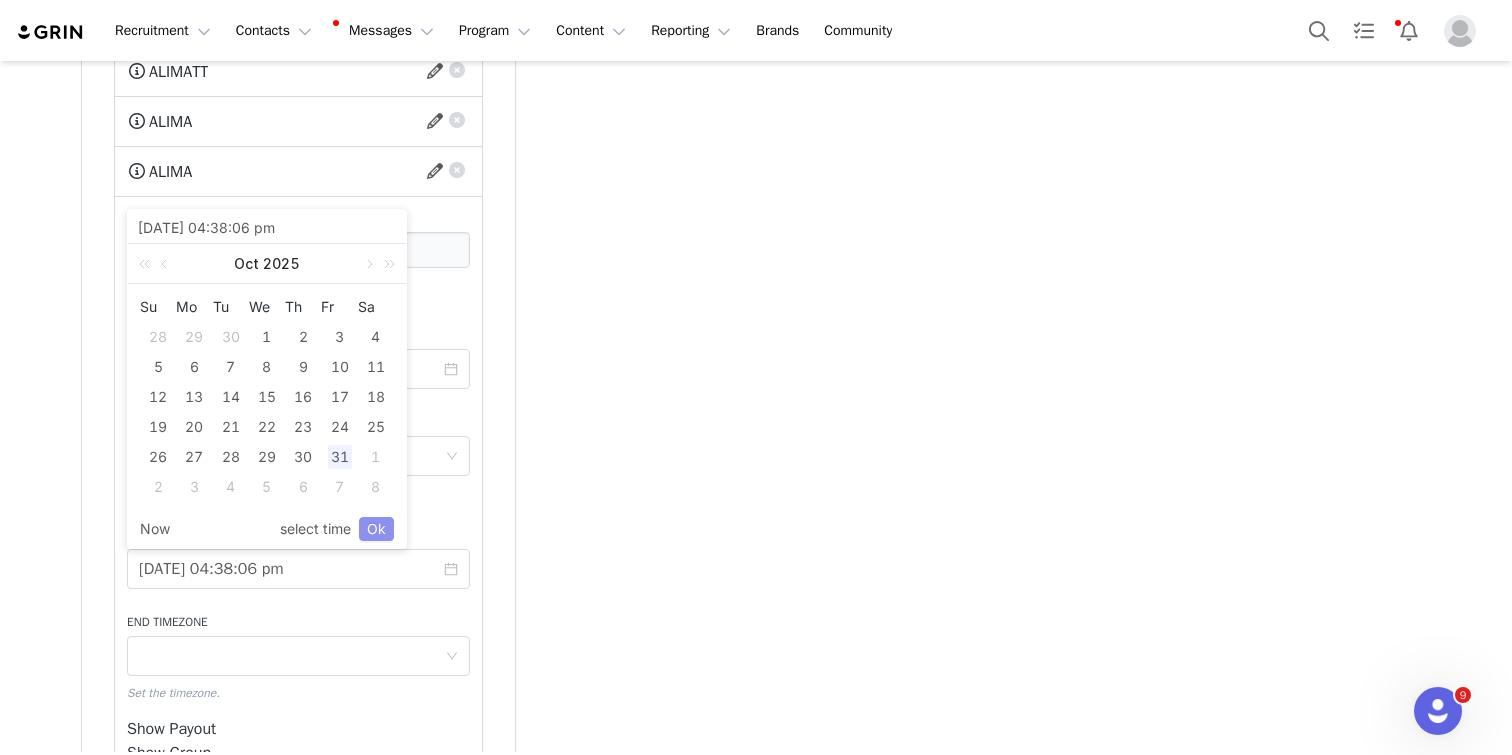 click on "Ok" at bounding box center (376, 529) 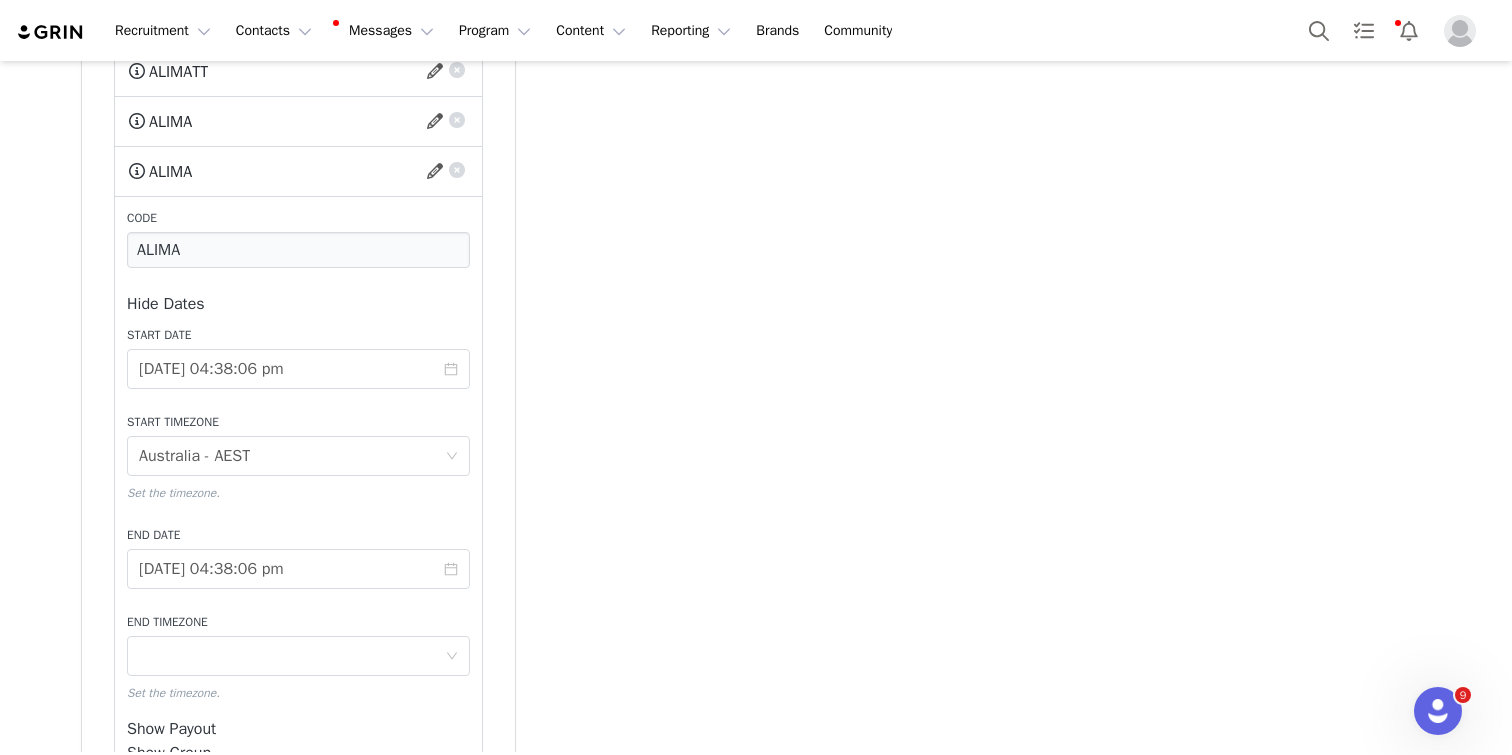 scroll, scrollTop: 4591, scrollLeft: 0, axis: vertical 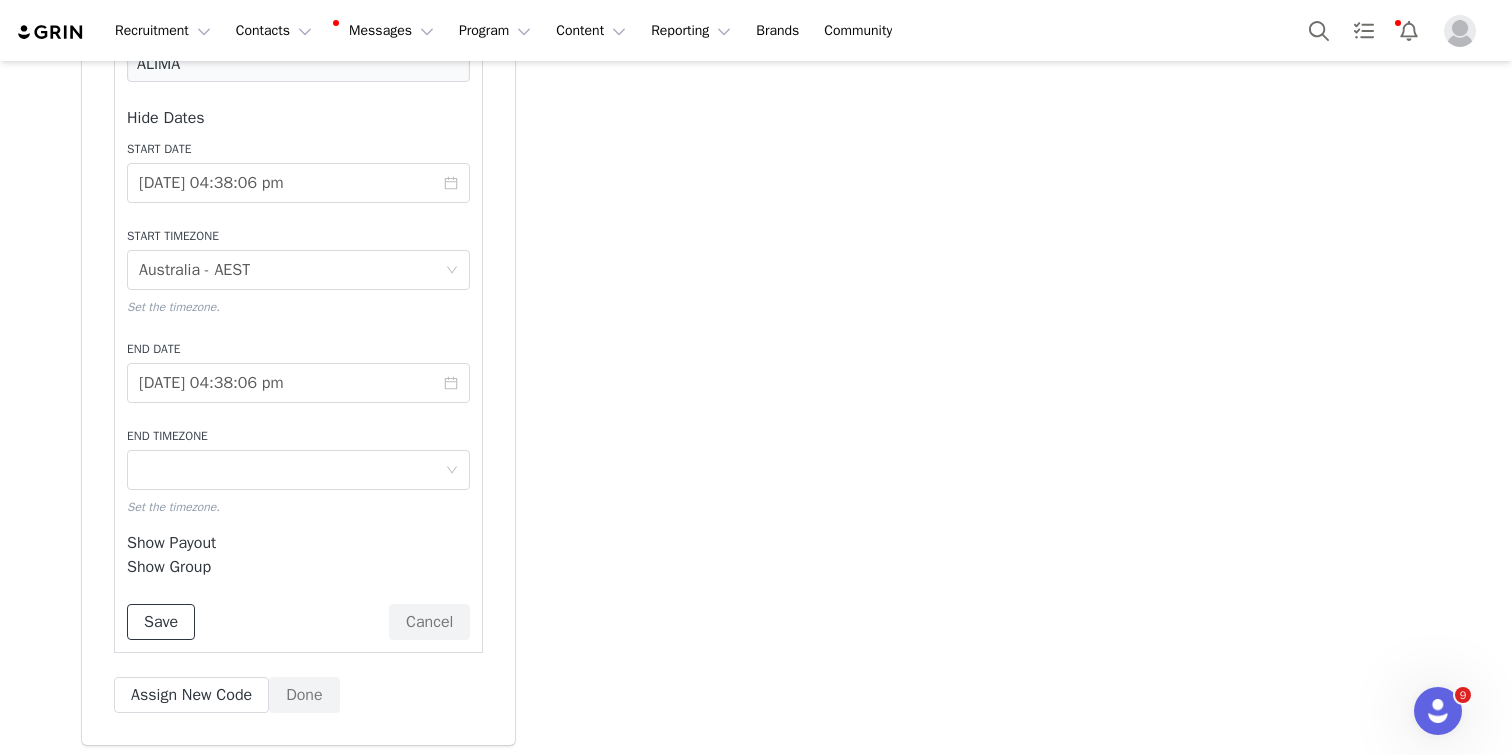click on "Save" at bounding box center (161, 622) 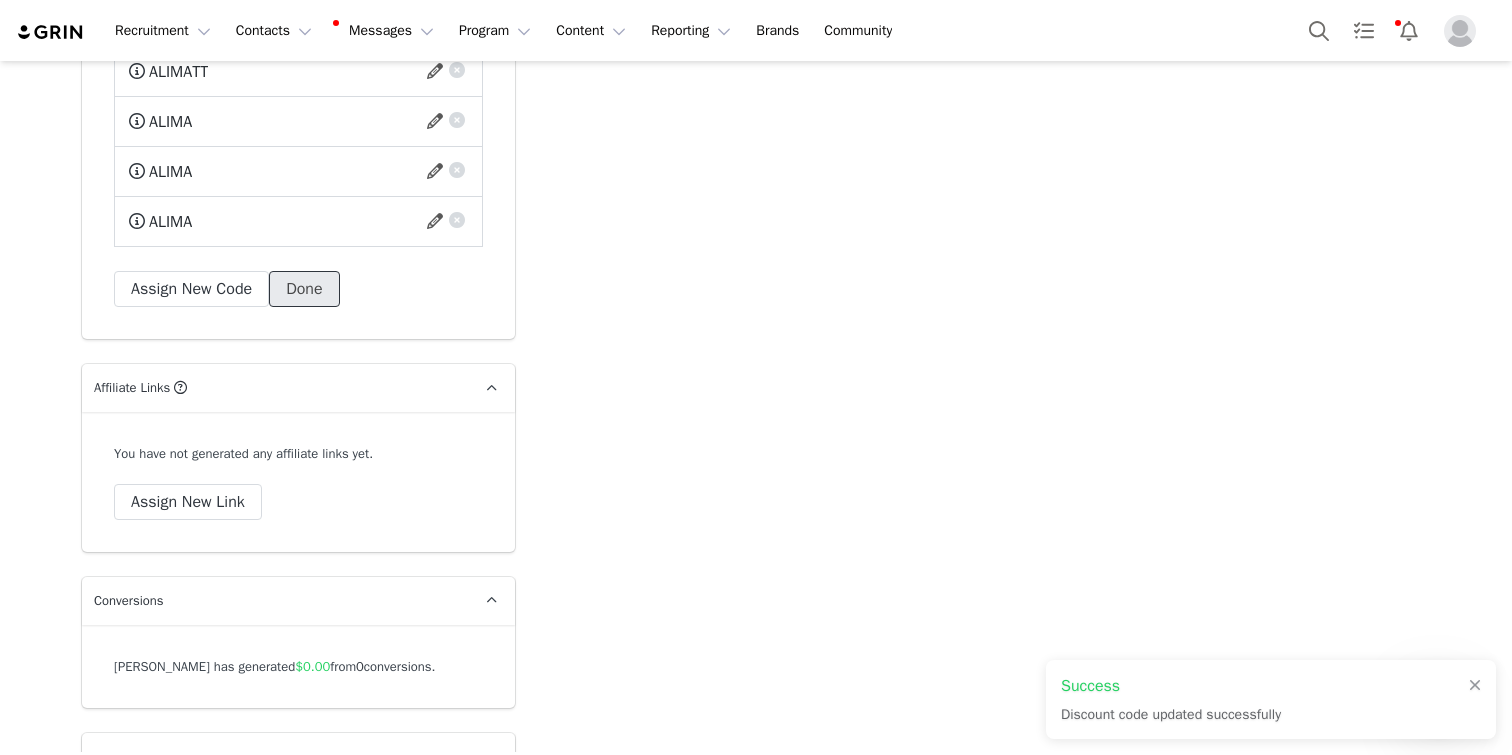click on "Done" at bounding box center [304, 289] 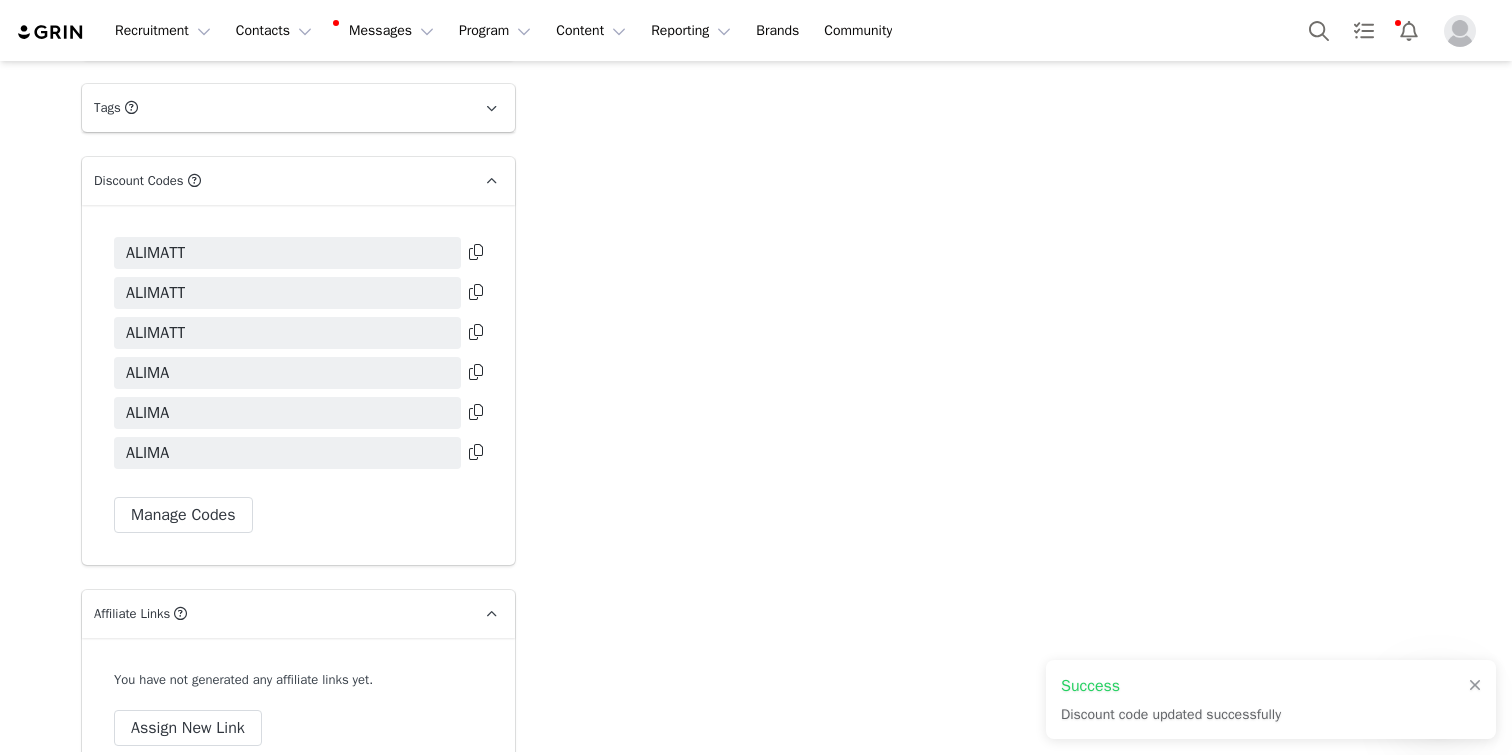 scroll, scrollTop: 4018, scrollLeft: 0, axis: vertical 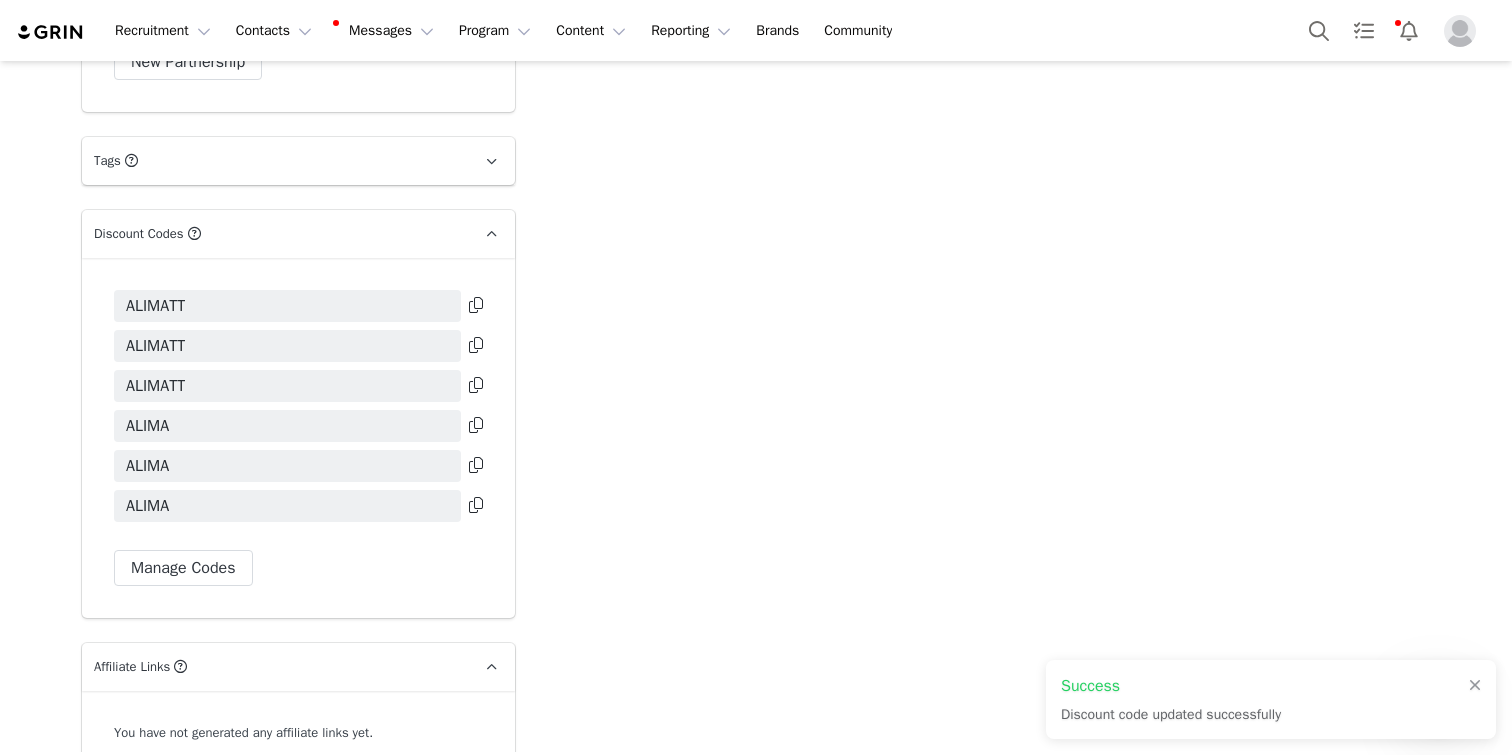 click on "ALIMATT     ALIMATT     ALIMATT     ALIMA     ALIMA     ALIMA     Manage Codes" at bounding box center [298, 438] 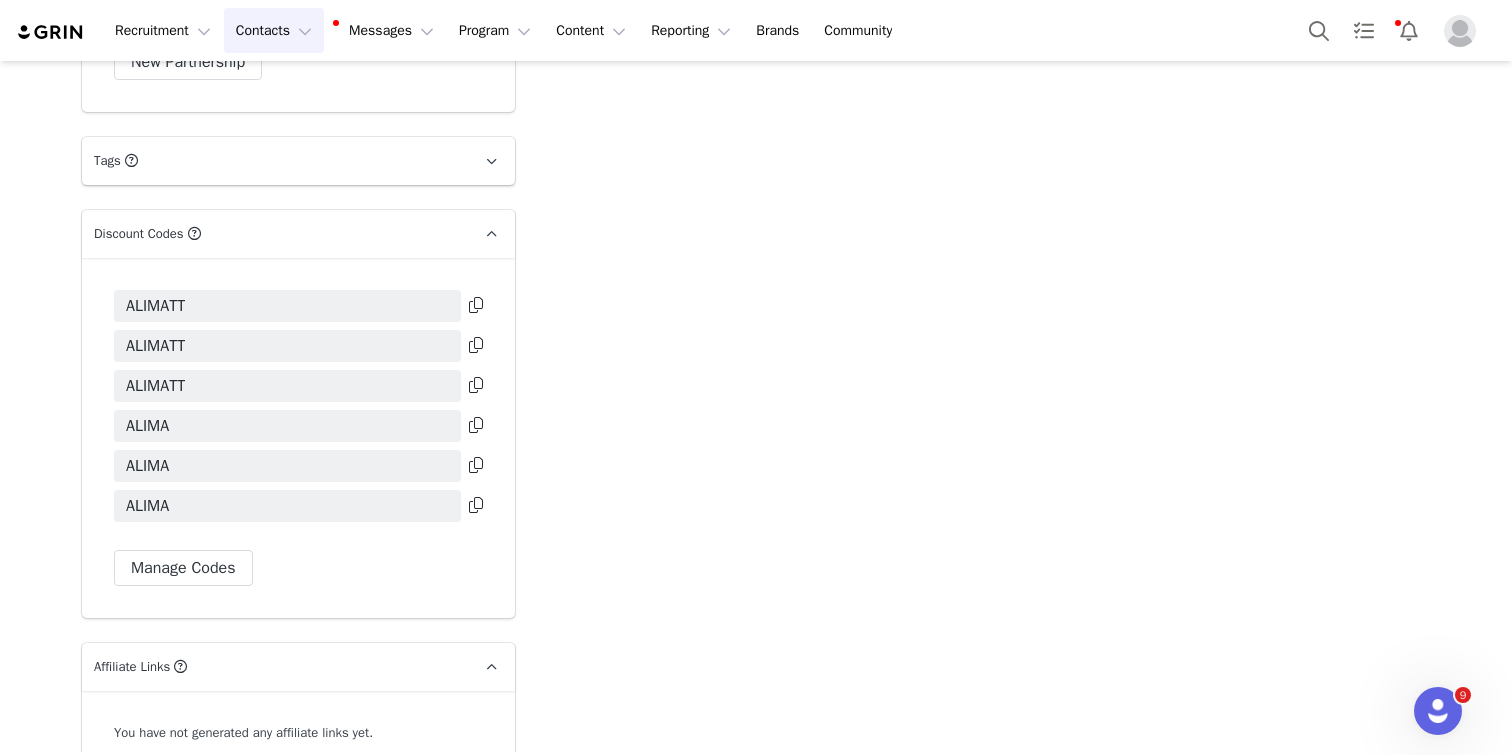 click on "Contacts Contacts" at bounding box center [274, 30] 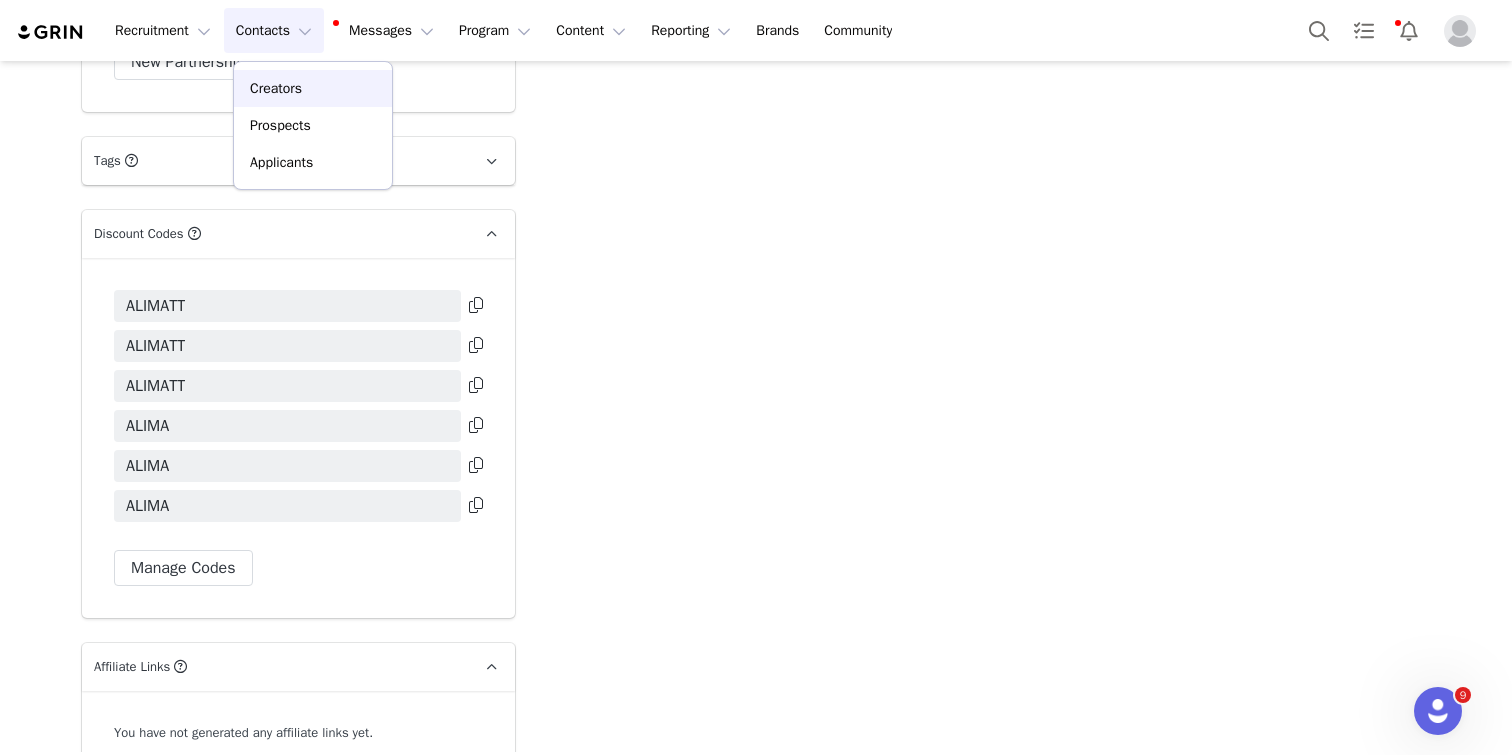 click on "Creators" at bounding box center (276, 88) 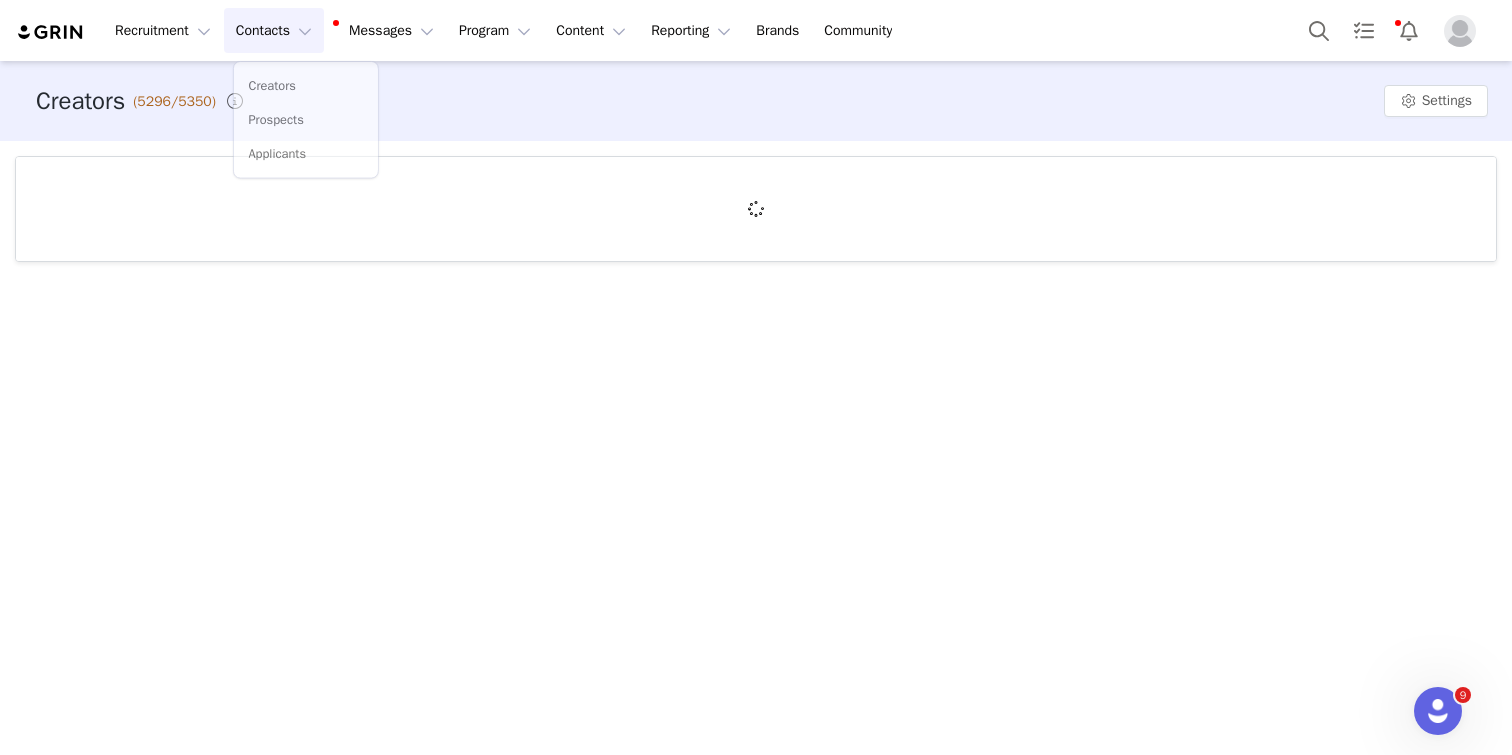 scroll, scrollTop: 0, scrollLeft: 0, axis: both 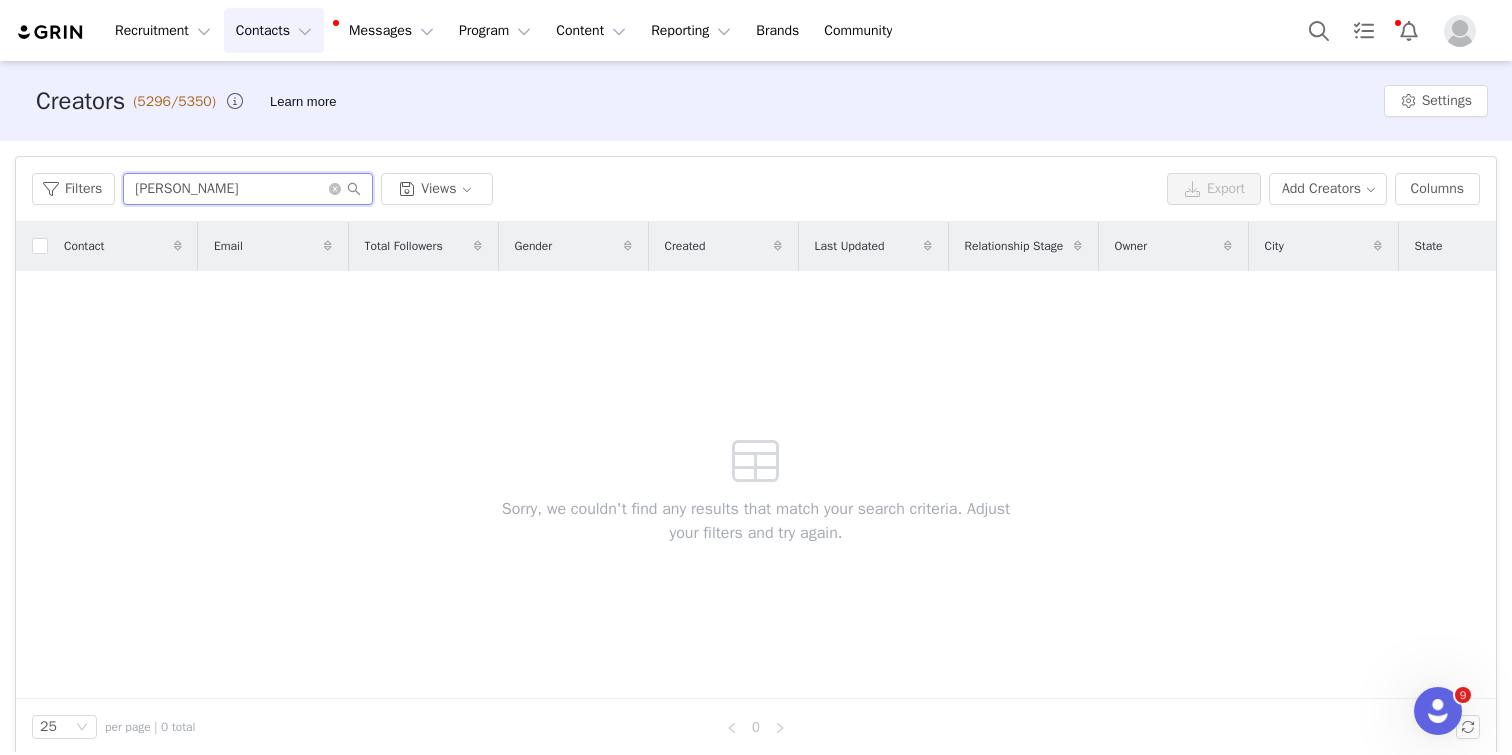 click on "megan clarke" at bounding box center [248, 189] 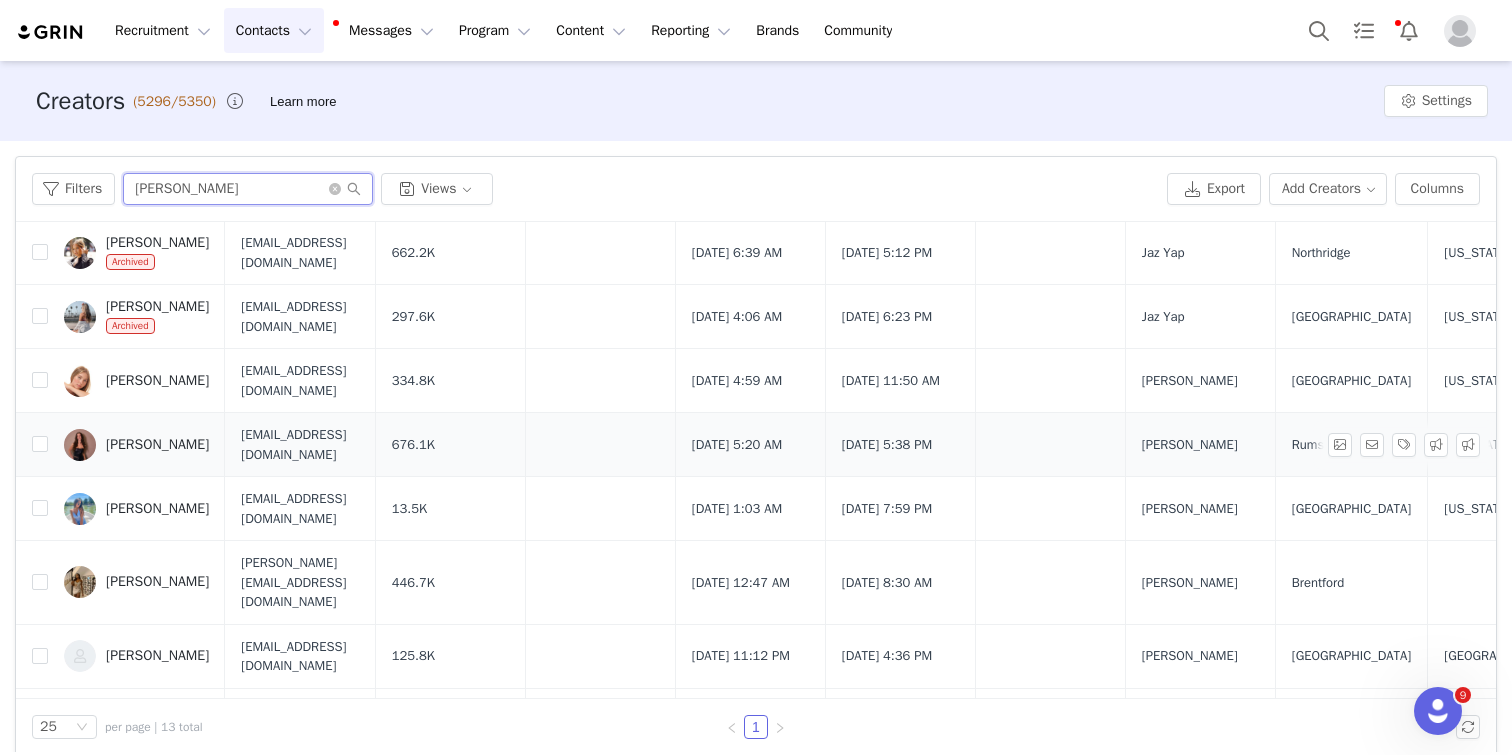 scroll, scrollTop: 53, scrollLeft: 0, axis: vertical 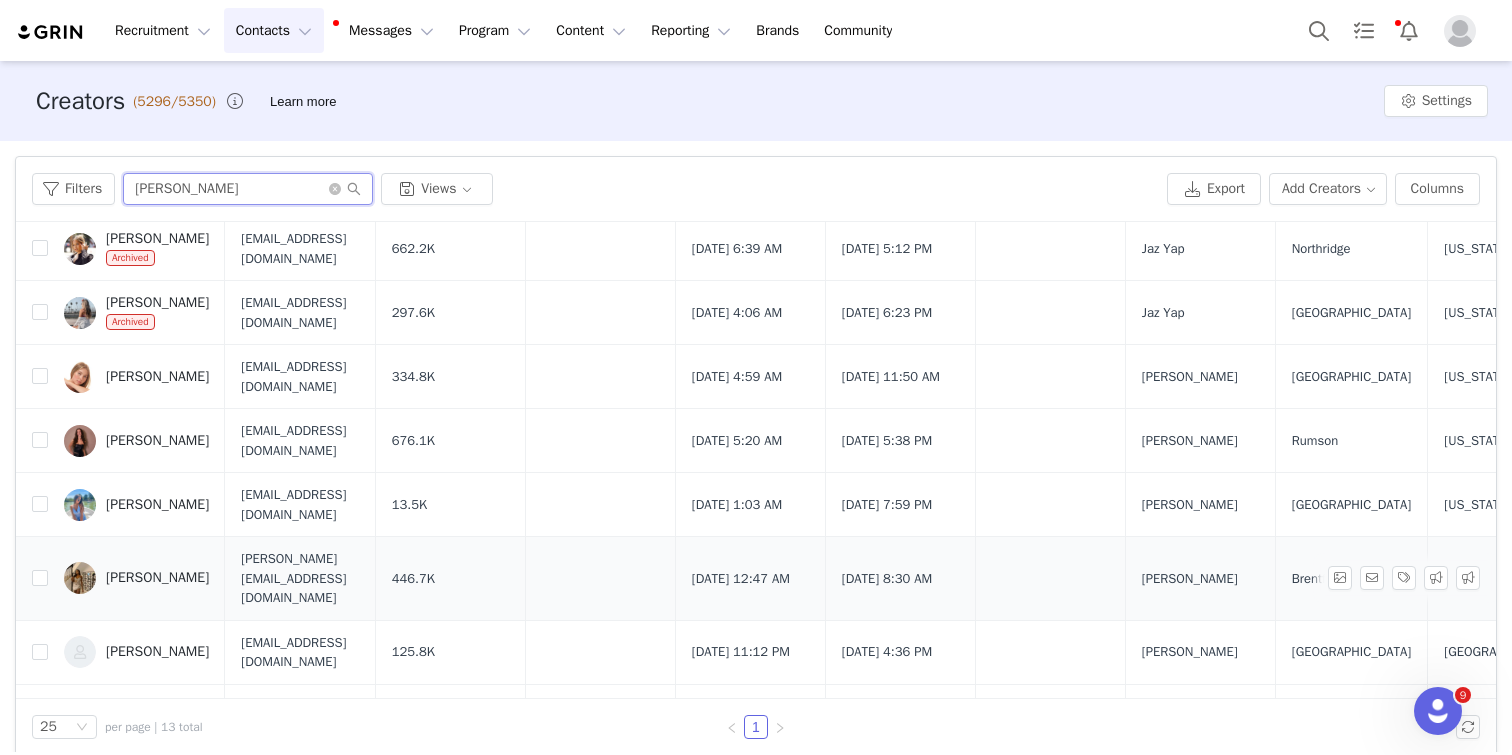 type on "catherine" 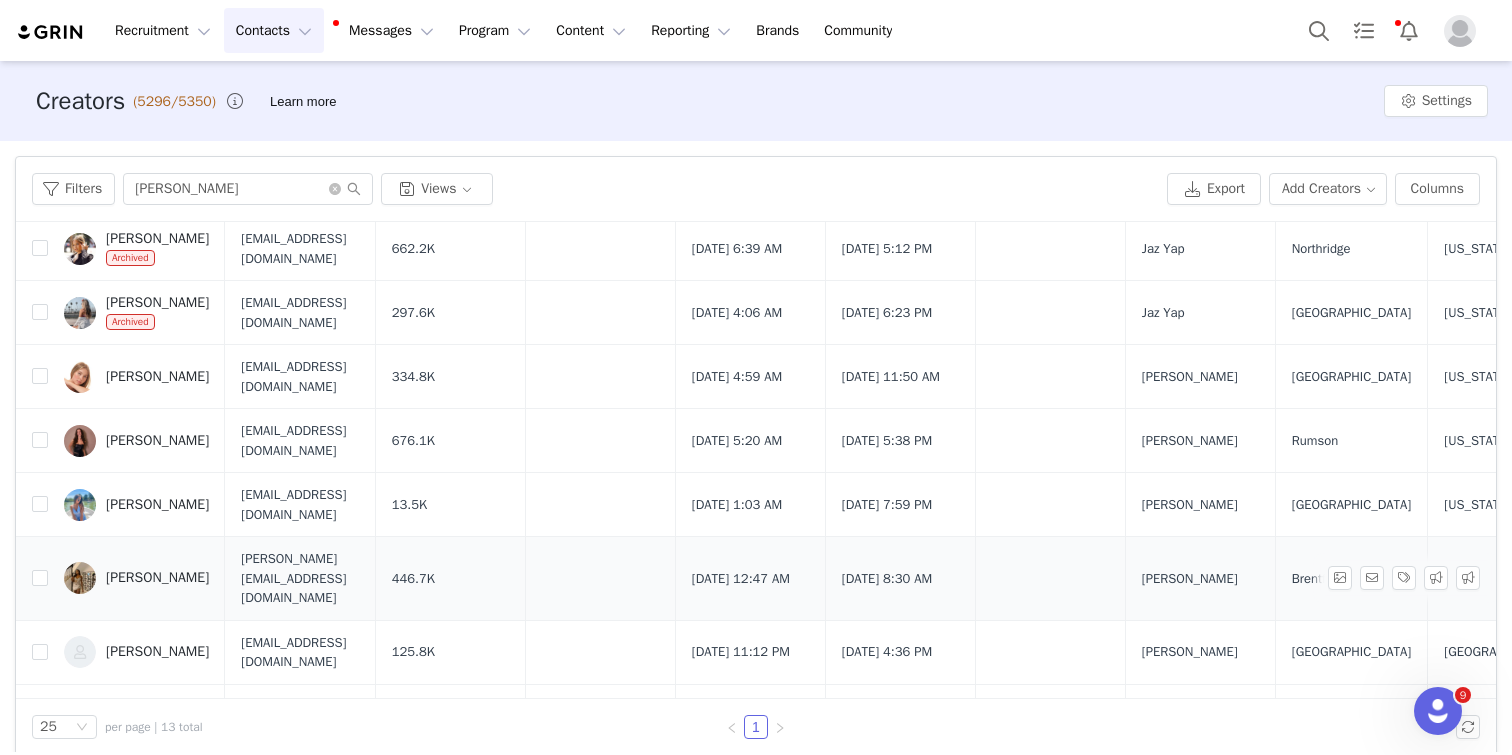 click on "Catherine Agbaje" at bounding box center [157, 578] 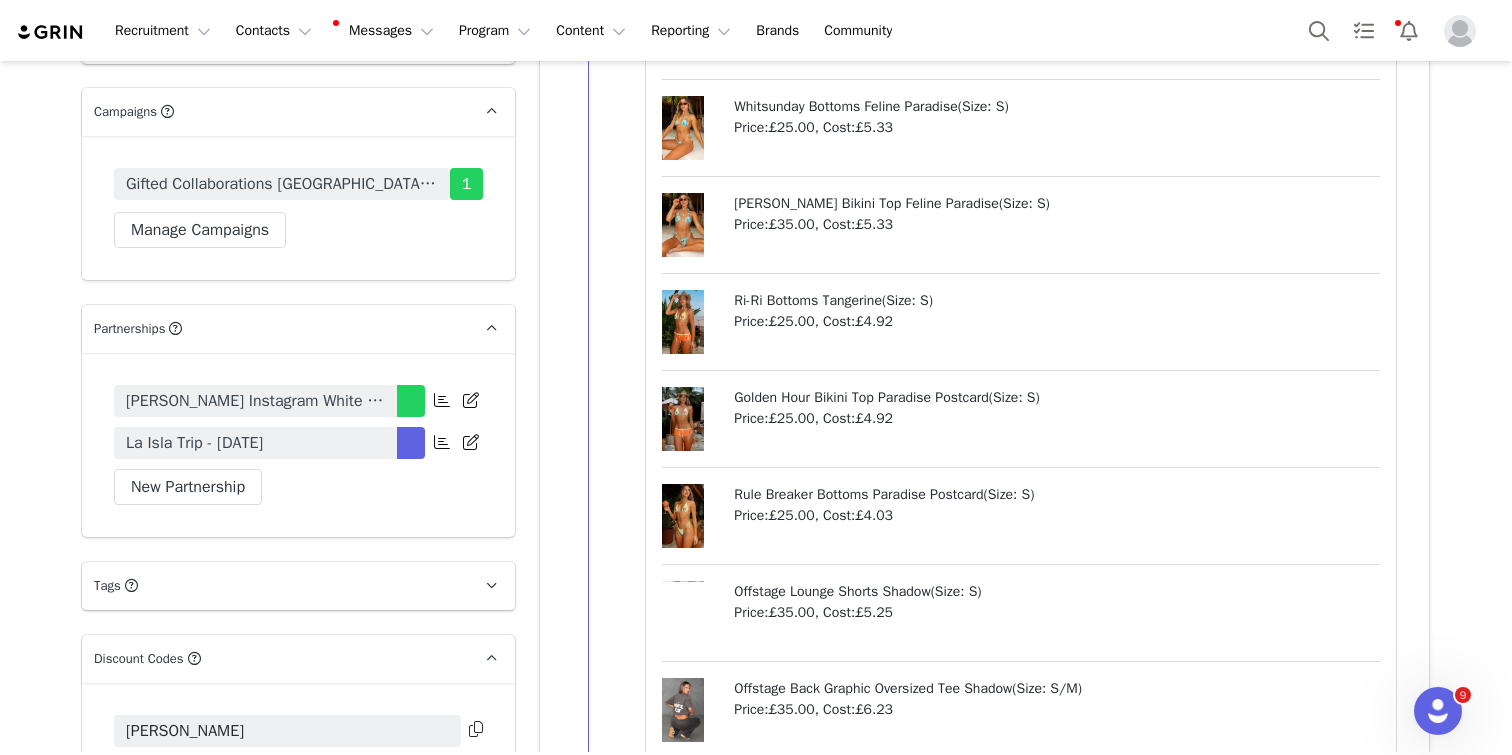 scroll, scrollTop: 4119, scrollLeft: 0, axis: vertical 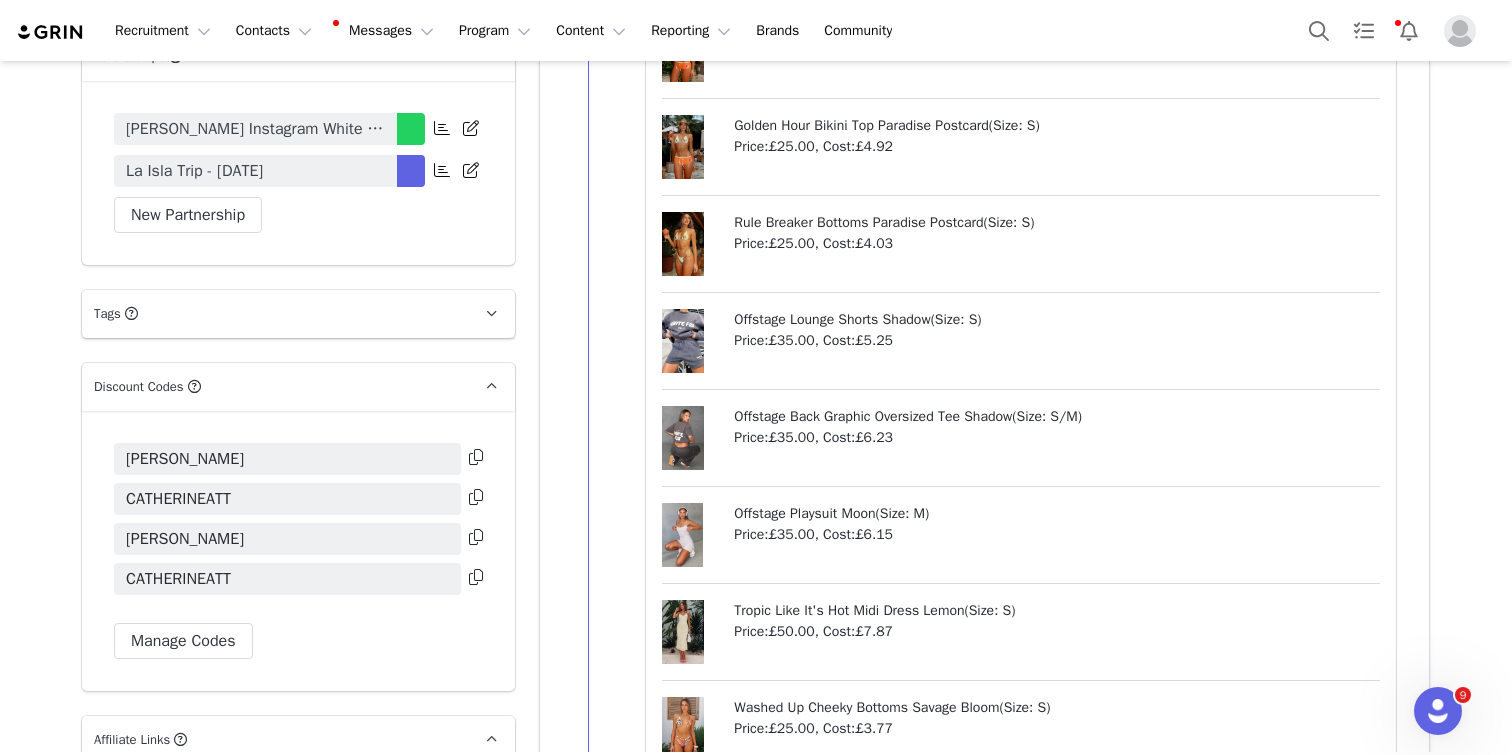 click at bounding box center (476, 457) 